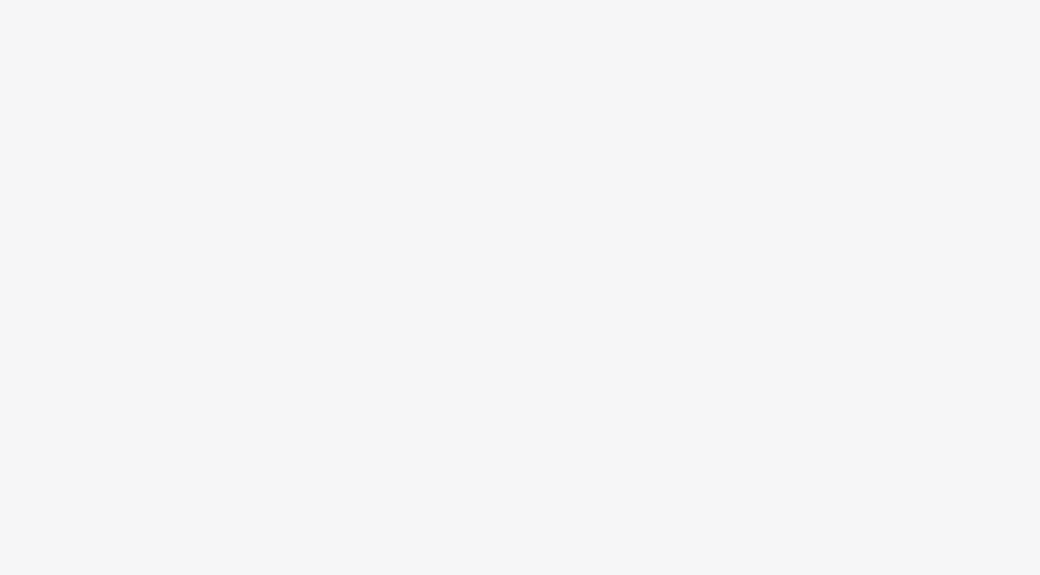 scroll, scrollTop: 0, scrollLeft: 0, axis: both 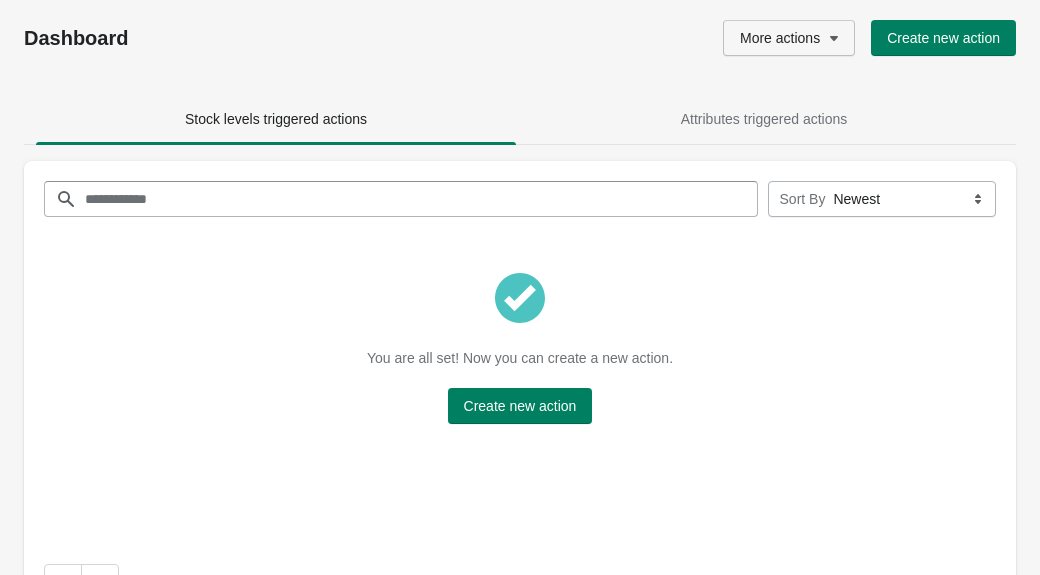 click on "More actions" at bounding box center [789, 38] 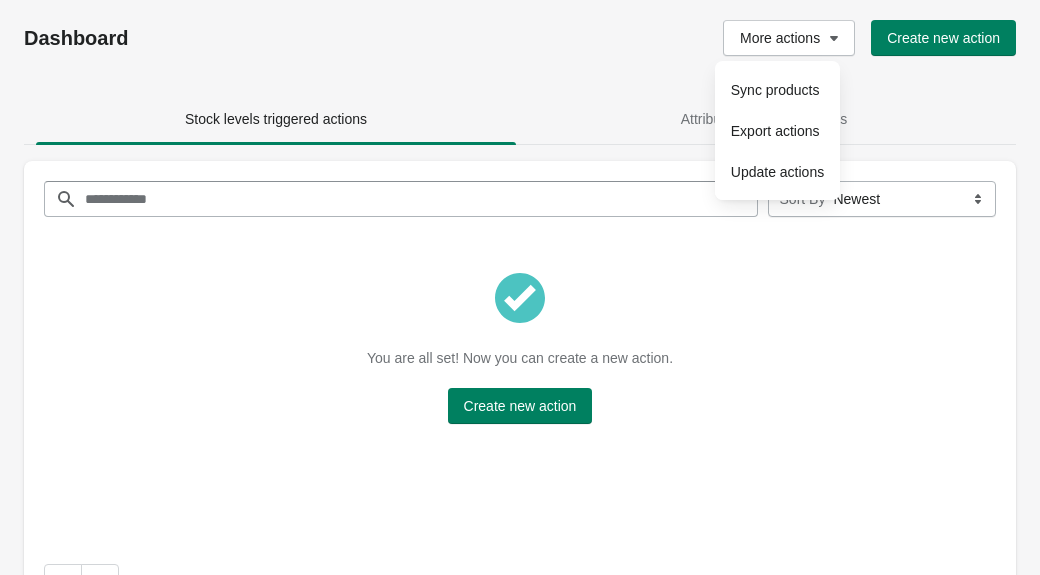 click on "Dashboard More actions Create new action" at bounding box center (520, 38) 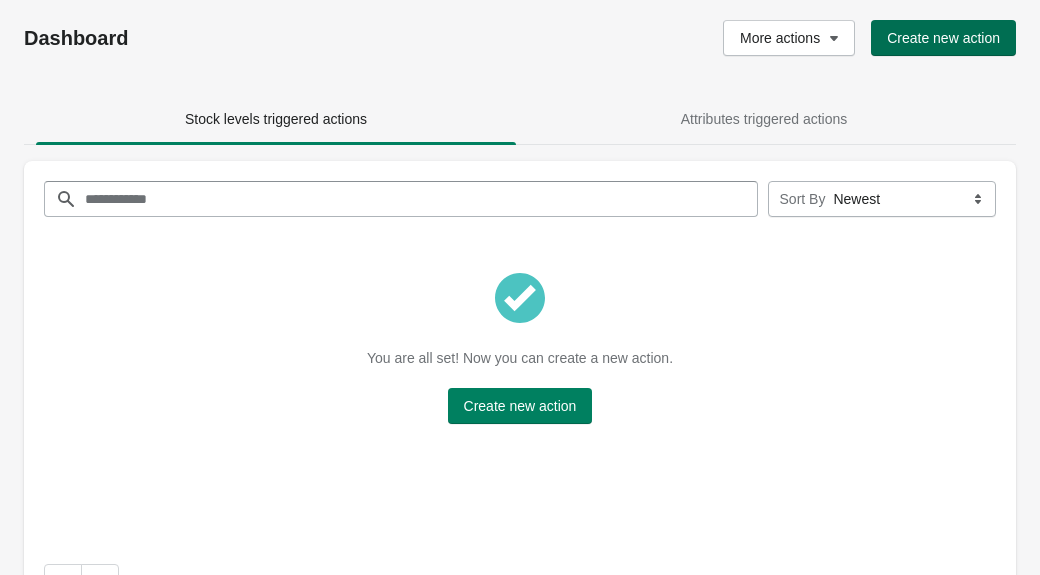 click on "Create new action" at bounding box center [943, 38] 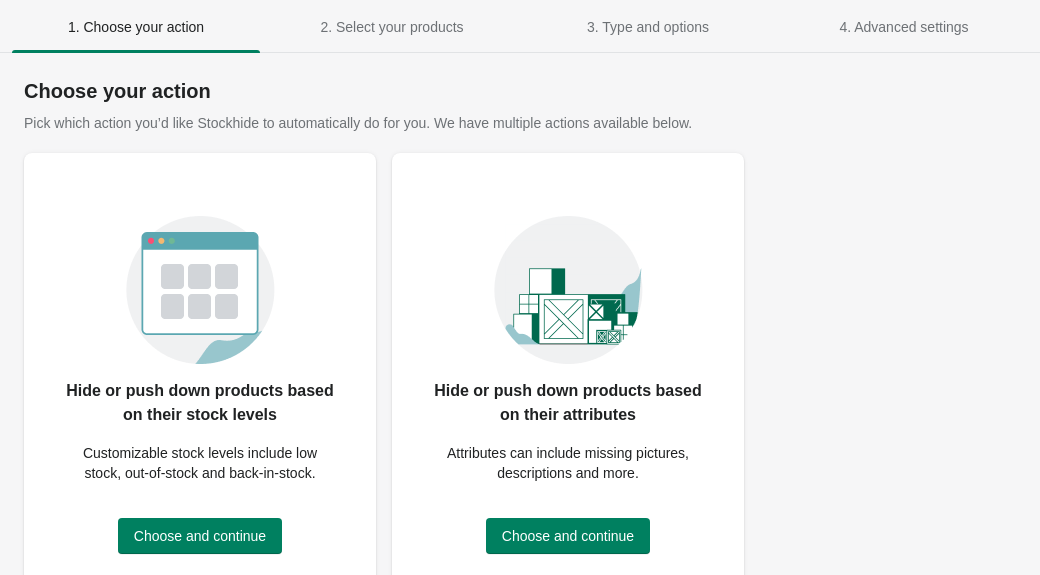 scroll, scrollTop: 72, scrollLeft: 0, axis: vertical 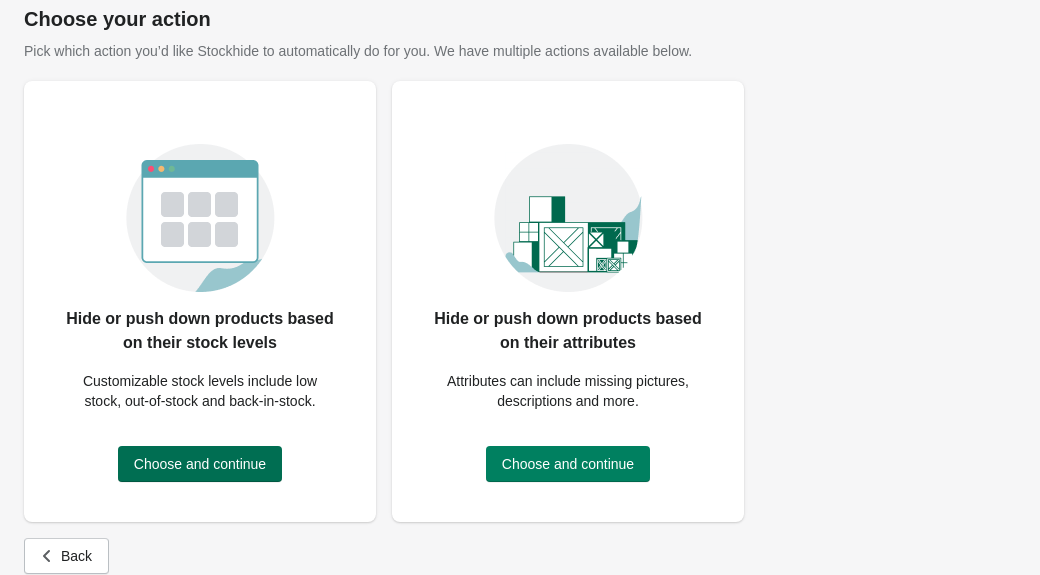 click on "Choose and continue" at bounding box center (200, 464) 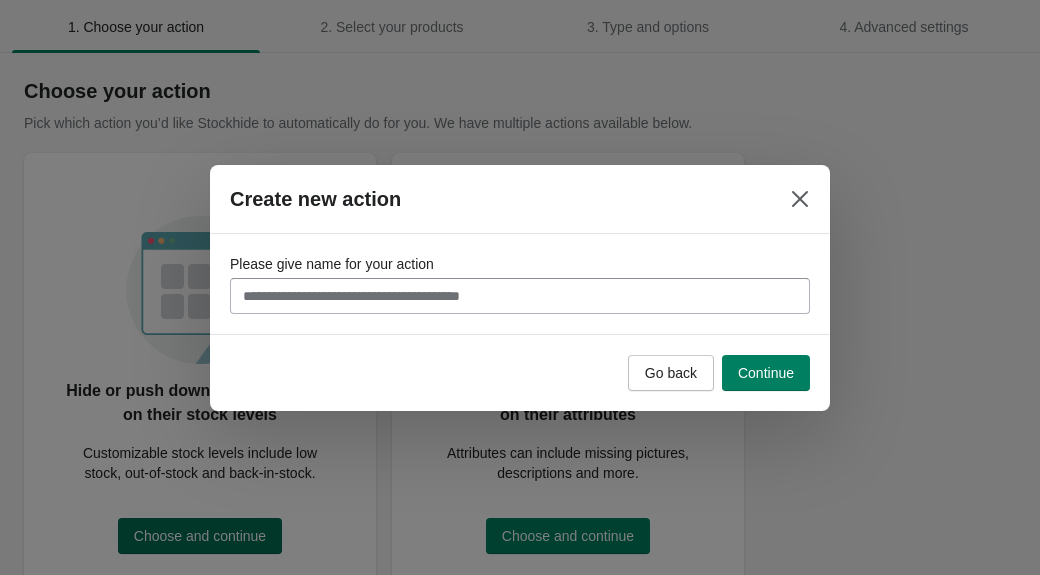 scroll, scrollTop: 72, scrollLeft: 0, axis: vertical 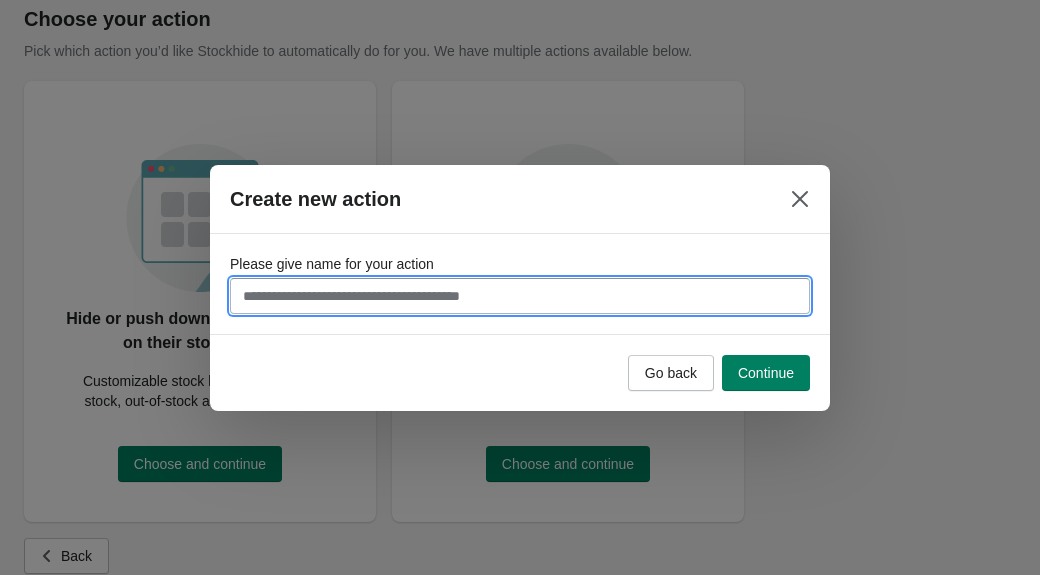 click on "Please give name for your action" at bounding box center [520, 296] 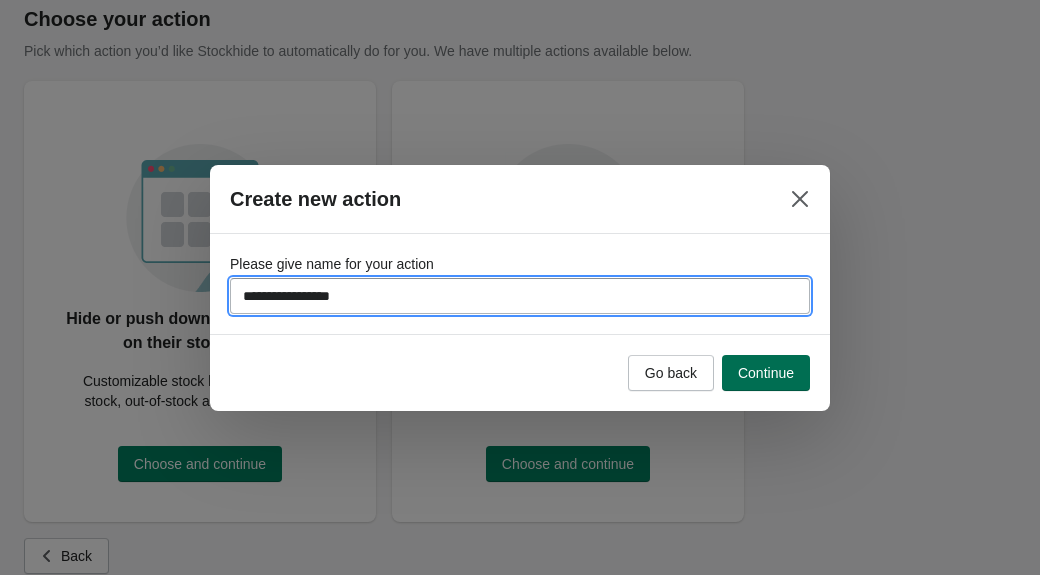 type on "**********" 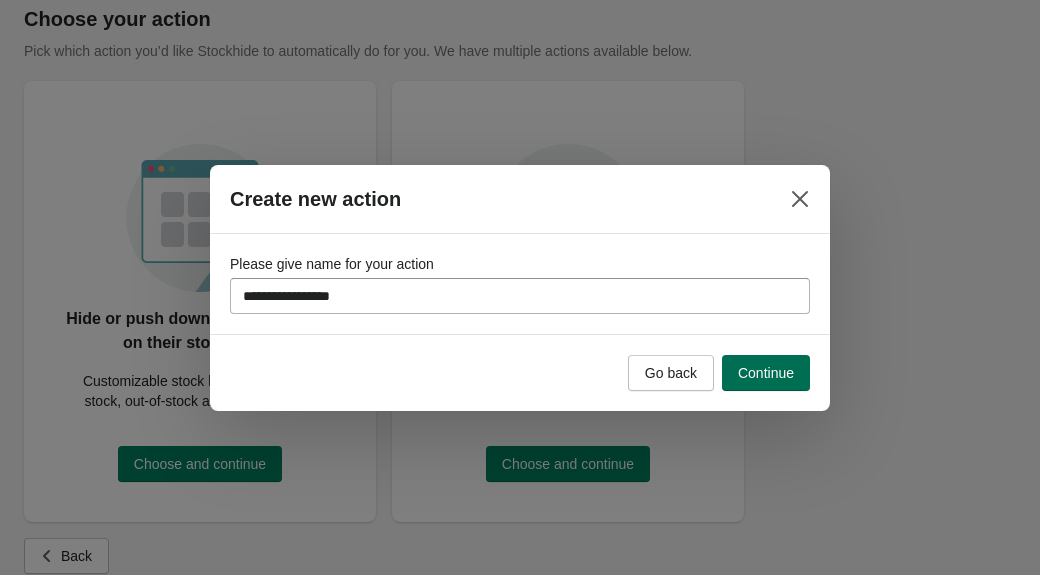 click on "Continue" at bounding box center [766, 373] 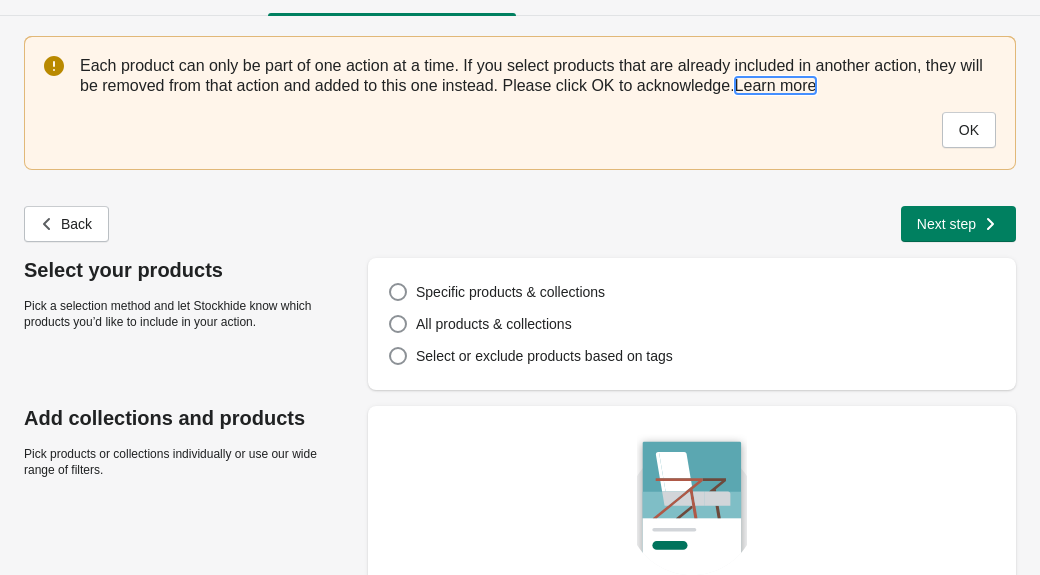 click on "Learn more" at bounding box center (776, 85) 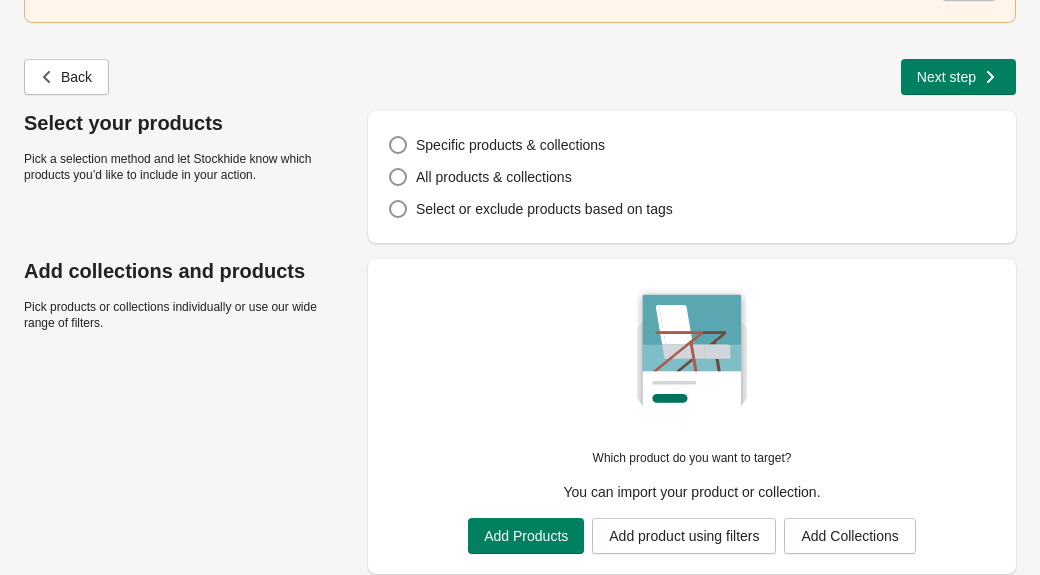 scroll, scrollTop: 191, scrollLeft: 0, axis: vertical 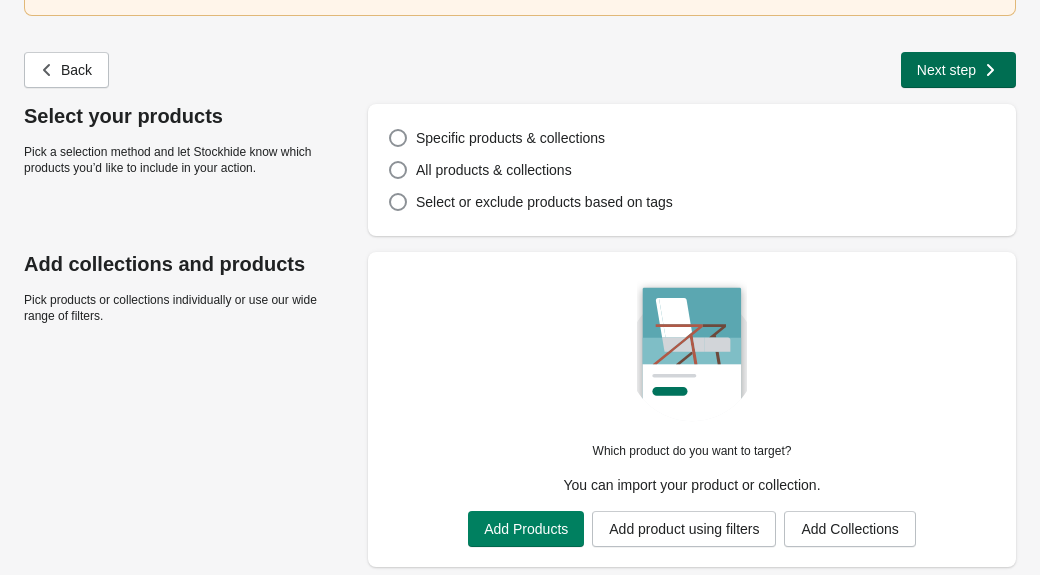 click on "Next step" at bounding box center (946, 70) 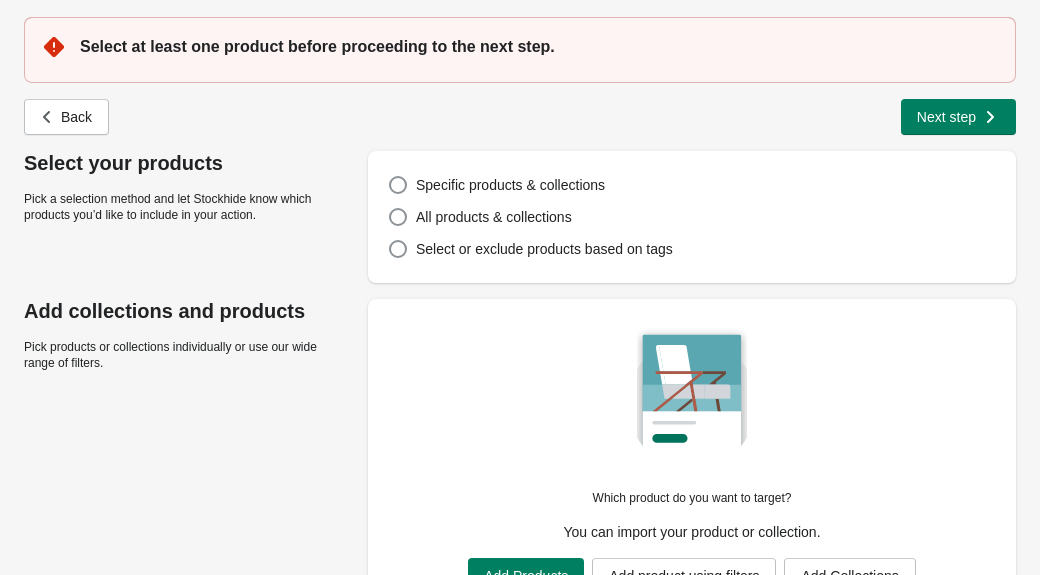 scroll, scrollTop: 257, scrollLeft: 0, axis: vertical 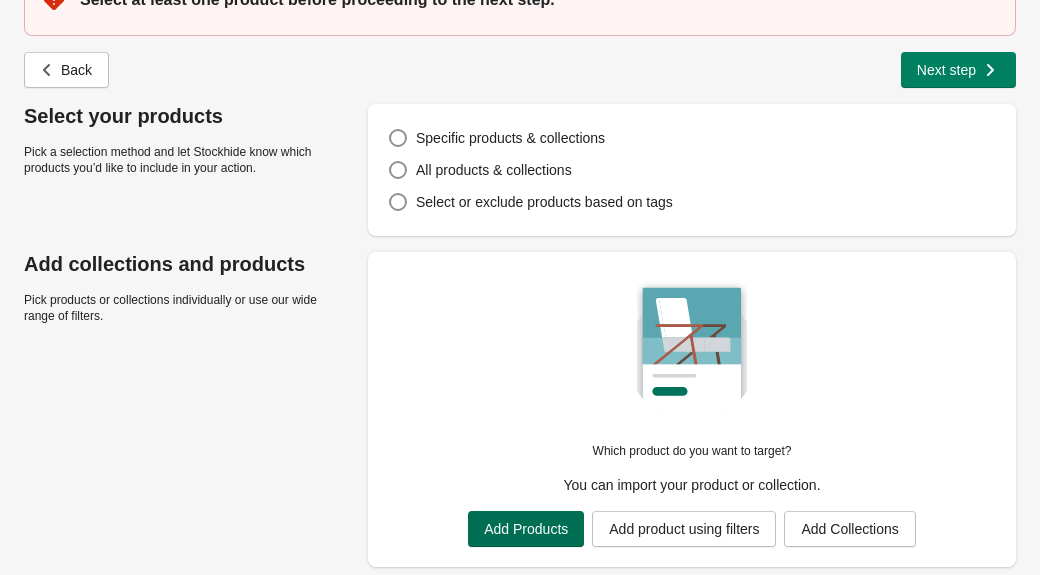 click on "Add Products" at bounding box center [526, 529] 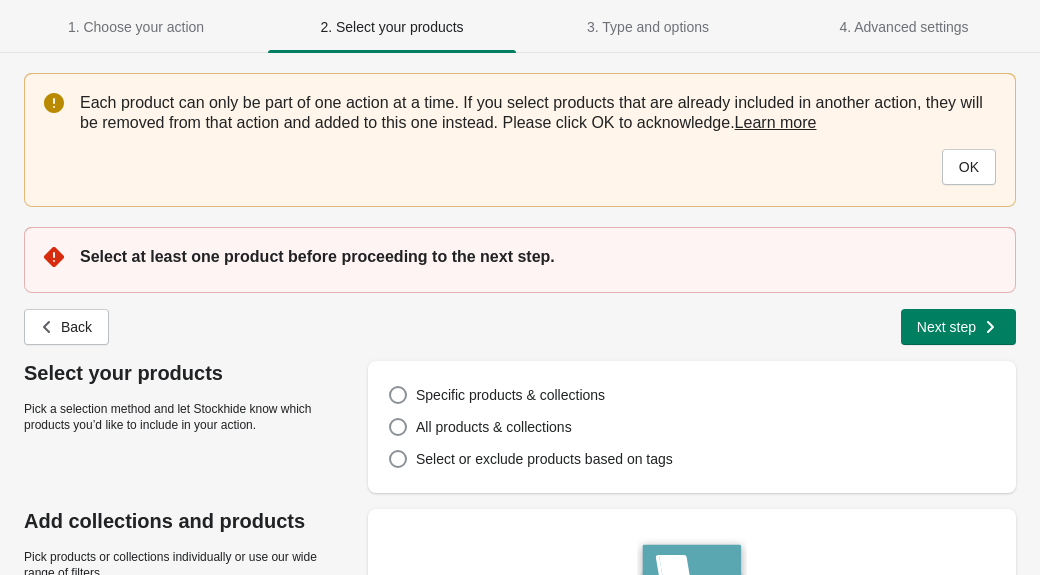 scroll, scrollTop: 257, scrollLeft: 0, axis: vertical 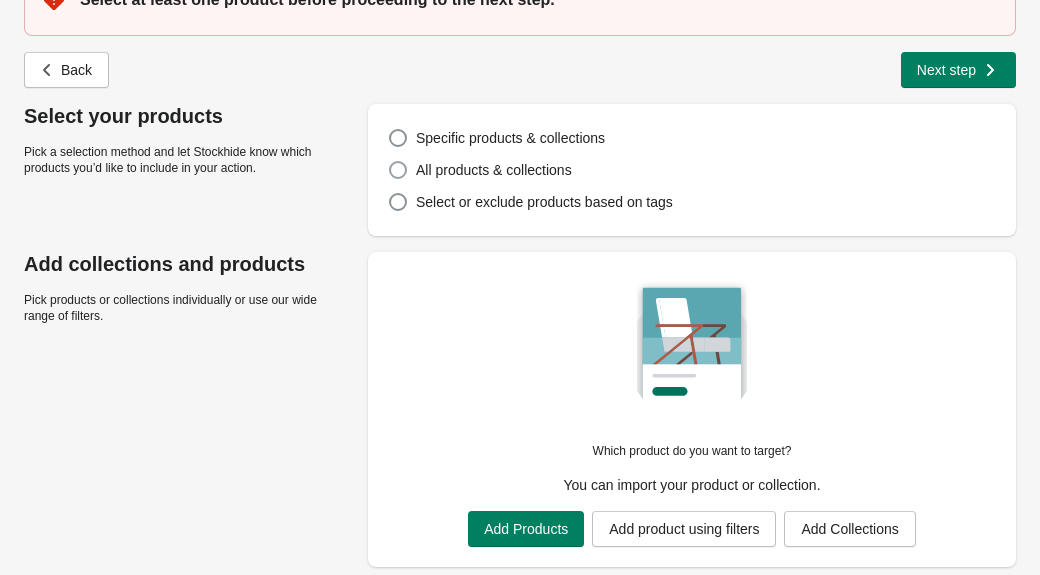 click at bounding box center (398, 170) 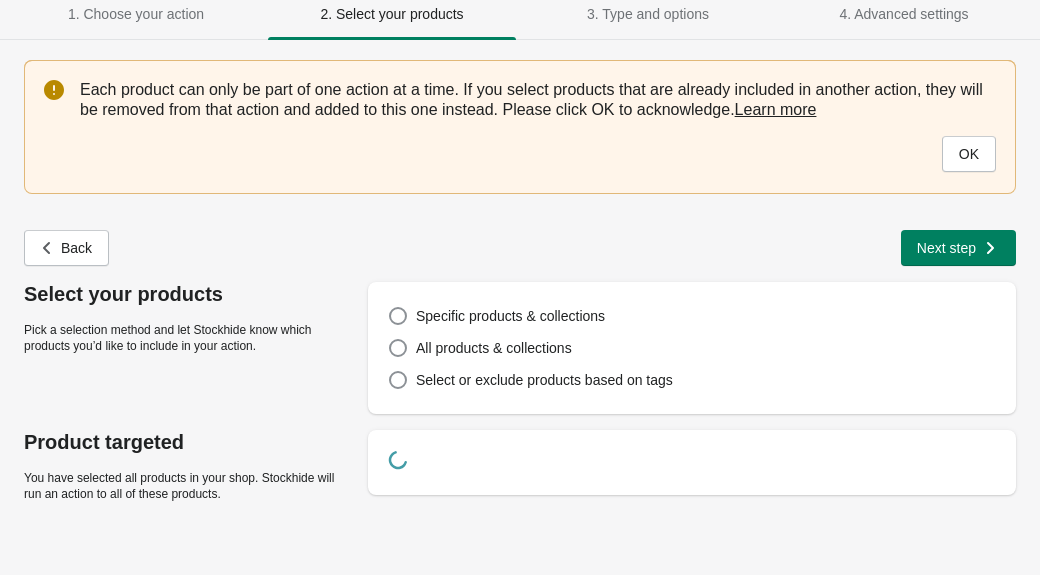 scroll, scrollTop: 0, scrollLeft: 0, axis: both 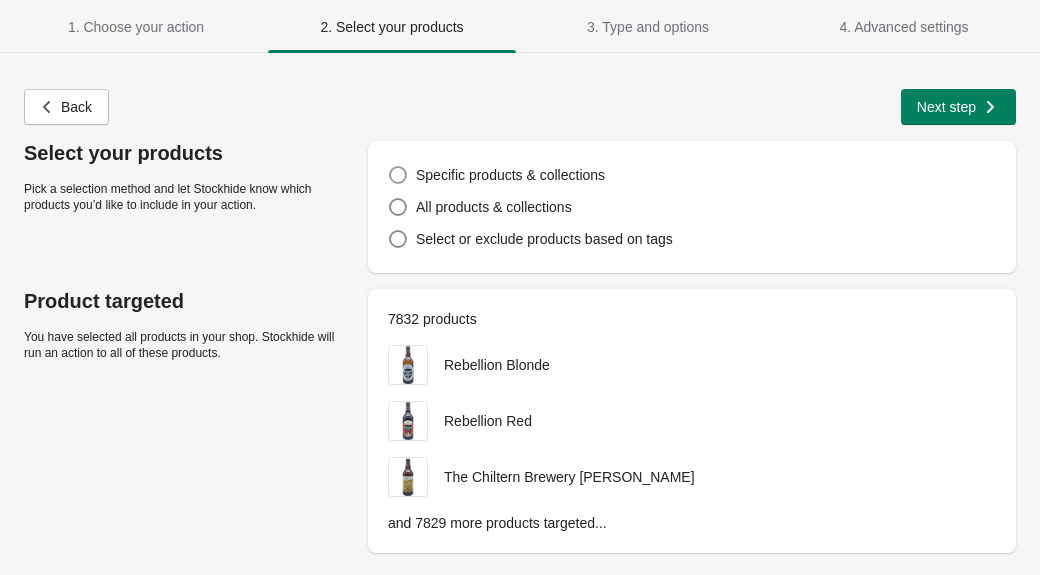 click at bounding box center (398, 175) 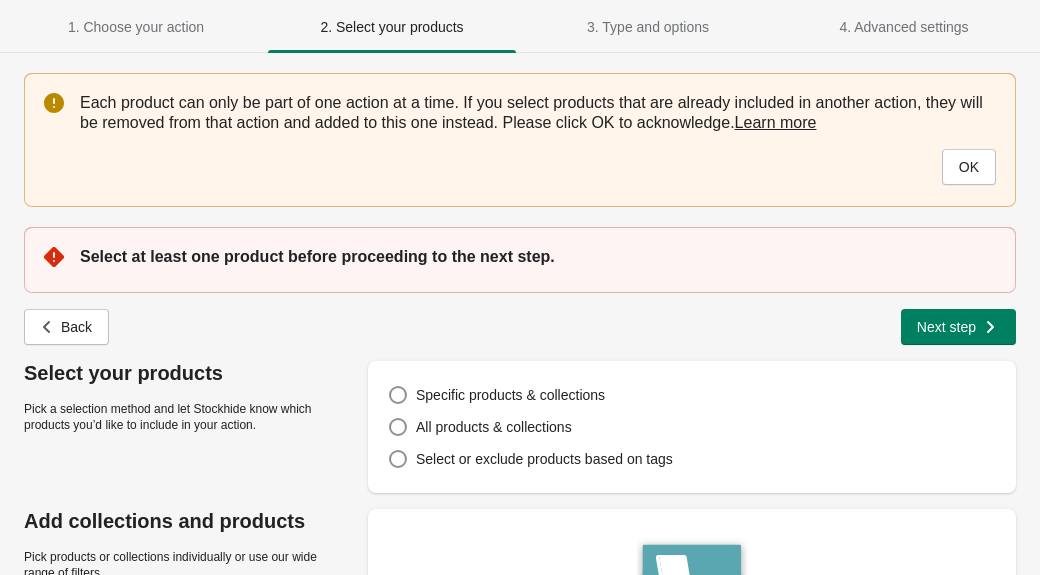 scroll, scrollTop: 257, scrollLeft: 0, axis: vertical 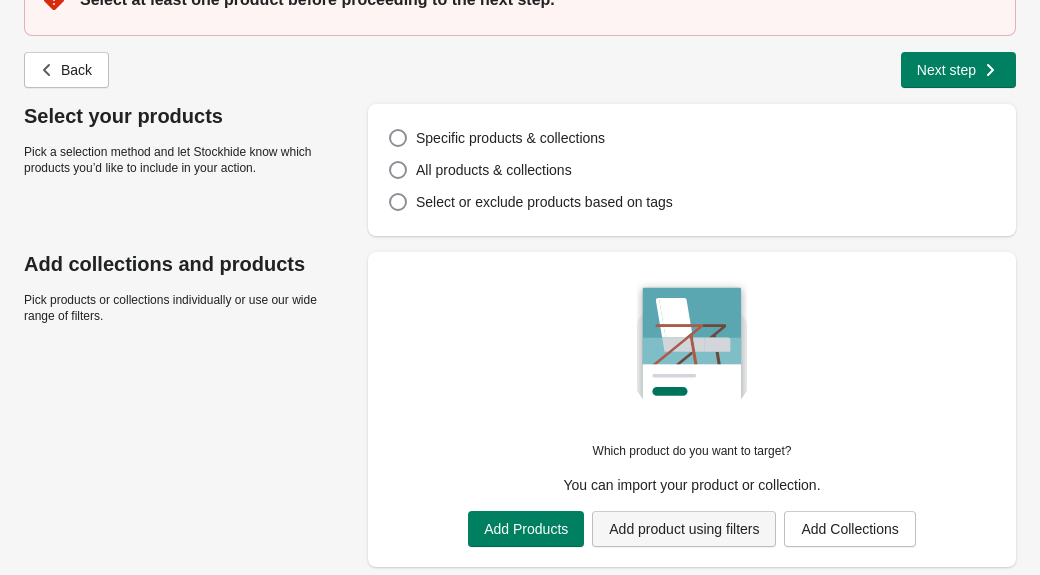 click on "Add product using filters" at bounding box center [684, 529] 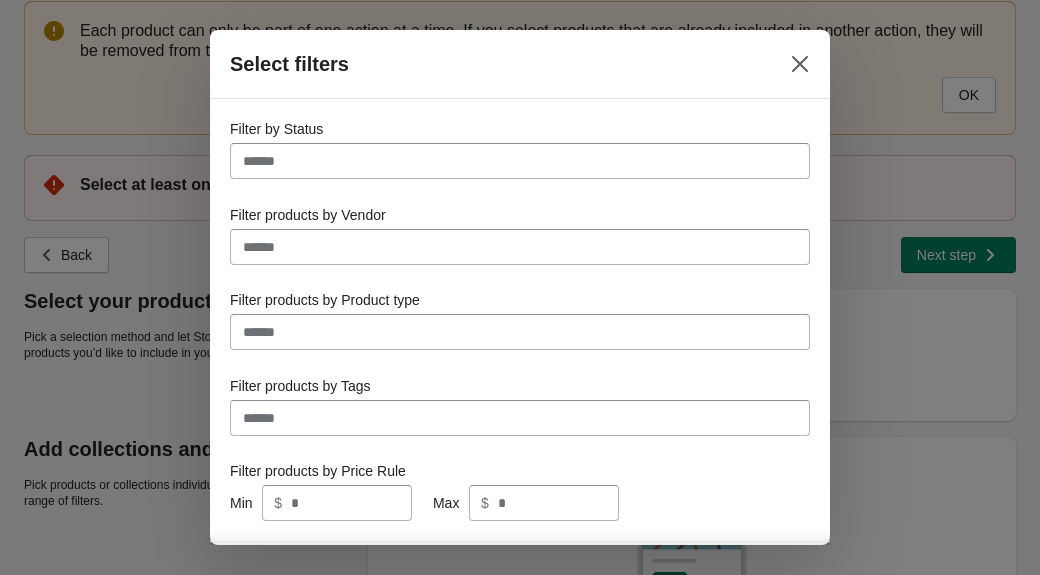 scroll, scrollTop: 0, scrollLeft: 0, axis: both 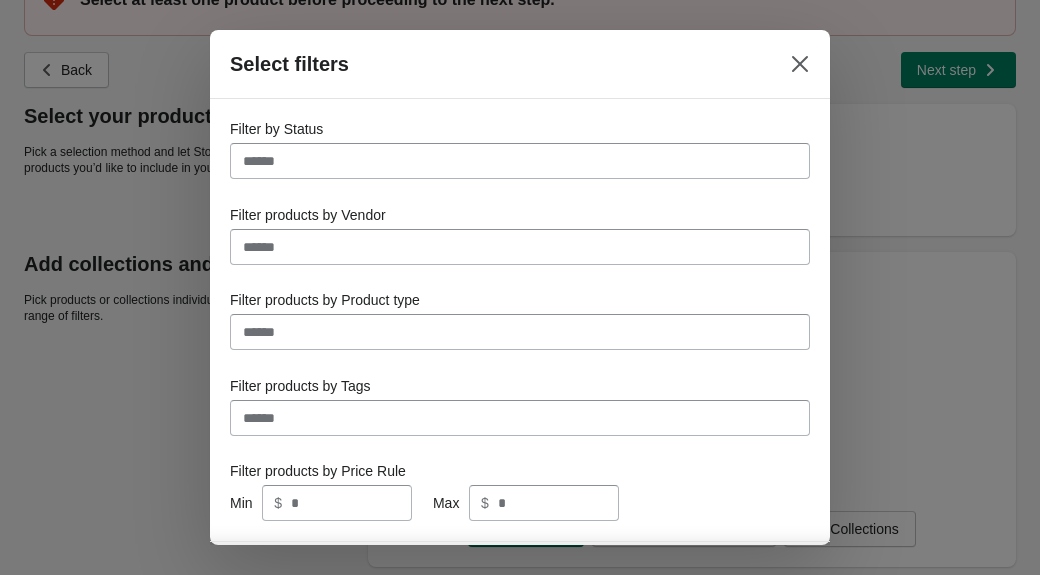 click on "Filter products by Product type" at bounding box center [520, 332] 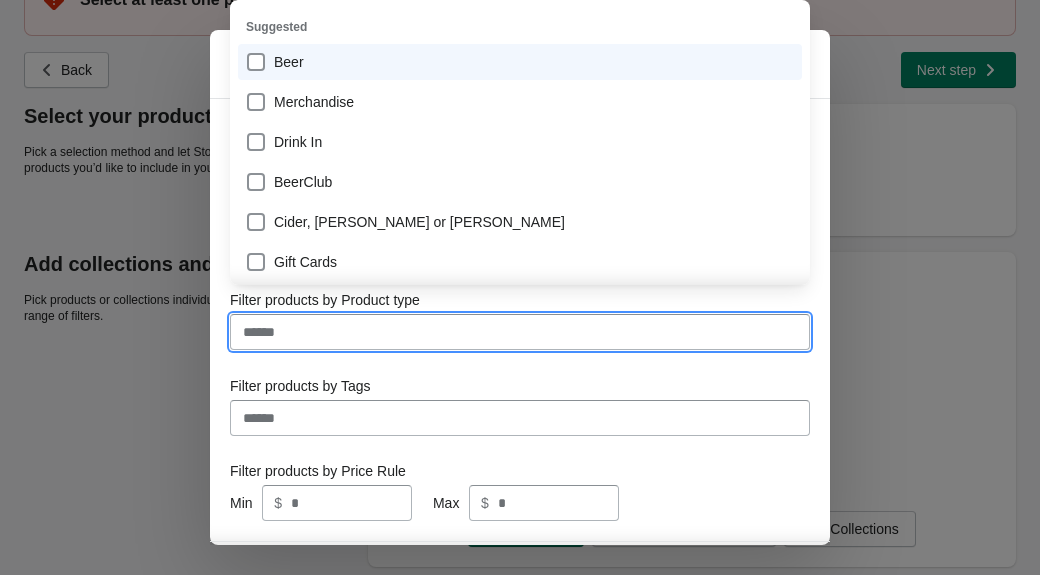 click on "Beer" at bounding box center (520, 62) 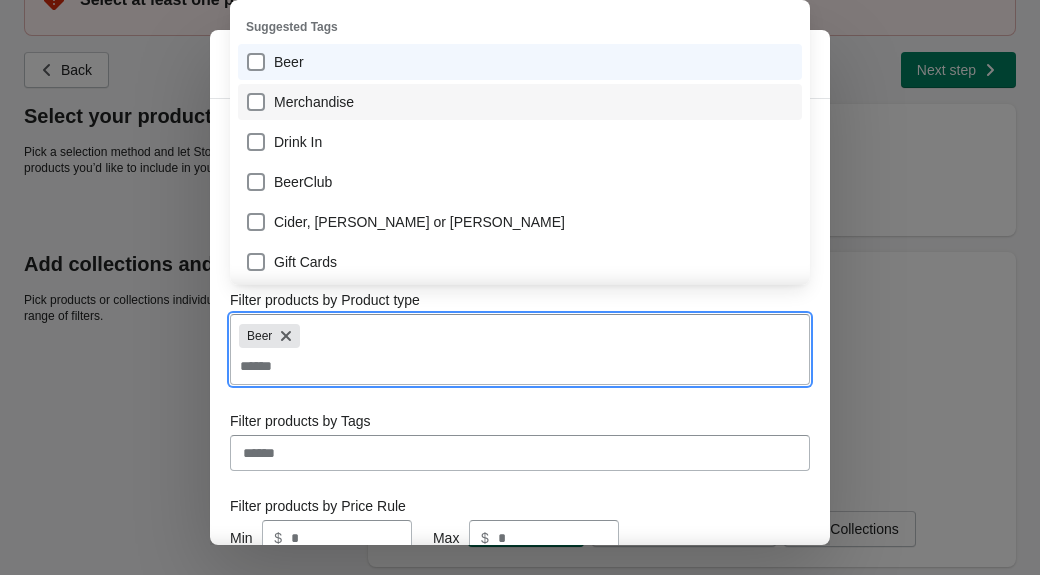 click on "Merchandise" at bounding box center (520, 102) 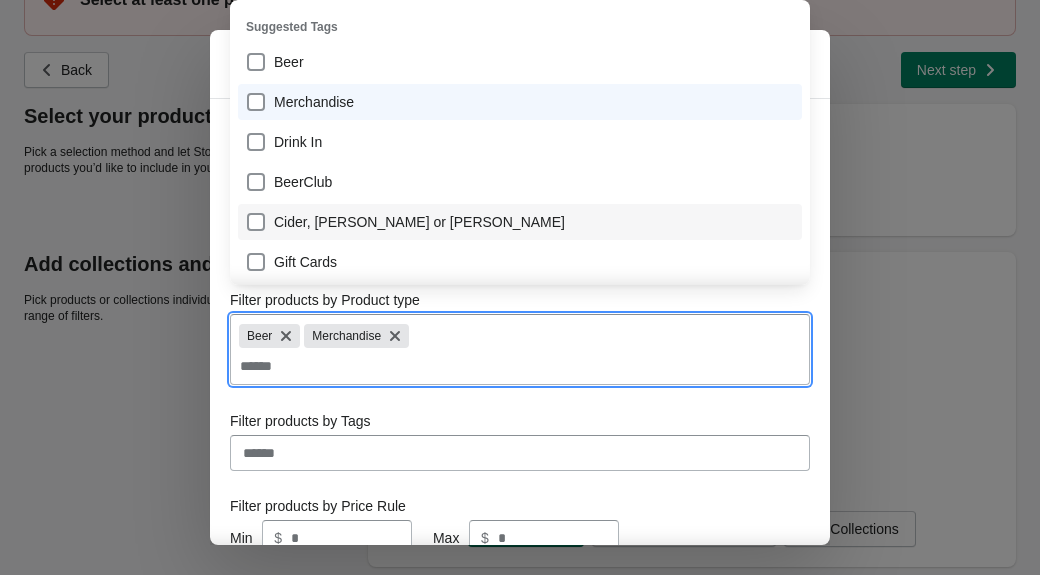 click on "Cider, Perry or Mead" at bounding box center [520, 222] 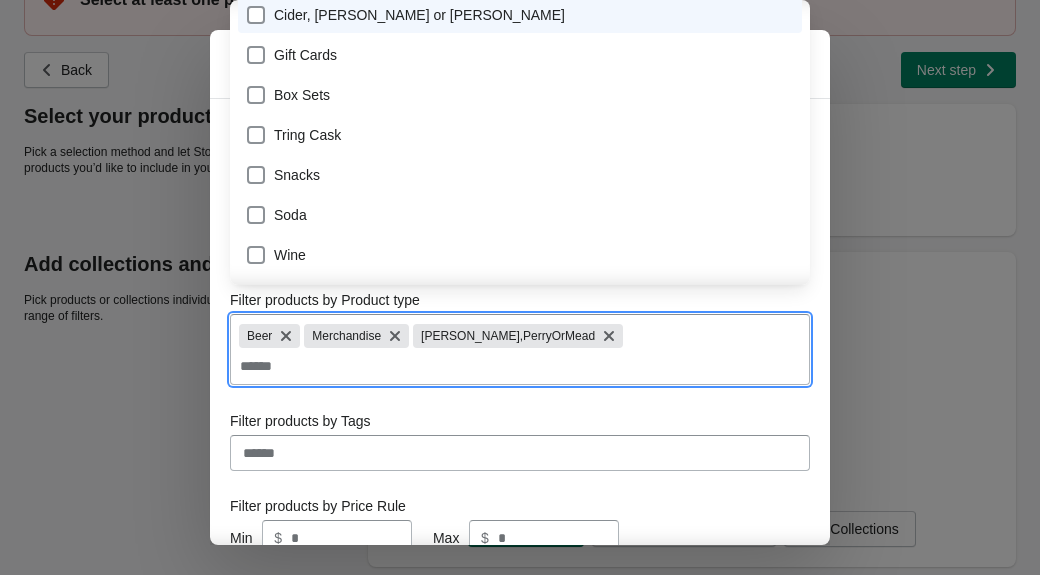 scroll, scrollTop: 213, scrollLeft: 0, axis: vertical 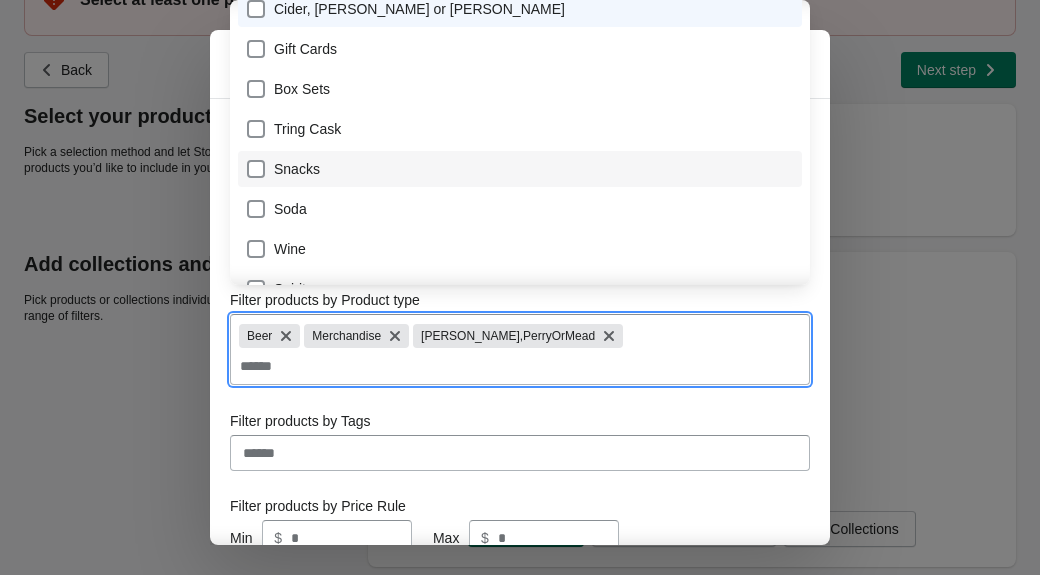 click on "Snacks" at bounding box center (520, 169) 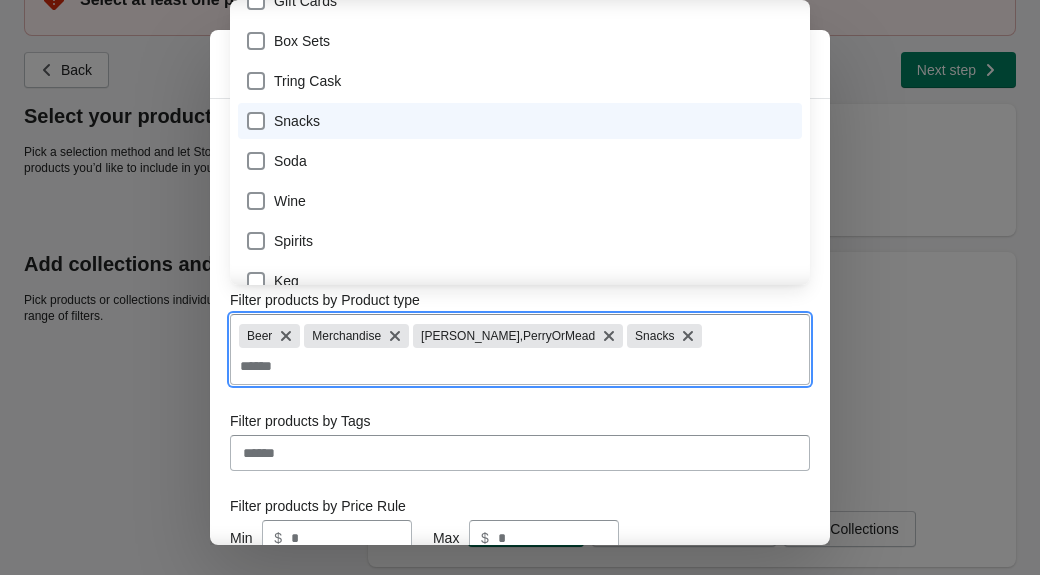 scroll, scrollTop: 262, scrollLeft: 0, axis: vertical 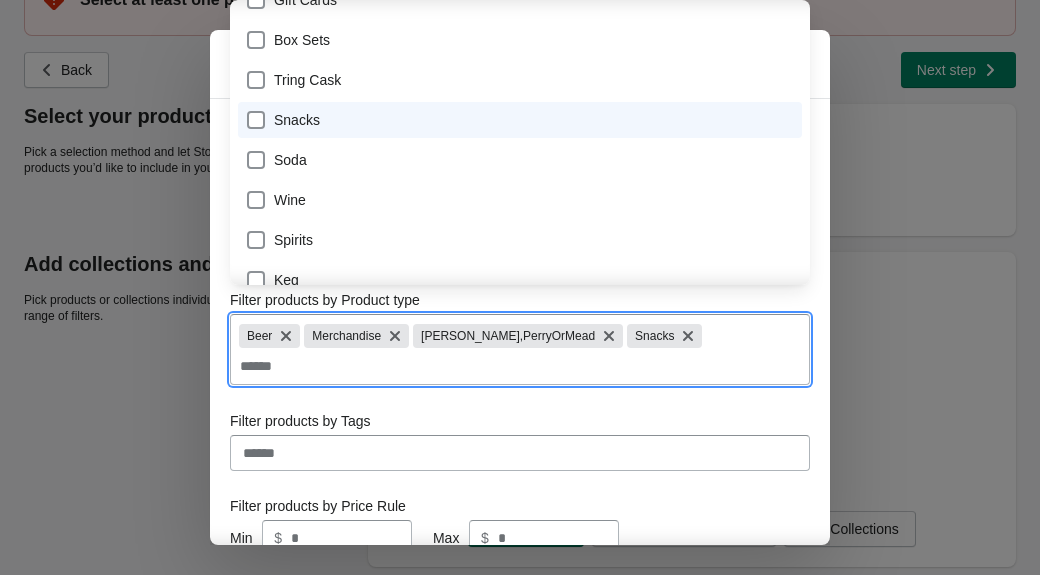 click on "Snacks" at bounding box center (520, 120) 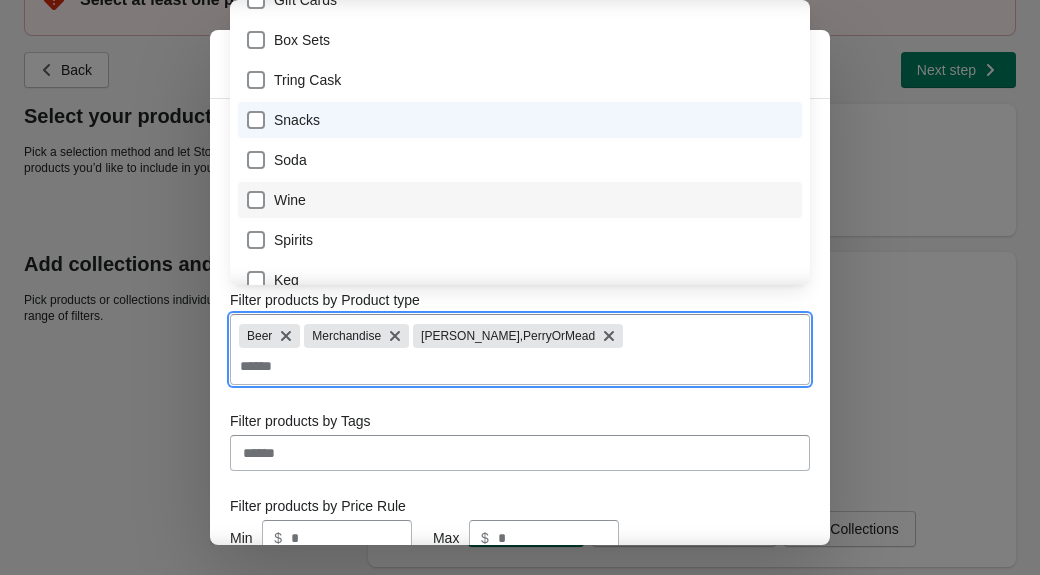 click on "Wine" at bounding box center (520, 200) 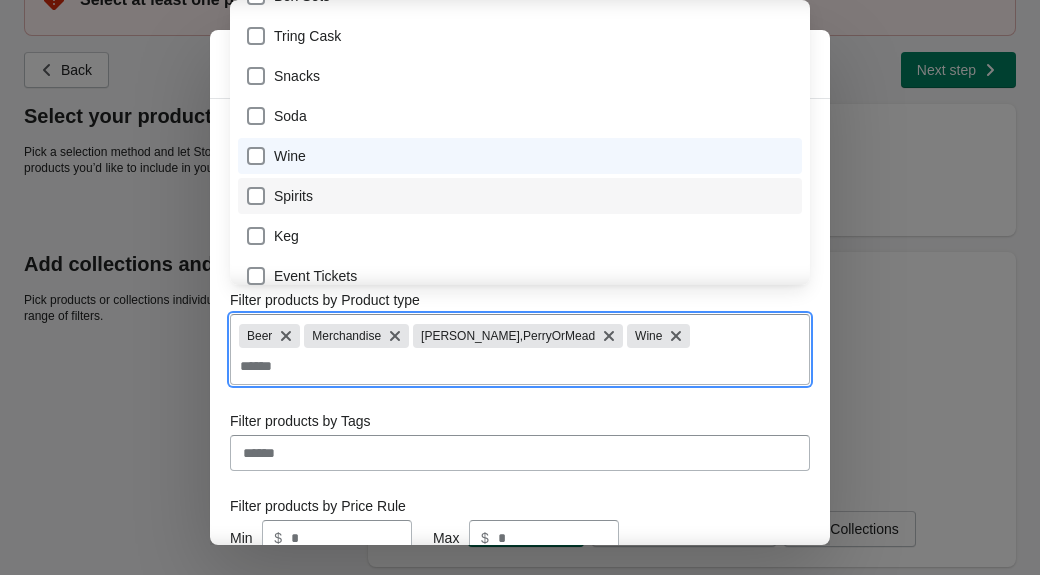 click on "Spirits" at bounding box center [520, 196] 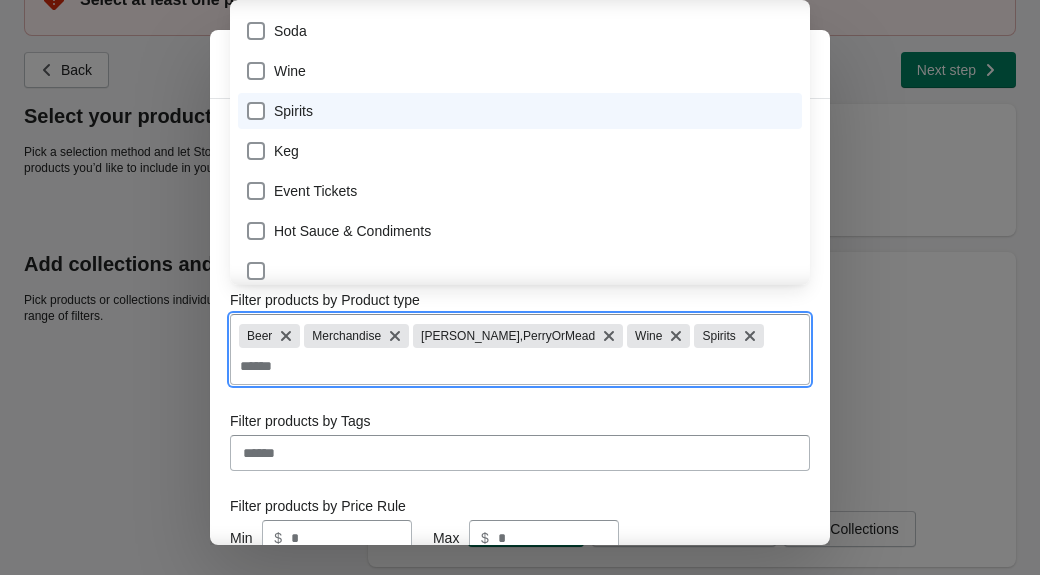 scroll, scrollTop: 403, scrollLeft: 0, axis: vertical 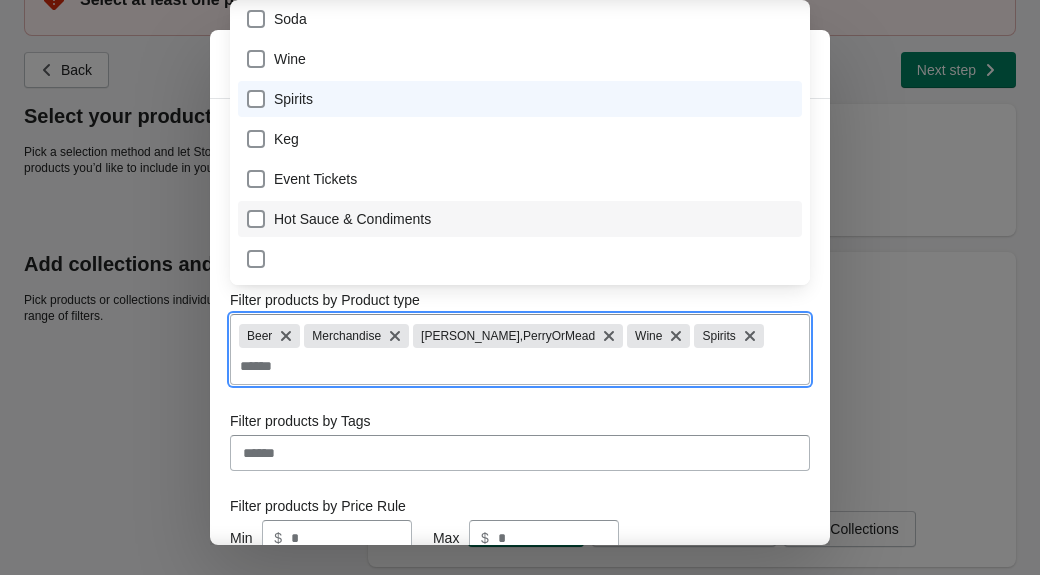 click on "Hot Sauce & Condiments" at bounding box center [520, 219] 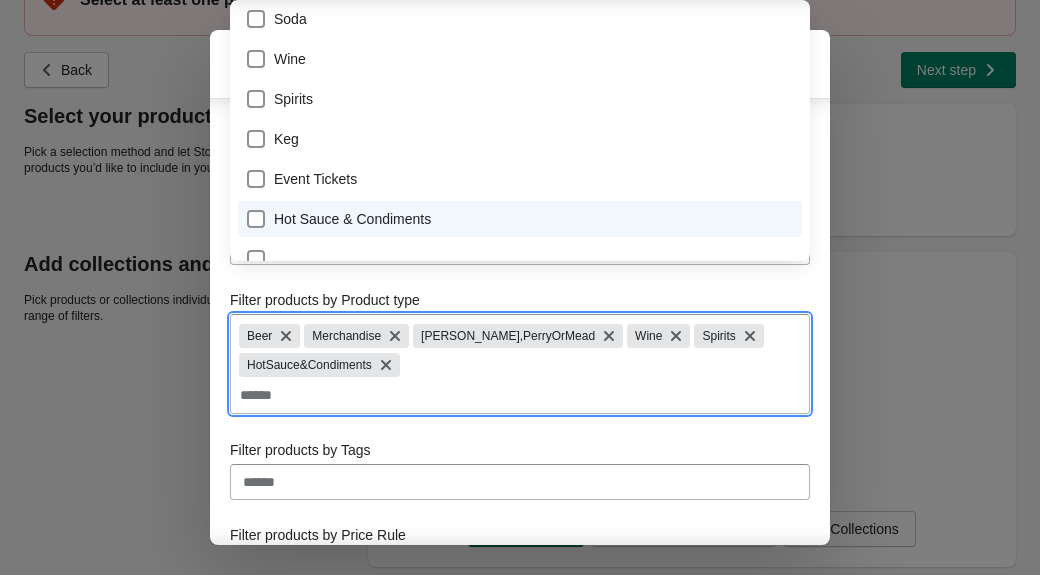 scroll, scrollTop: 136, scrollLeft: 0, axis: vertical 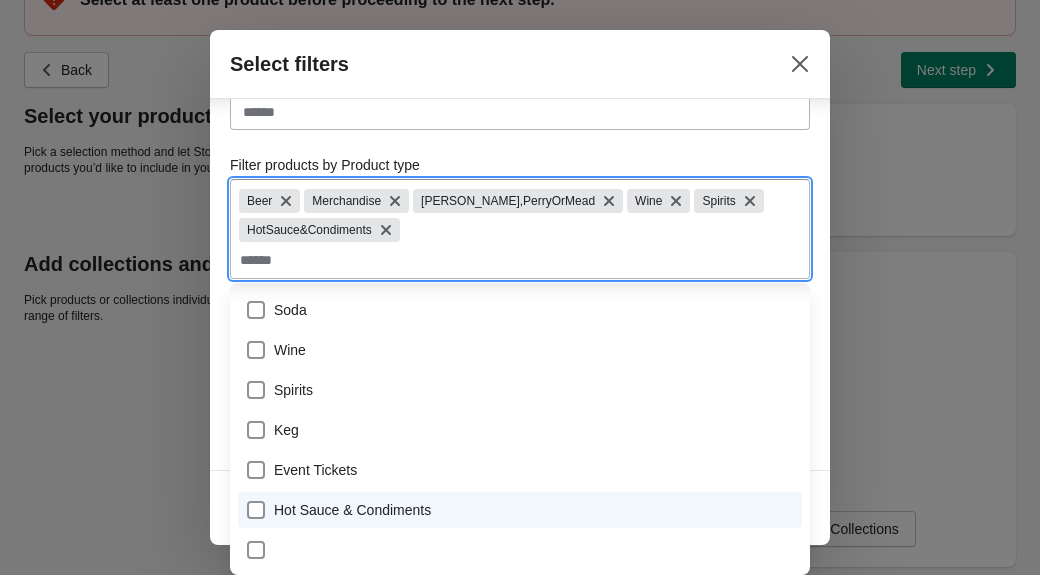 click on "Filter products by Product type" at bounding box center (520, 165) 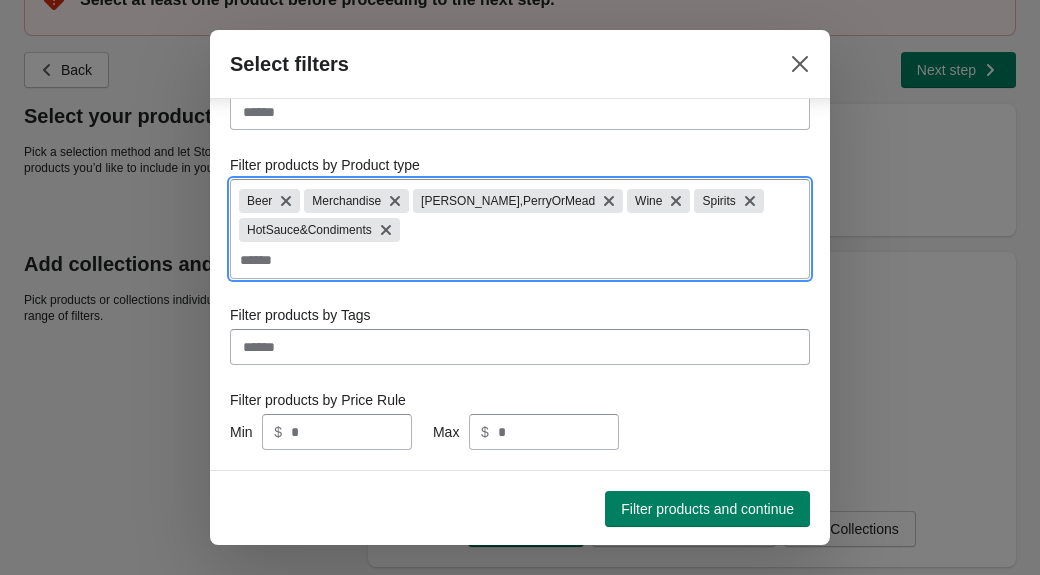 scroll, scrollTop: 136, scrollLeft: 0, axis: vertical 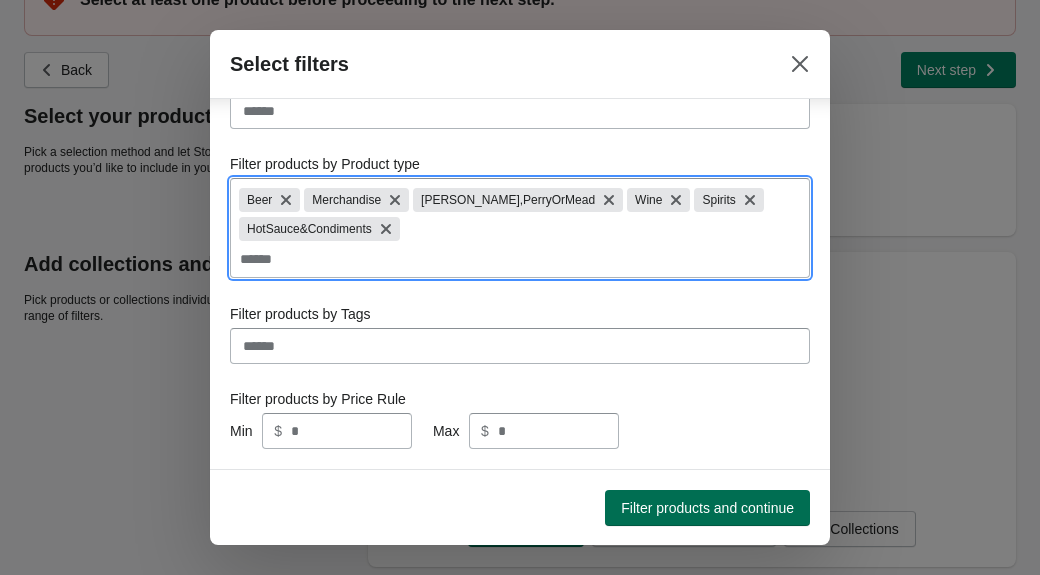 click on "Filter products and continue" at bounding box center [707, 508] 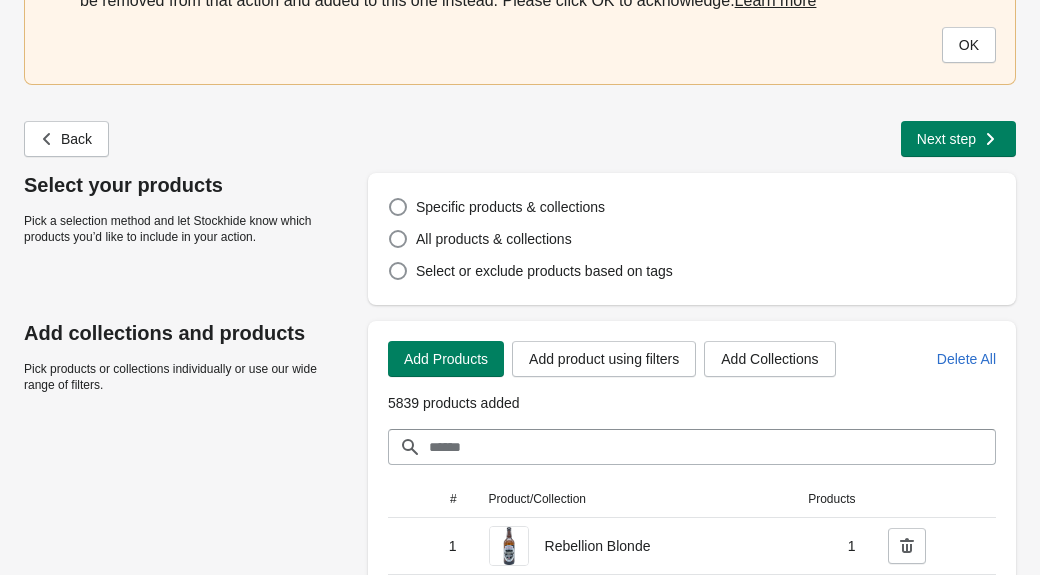 scroll, scrollTop: 131, scrollLeft: 0, axis: vertical 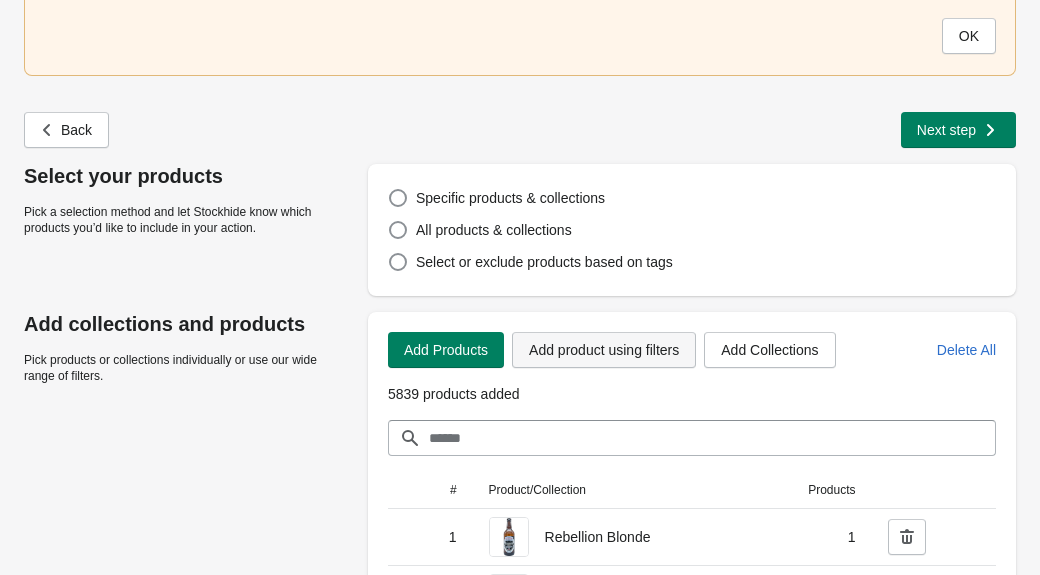 click on "Add product using filters" at bounding box center (604, 350) 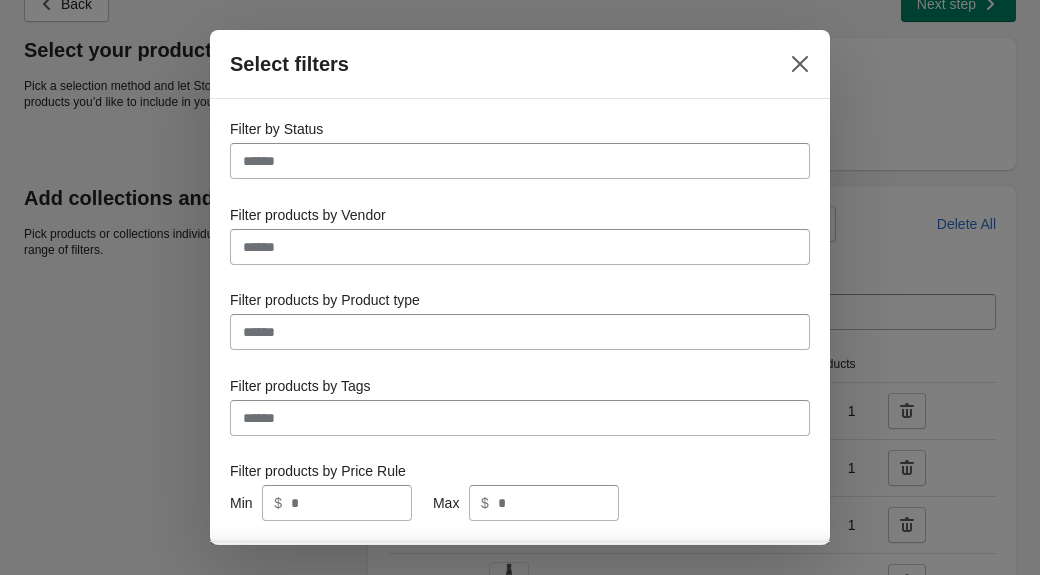 scroll, scrollTop: 0, scrollLeft: 0, axis: both 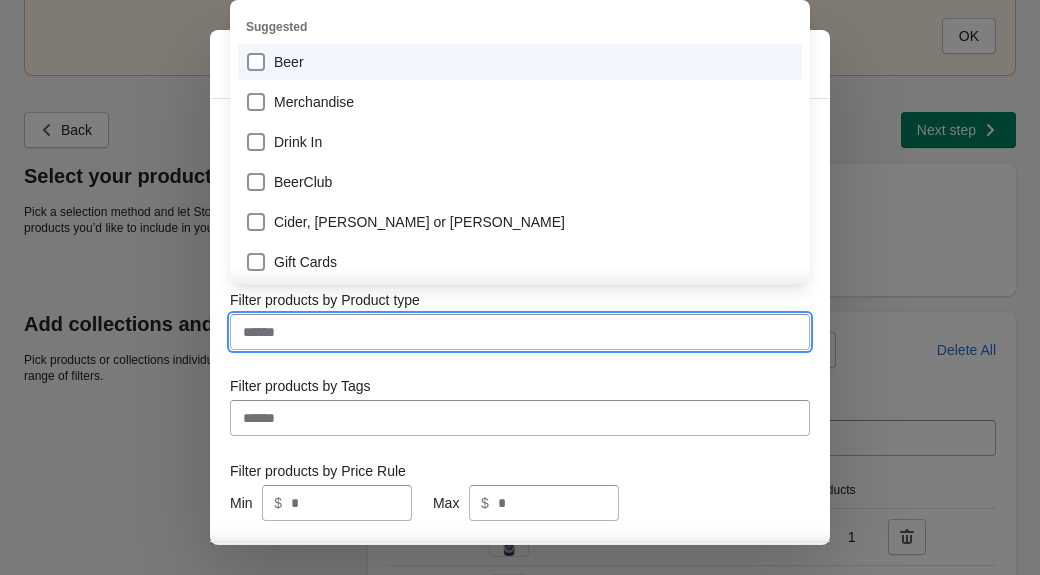 click on "Filter products by Product type" at bounding box center (520, 332) 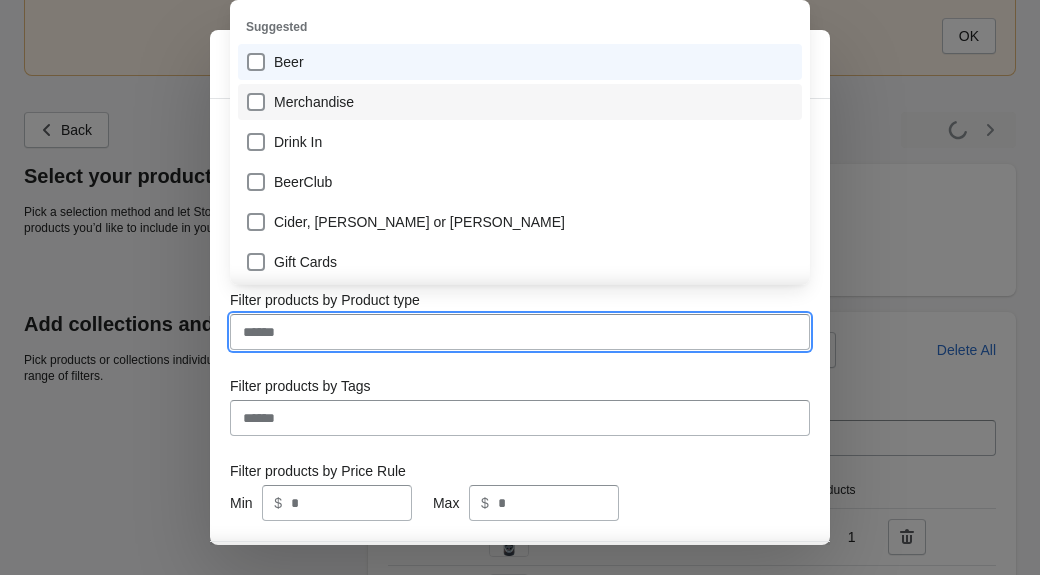 click on "Merchandise" at bounding box center [520, 102] 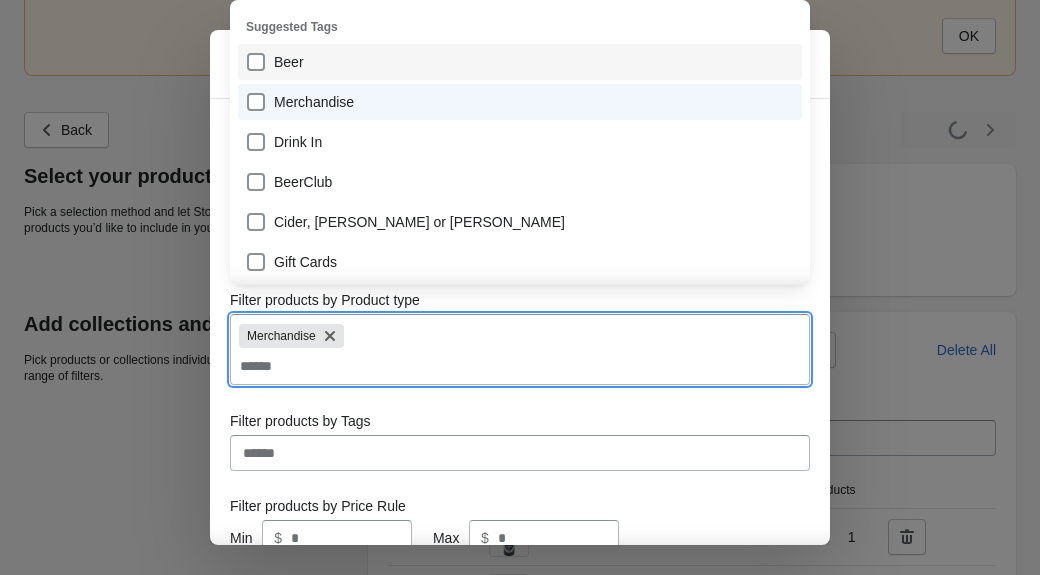 click on "Beer" at bounding box center (520, 62) 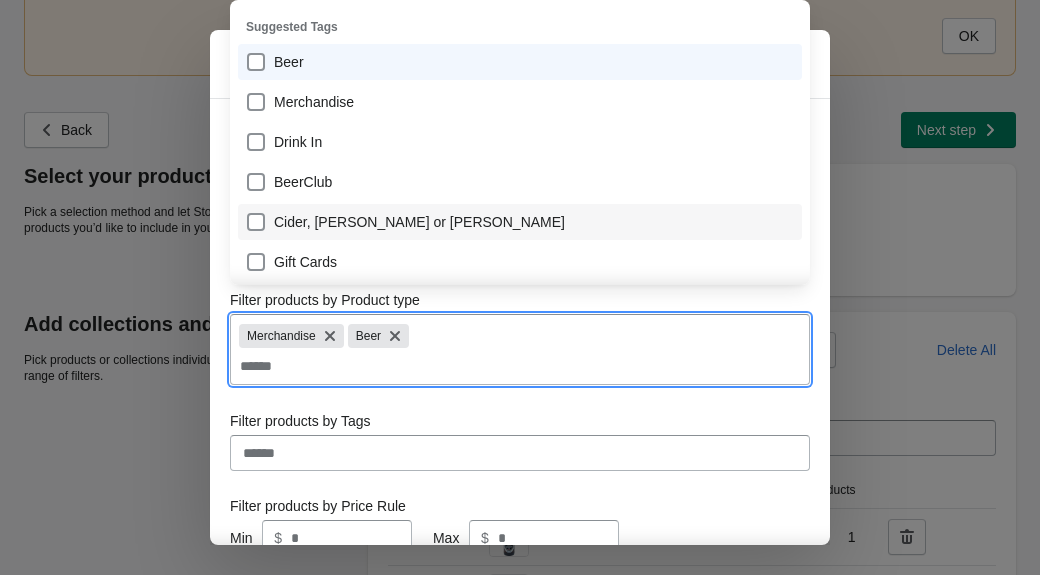 click on "Cider, Perry or Mead" at bounding box center (520, 222) 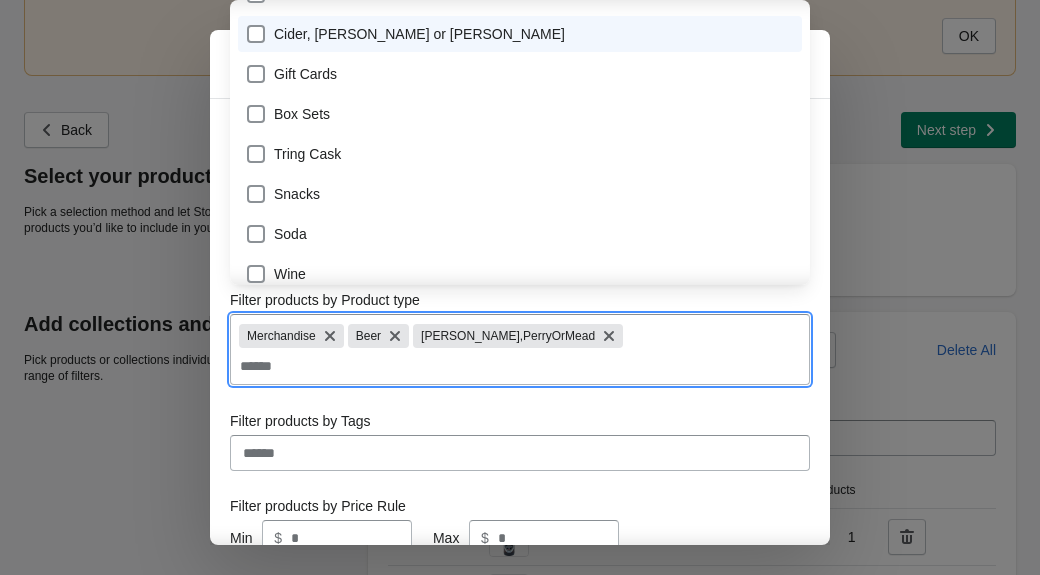 scroll, scrollTop: 210, scrollLeft: 0, axis: vertical 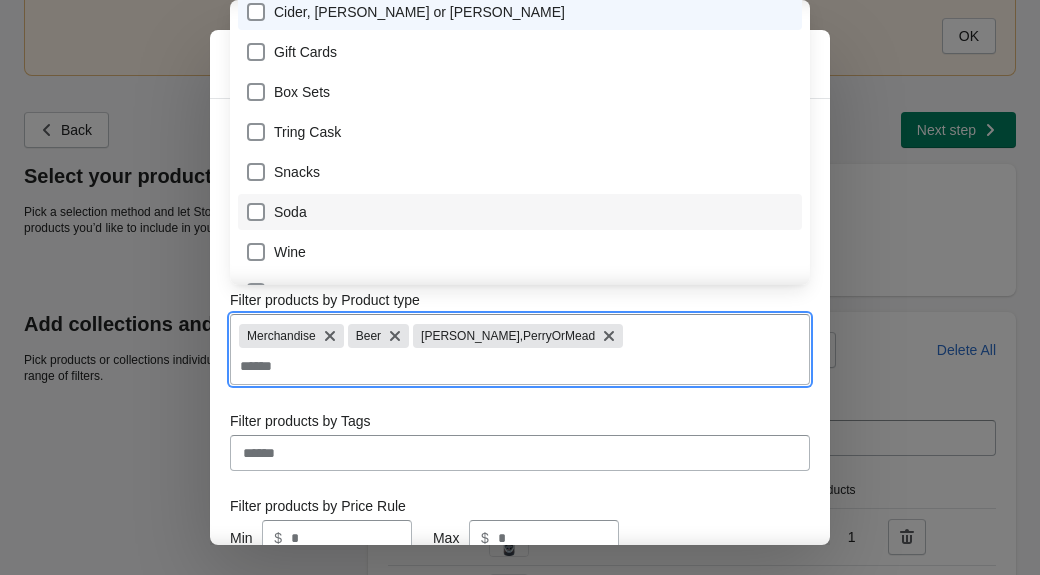 click on "Soda" at bounding box center [520, 212] 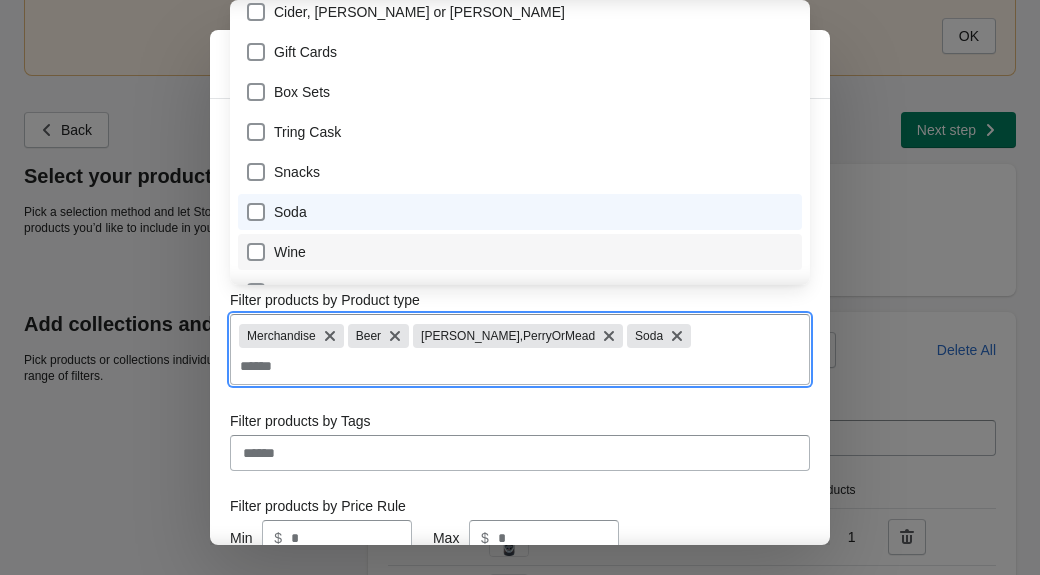 click on "Wine" at bounding box center [520, 252] 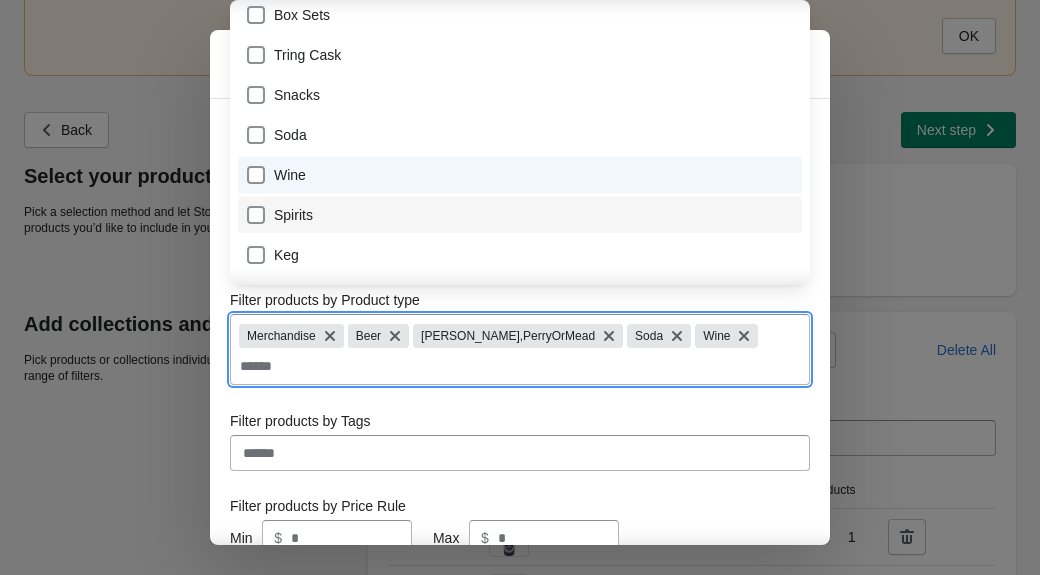 click on "Spirits" at bounding box center [520, 215] 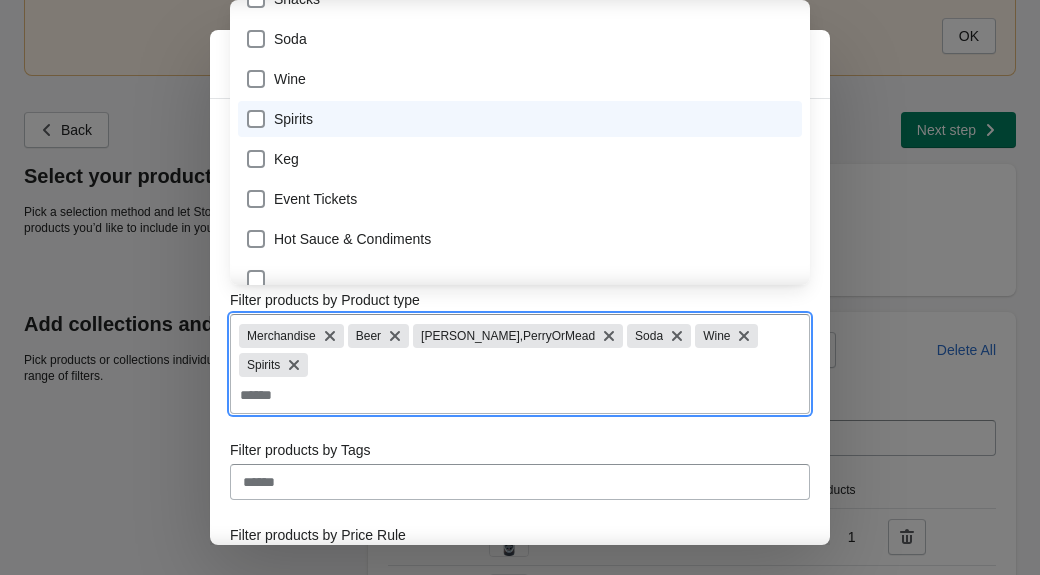 scroll, scrollTop: 388, scrollLeft: 0, axis: vertical 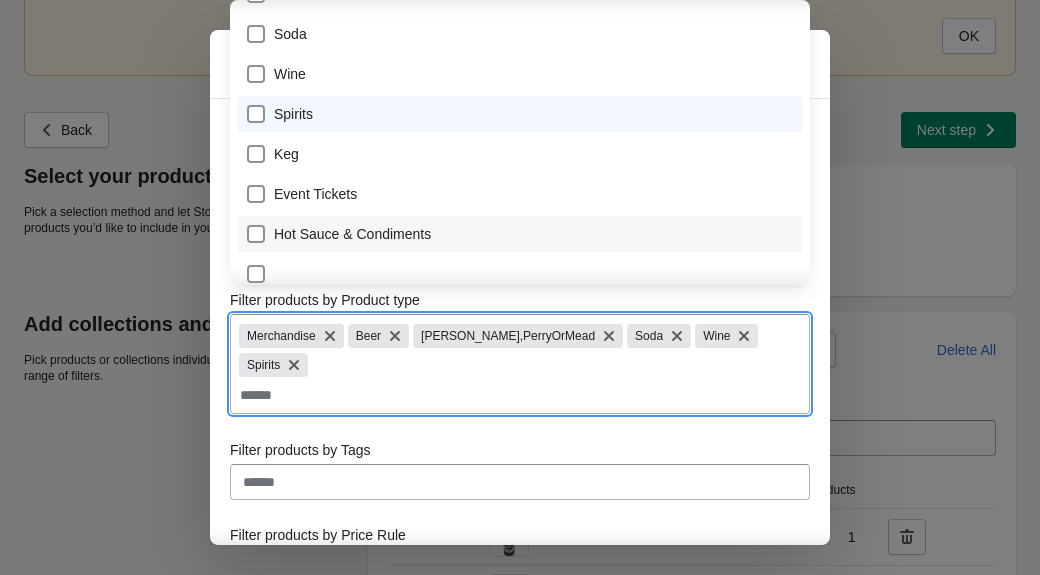 click on "Hot Sauce & Condiments" at bounding box center (520, 234) 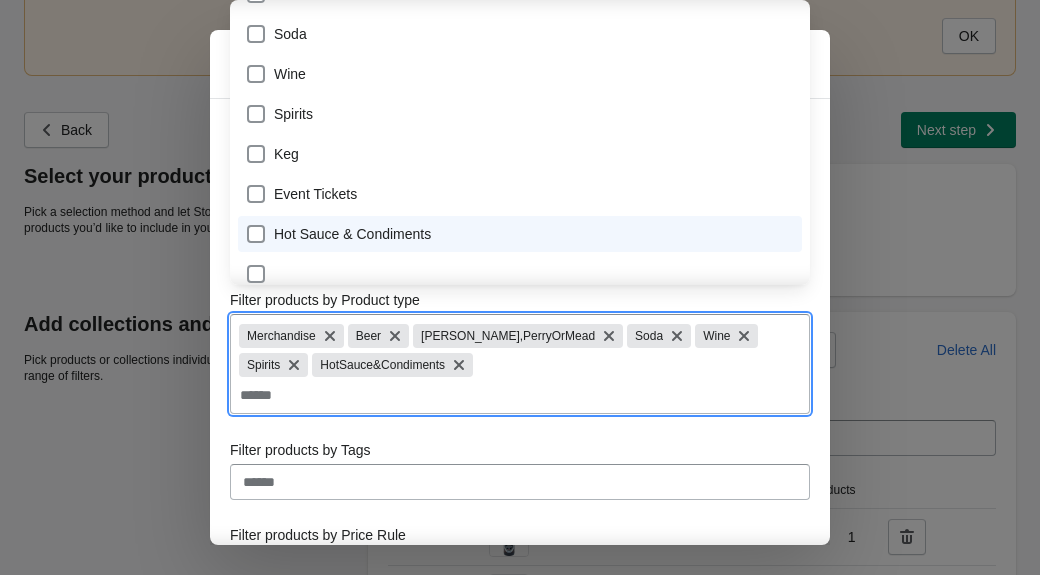 scroll, scrollTop: 403, scrollLeft: 0, axis: vertical 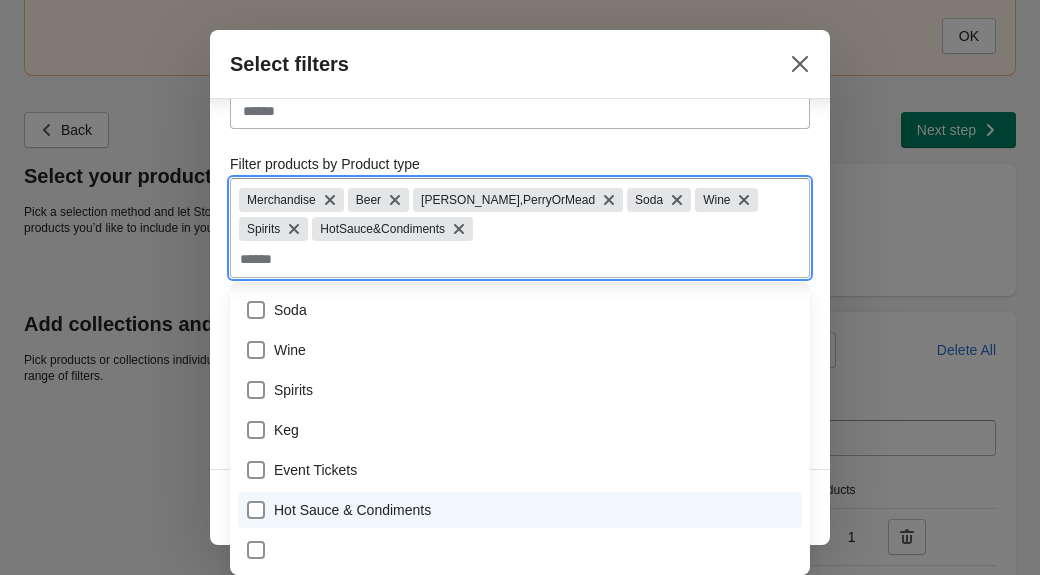 click on "Filter by Status Filter products by Vendor Filter products by Product type Merchandise Beer Cider,PerryOrMead Soda Wine Spirits HotSauce&Condiments Filter products by Tags Filter products by Price Rule Min $ Max $" at bounding box center (520, 216) 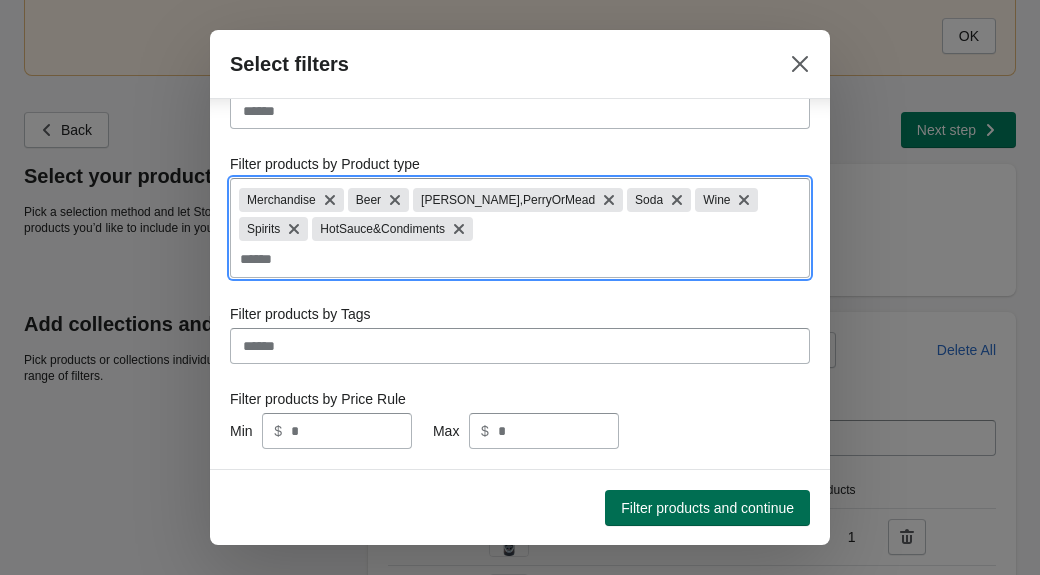 click on "Filter products and continue" at bounding box center [707, 508] 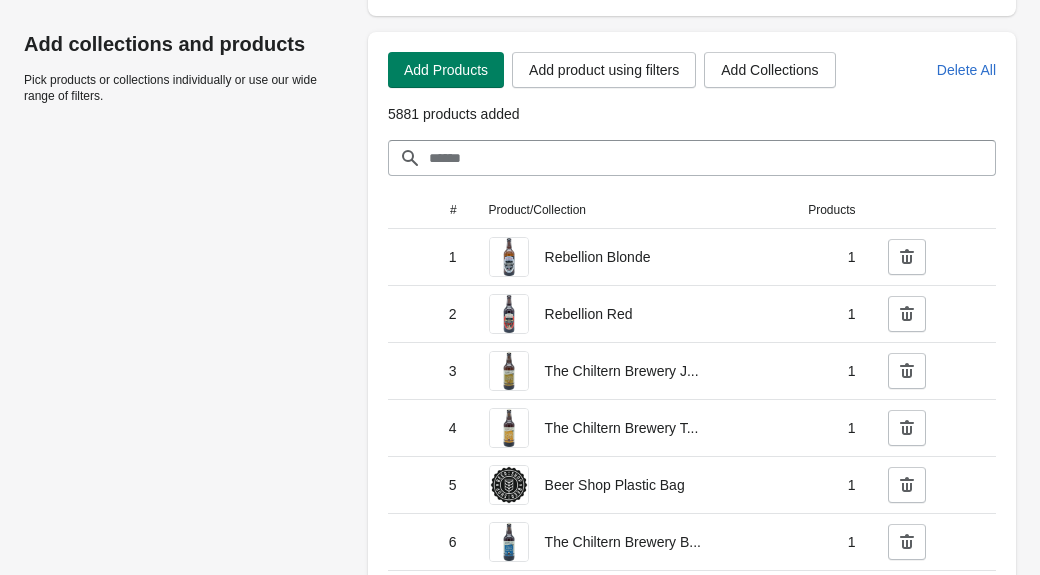 scroll, scrollTop: 0, scrollLeft: 0, axis: both 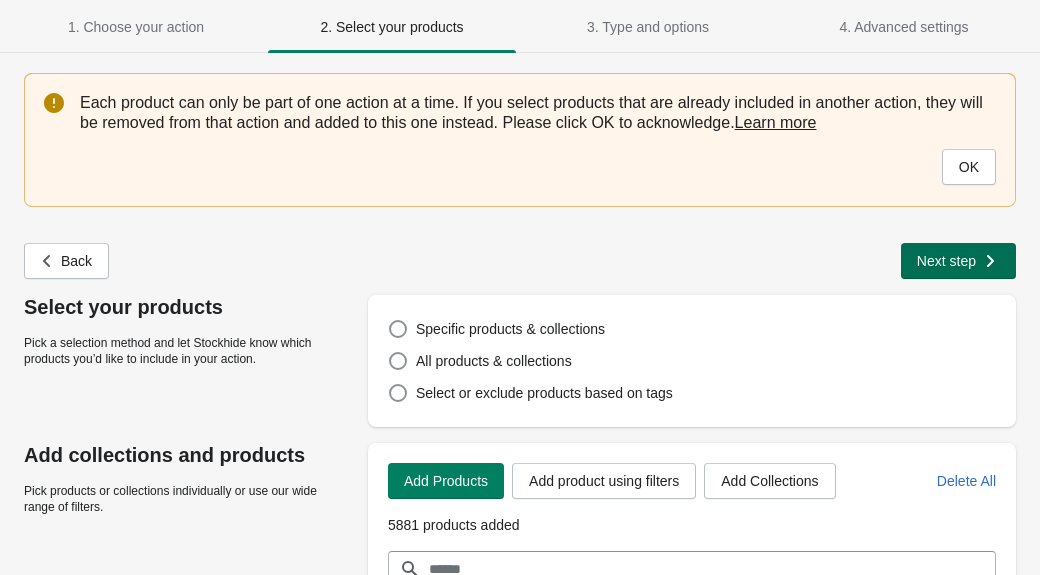 click on "Next step" at bounding box center [946, 261] 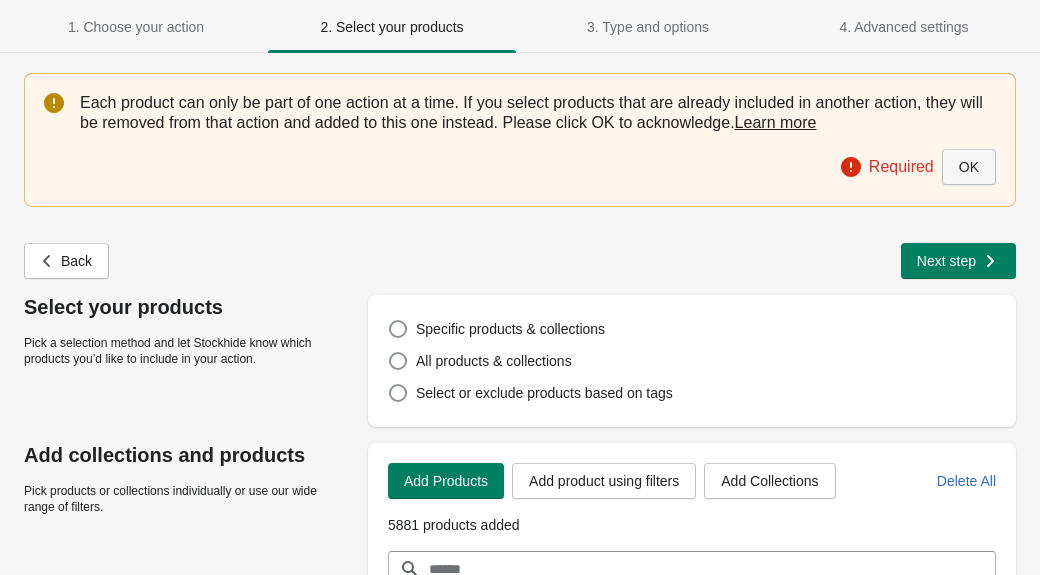 click on "OK" at bounding box center (969, 167) 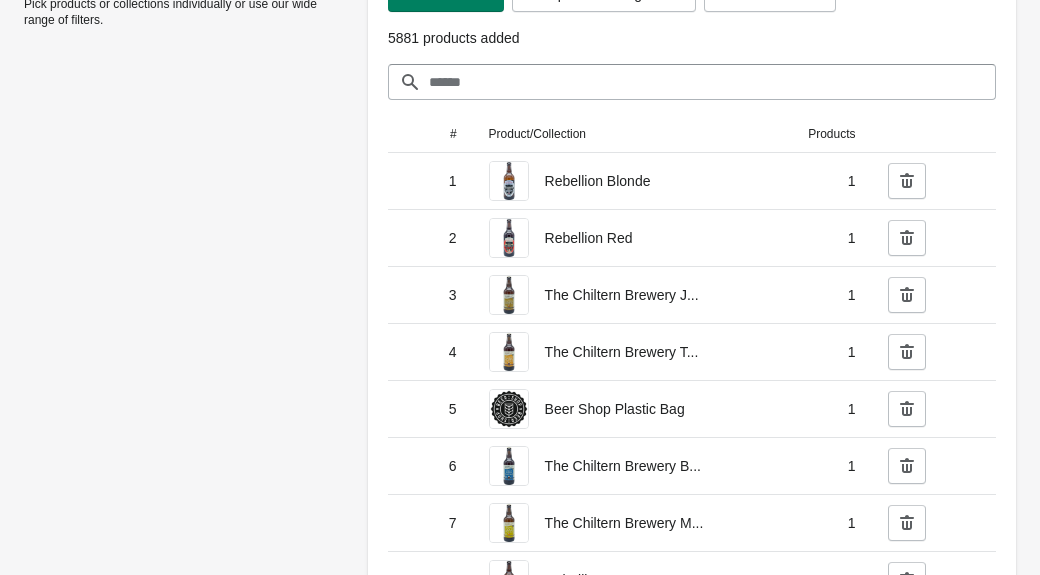 scroll, scrollTop: 0, scrollLeft: 0, axis: both 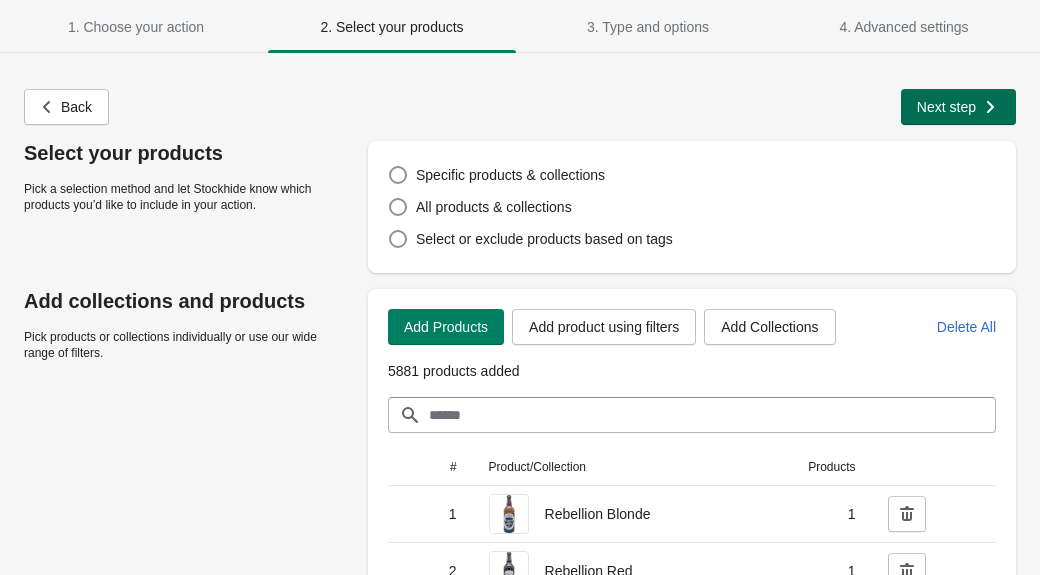 click 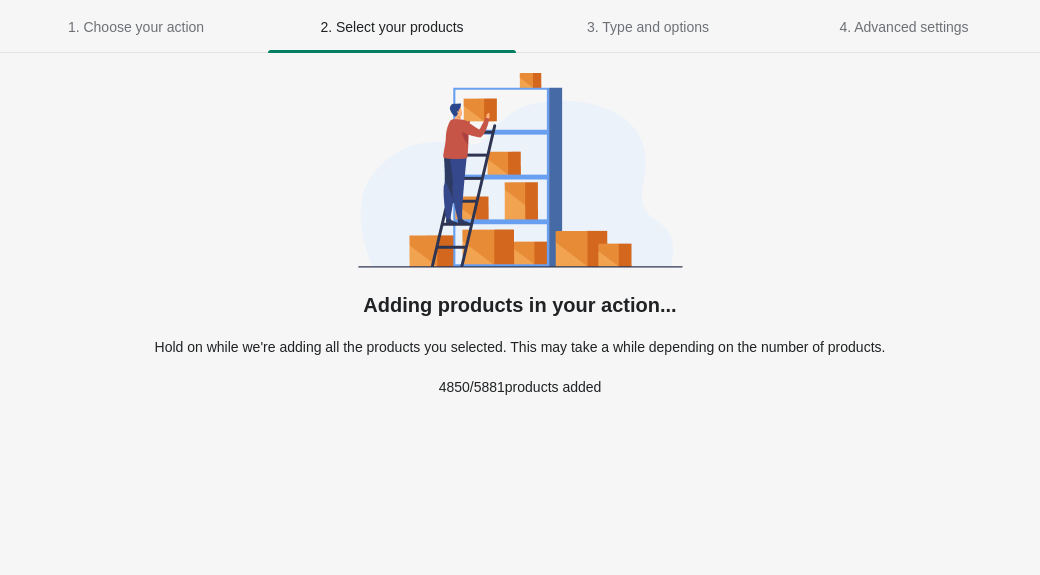select on "**********" 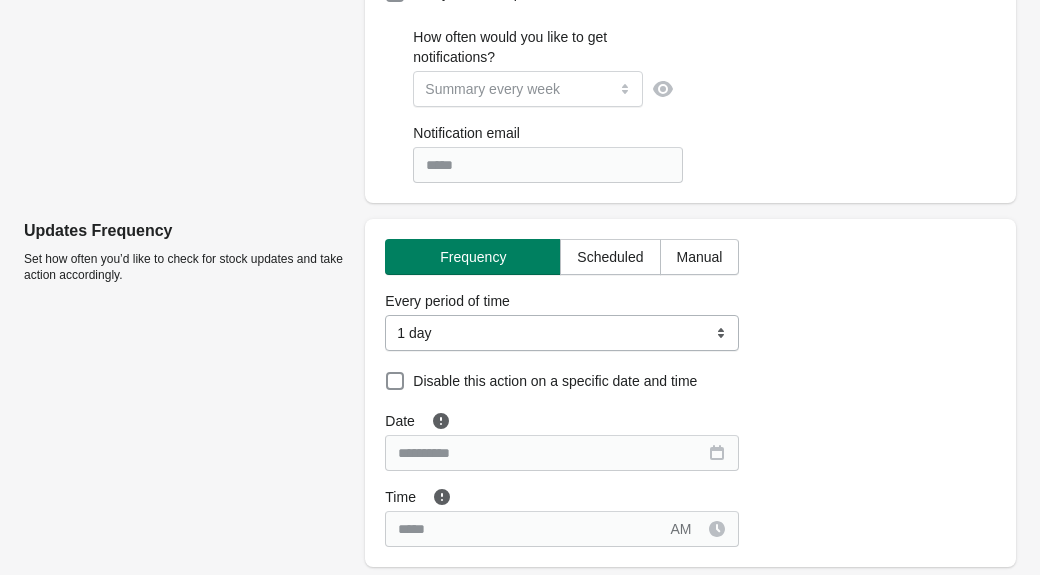 scroll, scrollTop: 0, scrollLeft: 0, axis: both 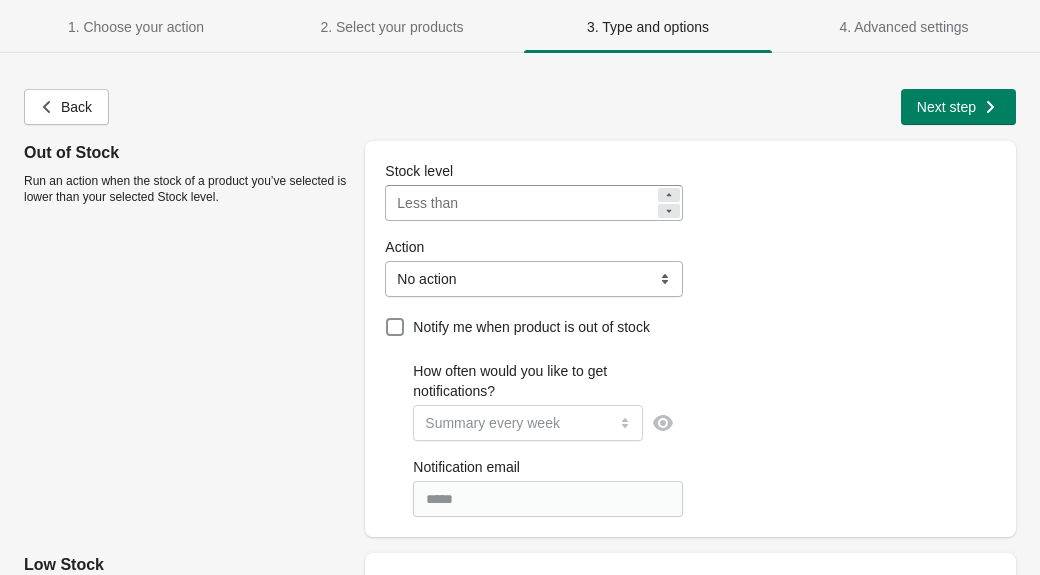 click on "**********" at bounding box center (533, 279) 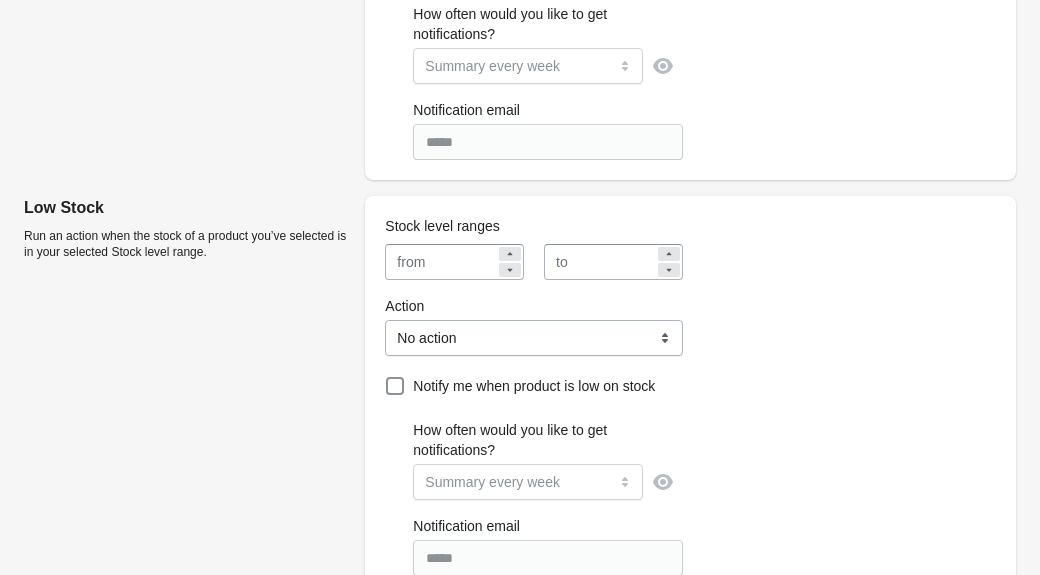 scroll, scrollTop: 359, scrollLeft: 0, axis: vertical 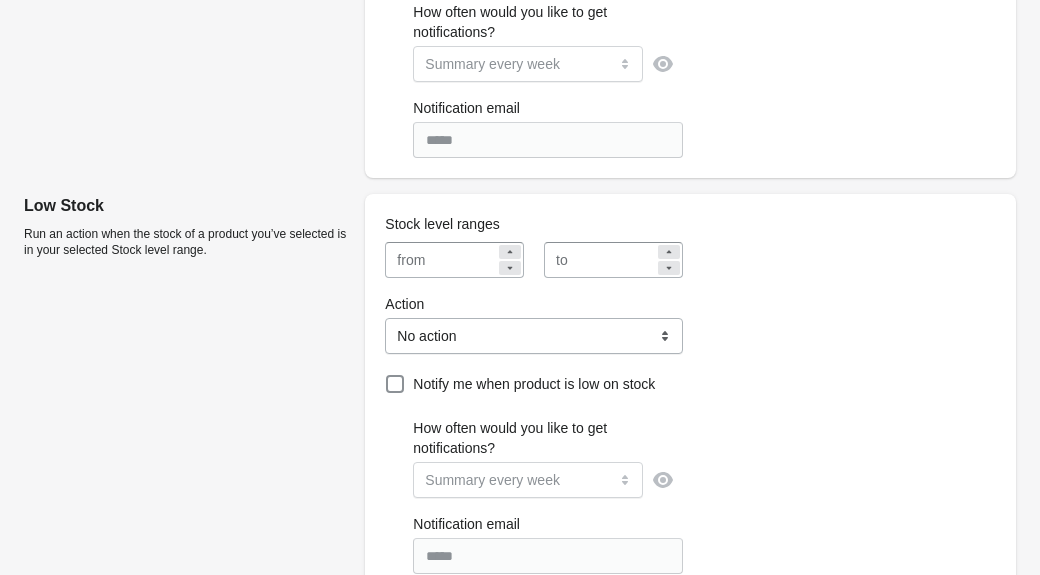 click on "**********" at bounding box center (533, 336) 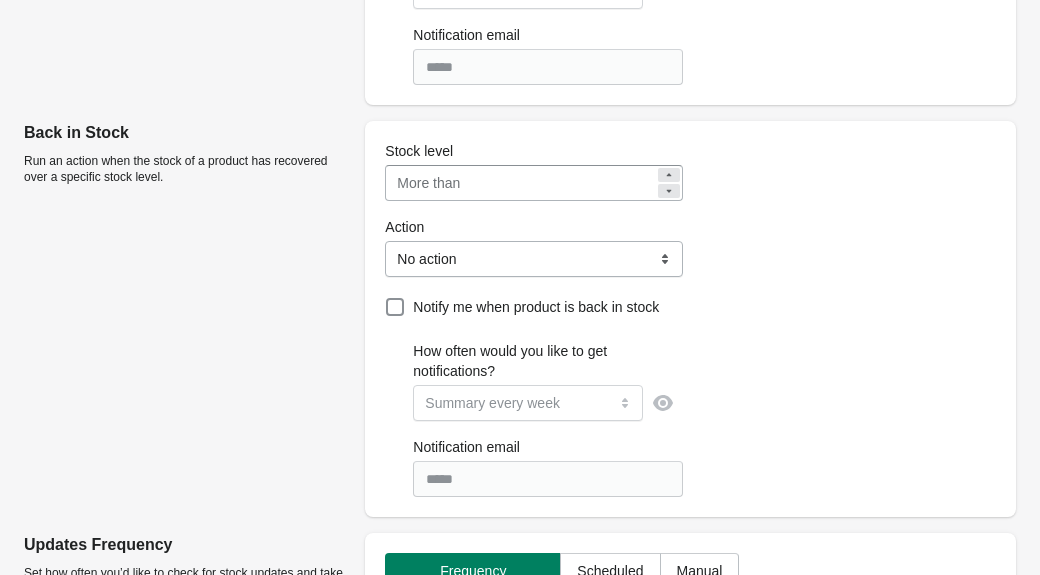 scroll, scrollTop: 887, scrollLeft: 0, axis: vertical 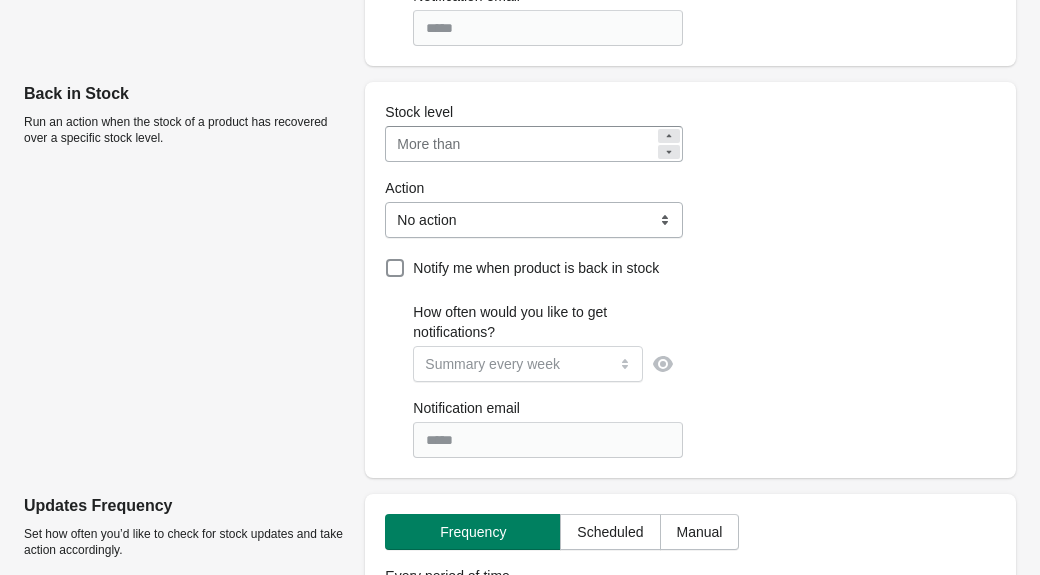 click on "*" at bounding box center (561, 144) 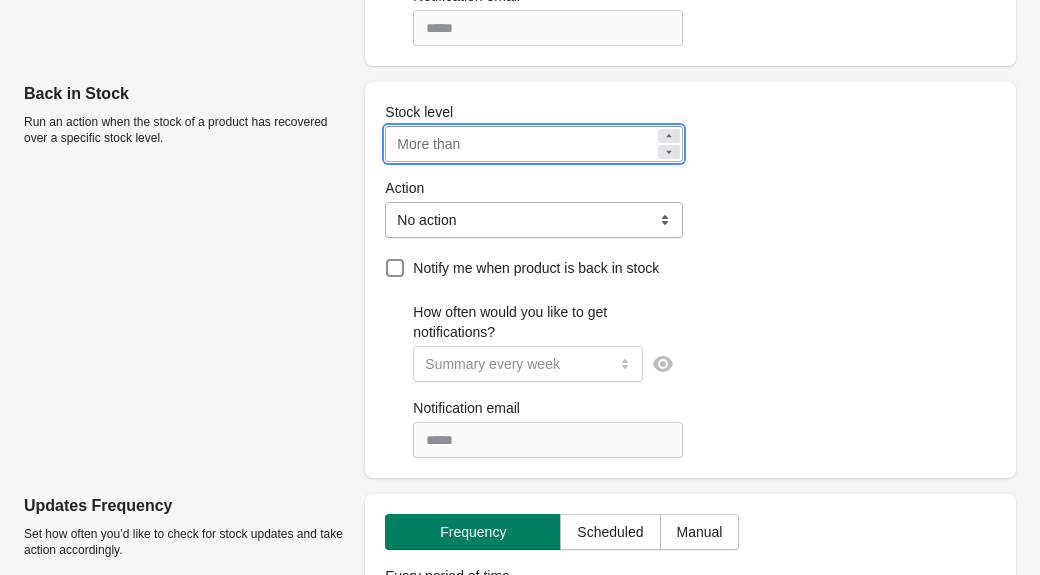 click on "**********" at bounding box center [533, 220] 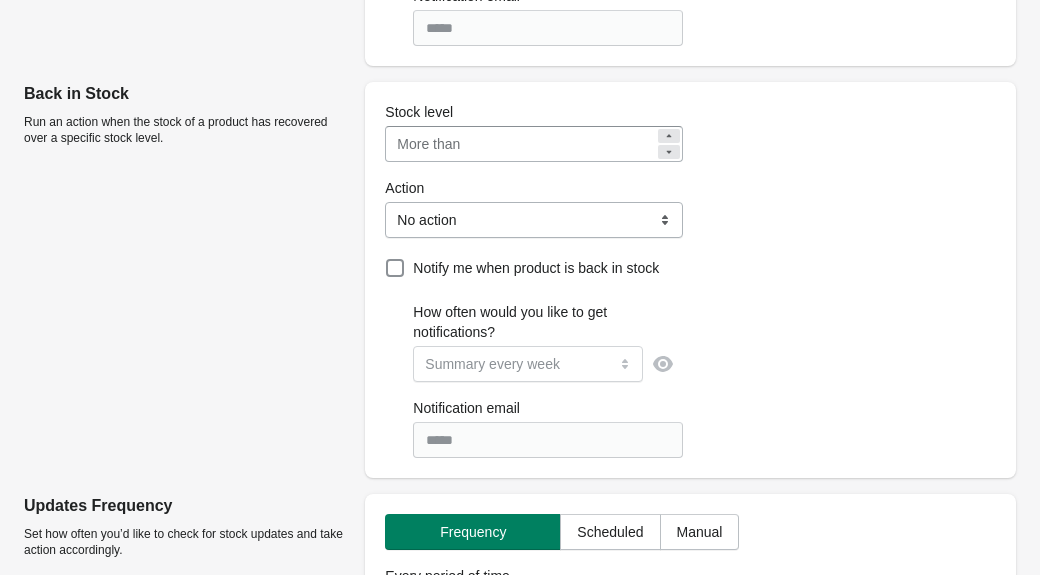 select on "**********" 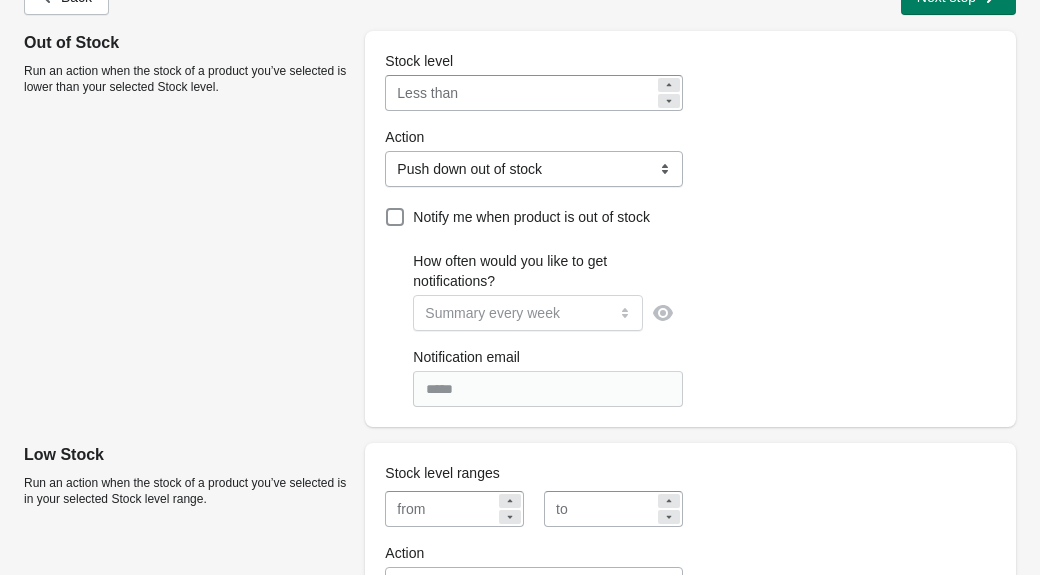scroll, scrollTop: 0, scrollLeft: 0, axis: both 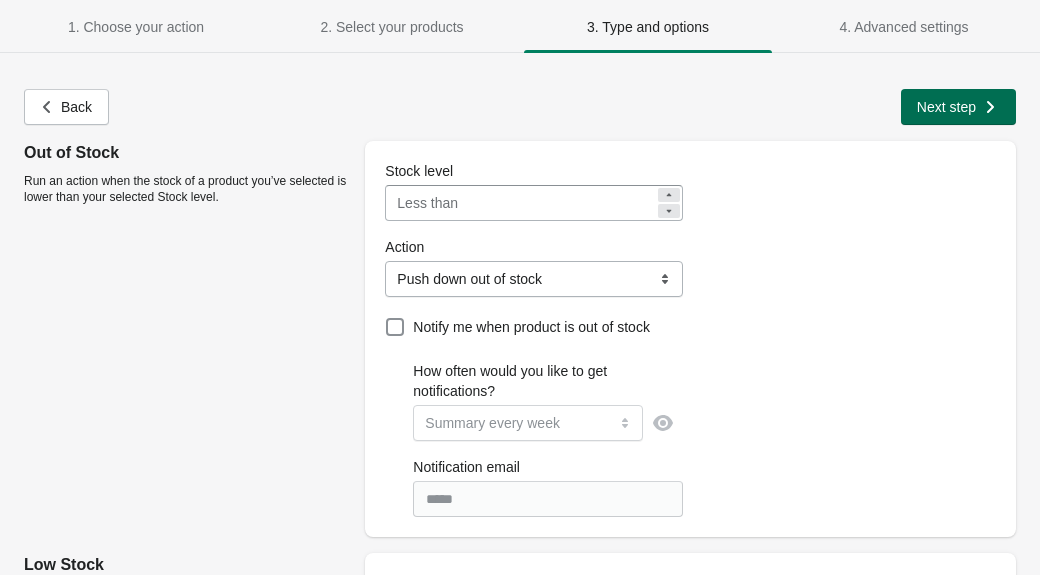click on "Next step" at bounding box center (946, 107) 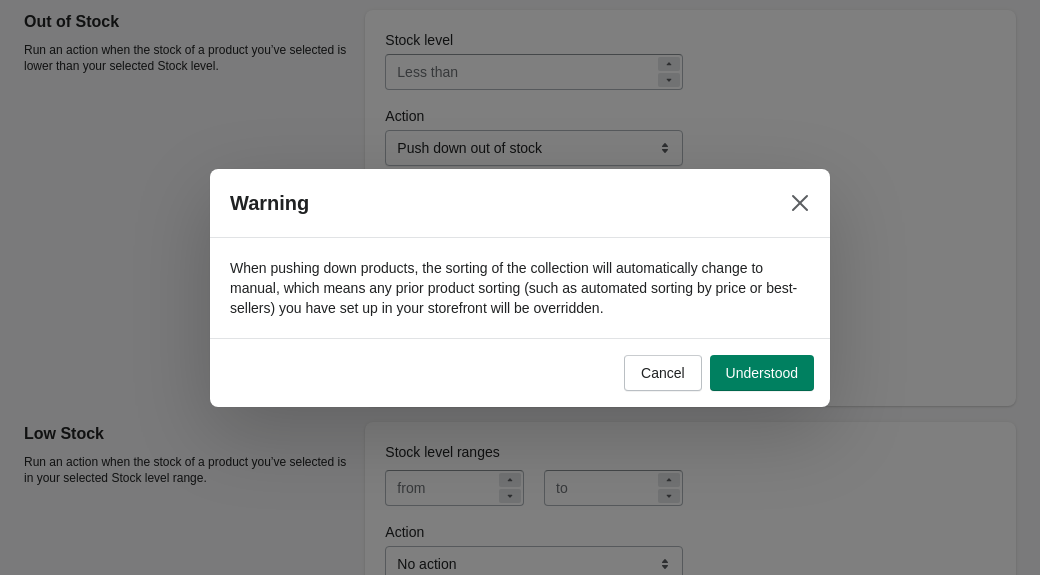 scroll, scrollTop: 0, scrollLeft: 0, axis: both 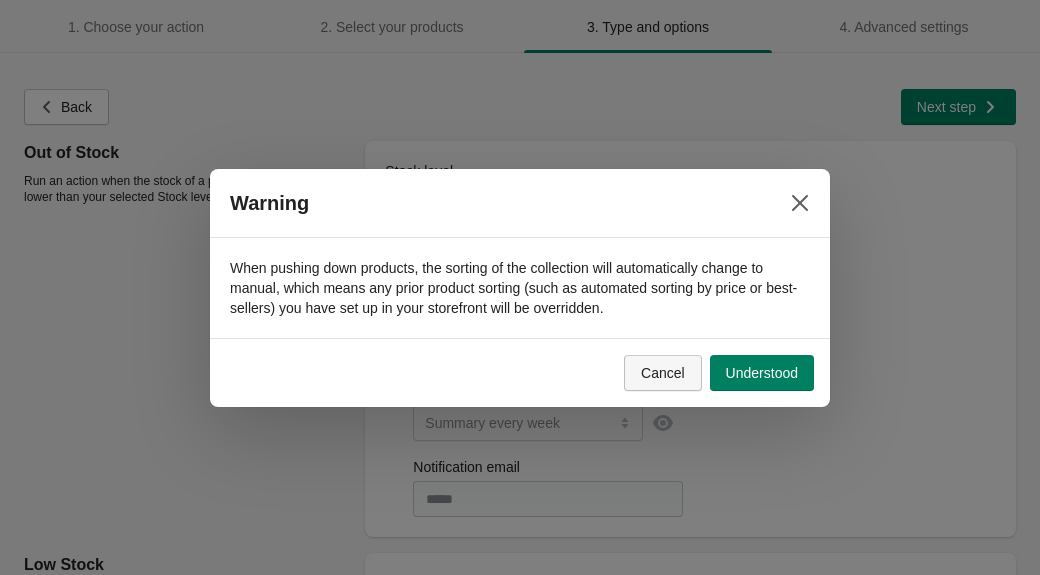 click on "Cancel" at bounding box center [663, 373] 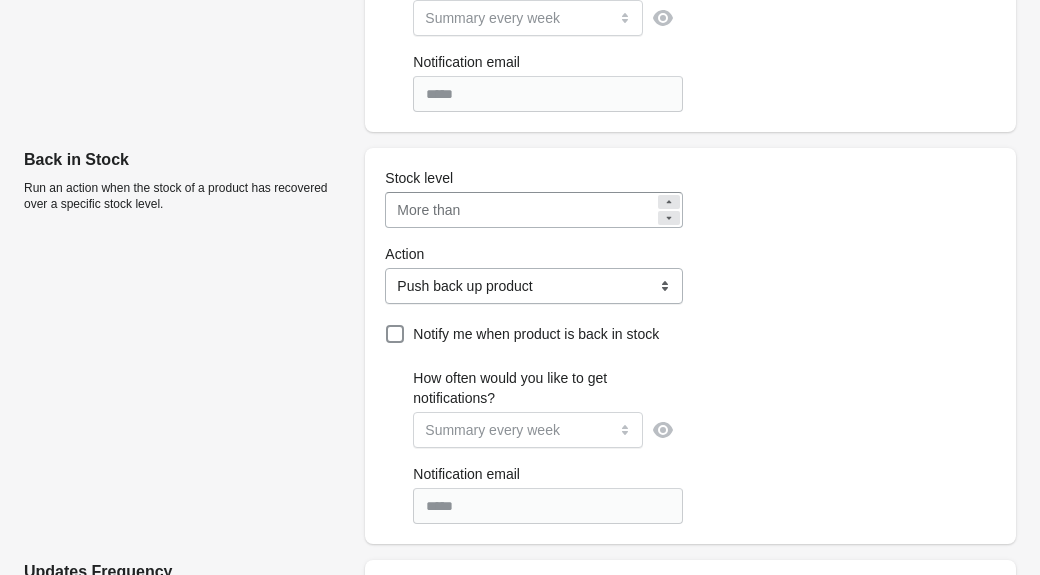 scroll, scrollTop: 0, scrollLeft: 0, axis: both 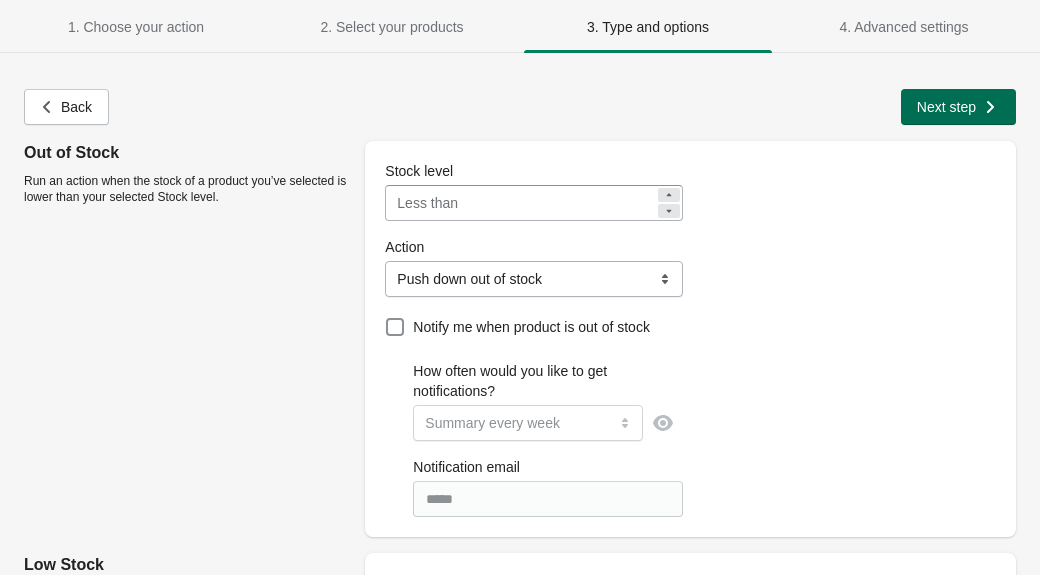 click 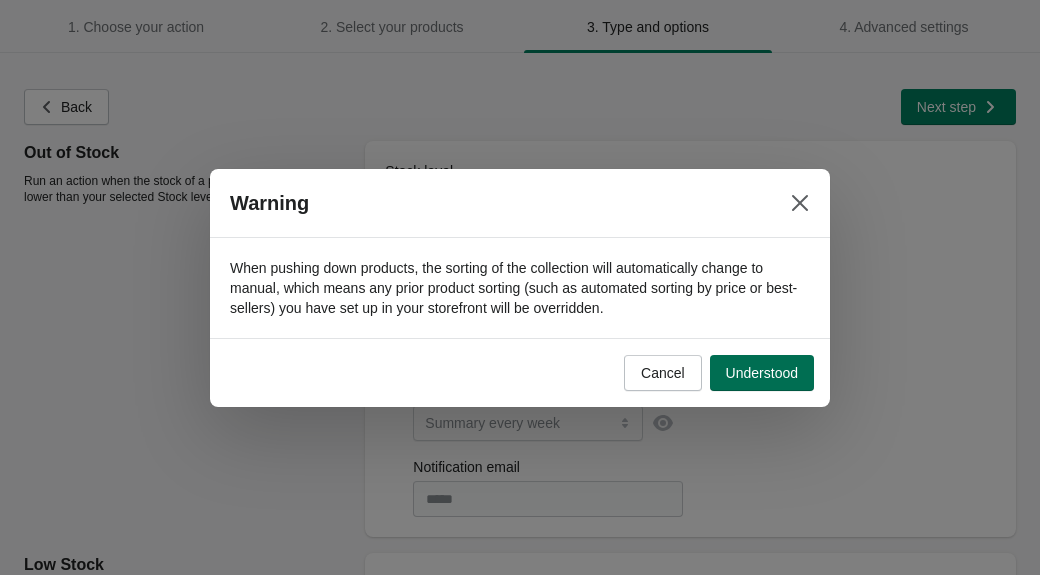 click on "Understood" at bounding box center (762, 373) 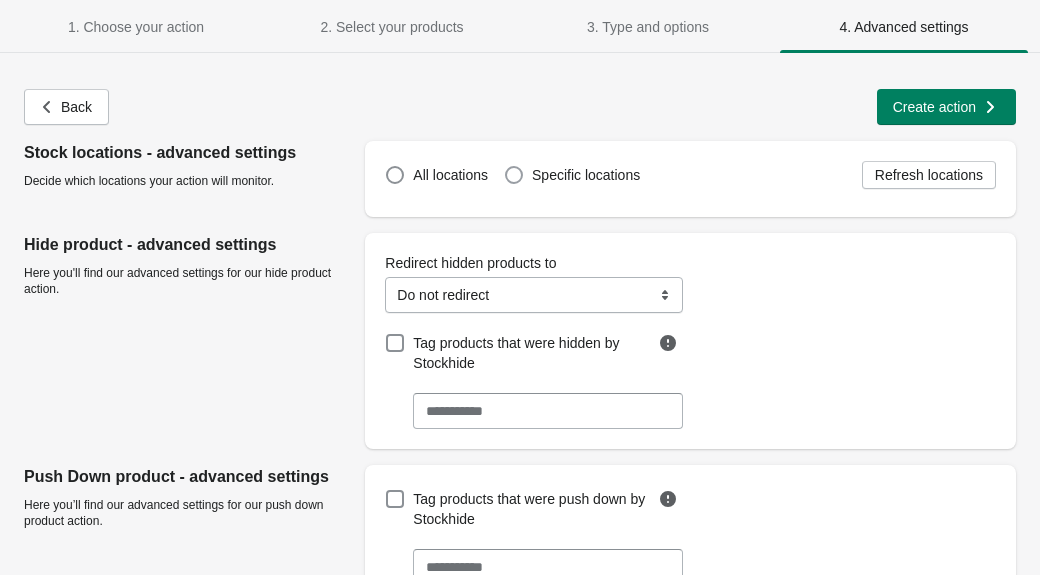click on "Specific locations" at bounding box center (586, 175) 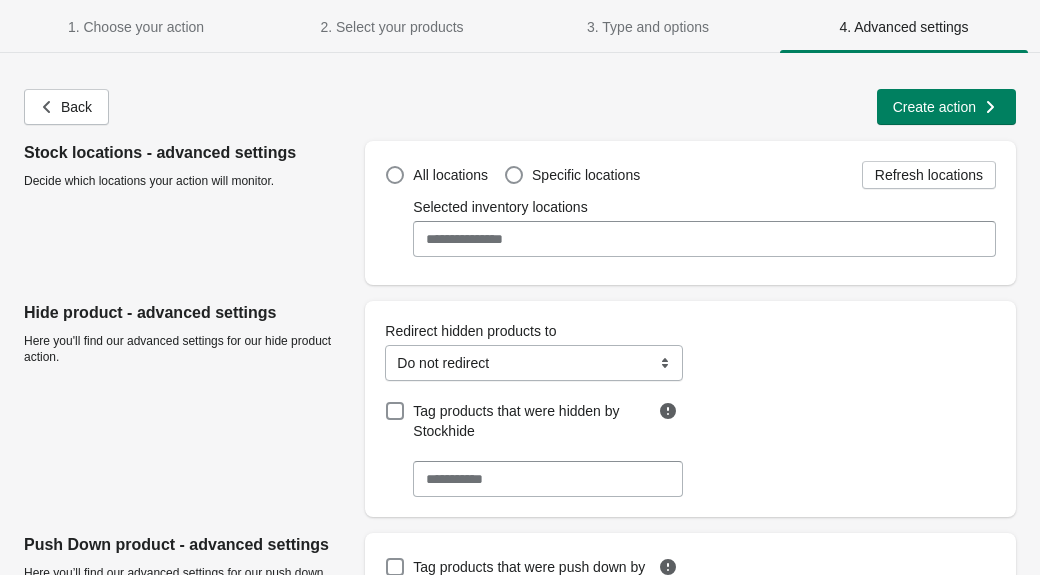 click on "Selected inventory locations" at bounding box center [704, 239] 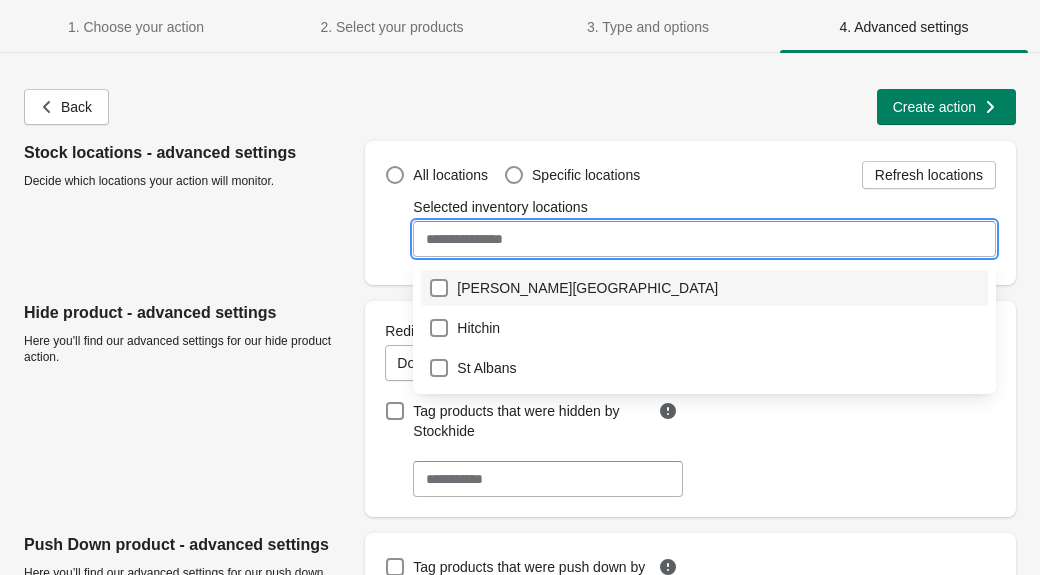 click on "[PERSON_NAME][GEOGRAPHIC_DATA]" at bounding box center [704, 288] 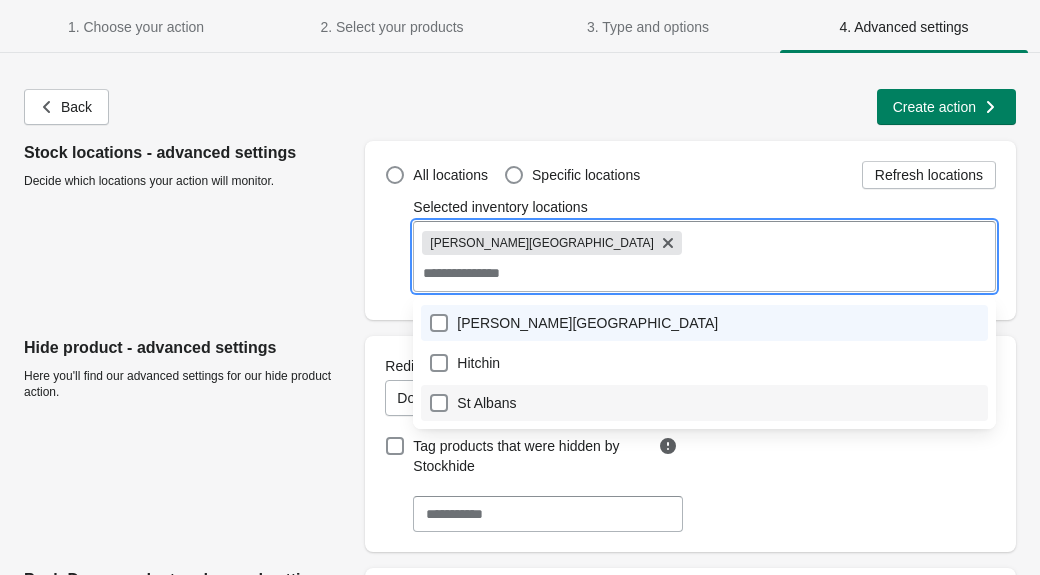 click on "St Albans" at bounding box center [704, 403] 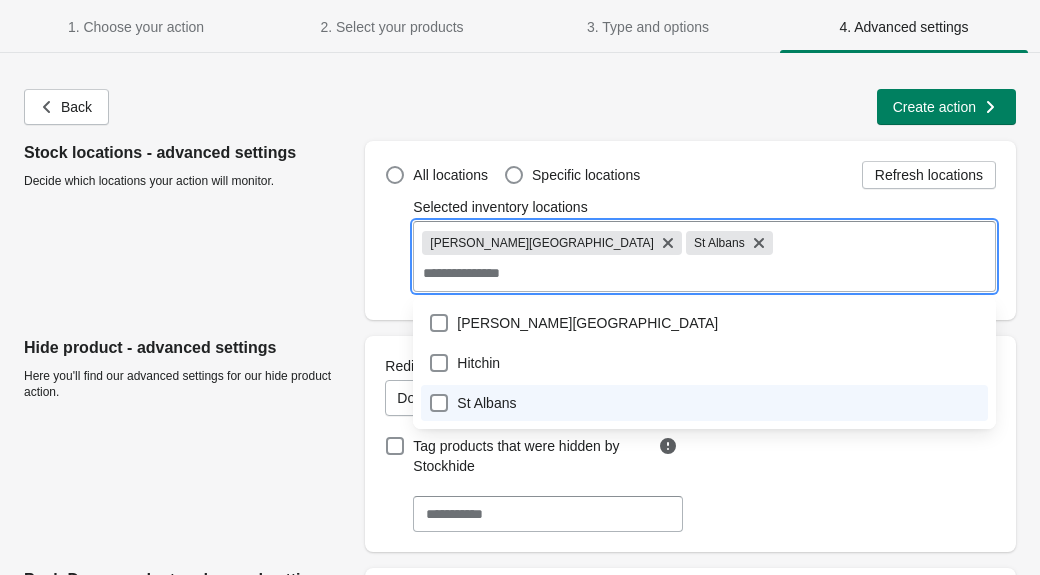 click on "All locations Specific locations Refresh locations" at bounding box center (682, 167) 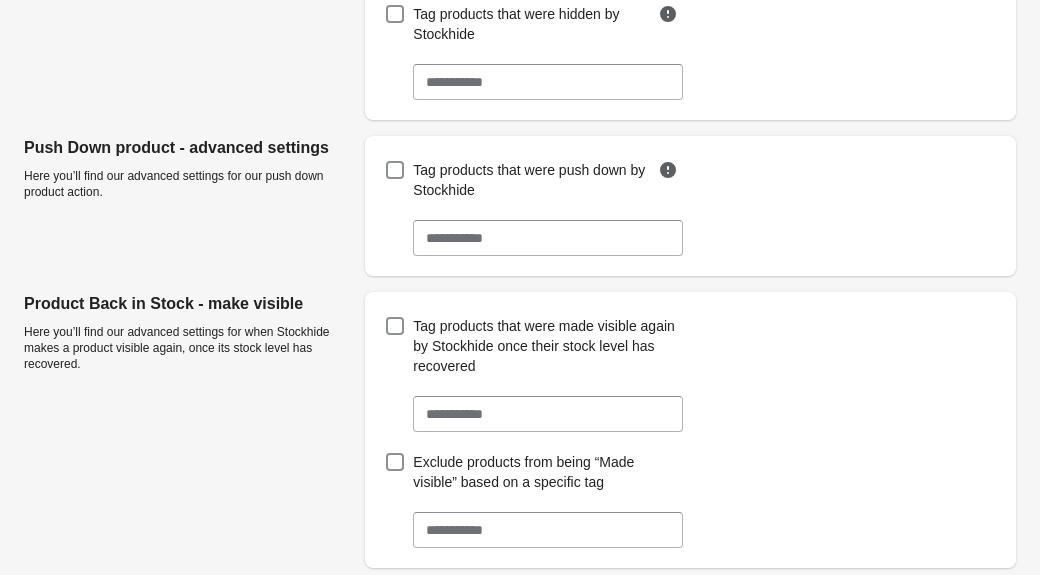 scroll, scrollTop: 0, scrollLeft: 0, axis: both 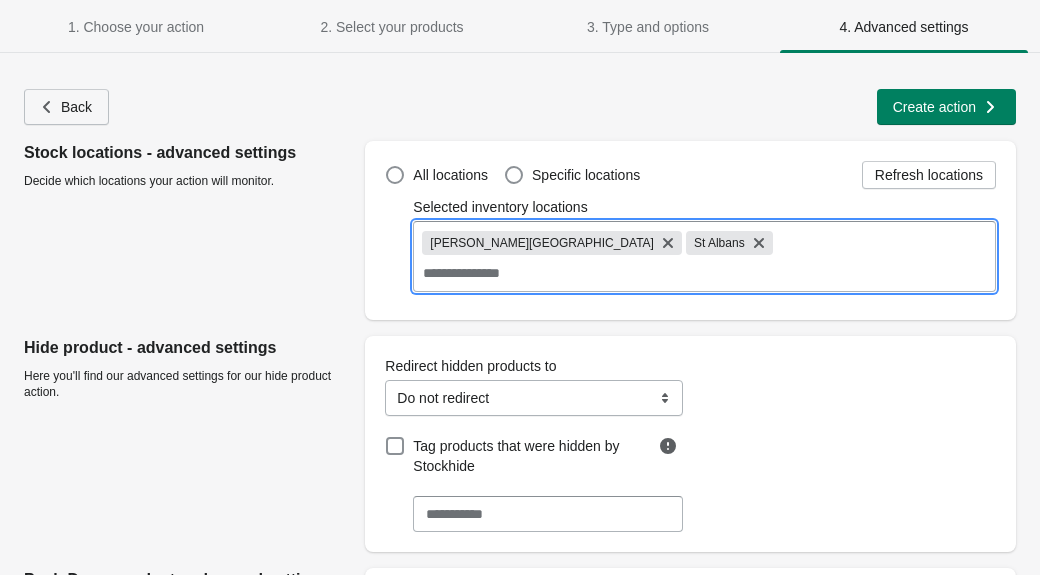 click on "Back" at bounding box center [76, 107] 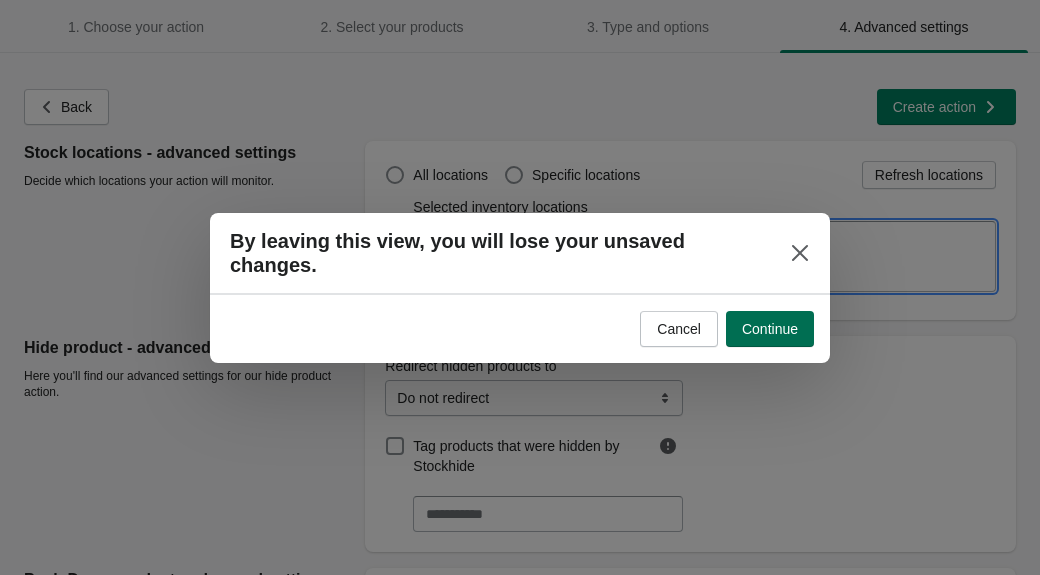 click on "Continue" at bounding box center (770, 329) 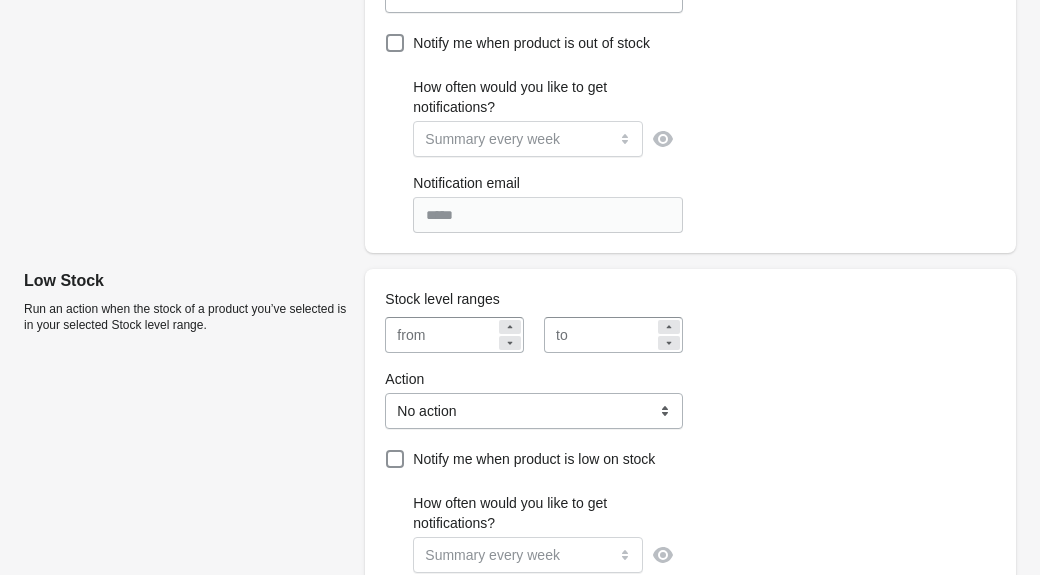 scroll, scrollTop: 0, scrollLeft: 0, axis: both 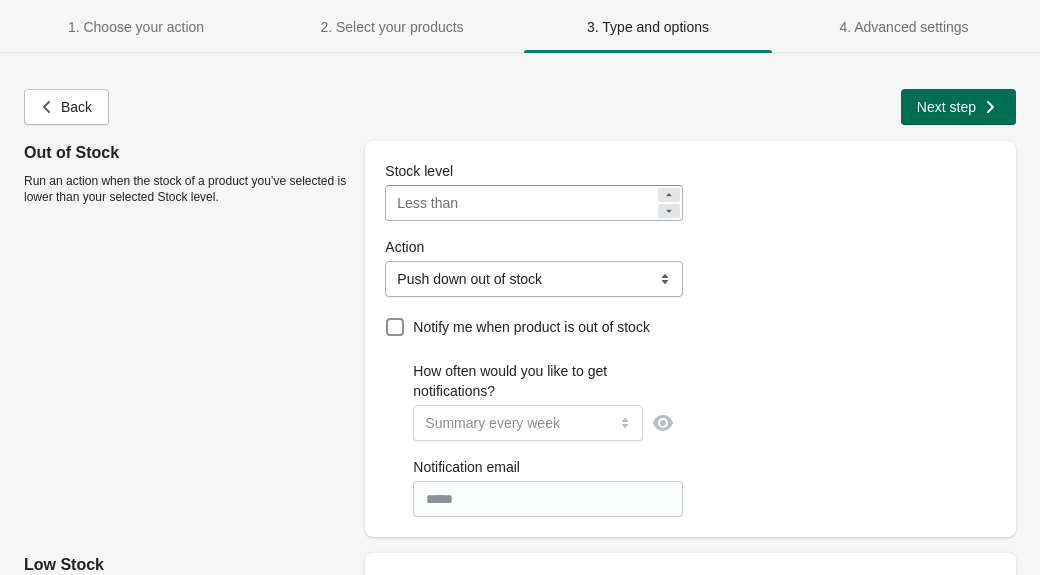 click on "Next step" at bounding box center [956, 105] 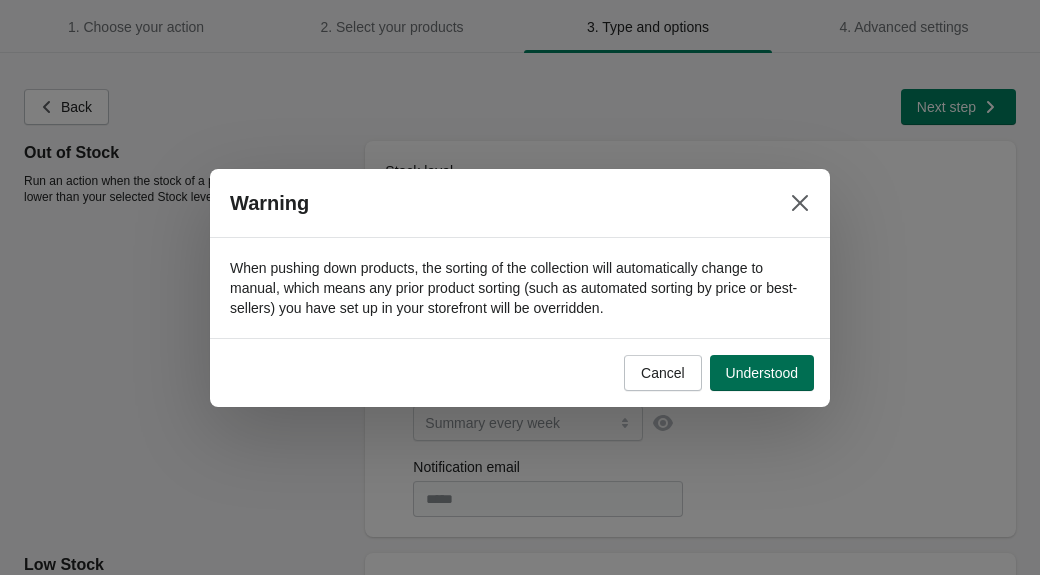 click on "Understood" at bounding box center (762, 373) 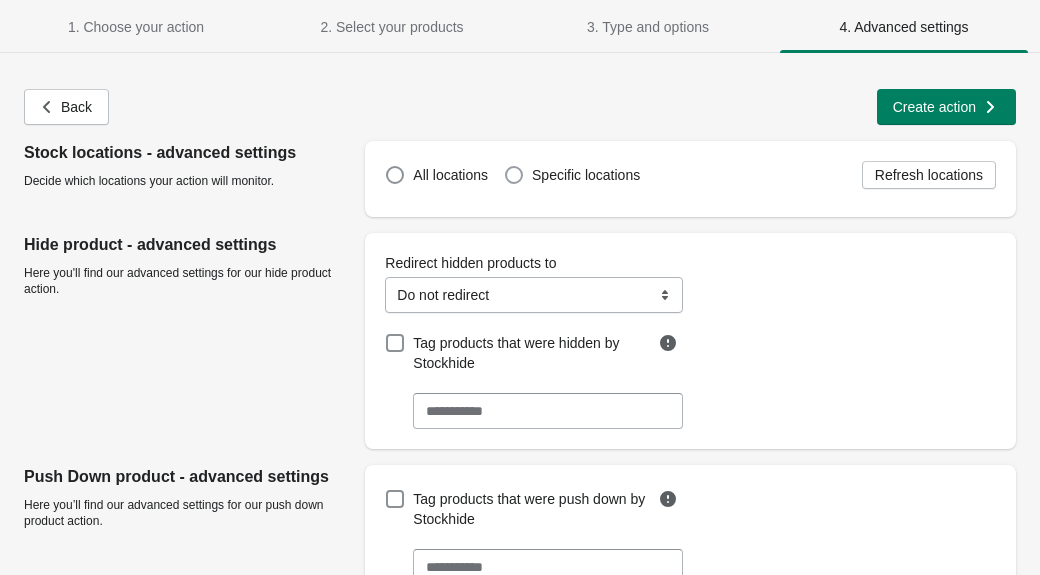 click on "Specific locations" at bounding box center (586, 175) 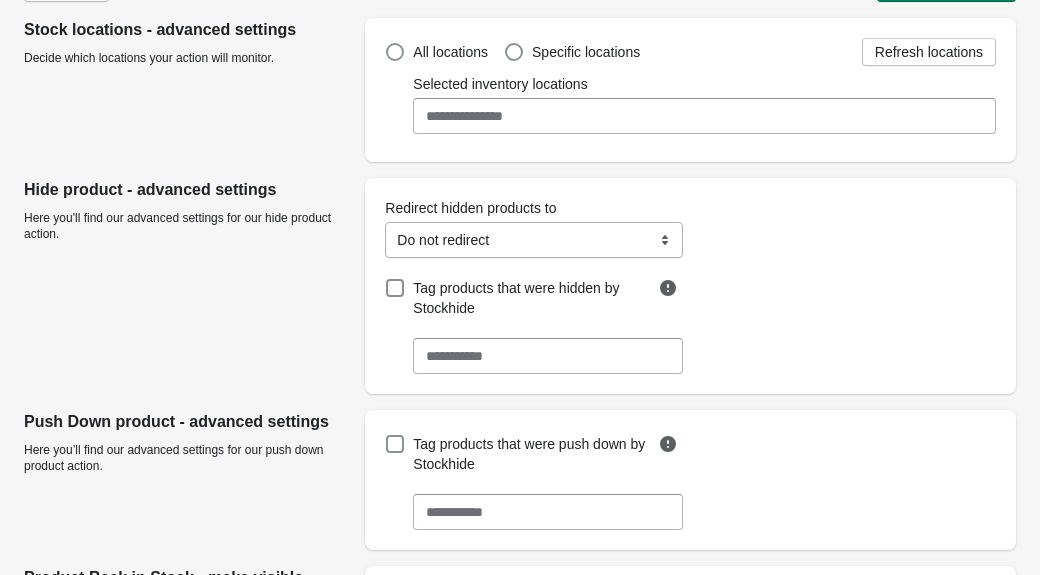 scroll, scrollTop: 138, scrollLeft: 0, axis: vertical 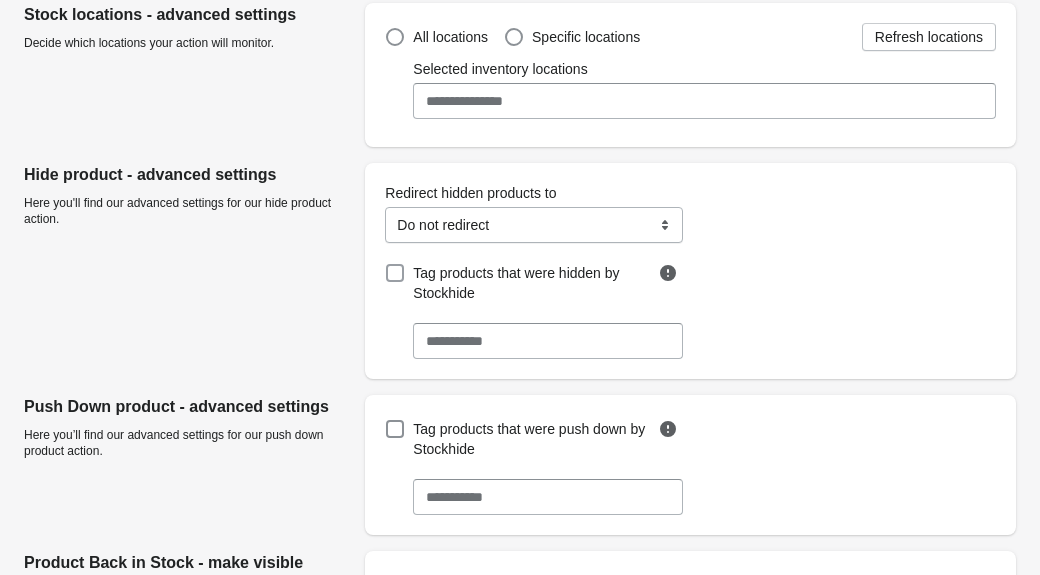 click at bounding box center [395, 273] 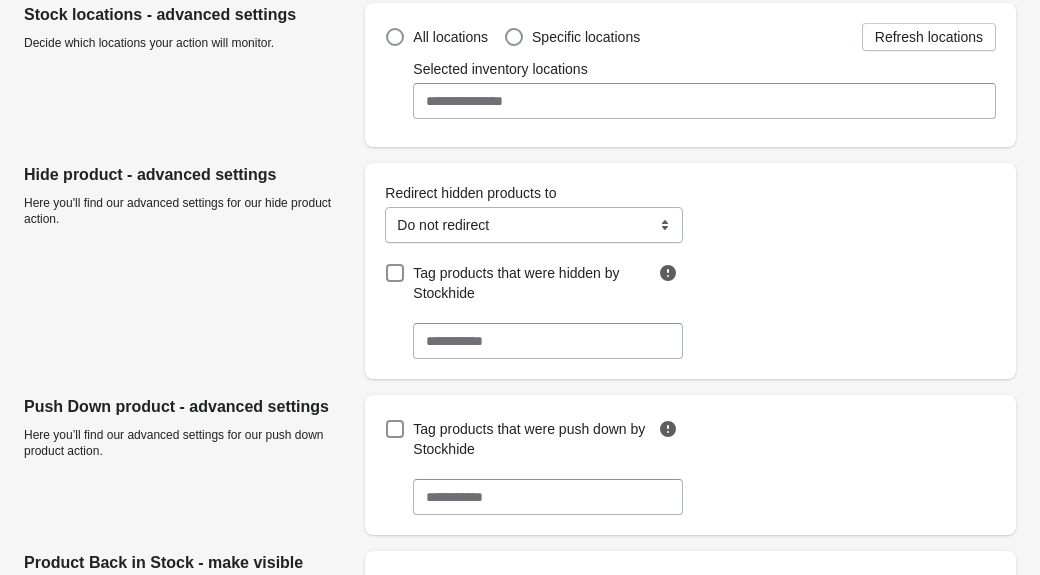 click on "Selected tags" at bounding box center (547, 341) 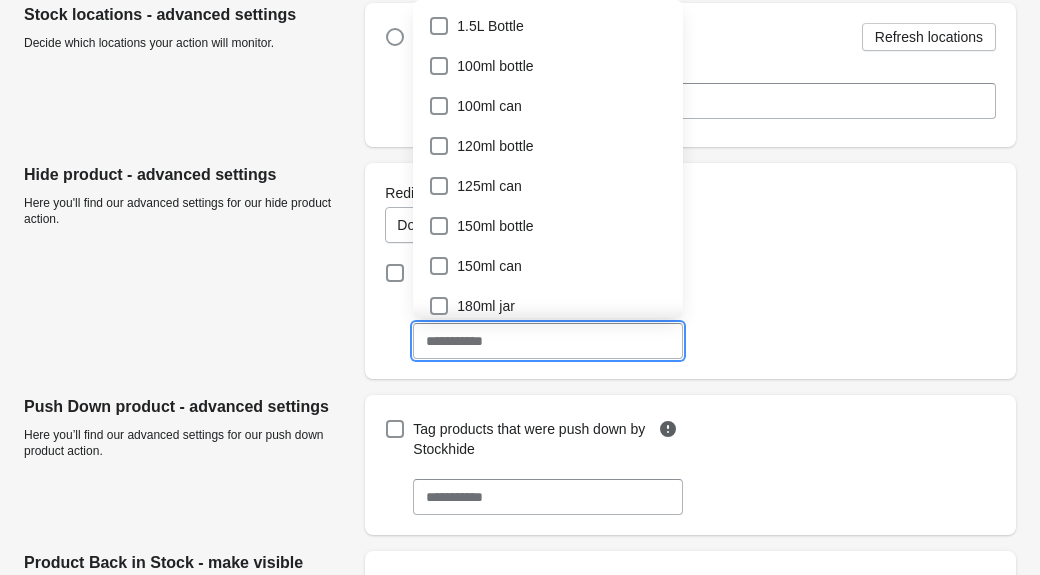 click on "Hide product - advanced settings Here you'll find our advanced settings for our hide product action." at bounding box center [186, 267] 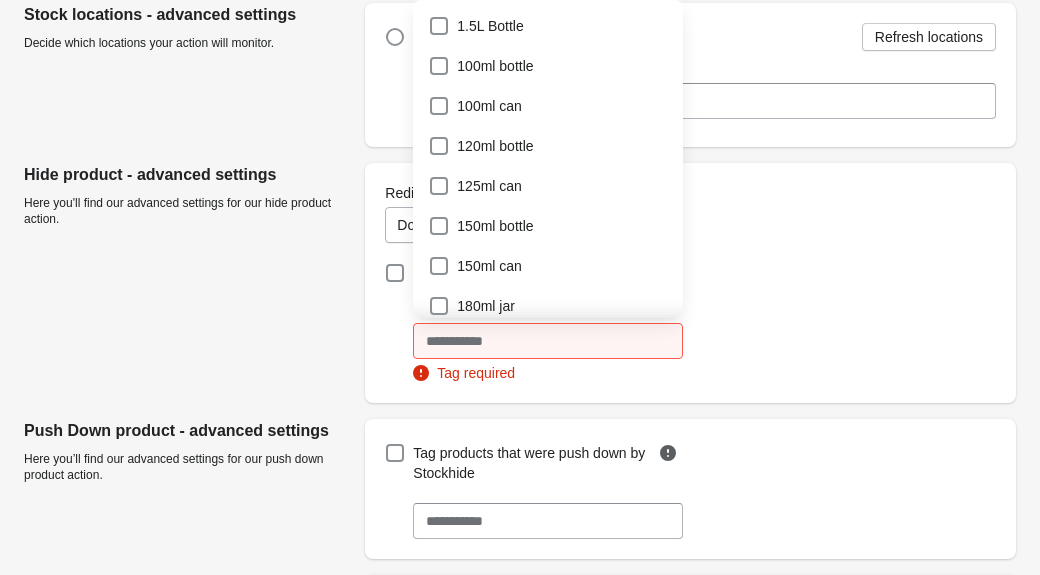 click on "Hide product - advanced settings Here you'll find our advanced settings for our hide product action." at bounding box center (186, 279) 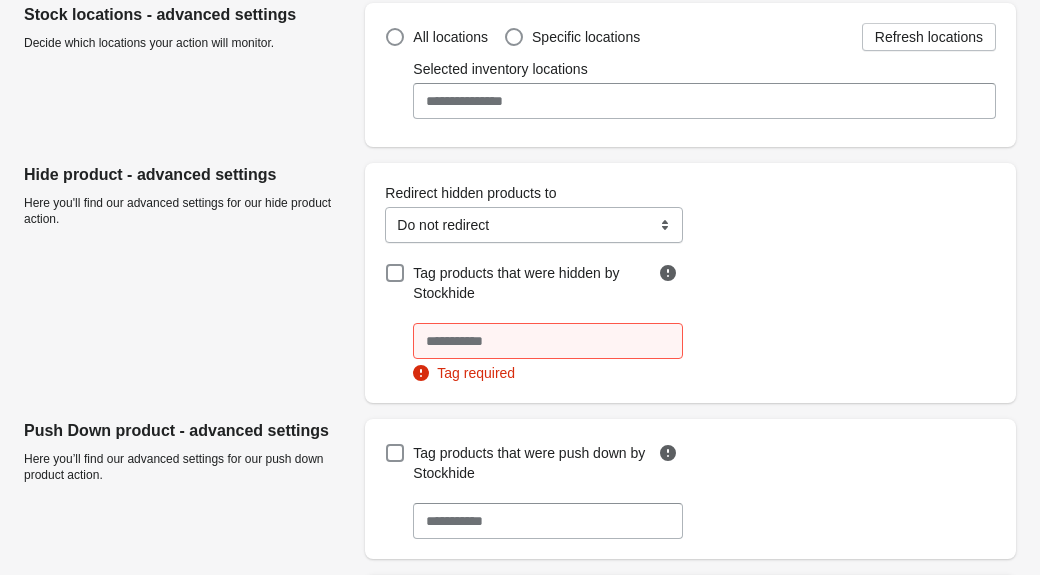 click on "**********" at bounding box center [533, 225] 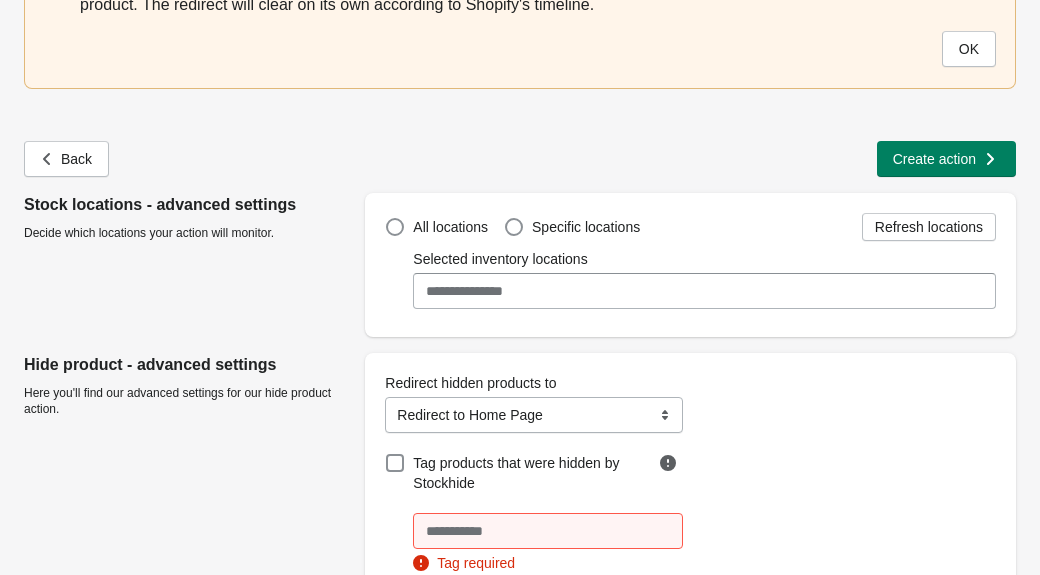 scroll, scrollTop: 276, scrollLeft: 0, axis: vertical 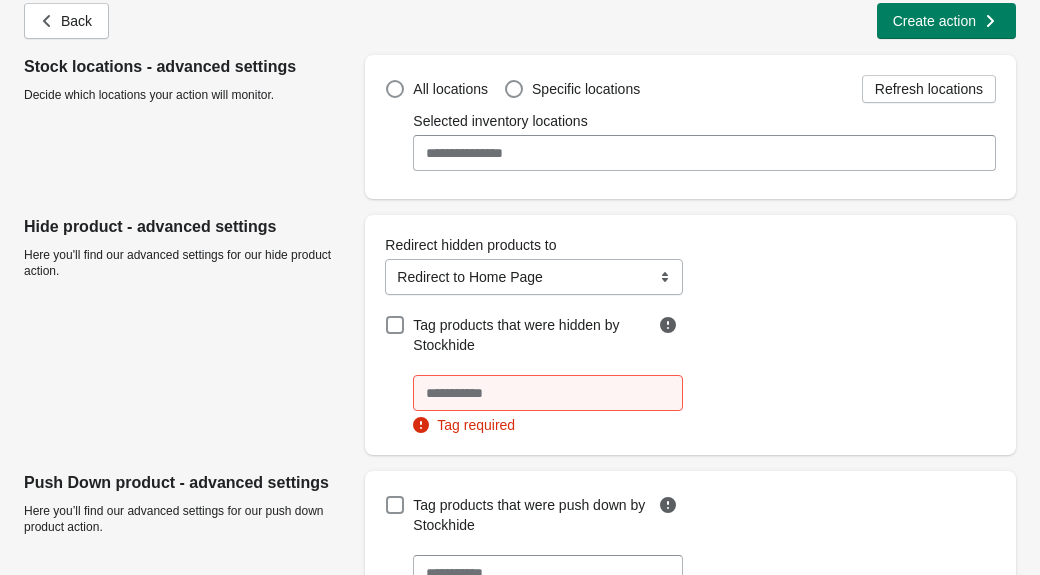click on "**********" at bounding box center [533, 277] 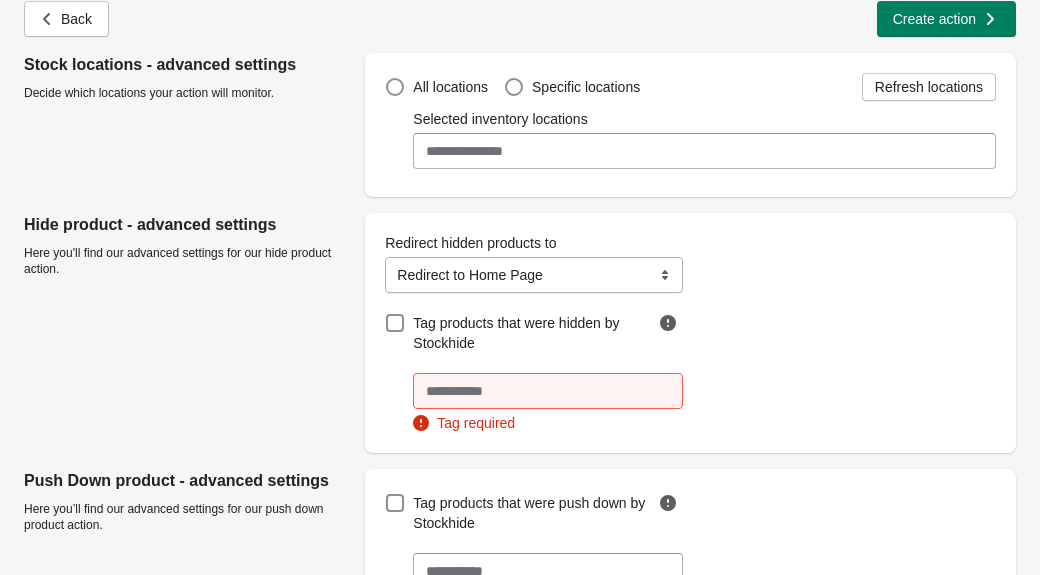 scroll, scrollTop: 279, scrollLeft: 0, axis: vertical 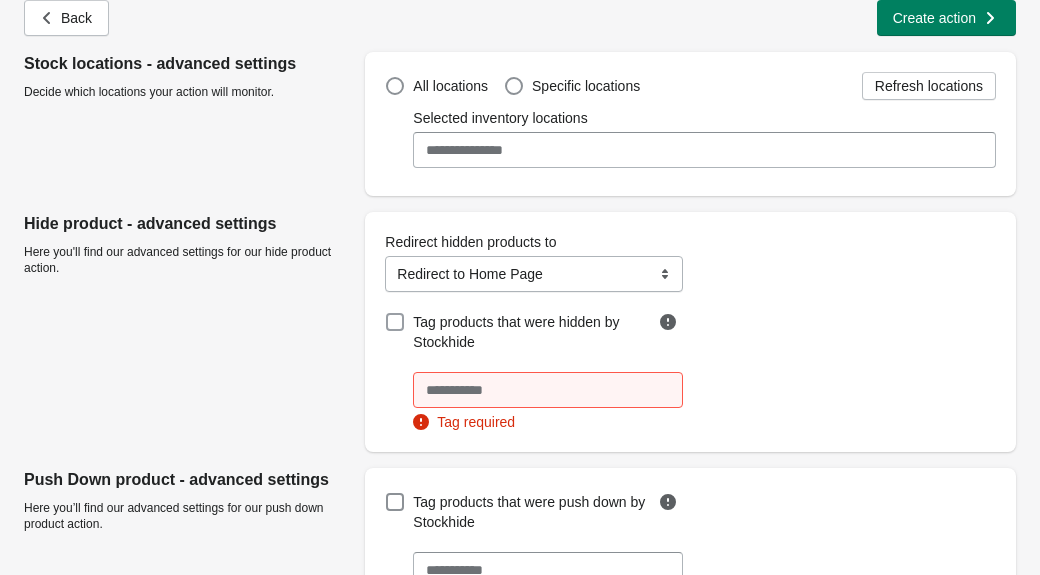 click at bounding box center [395, 322] 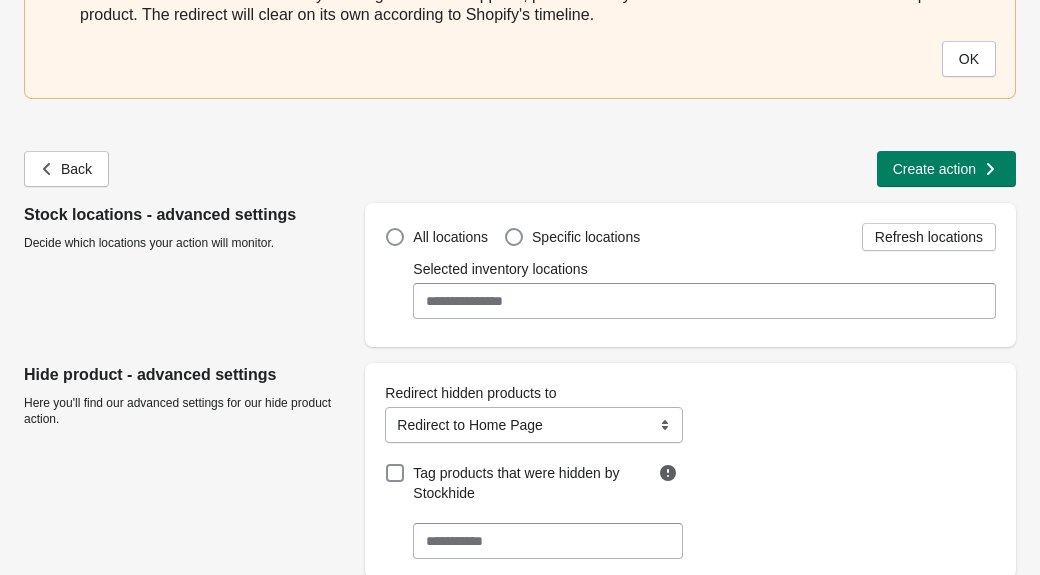 scroll, scrollTop: 133, scrollLeft: 0, axis: vertical 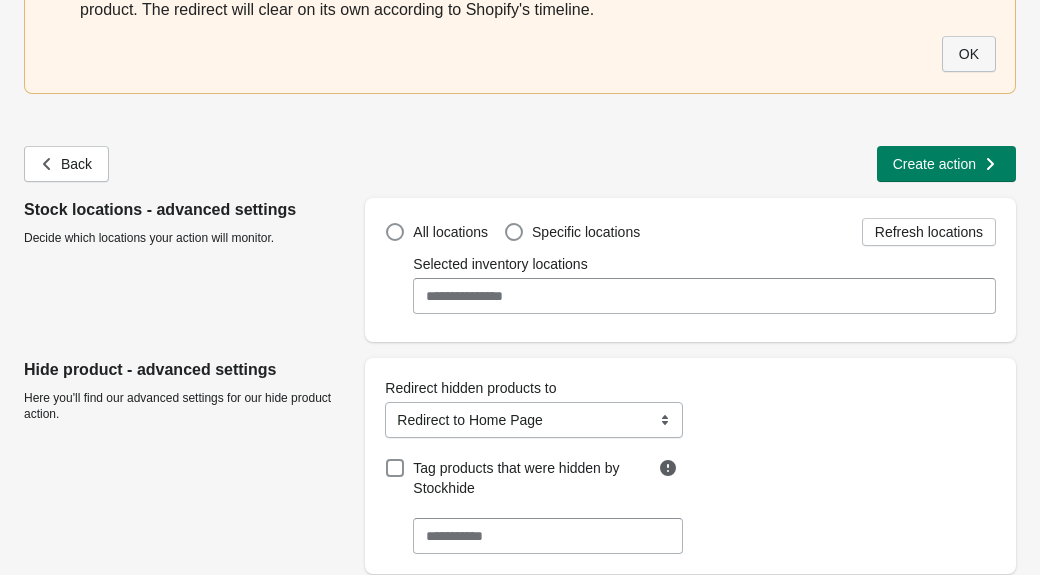 click on "OK" at bounding box center [969, 54] 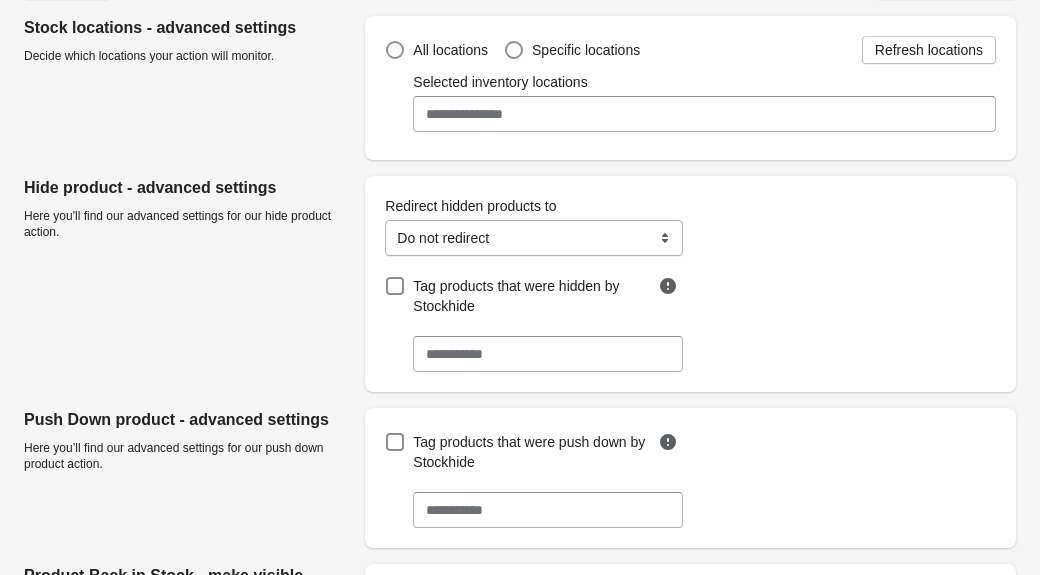 scroll, scrollTop: 0, scrollLeft: 0, axis: both 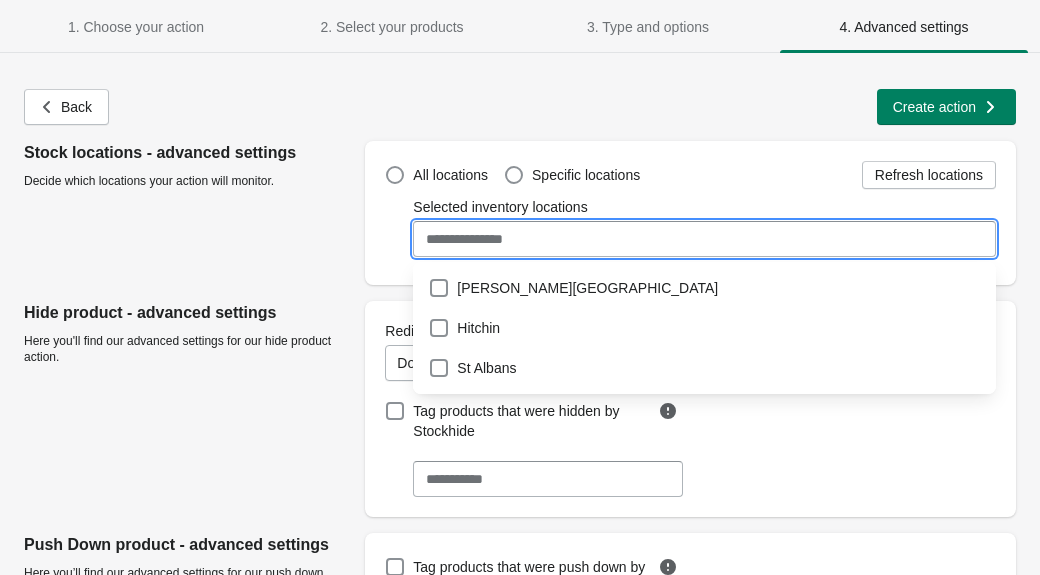 click on "Selected inventory locations" at bounding box center [704, 239] 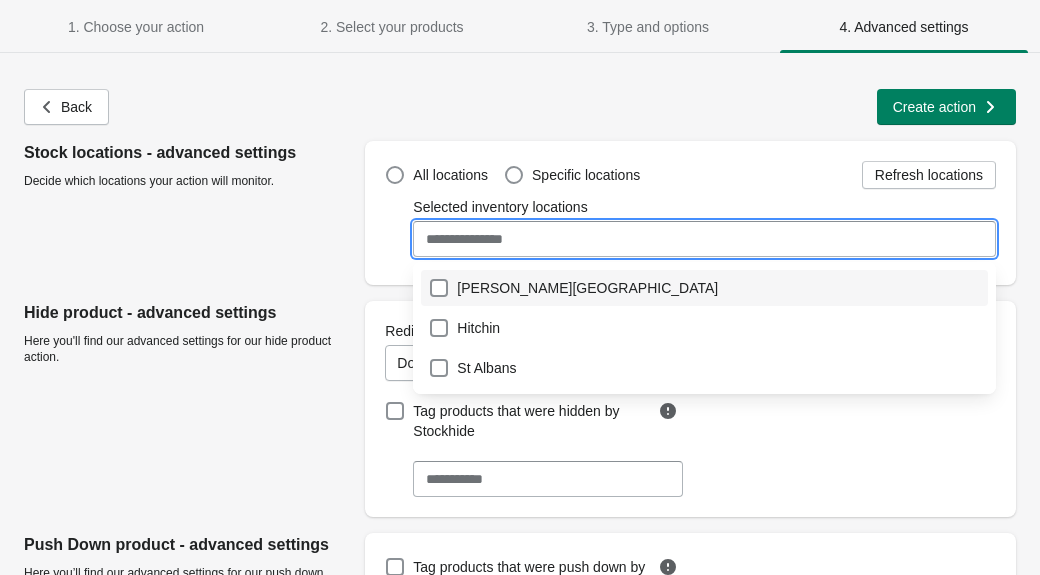 click on "[PERSON_NAME][GEOGRAPHIC_DATA]" at bounding box center (704, 288) 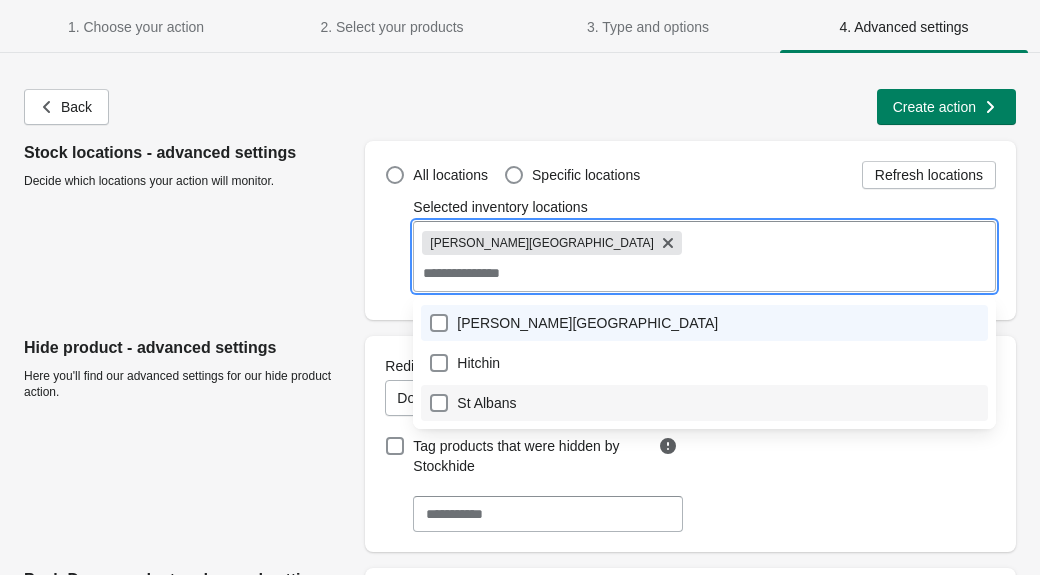 click on "St Albans" at bounding box center [704, 403] 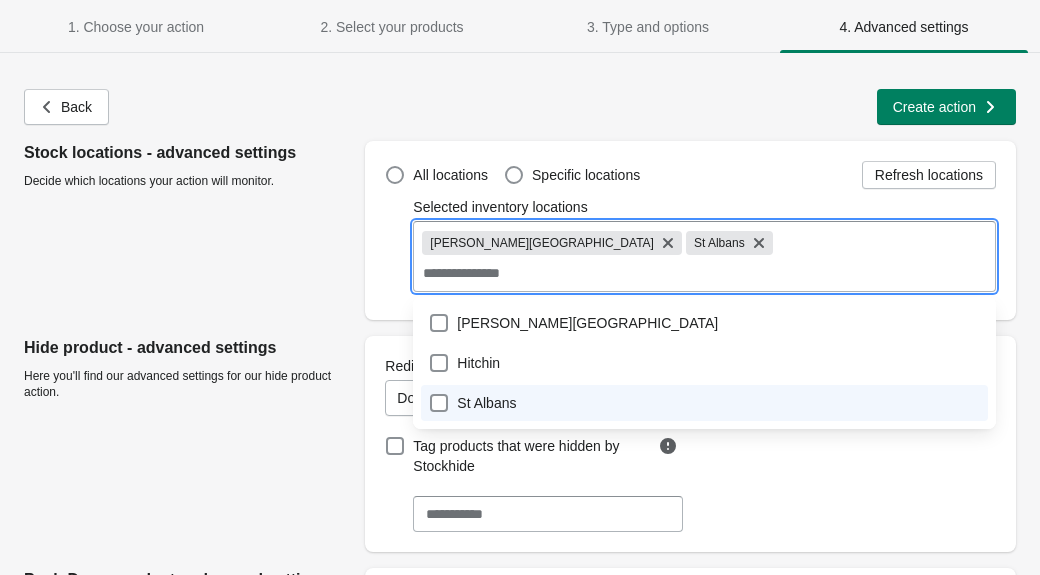 click on "Stock locations - advanced settings Decide which locations your action will monitor." at bounding box center [186, 226] 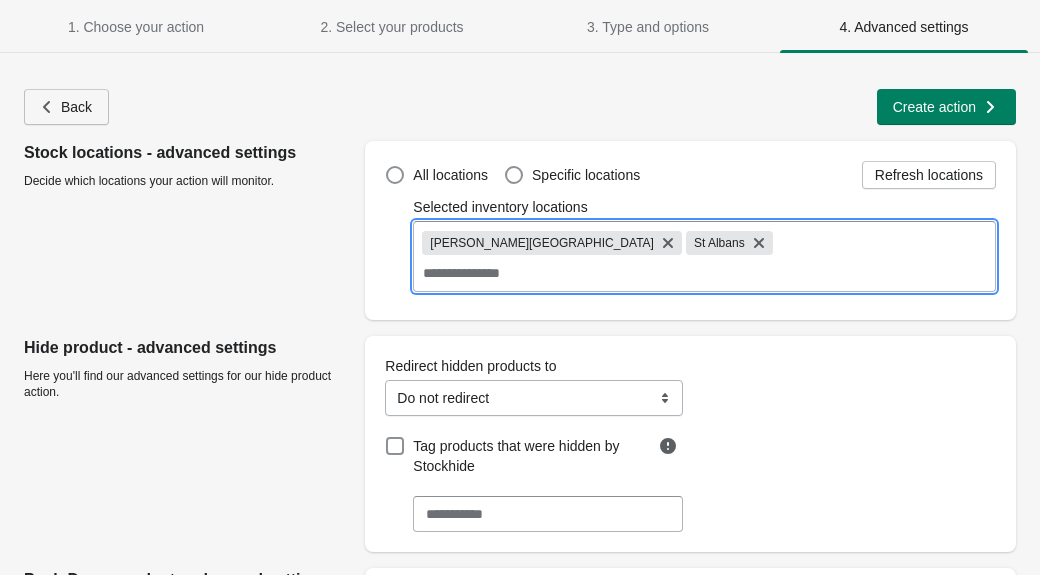 click 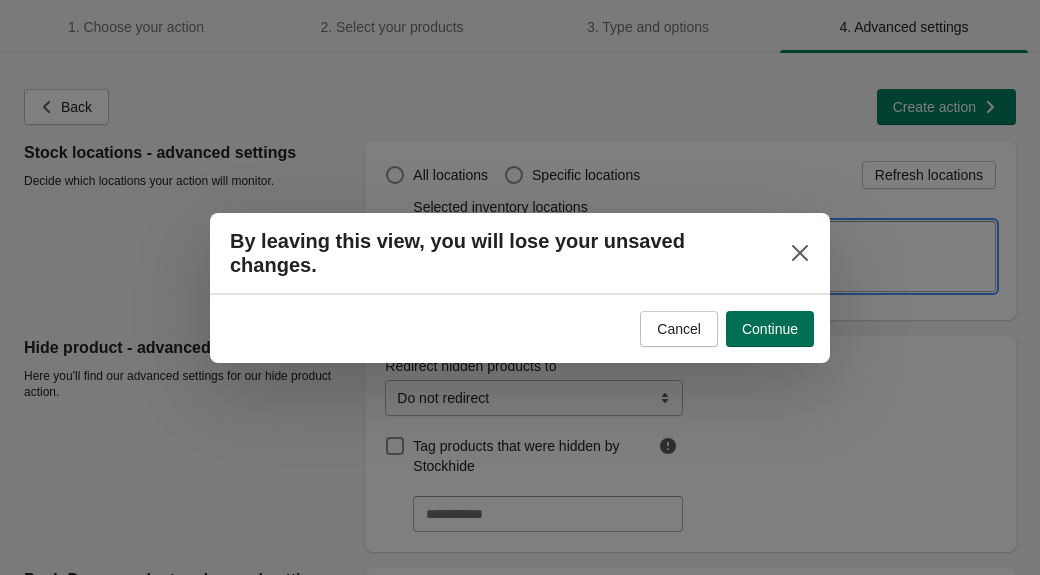 click on "Continue" at bounding box center (770, 329) 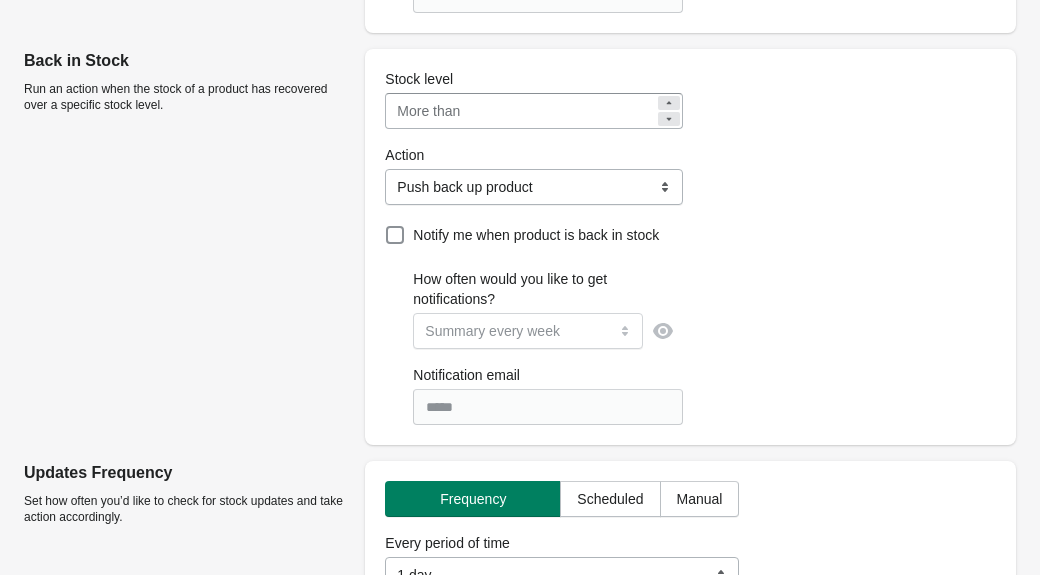 scroll, scrollTop: 0, scrollLeft: 0, axis: both 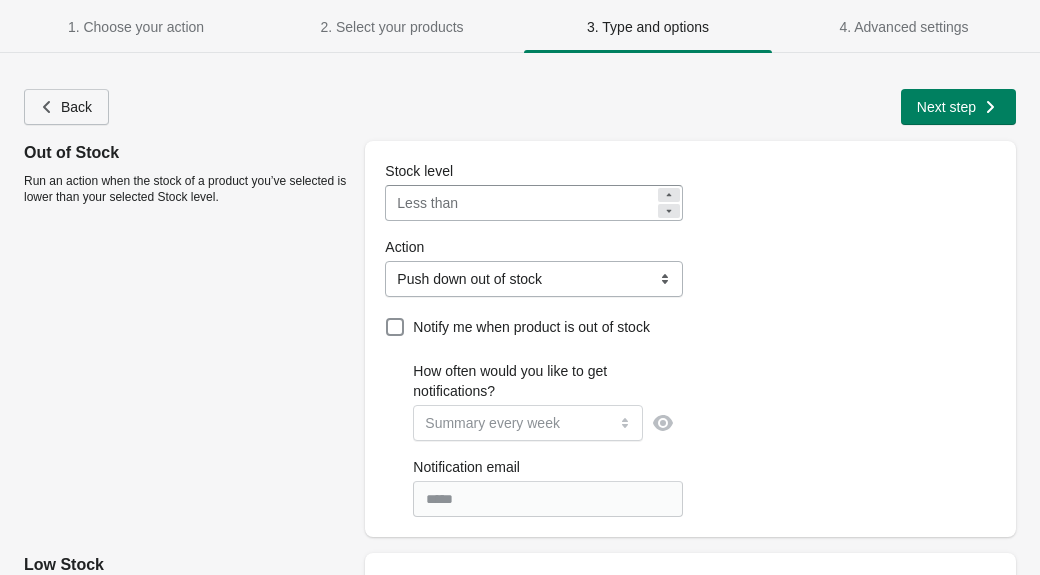 click on "Back" at bounding box center [66, 107] 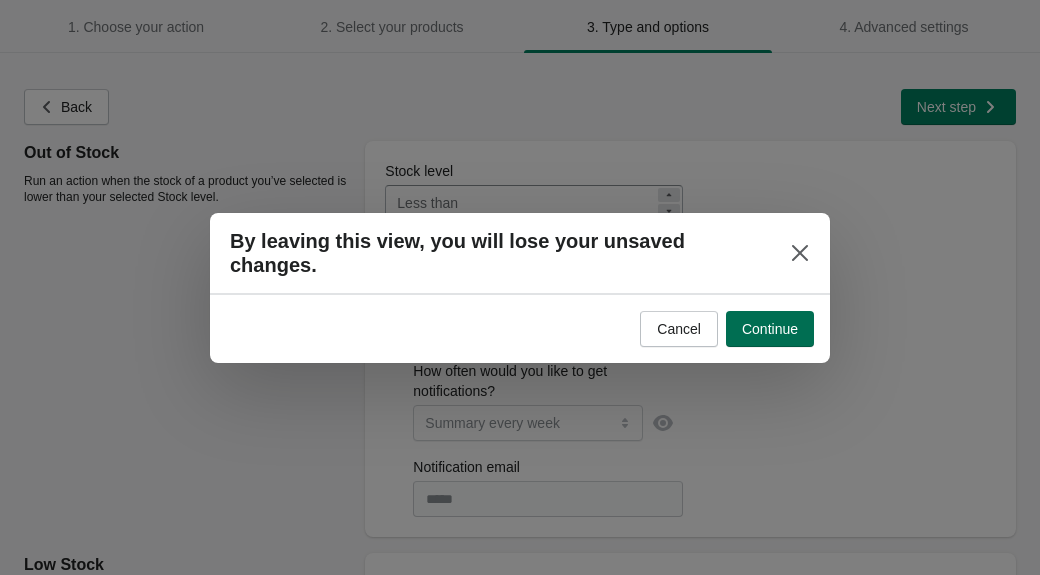 click on "Continue" at bounding box center [770, 329] 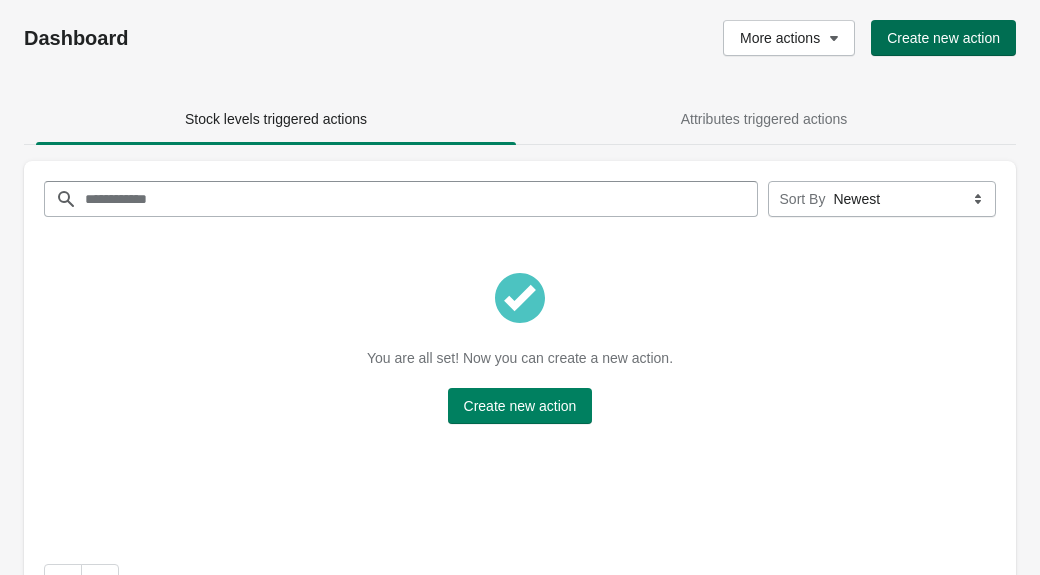 click on "Create new action" at bounding box center (943, 38) 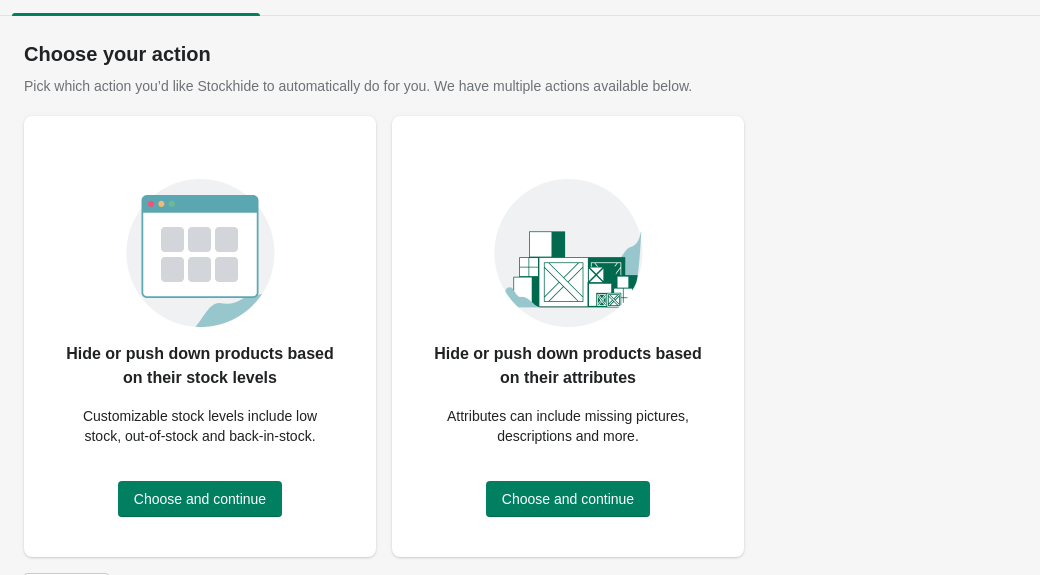 scroll, scrollTop: 42, scrollLeft: 0, axis: vertical 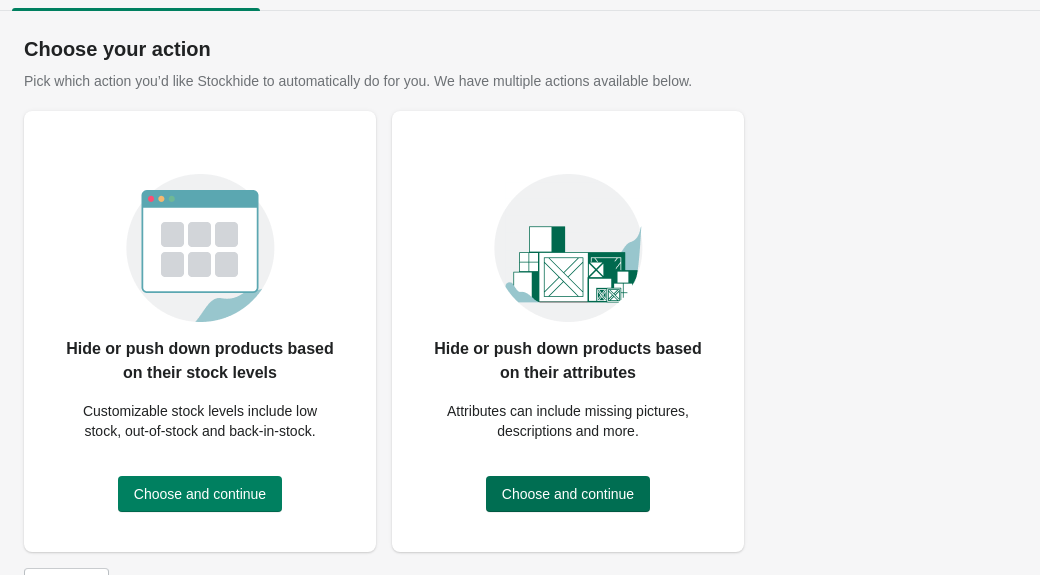 click on "Choose and continue" at bounding box center (568, 494) 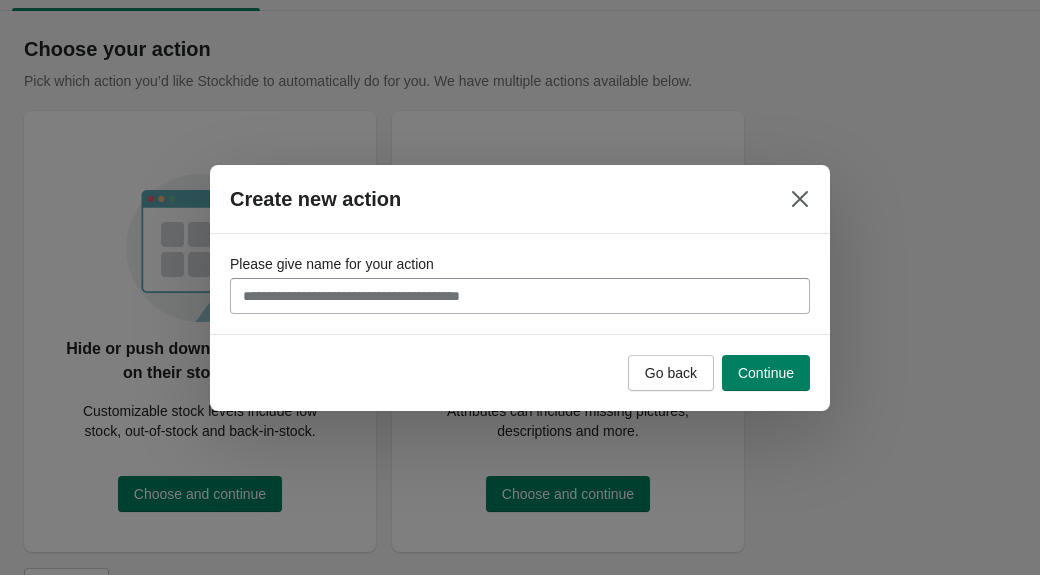 click on "Please give name for your action" at bounding box center [520, 296] 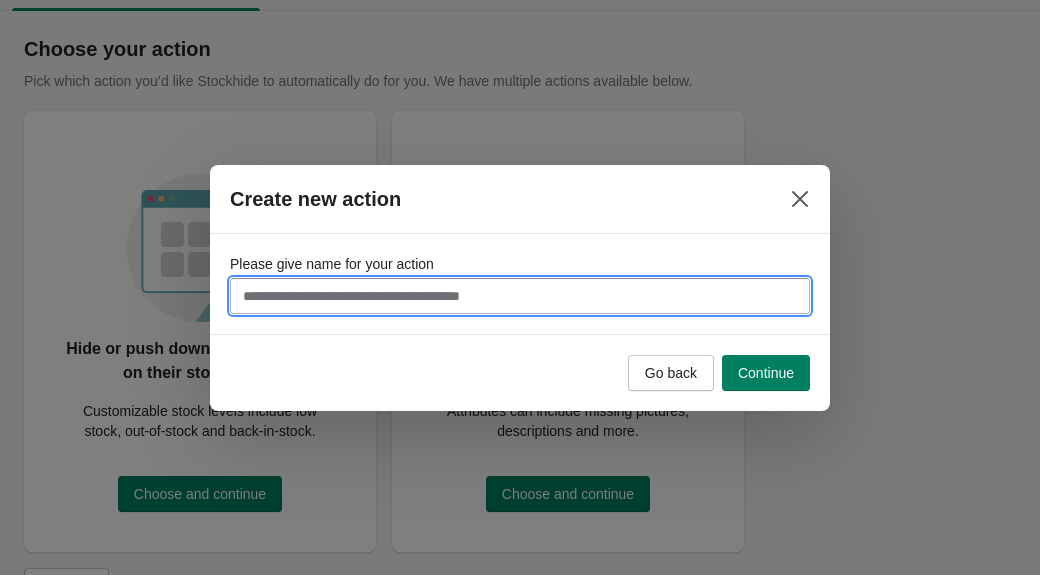 click on "Create new action" at bounding box center [520, 199] 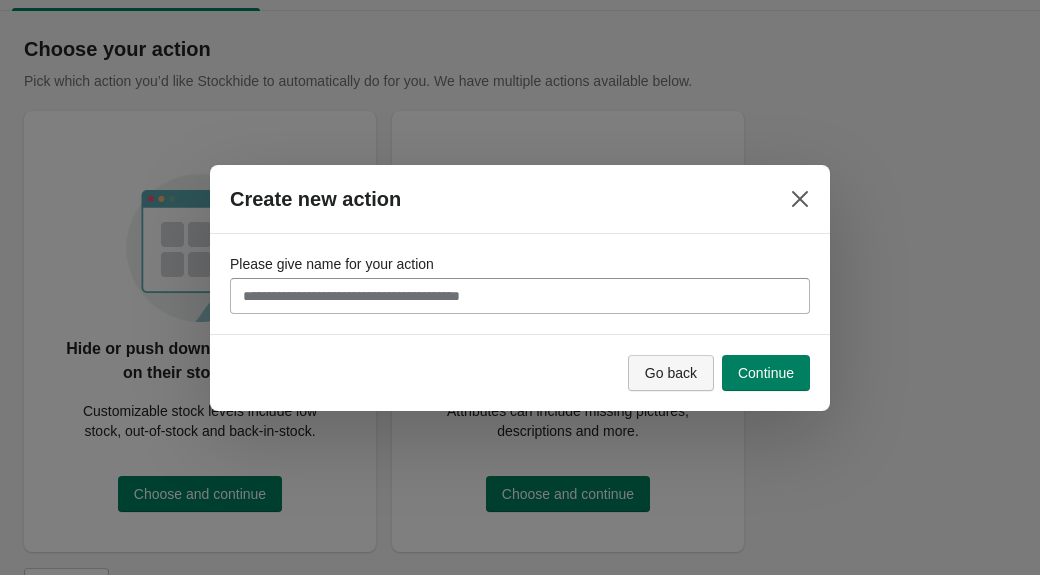 click on "Go back" at bounding box center [671, 373] 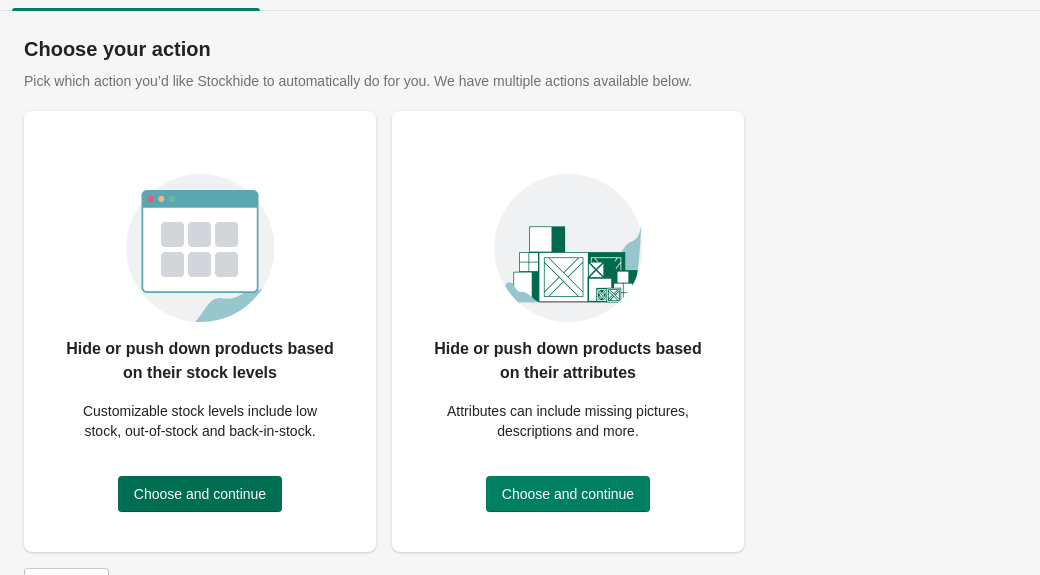 click on "Choose and continue" at bounding box center (200, 494) 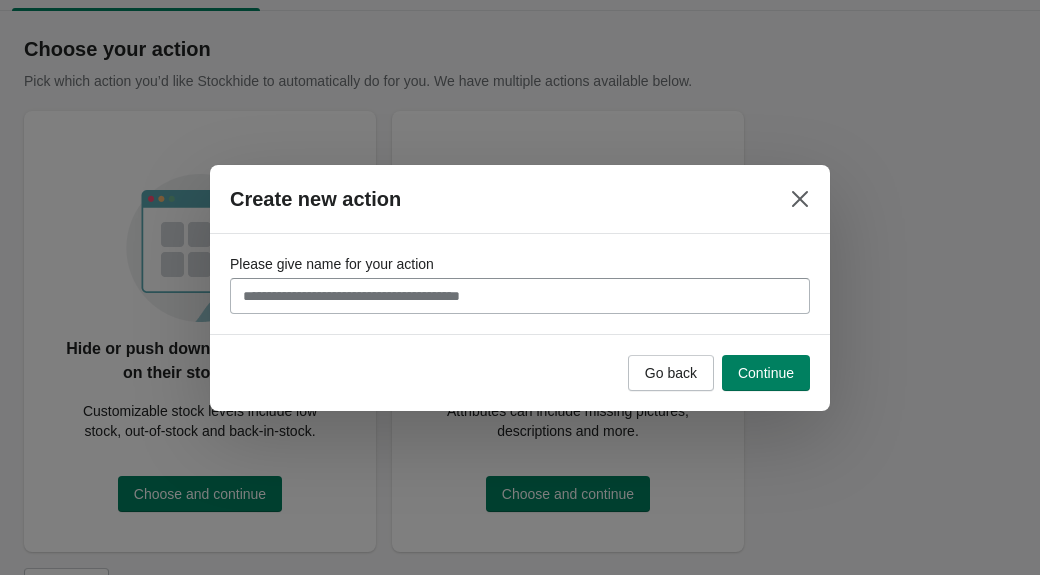 click on "Please give name for your action" at bounding box center [520, 296] 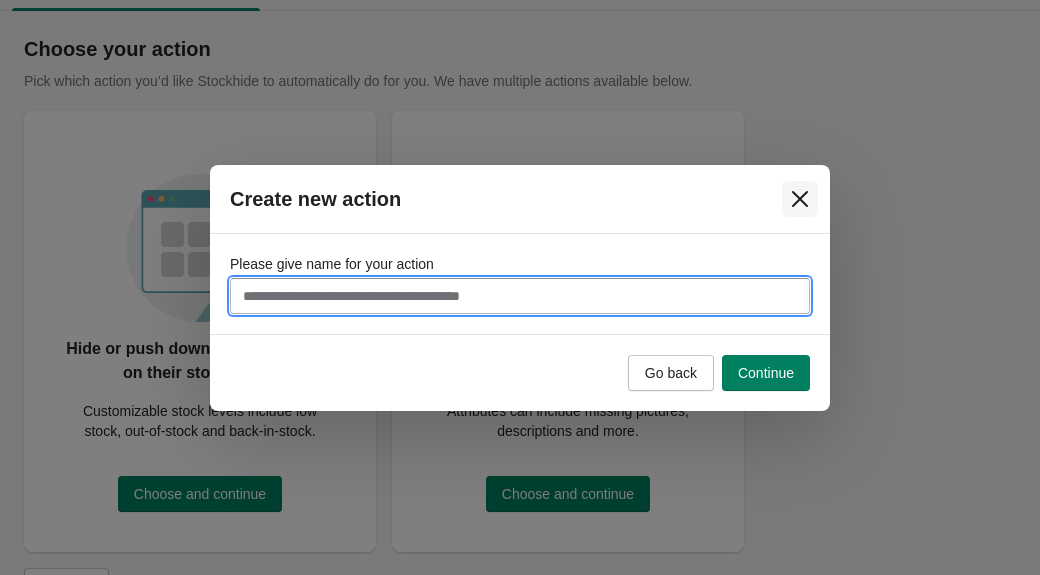 click at bounding box center (800, 199) 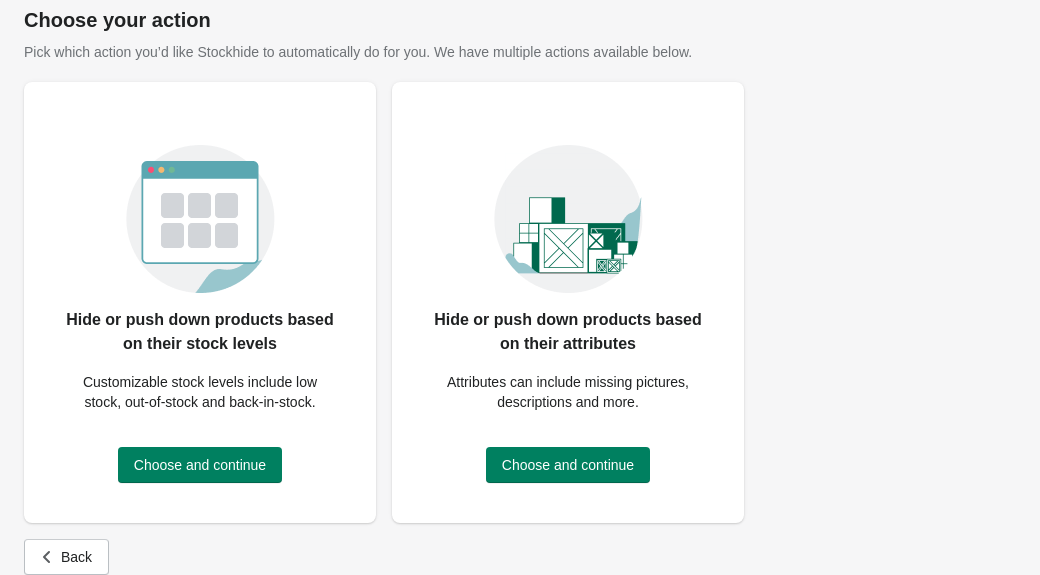 scroll, scrollTop: 72, scrollLeft: 0, axis: vertical 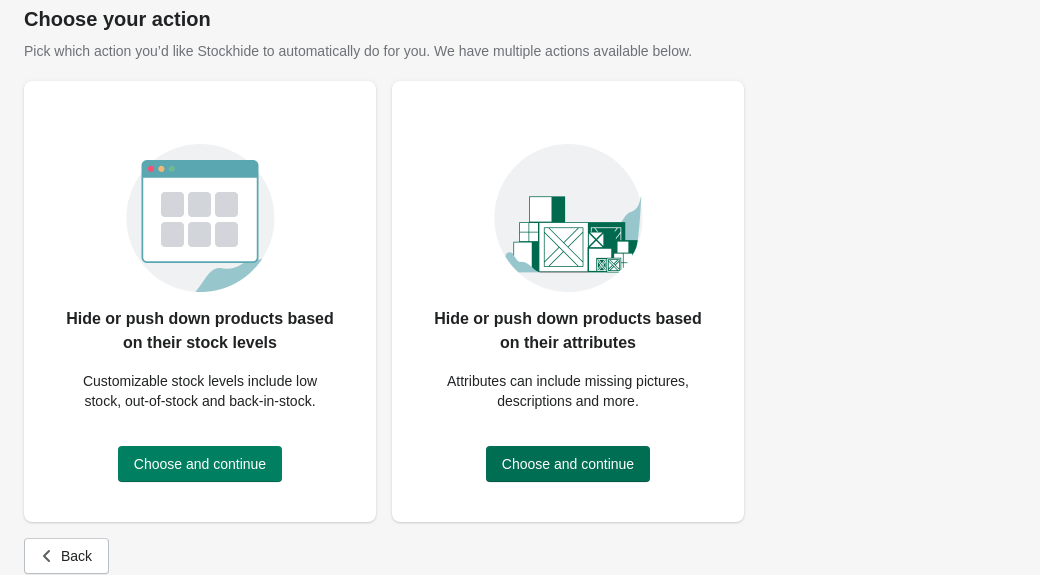 click on "Choose and continue" at bounding box center (568, 464) 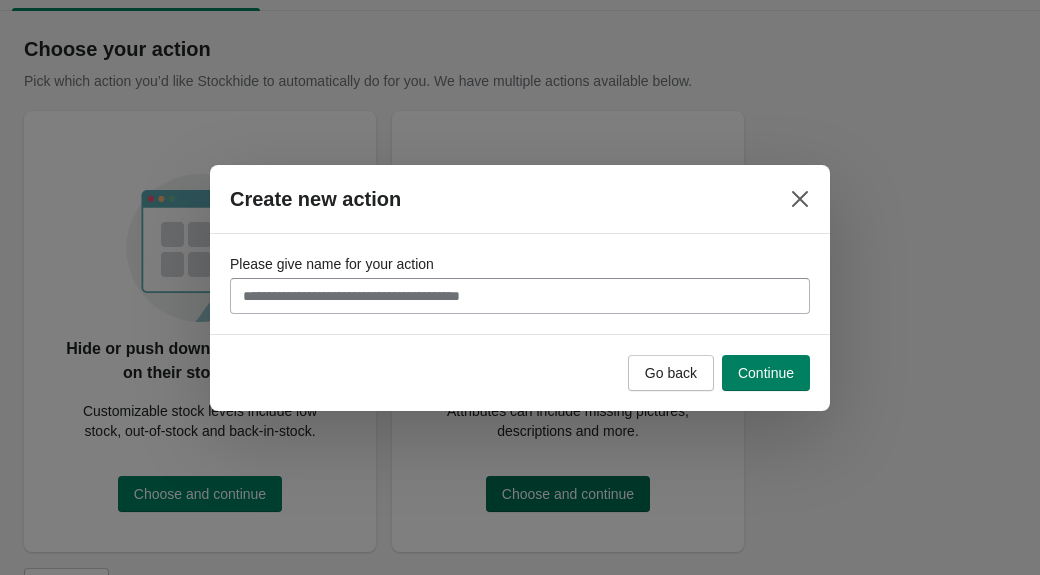 scroll, scrollTop: 0, scrollLeft: 0, axis: both 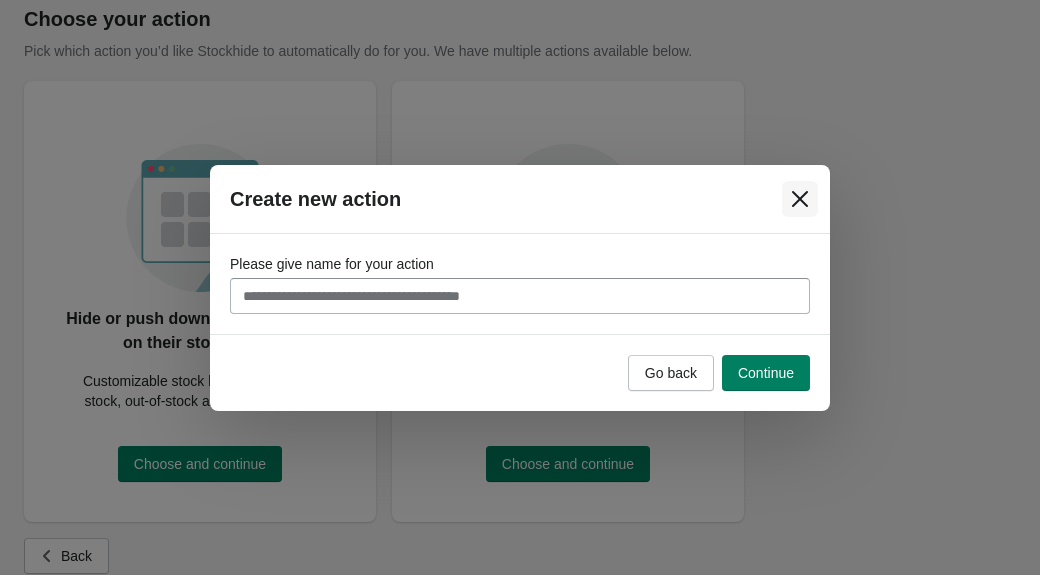 click 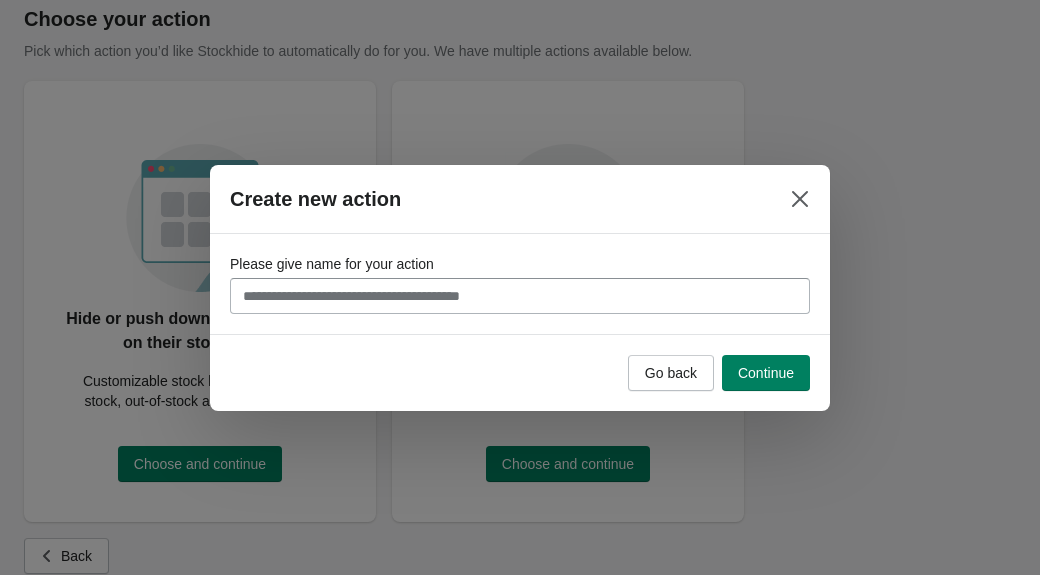 scroll, scrollTop: 72, scrollLeft: 0, axis: vertical 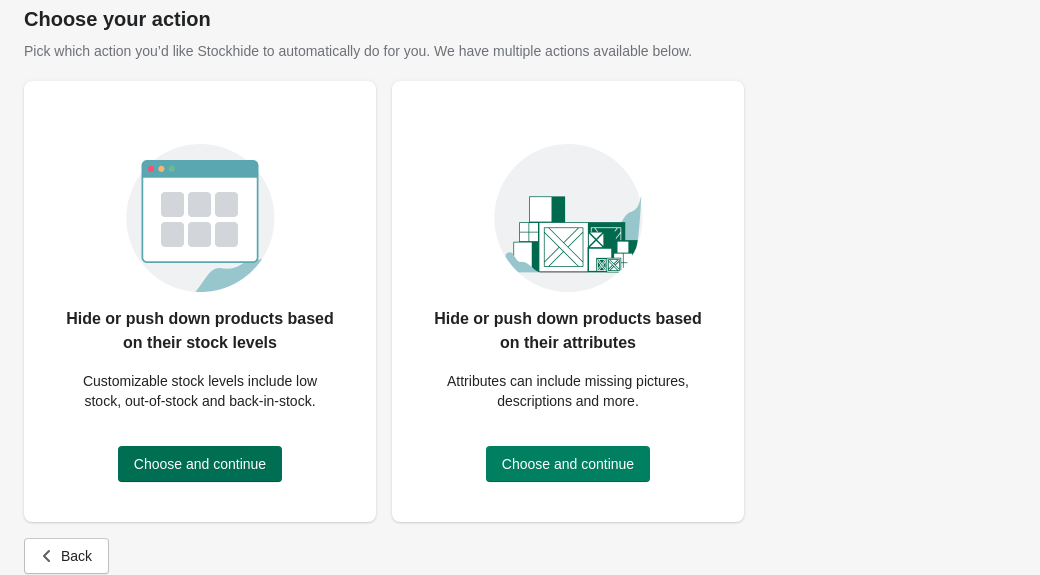 click on "Choose and continue" at bounding box center (200, 464) 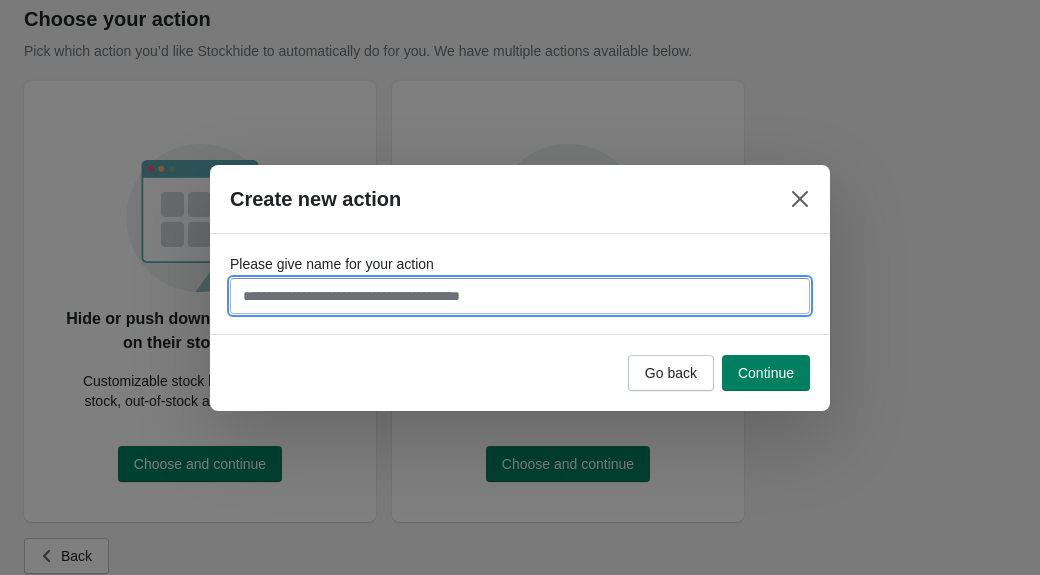 click on "Please give name for your action" at bounding box center (520, 296) 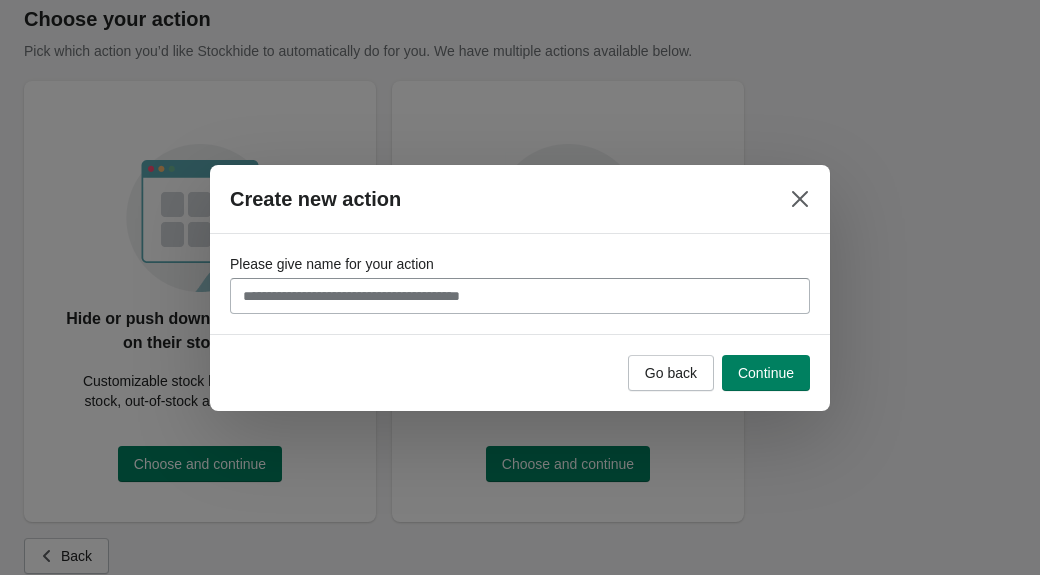 scroll, scrollTop: 0, scrollLeft: 0, axis: both 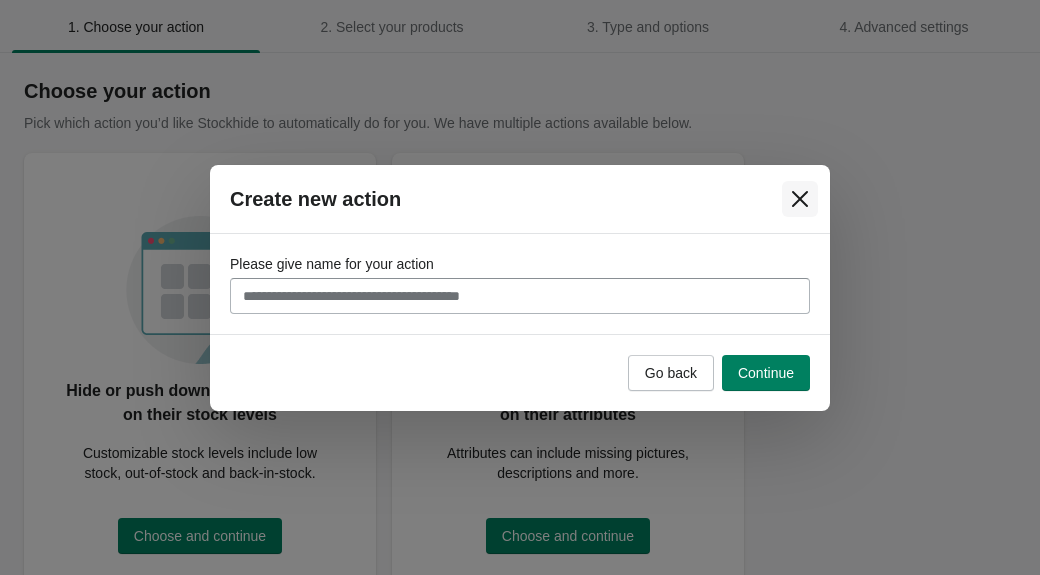 click 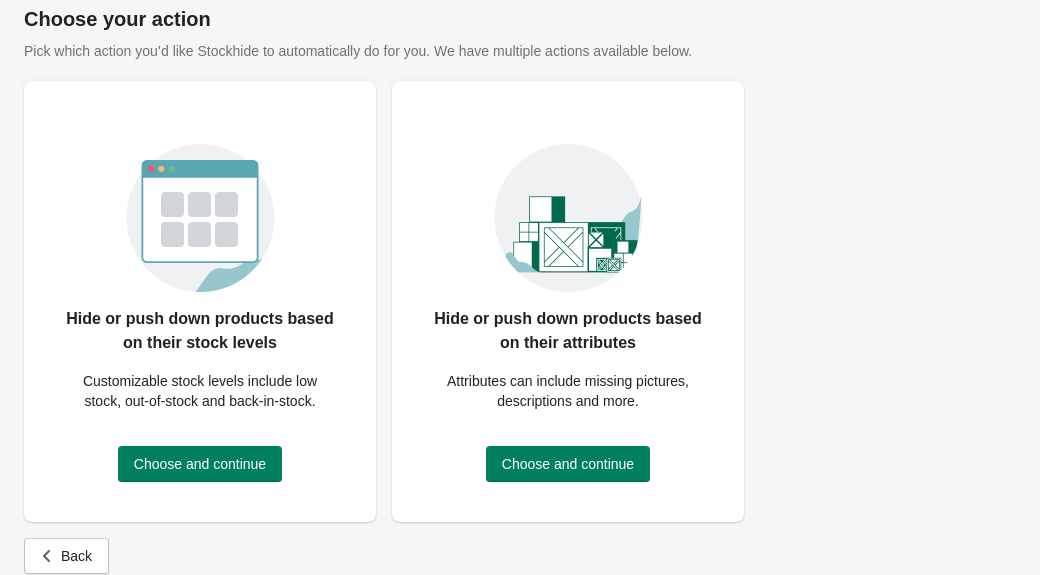 scroll, scrollTop: 71, scrollLeft: 0, axis: vertical 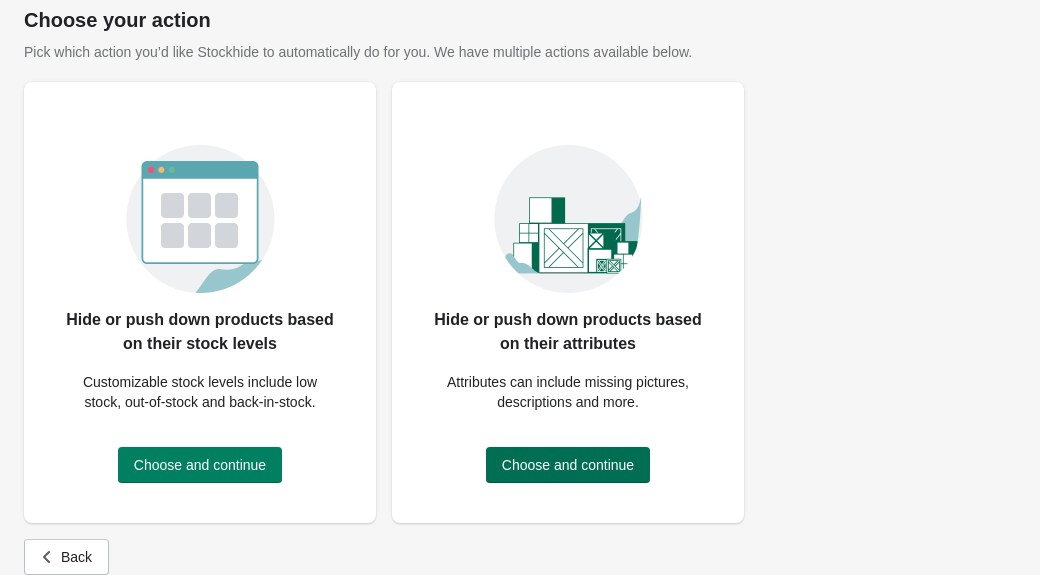 click on "Choose and continue" at bounding box center [568, 465] 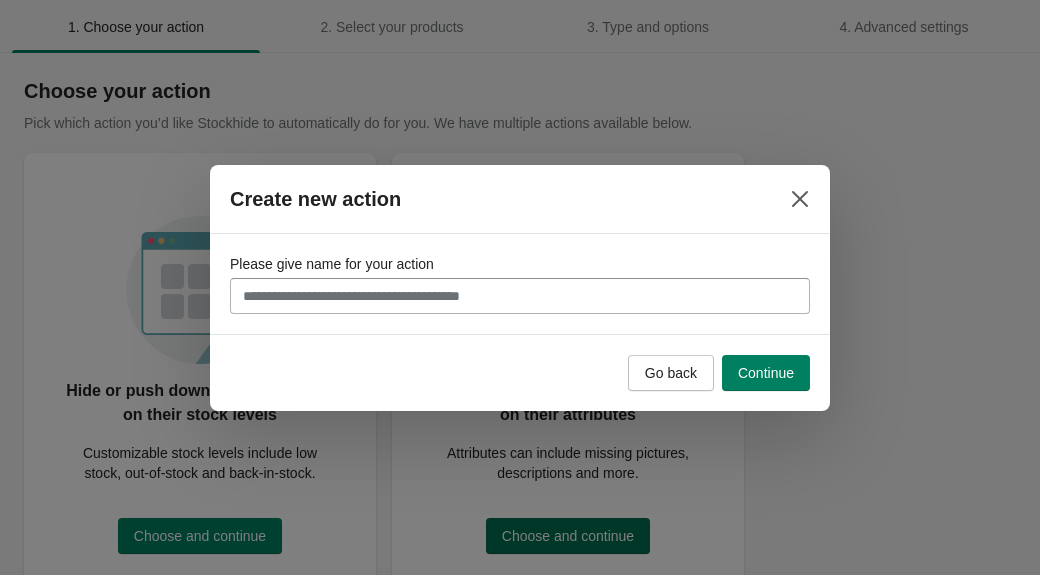 scroll, scrollTop: 0, scrollLeft: 0, axis: both 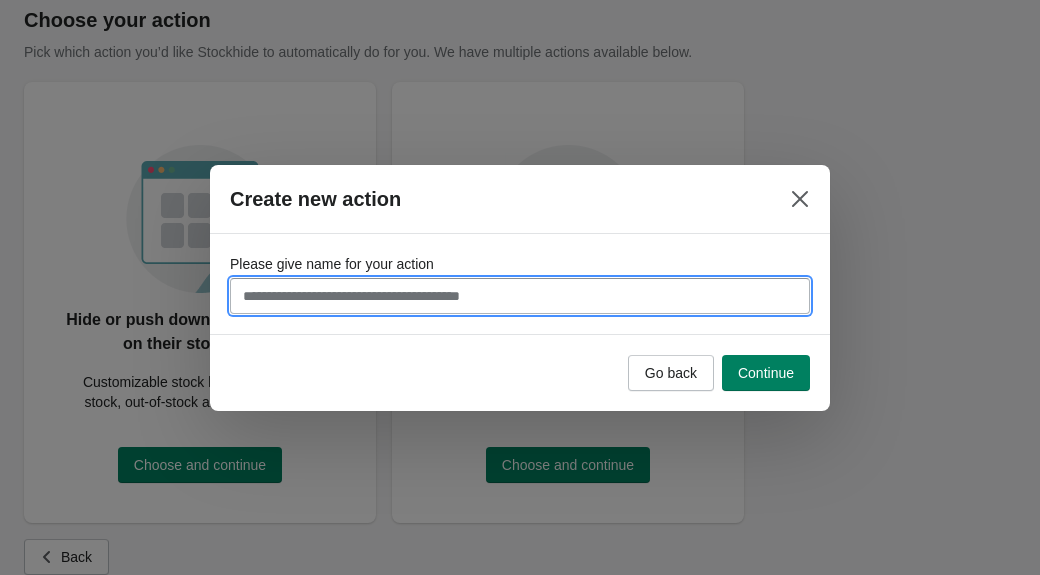 click on "Please give name for your action" at bounding box center [520, 296] 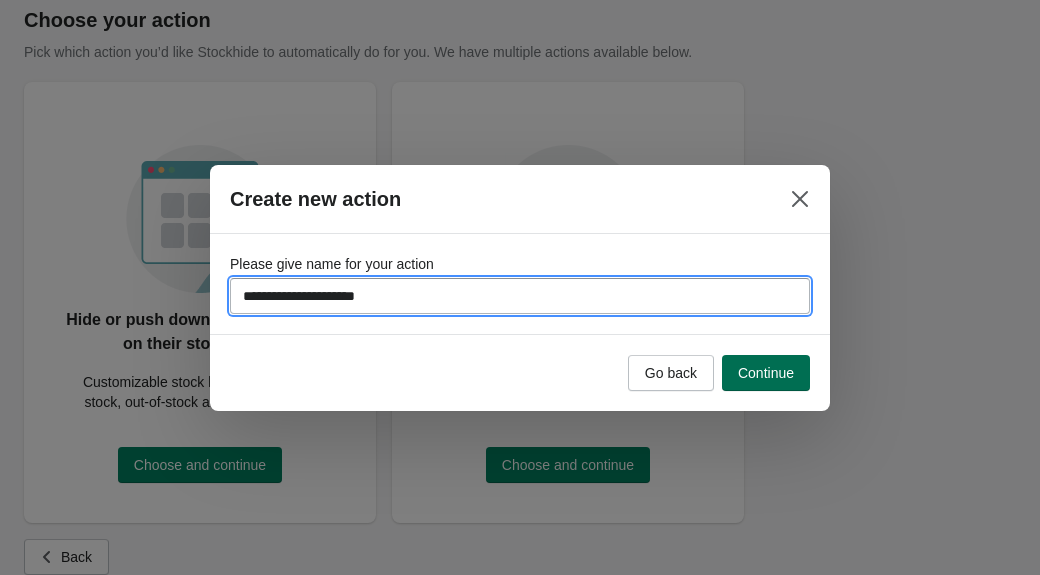 type on "**********" 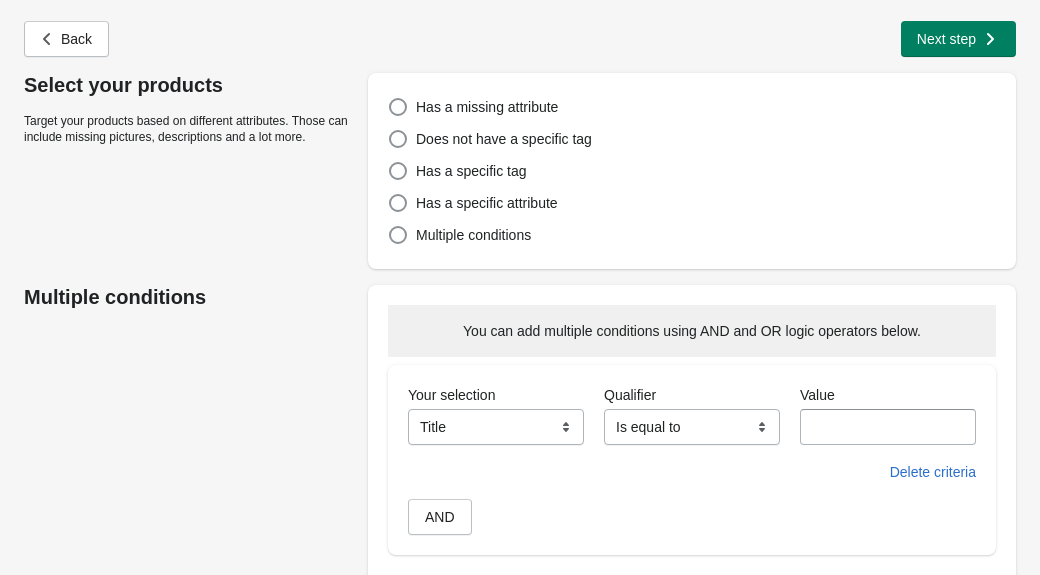 scroll, scrollTop: 213, scrollLeft: 0, axis: vertical 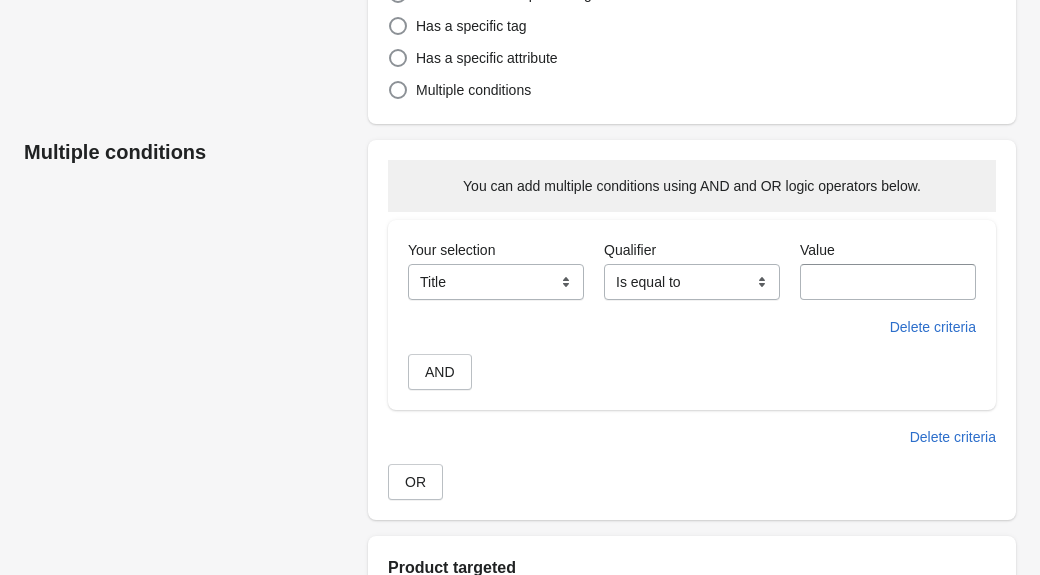 click on "**********" at bounding box center (496, 282) 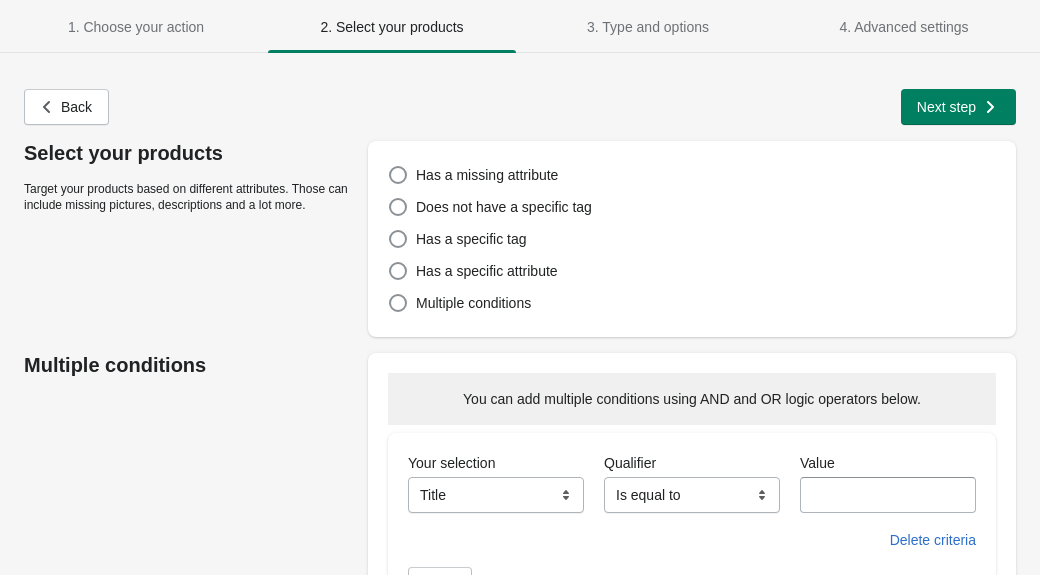click on "**********" at bounding box center (520, 511) 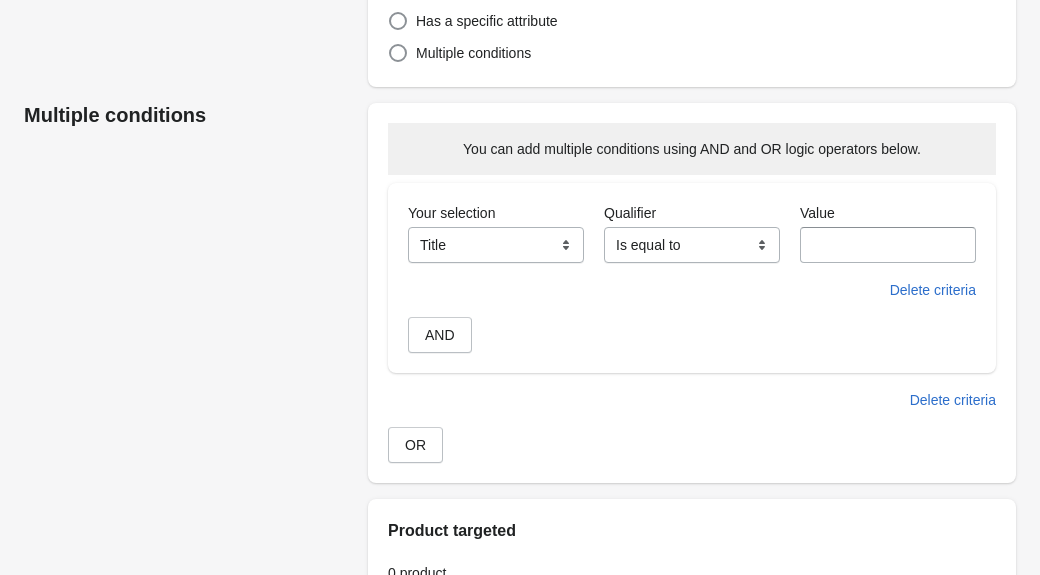 scroll, scrollTop: 251, scrollLeft: 0, axis: vertical 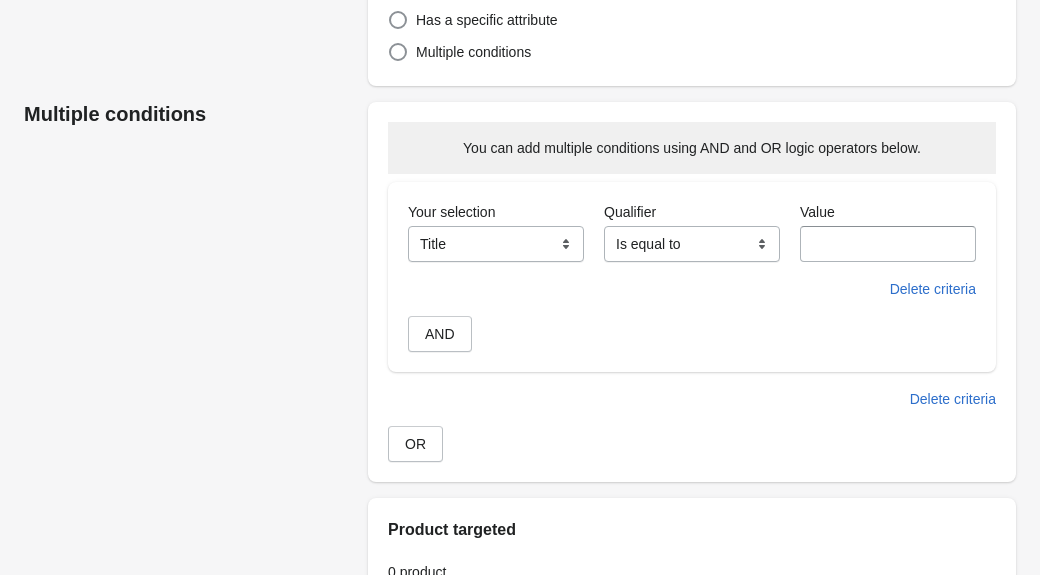 click on "**********" at bounding box center (496, 244) 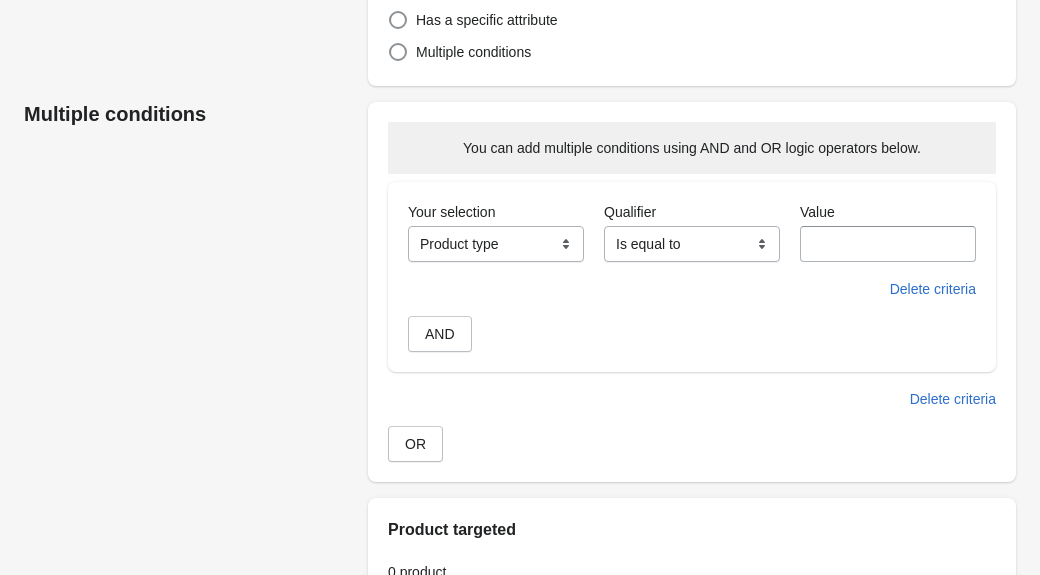 click on "**********" at bounding box center [692, 244] 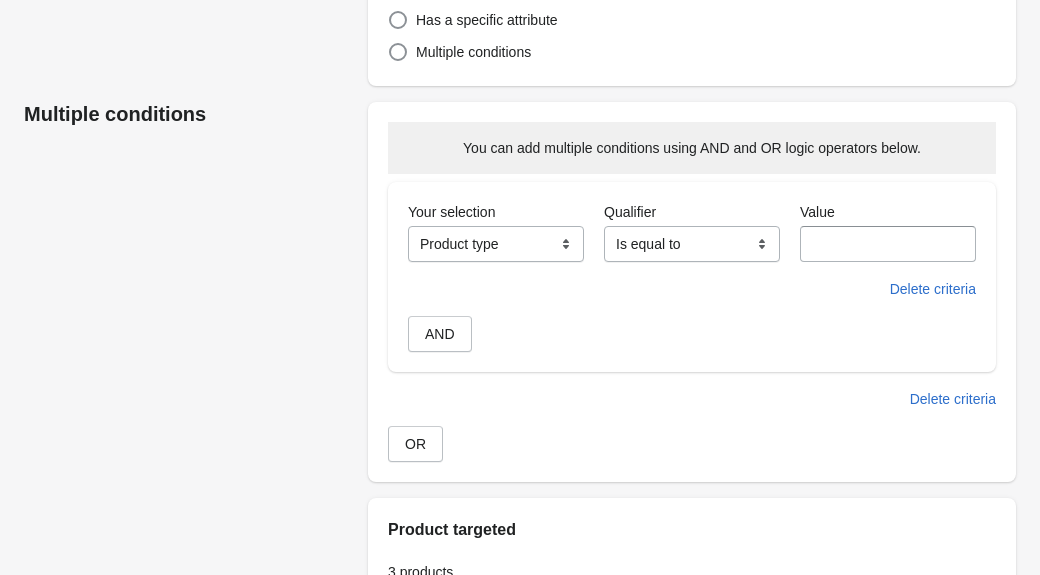 click on "Value" at bounding box center [888, 244] 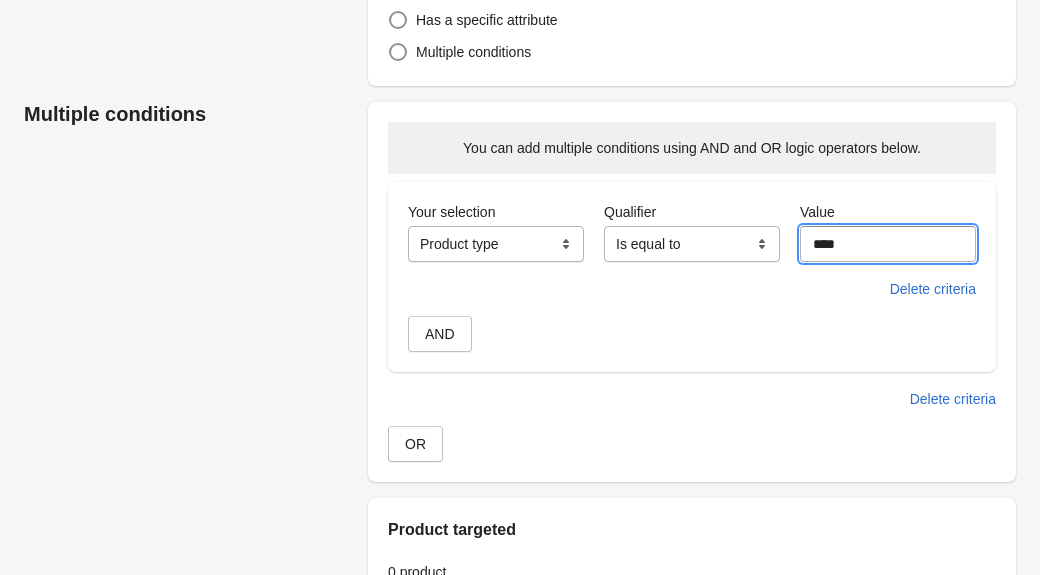 scroll, scrollTop: 398, scrollLeft: 0, axis: vertical 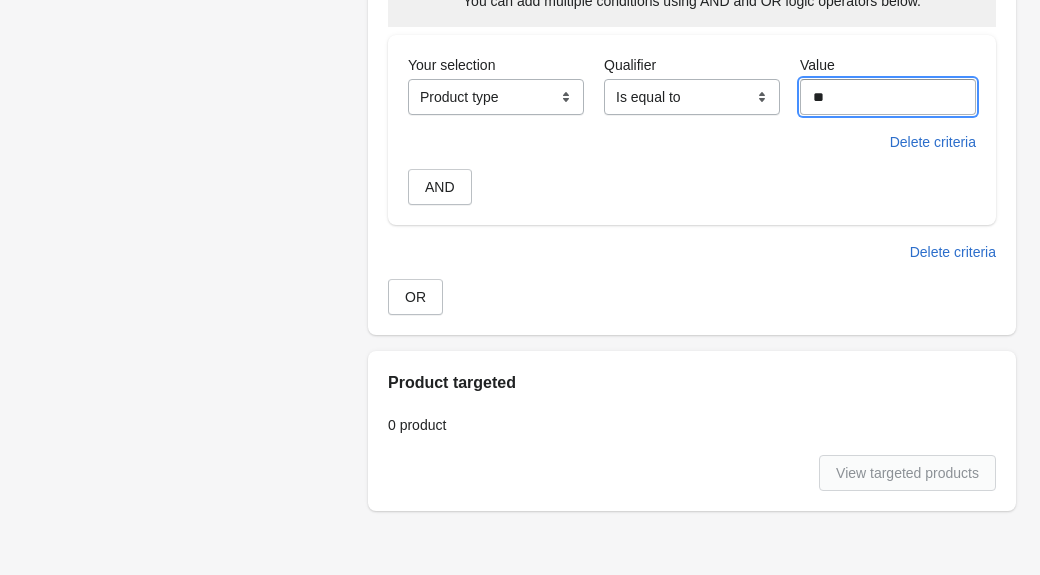 type on "*" 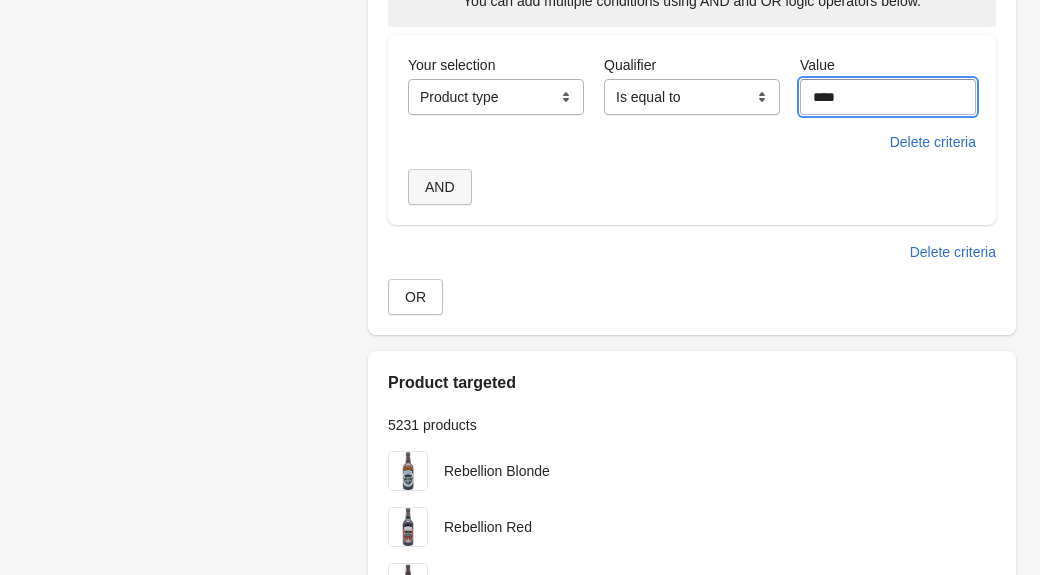 type on "****" 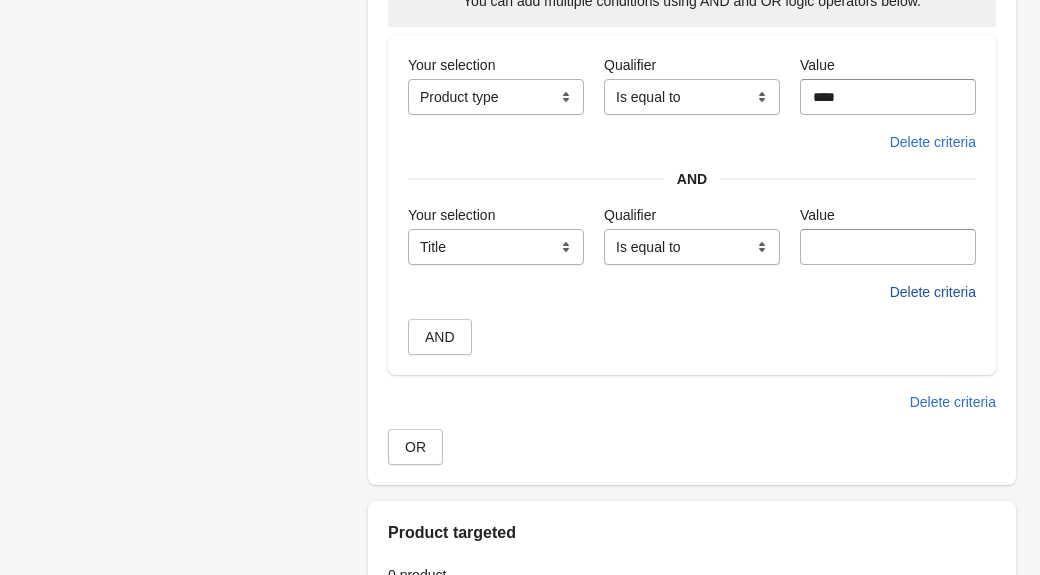 click on "Delete criteria" at bounding box center [933, 292] 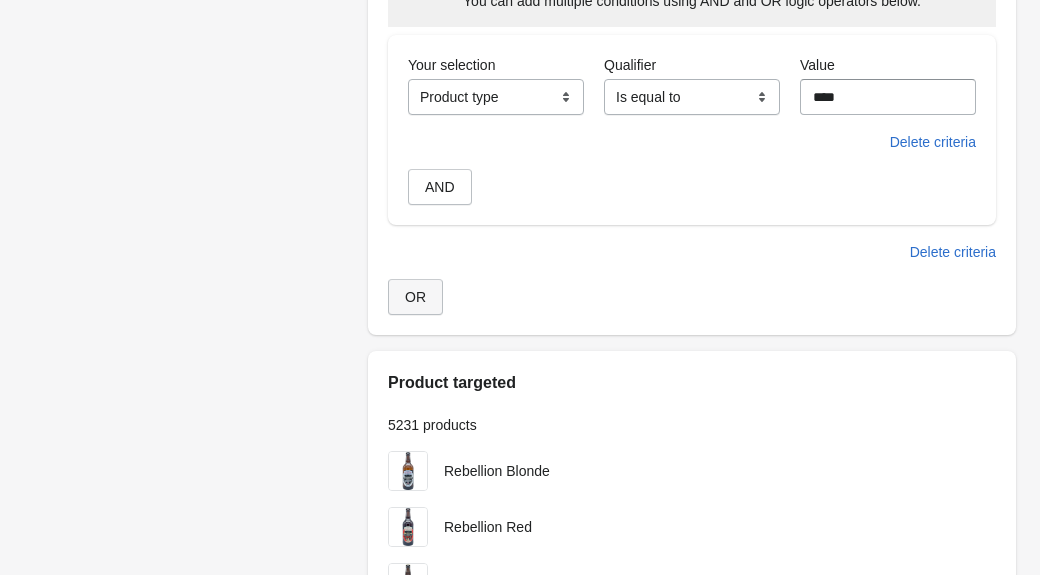 click on "OR" at bounding box center [415, 297] 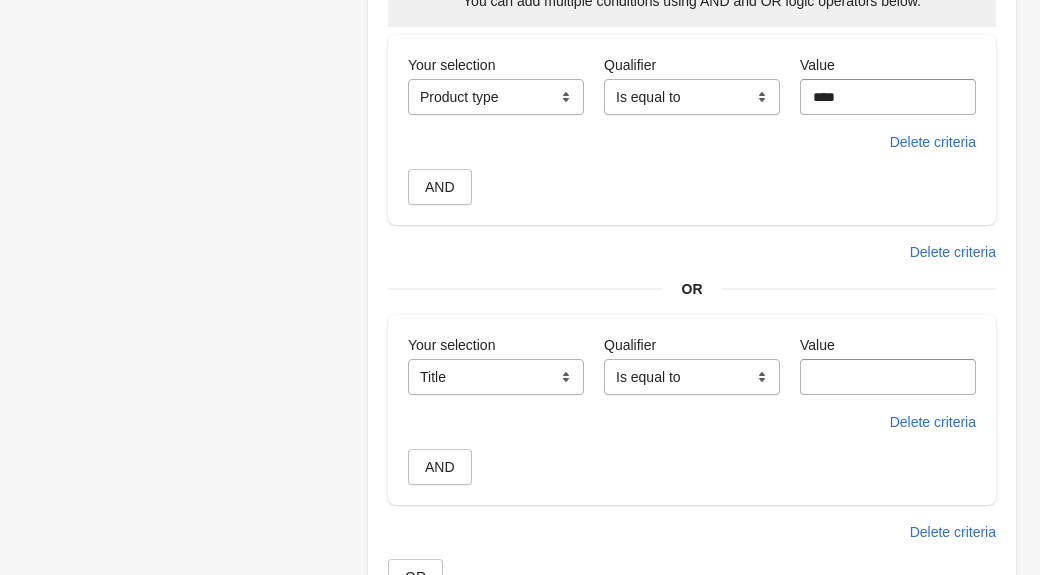 click on "**********" at bounding box center [496, 377] 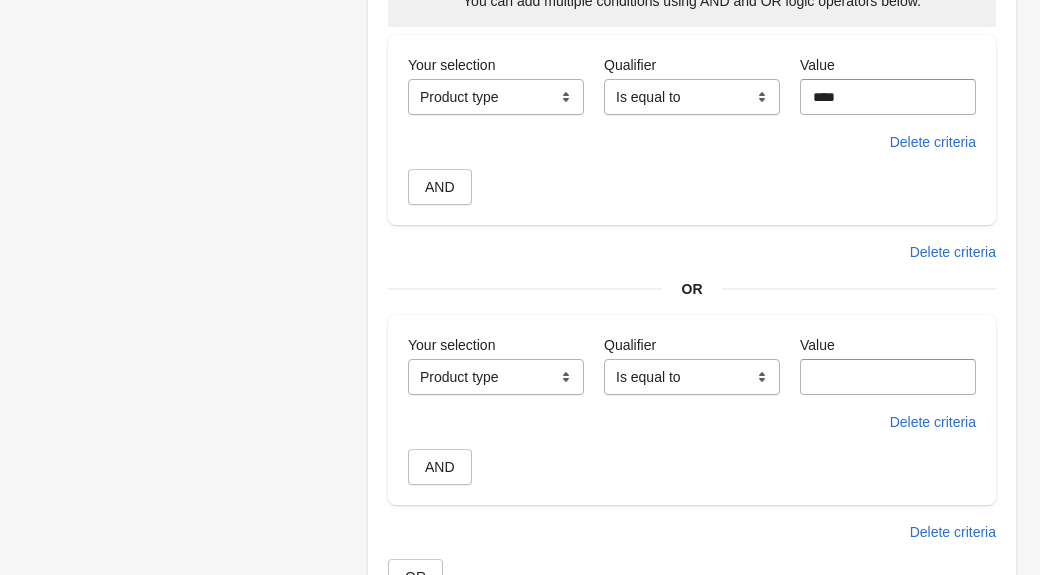 click on "Value" at bounding box center [888, 377] 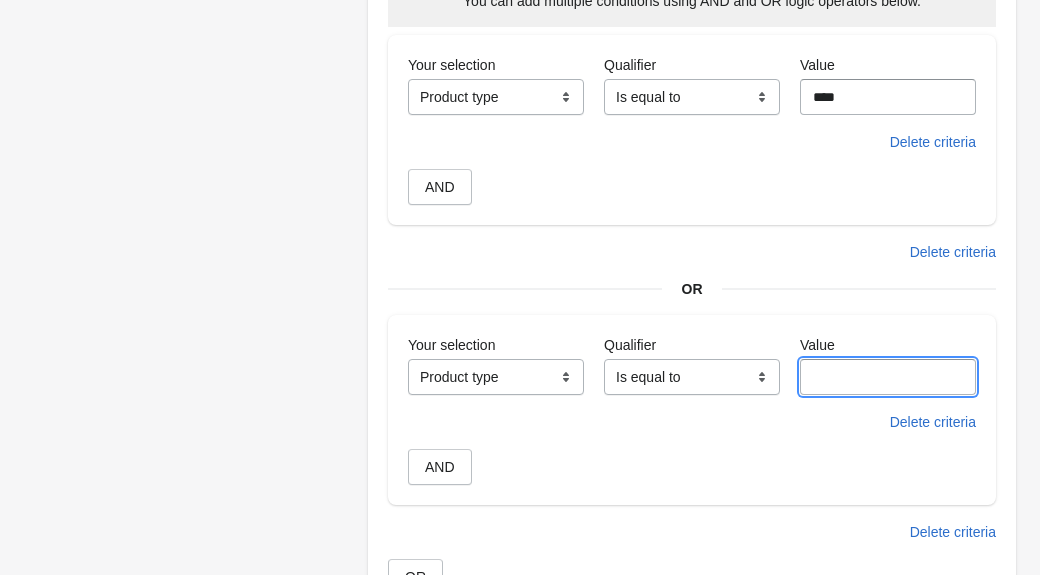 paste on "**********" 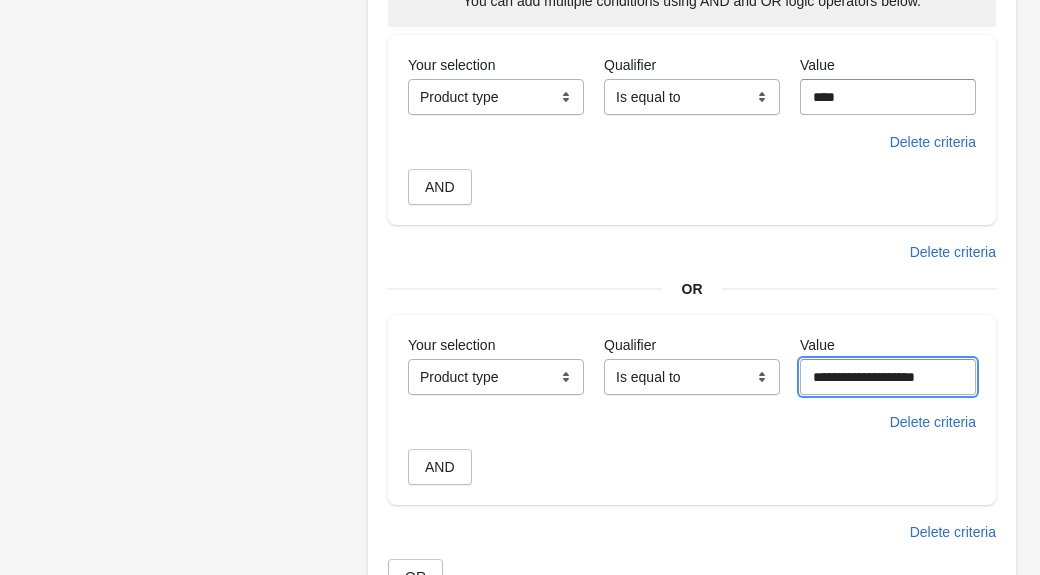 scroll, scrollTop: 594, scrollLeft: 0, axis: vertical 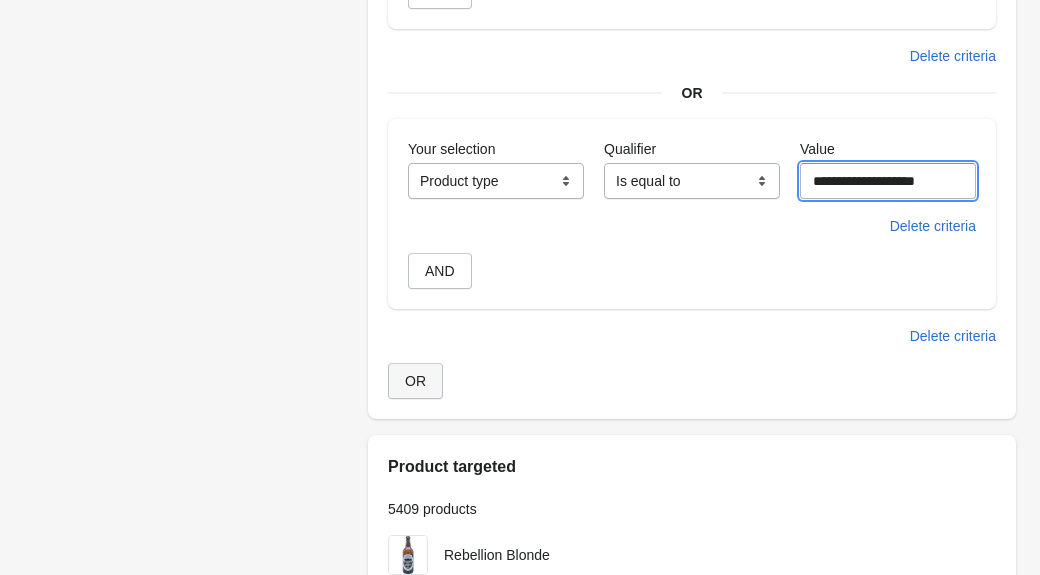 type on "**********" 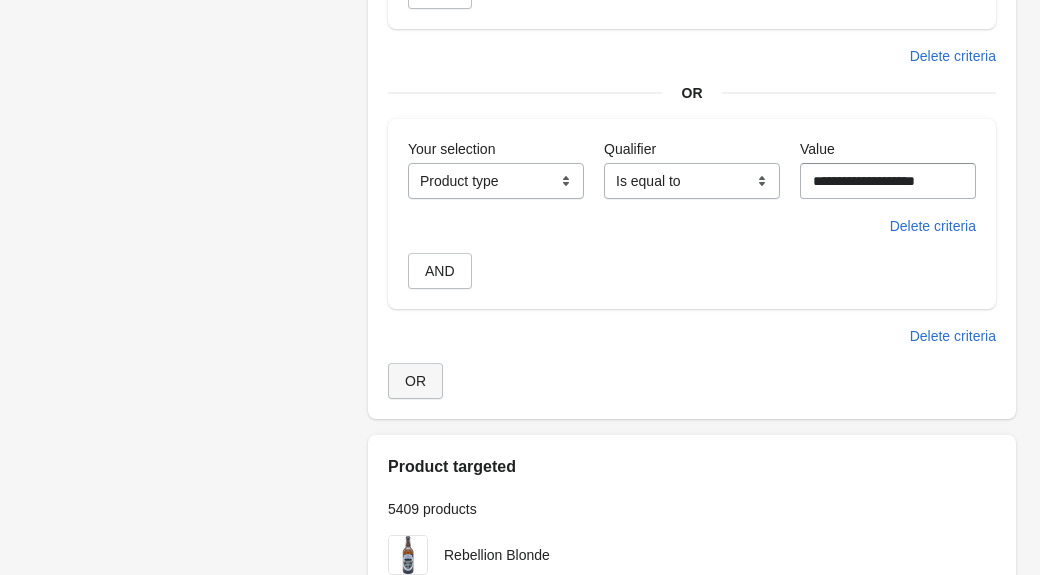 click on "OR" at bounding box center [415, 381] 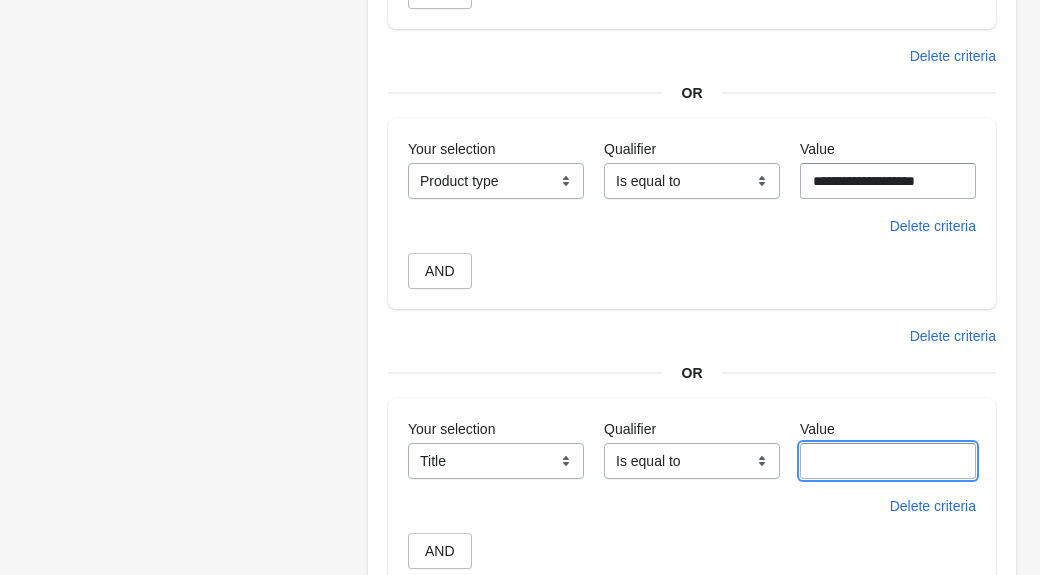 click on "Value" at bounding box center (888, 461) 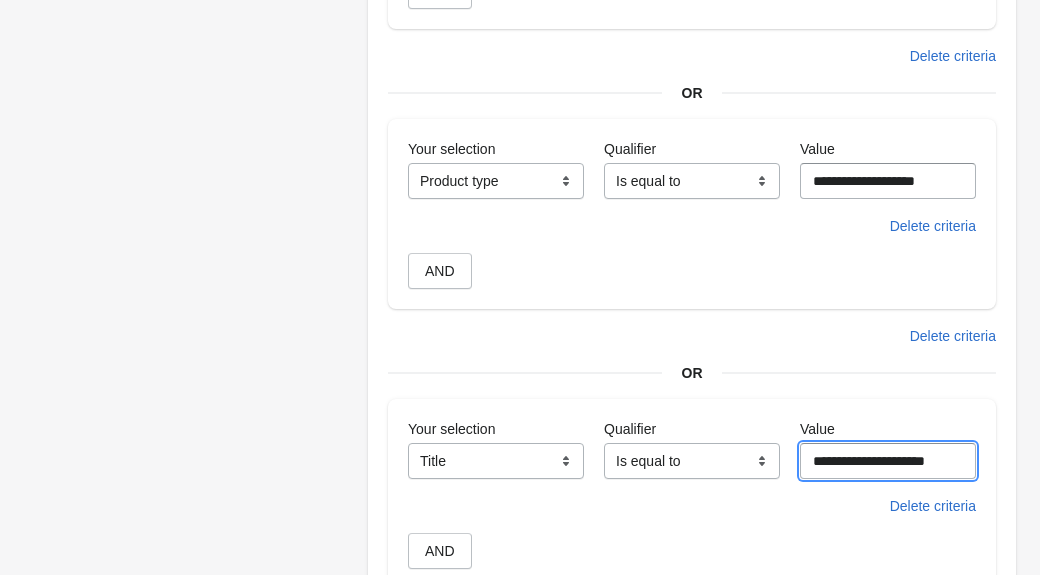scroll, scrollTop: 0, scrollLeft: 12, axis: horizontal 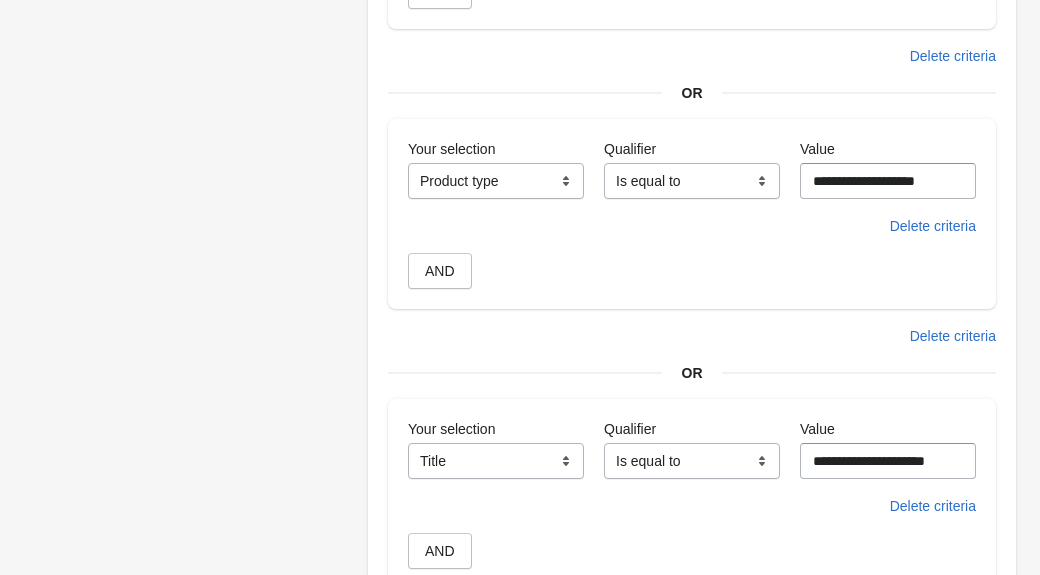 select on "**********" 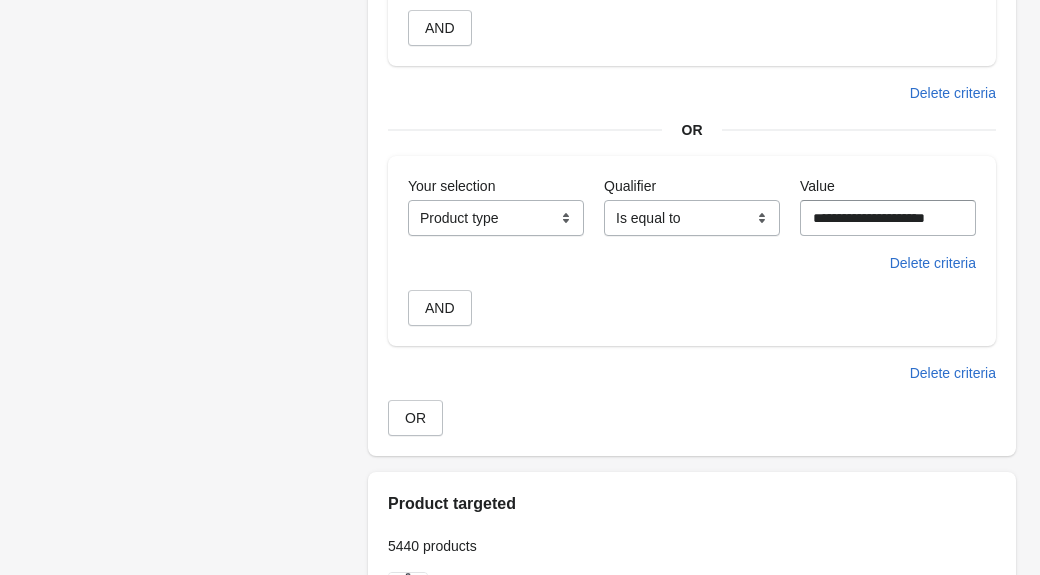 scroll, scrollTop: 834, scrollLeft: 0, axis: vertical 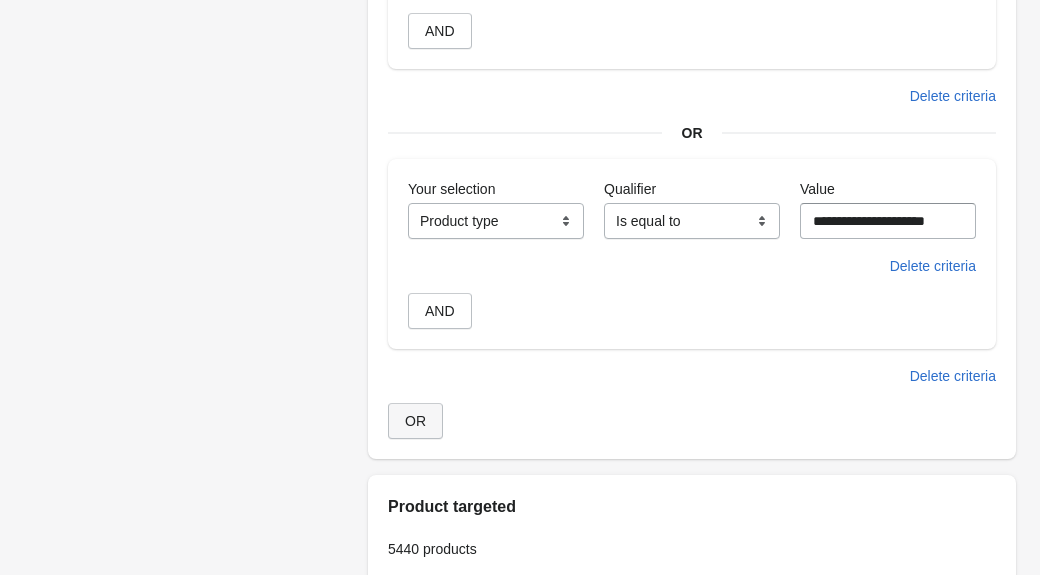 click on "OR" at bounding box center (415, 421) 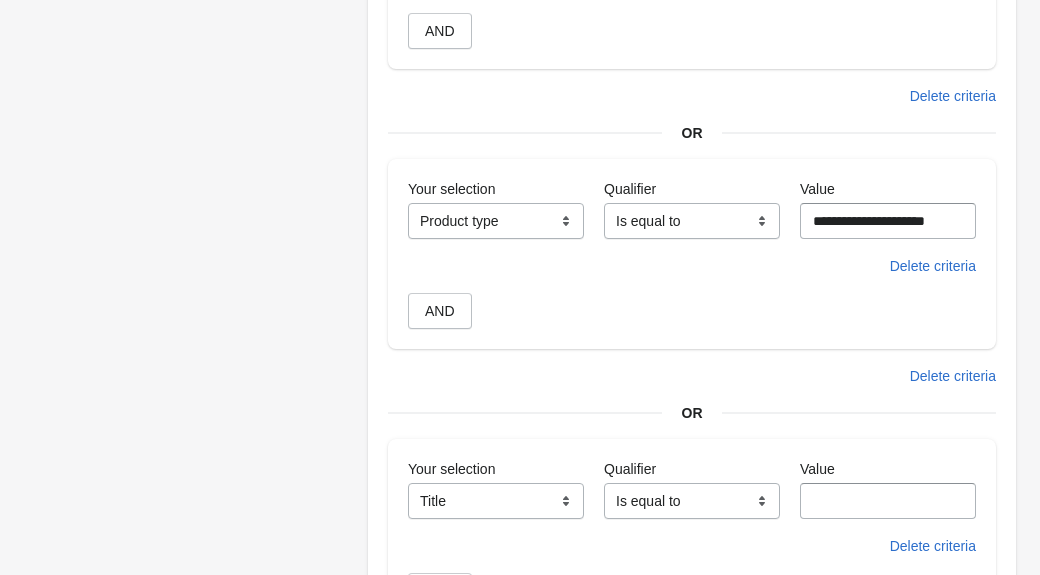 click on "Value" at bounding box center (888, 501) 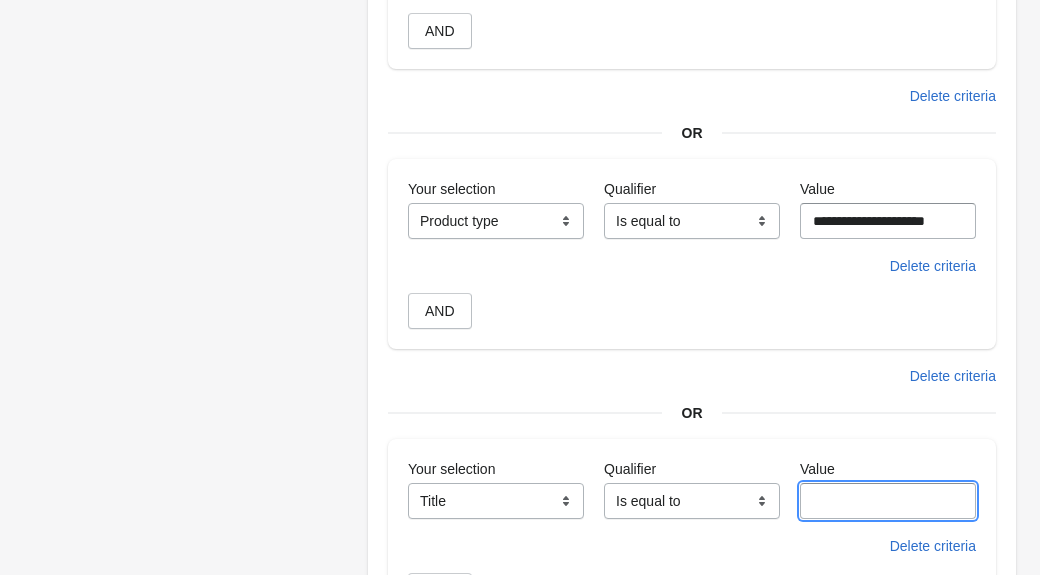 paste on "**********" 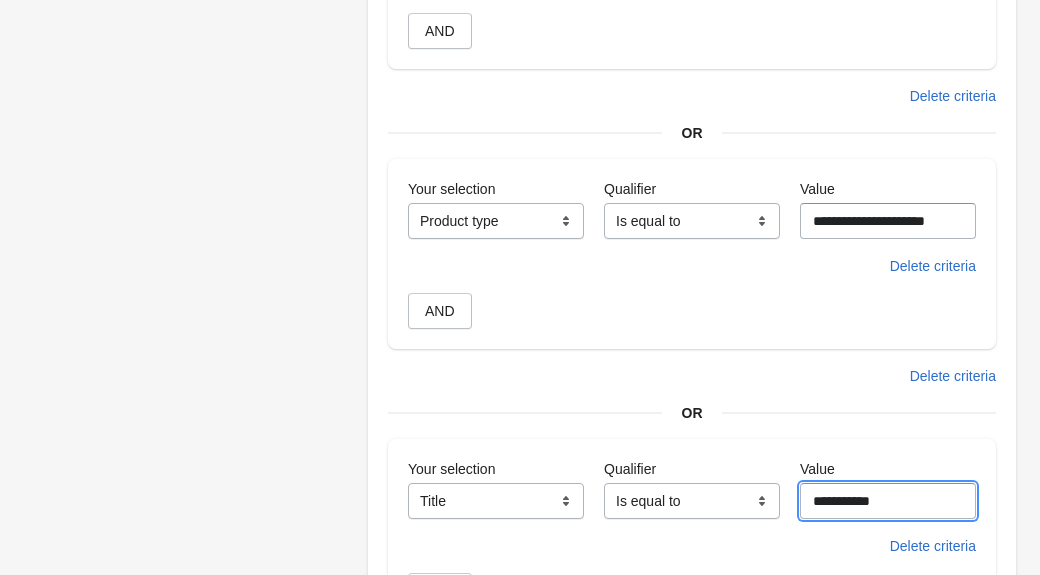 type on "**********" 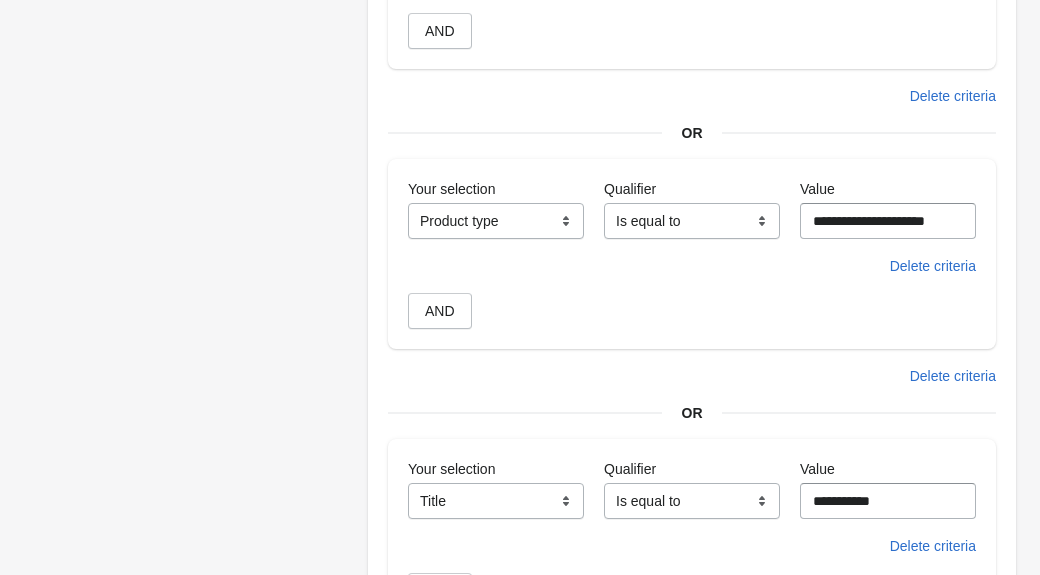 select on "**********" 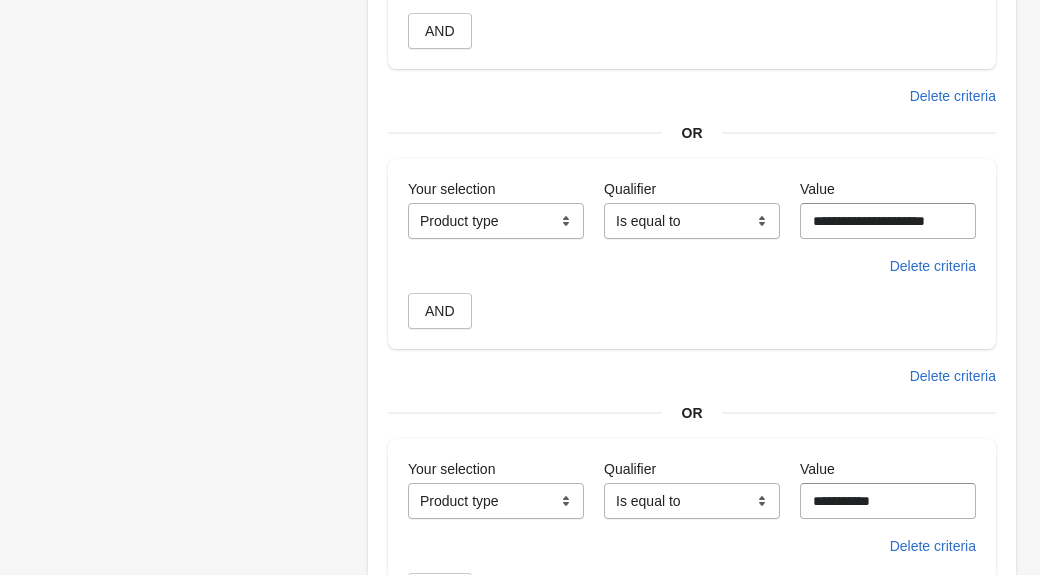 click on "**********" at bounding box center [510, 217] 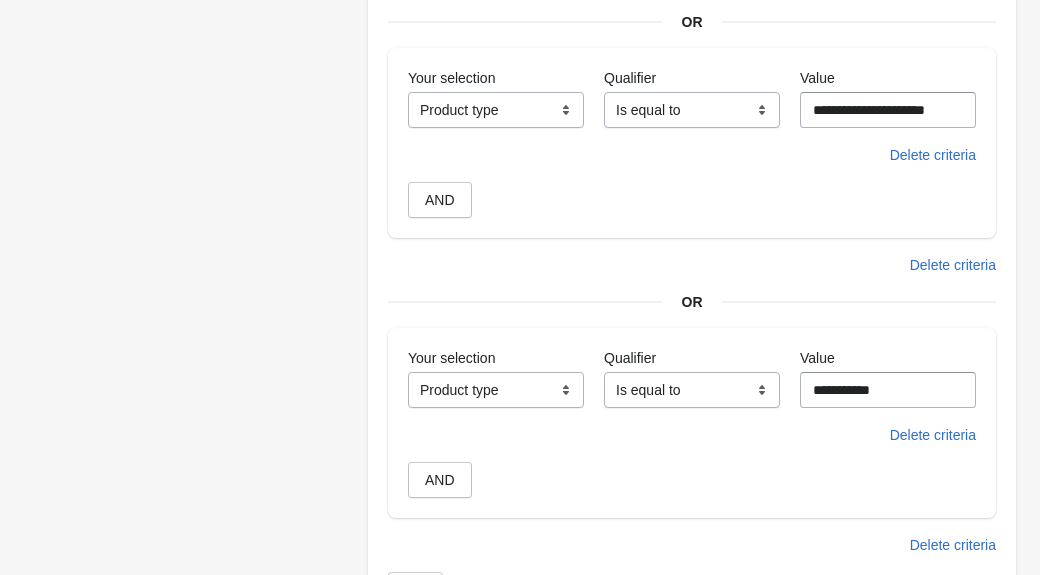 scroll, scrollTop: 1114, scrollLeft: 0, axis: vertical 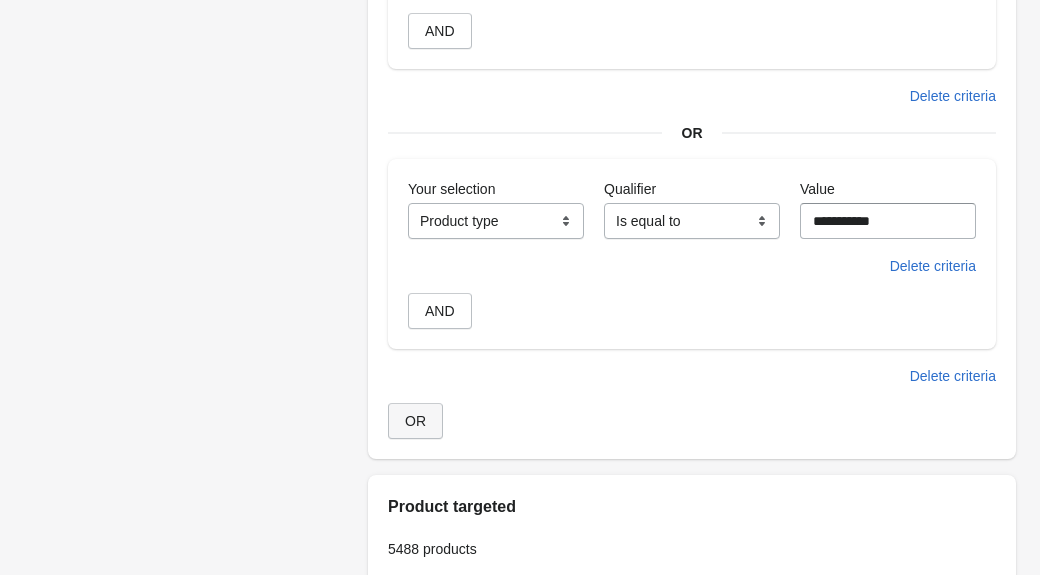 click on "OR" at bounding box center [415, 421] 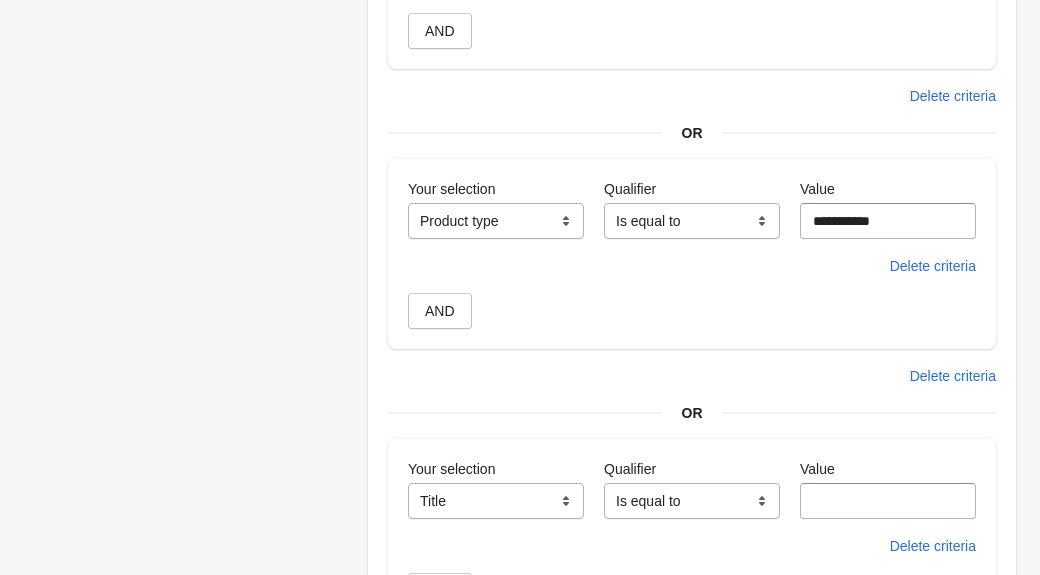 click on "**********" at bounding box center [496, 501] 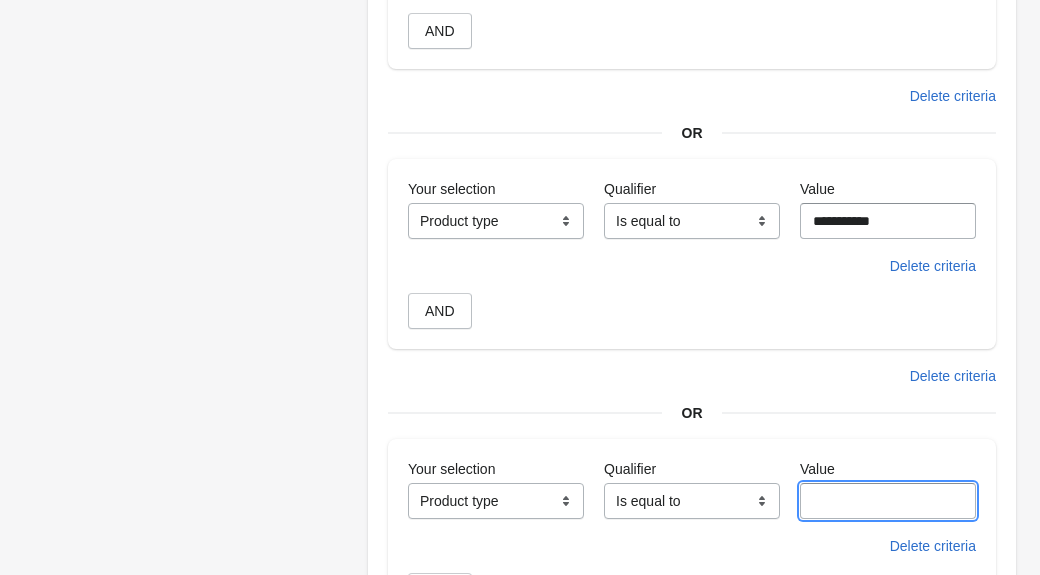 click on "Value" at bounding box center [888, 501] 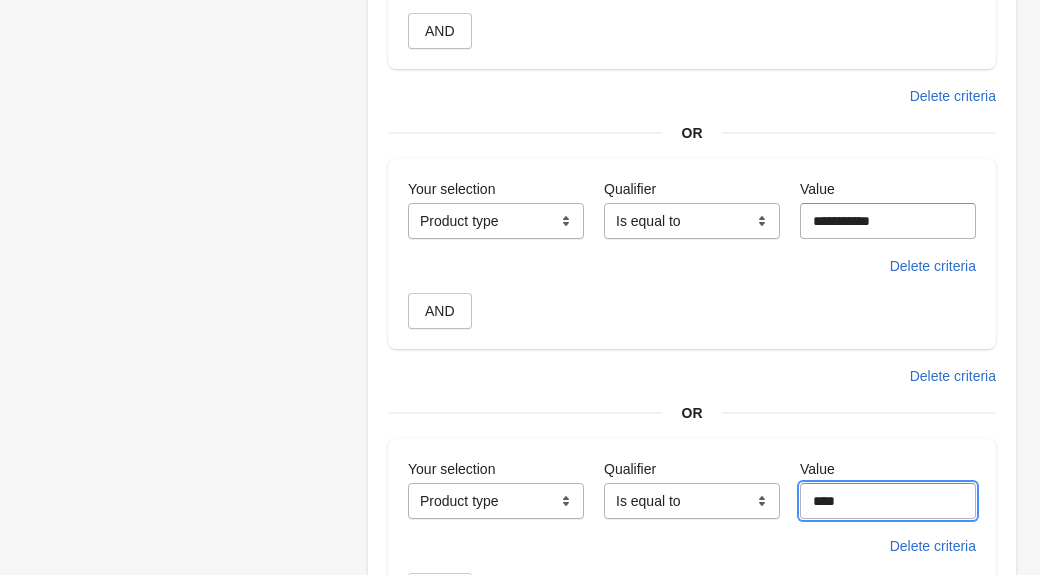 type on "****" 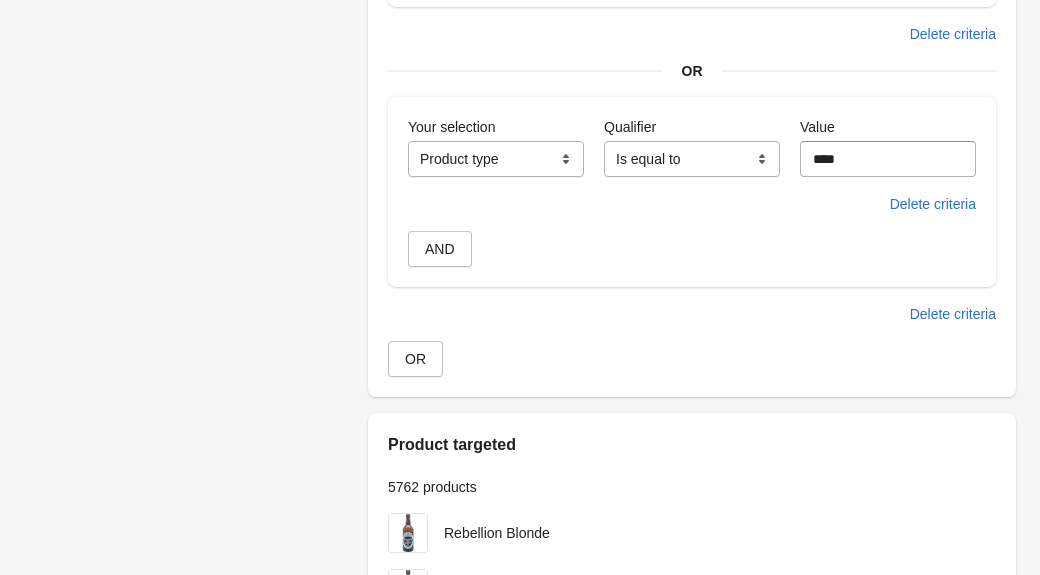 scroll, scrollTop: 1457, scrollLeft: 0, axis: vertical 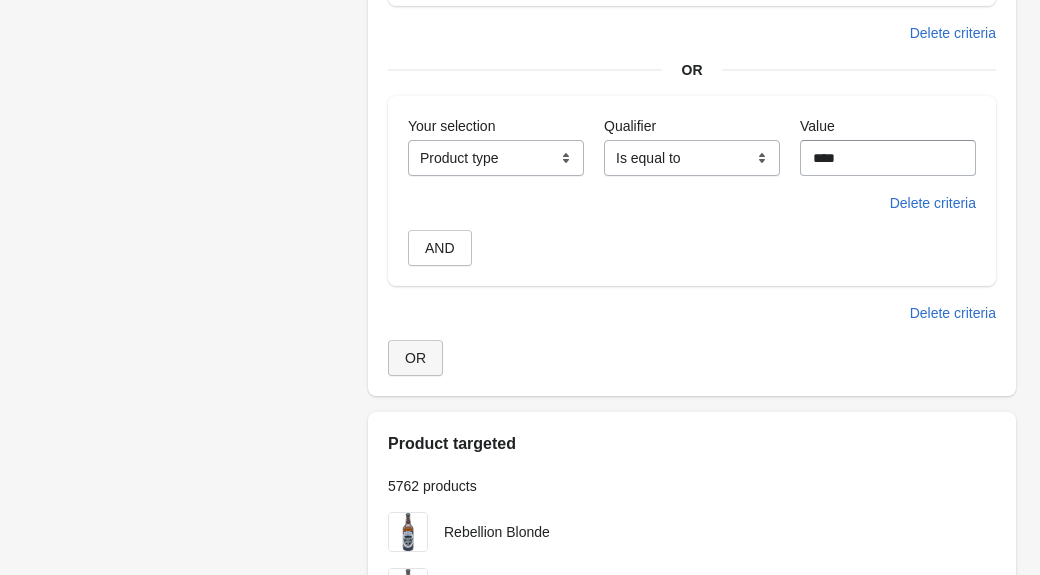 click on "OR" at bounding box center [415, 358] 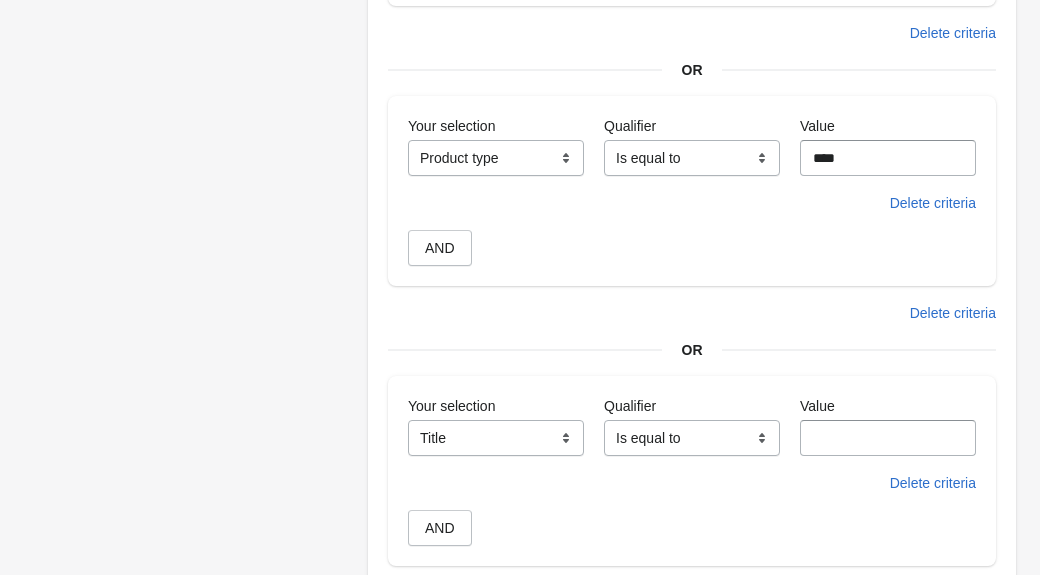 click on "**********" at bounding box center [496, 438] 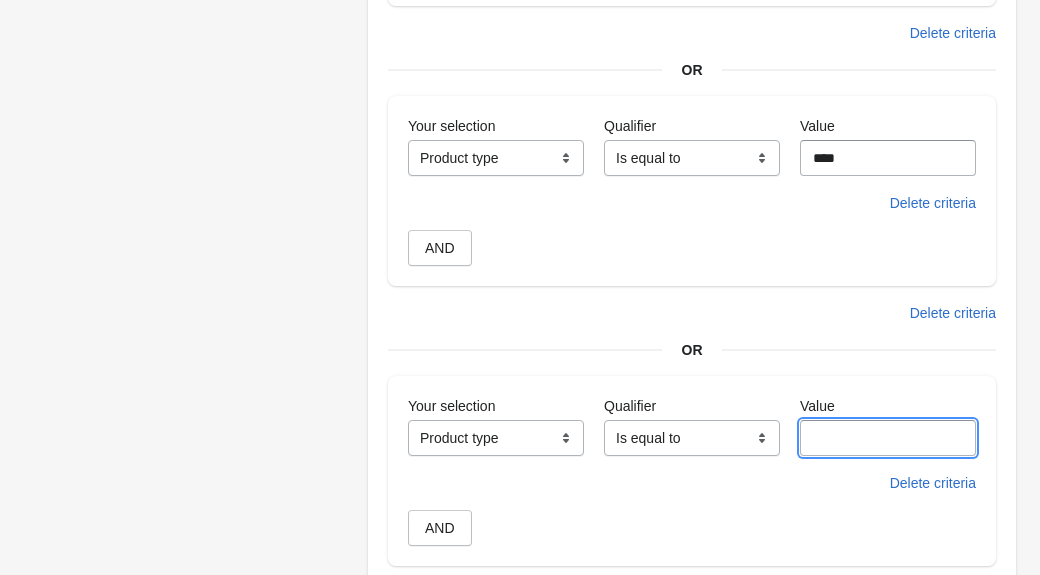 click on "Value" at bounding box center [888, 438] 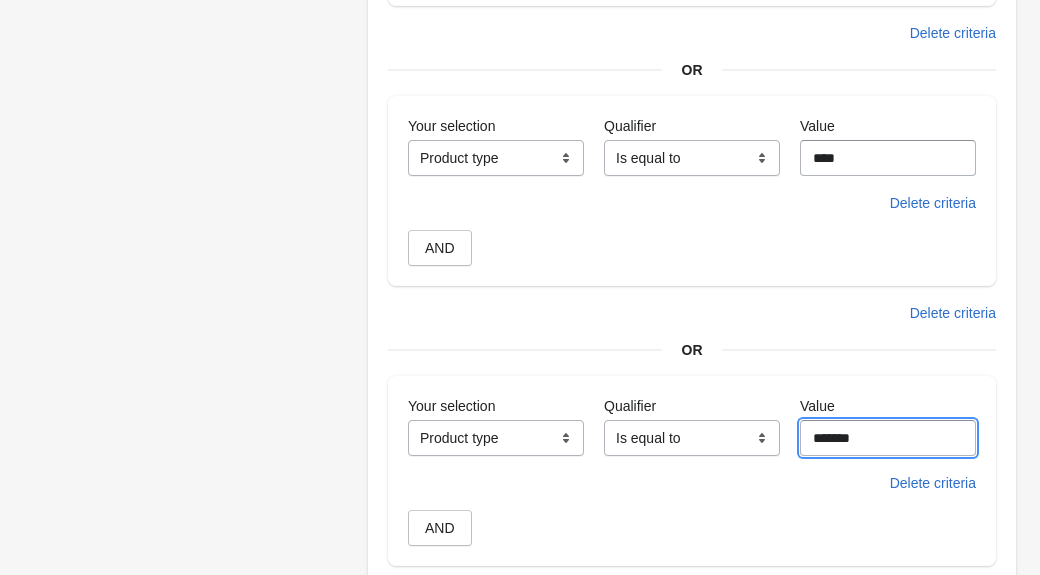 type on "*******" 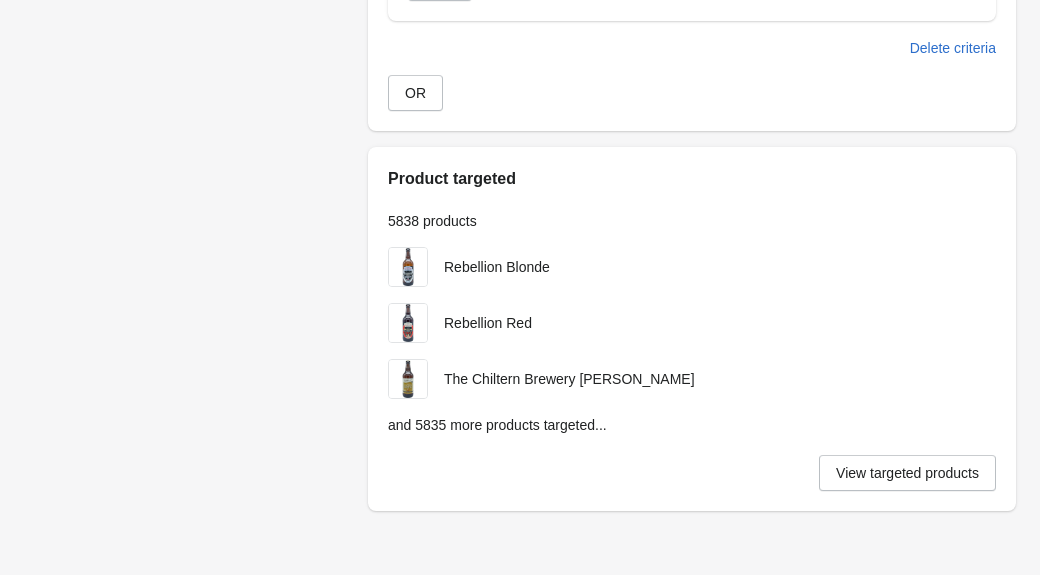 scroll, scrollTop: 2001, scrollLeft: 0, axis: vertical 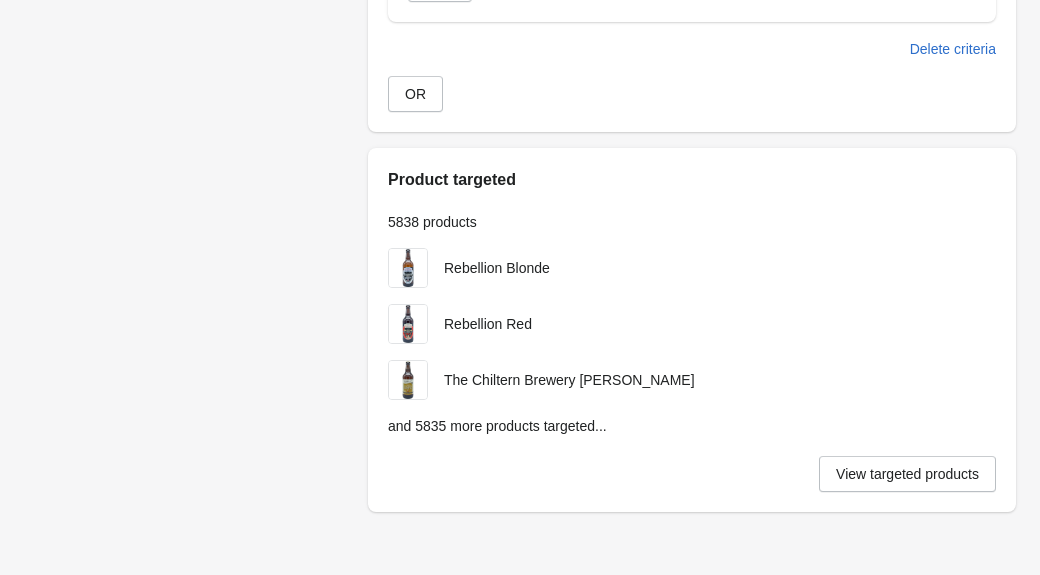 click on "**********" at bounding box center [510, -568] 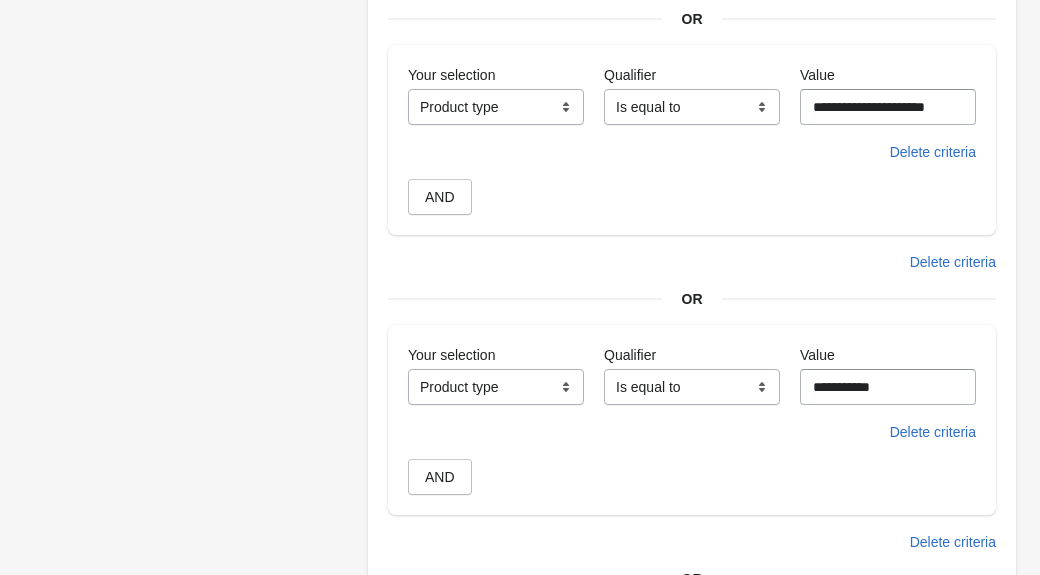 scroll, scrollTop: 0, scrollLeft: 0, axis: both 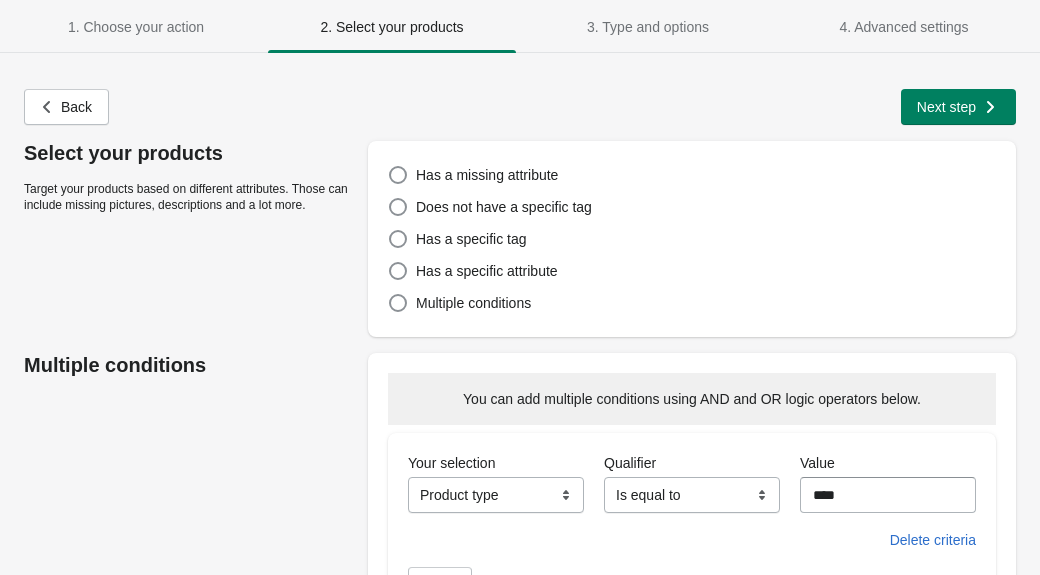 click on "Select your products Target your products based on different attributes. Those can include missing pictures, descriptions and a lot more. Has a missing attribute Does not have a specific tag Has a specific tag Has a specific attribute Multiple conditions" at bounding box center (510, 231) 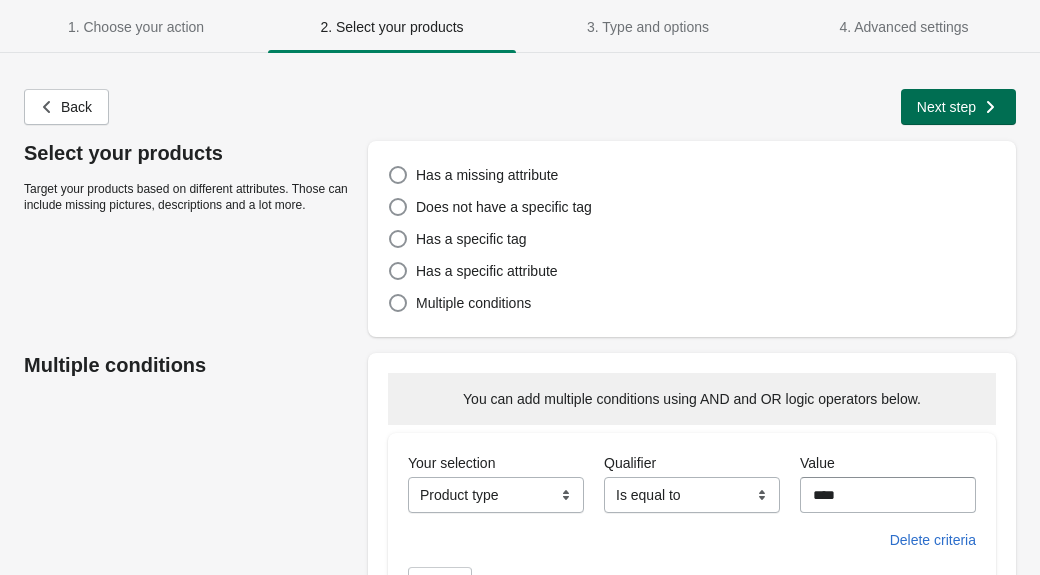click on "Next step" at bounding box center [946, 107] 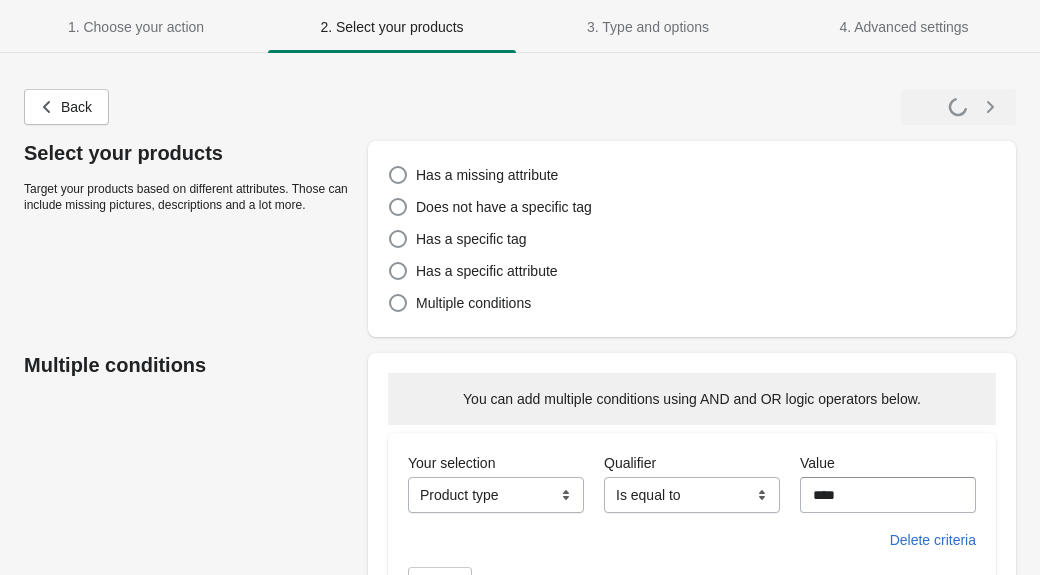 select on "**********" 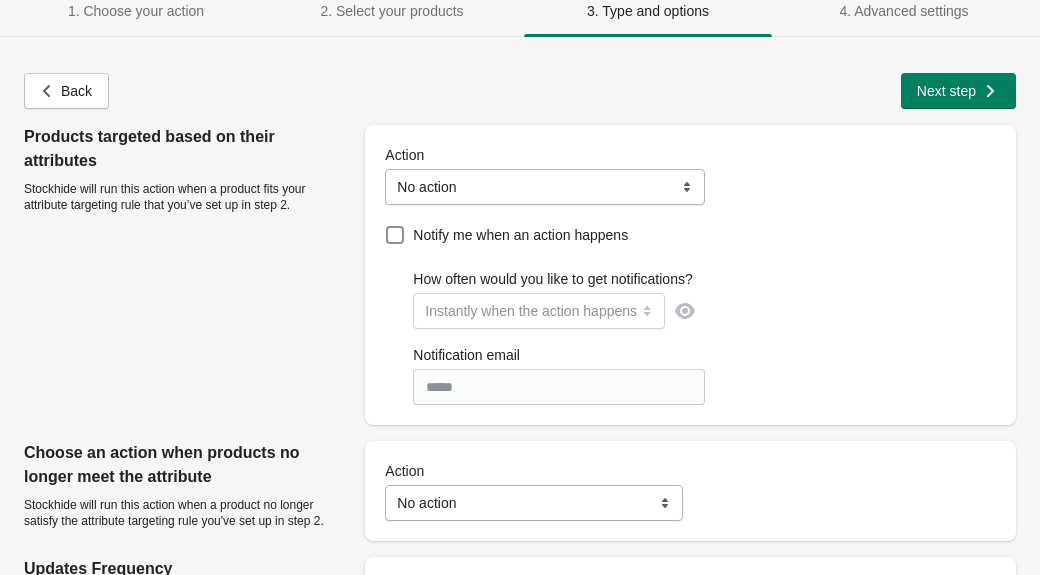 scroll, scrollTop: 28, scrollLeft: 0, axis: vertical 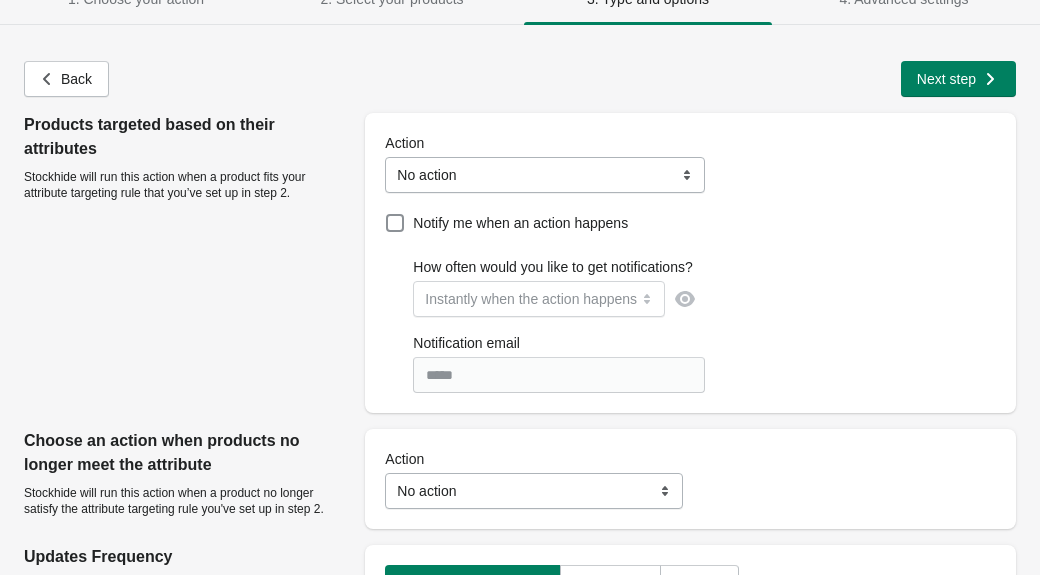 click on "**********" at bounding box center (545, 175) 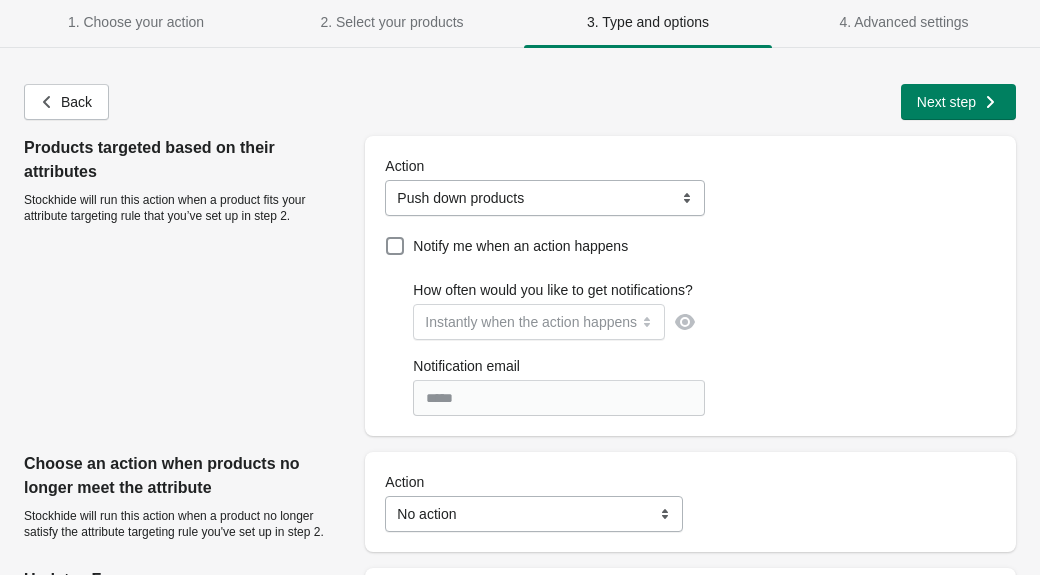 scroll, scrollTop: 0, scrollLeft: 0, axis: both 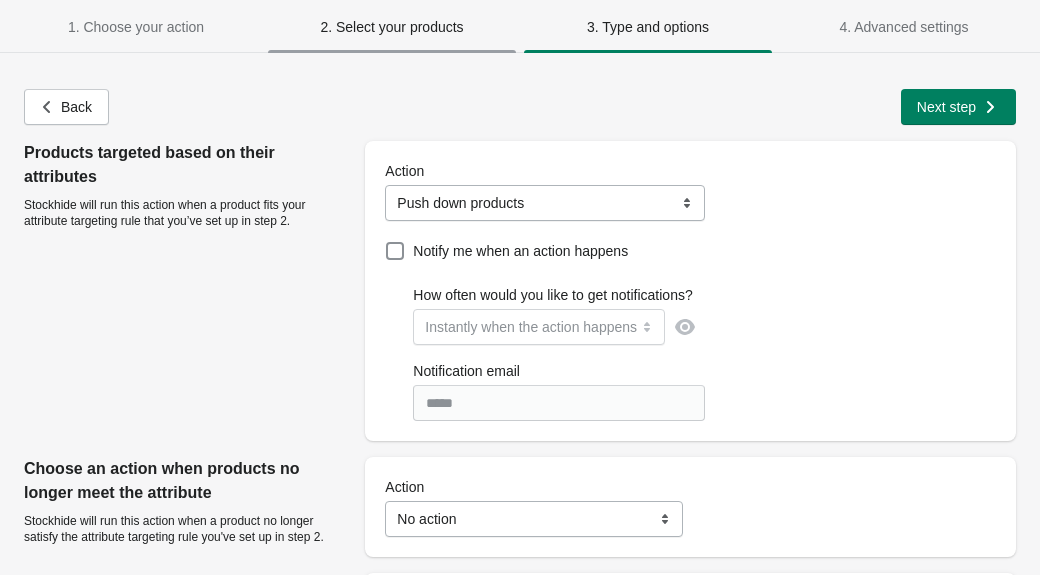 click on "2. Select your products" at bounding box center (391, 27) 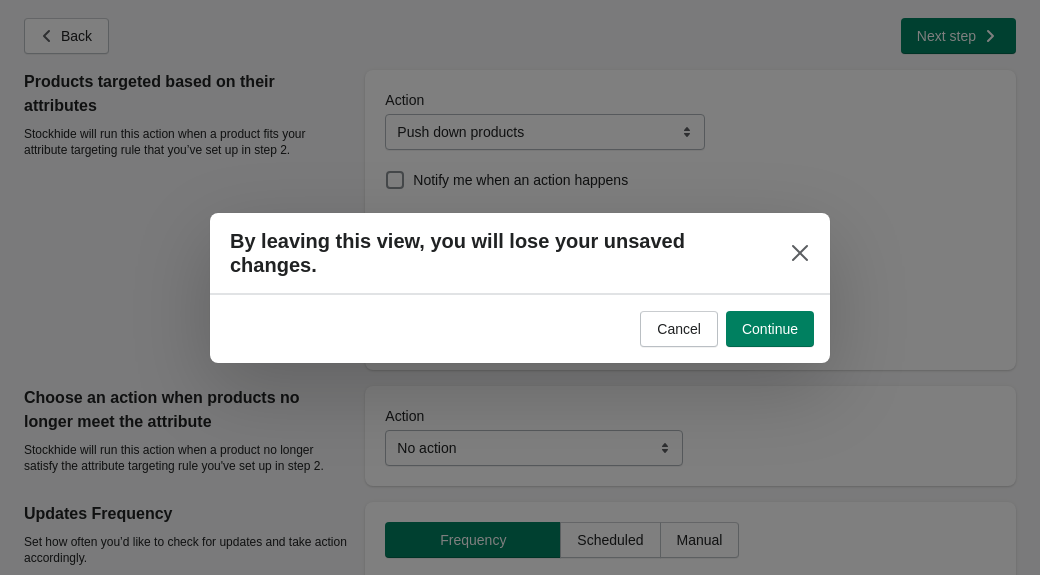 scroll, scrollTop: 0, scrollLeft: 0, axis: both 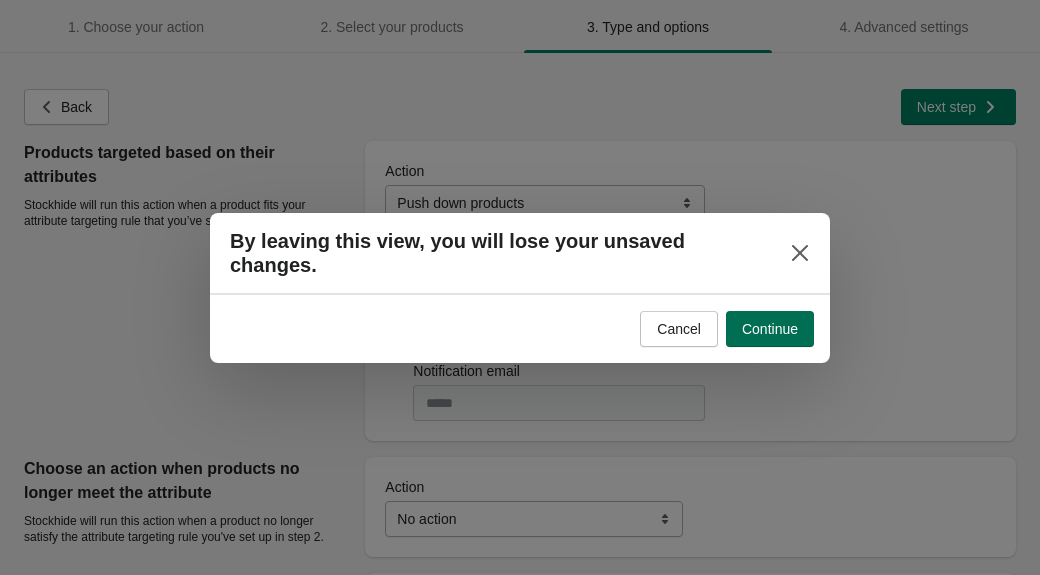 click on "Continue" at bounding box center (770, 329) 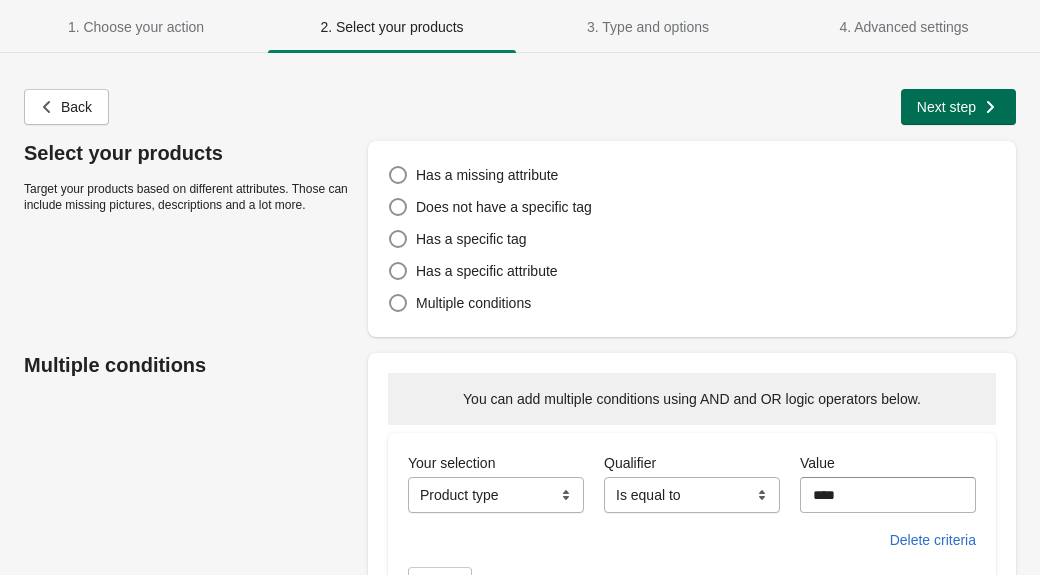 click on "Next step" at bounding box center [946, 107] 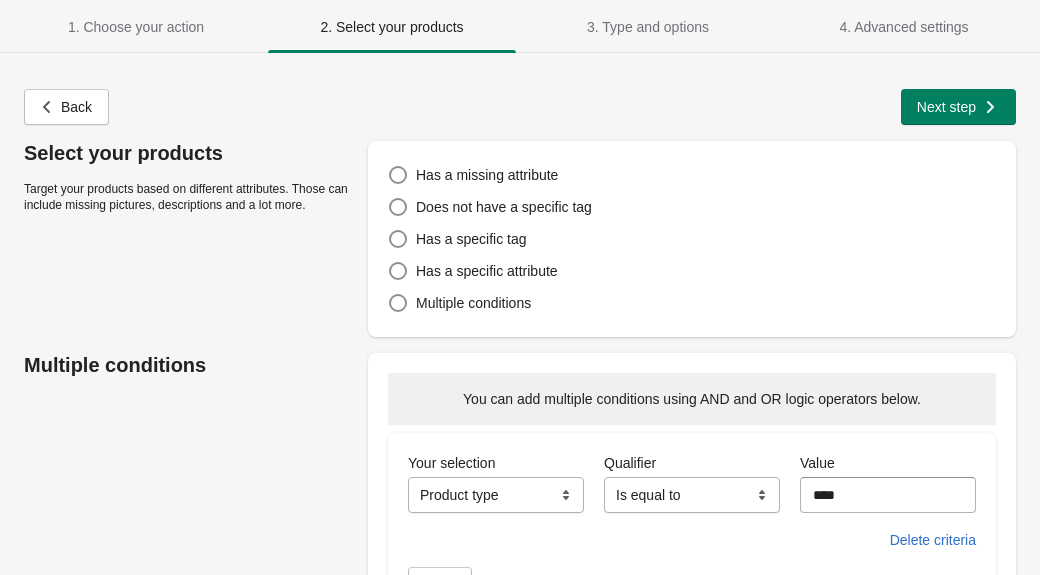 click on "Select your products Target your products based on different attributes. Those can include missing pictures, descriptions and a lot more. Has a missing attribute Does not have a specific tag Has a specific tag Has a specific attribute Multiple conditions" at bounding box center [510, 231] 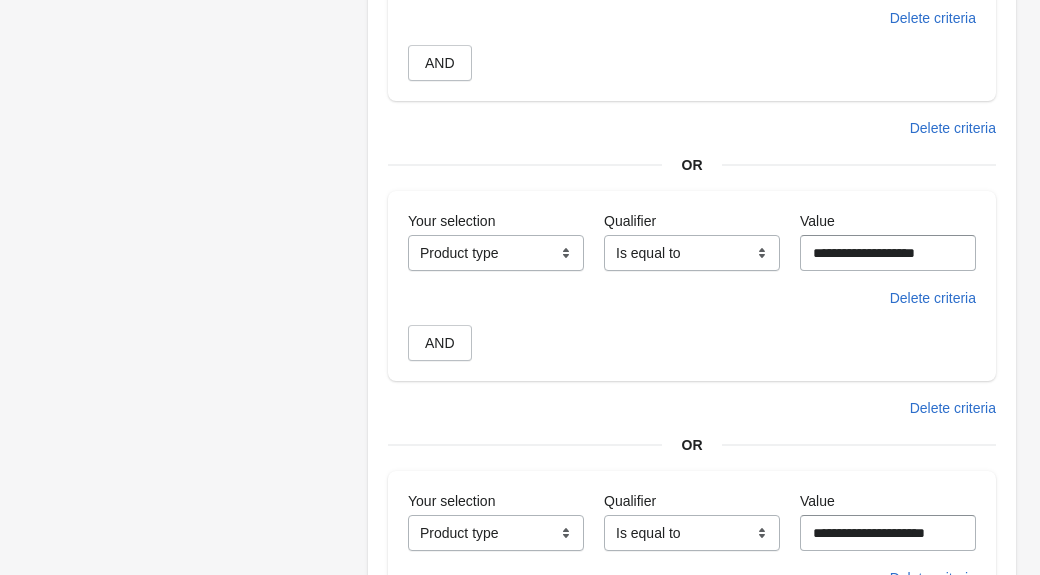 scroll, scrollTop: 0, scrollLeft: 0, axis: both 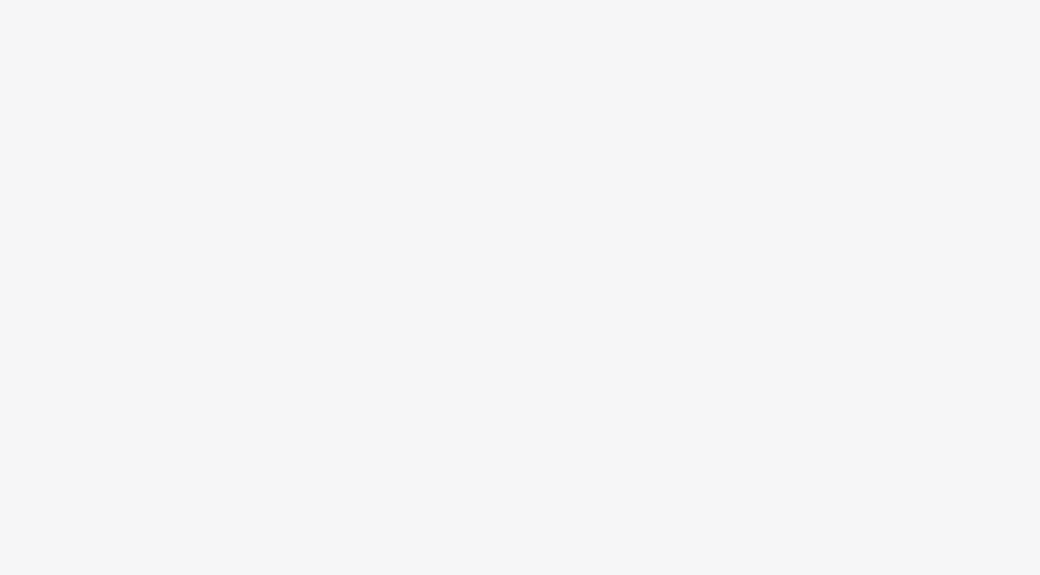 select on "**********" 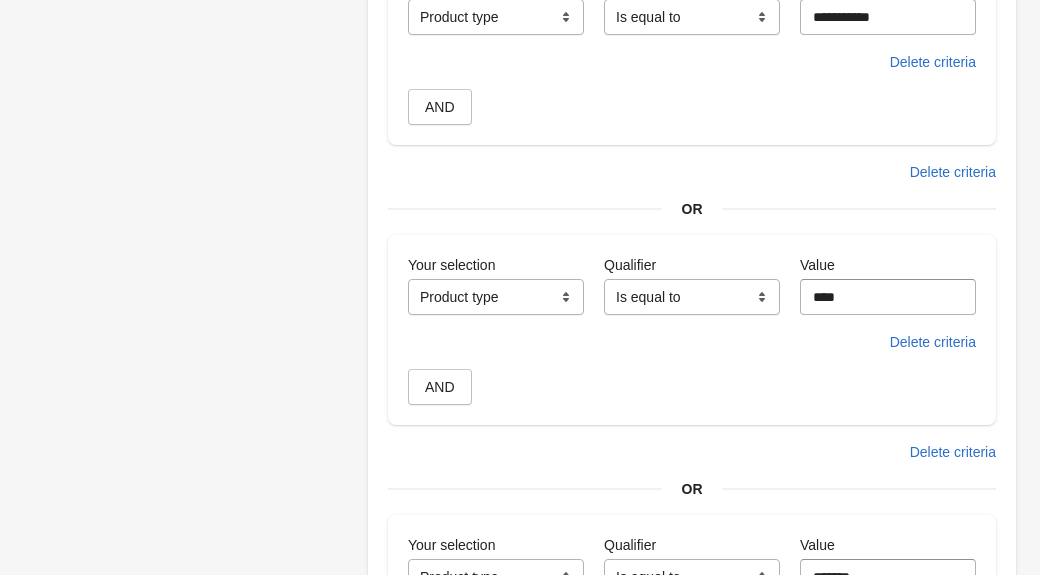 scroll, scrollTop: 0, scrollLeft: 0, axis: both 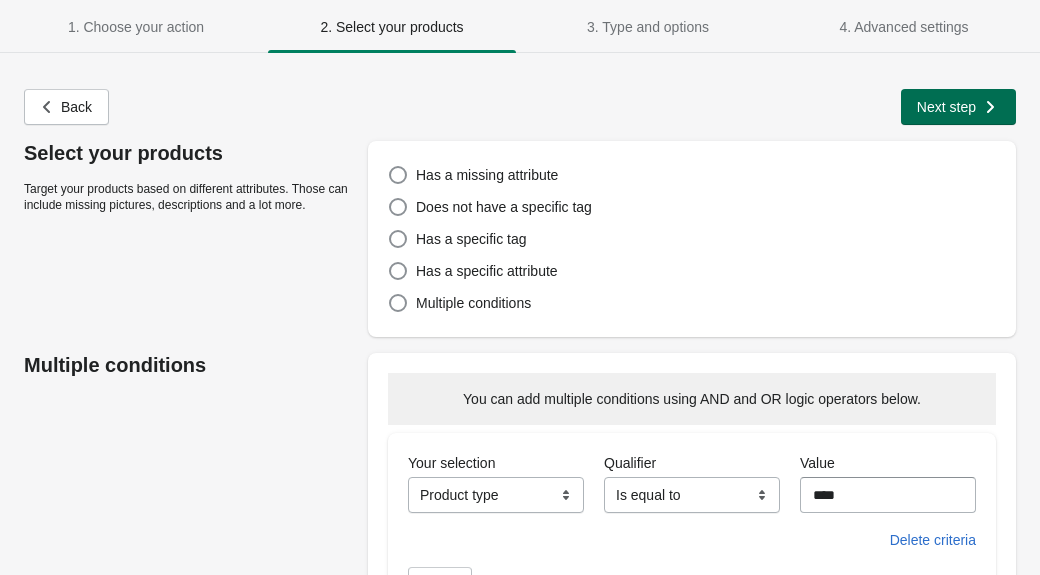 click on "Next step" at bounding box center (946, 107) 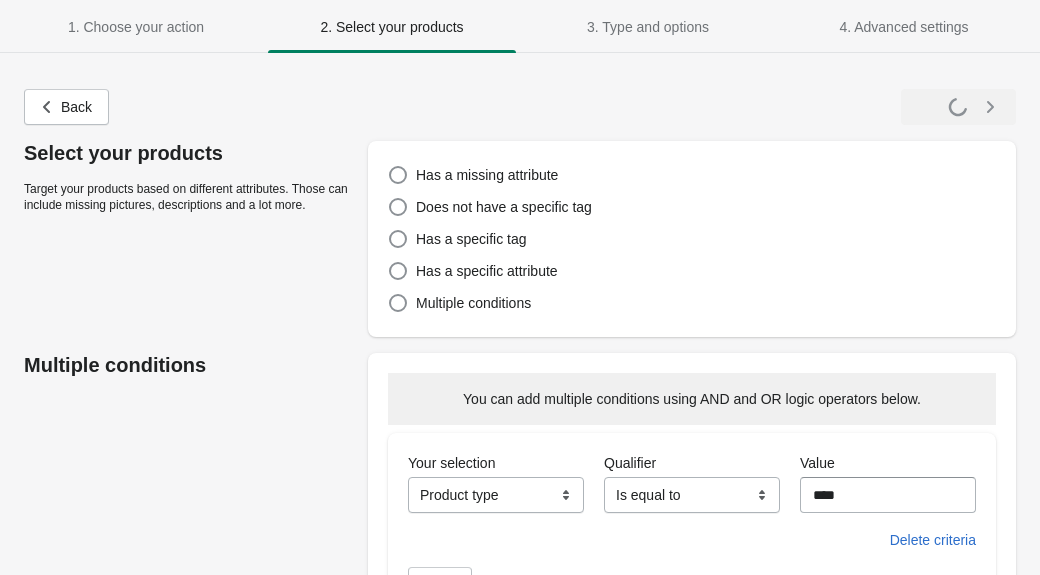 select on "**********" 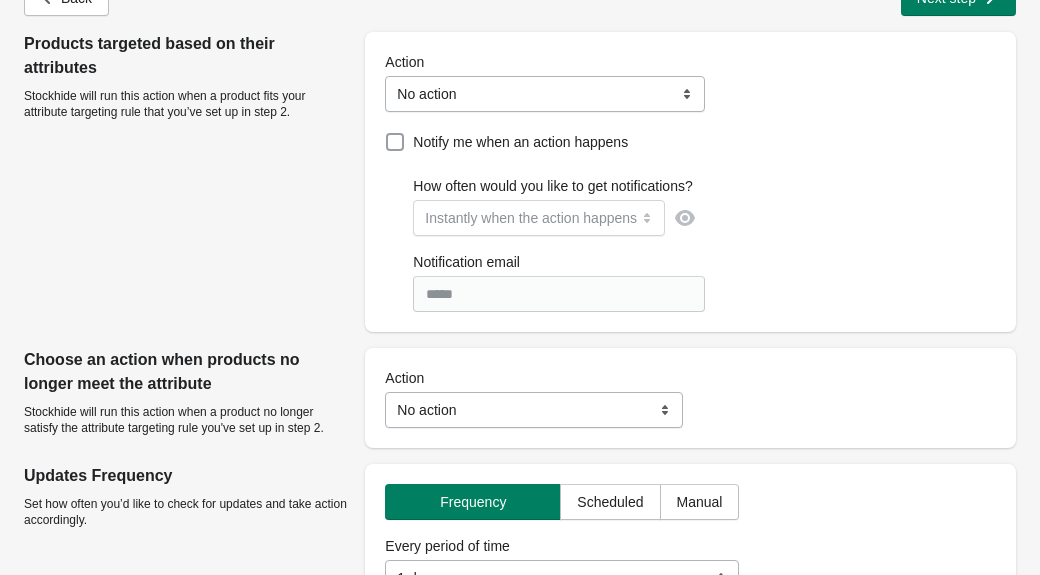 scroll, scrollTop: 120, scrollLeft: 0, axis: vertical 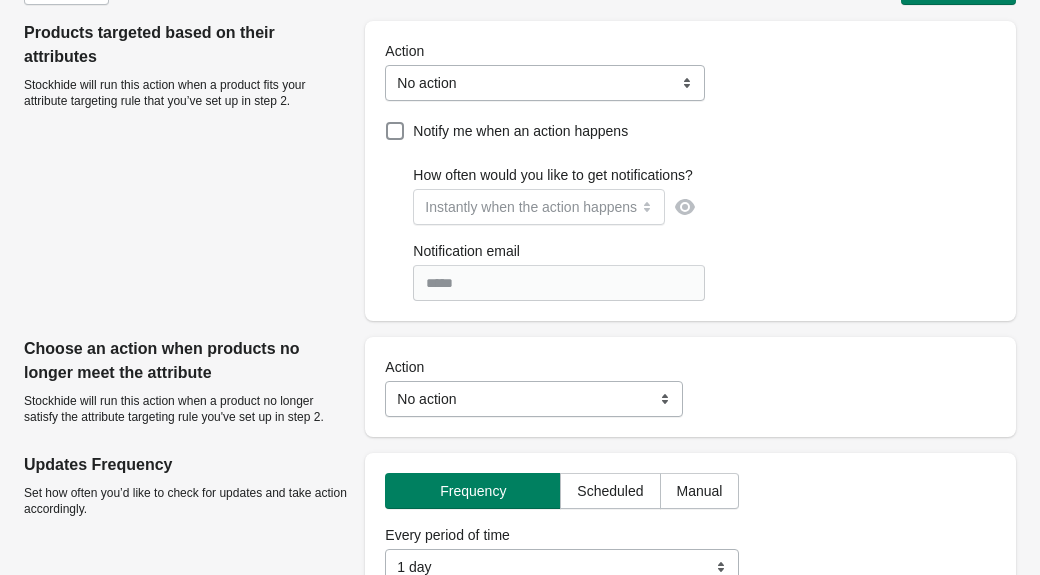 click on "**********" at bounding box center [533, 387] 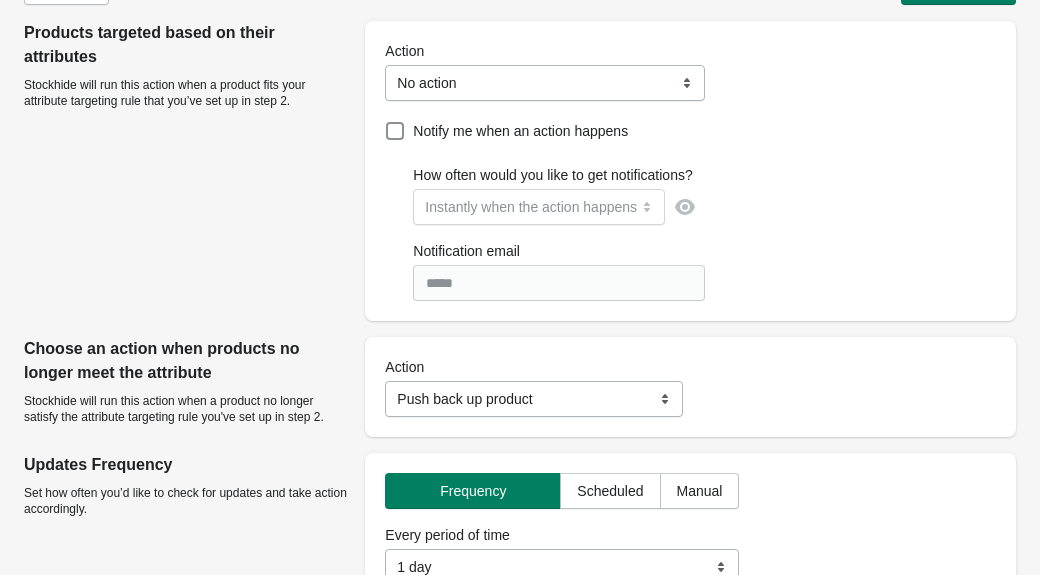 click on "**********" at bounding box center [545, 83] 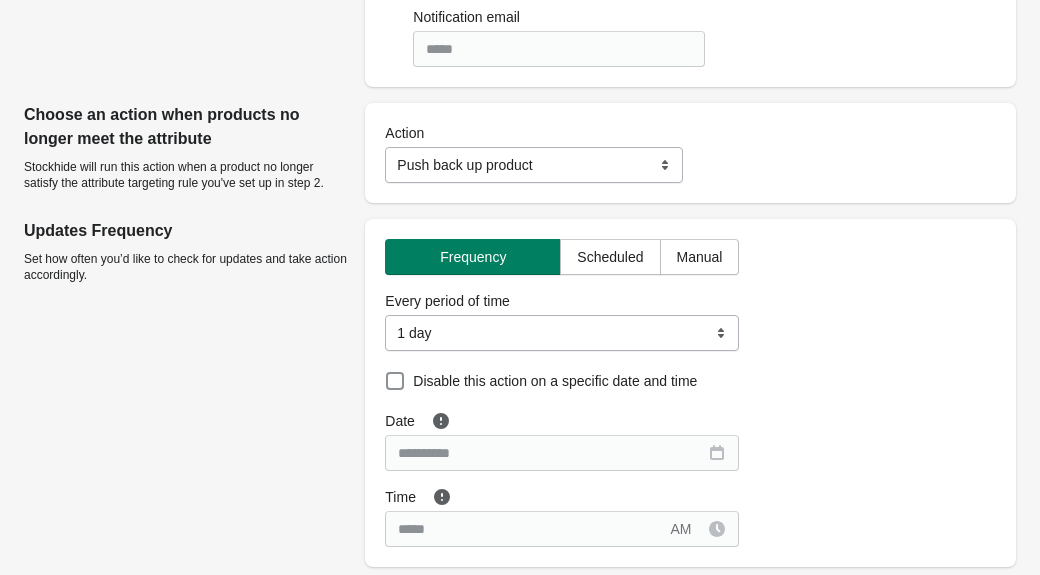 scroll, scrollTop: 0, scrollLeft: 0, axis: both 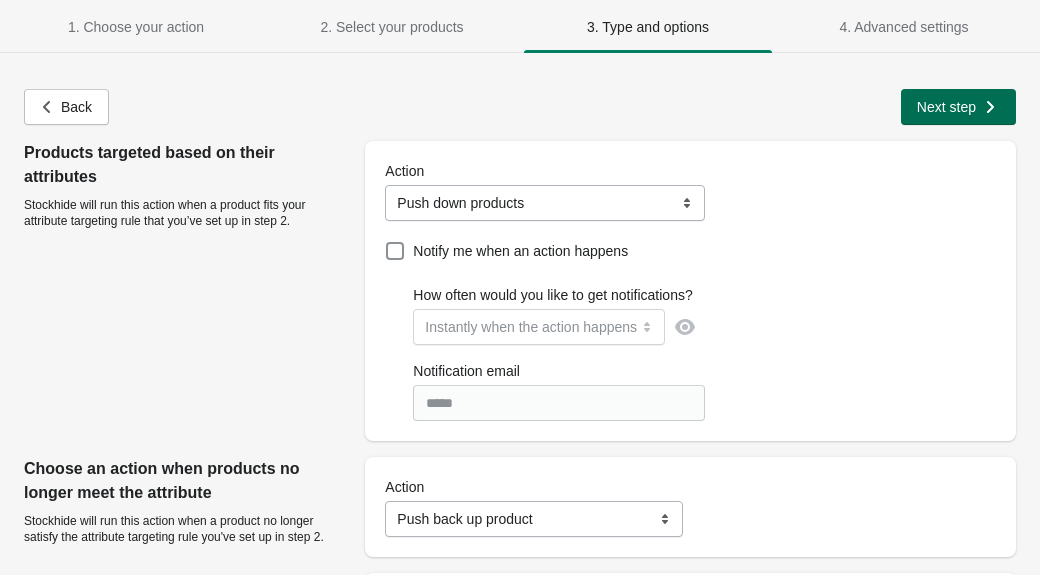 click on "Next step" at bounding box center [956, 105] 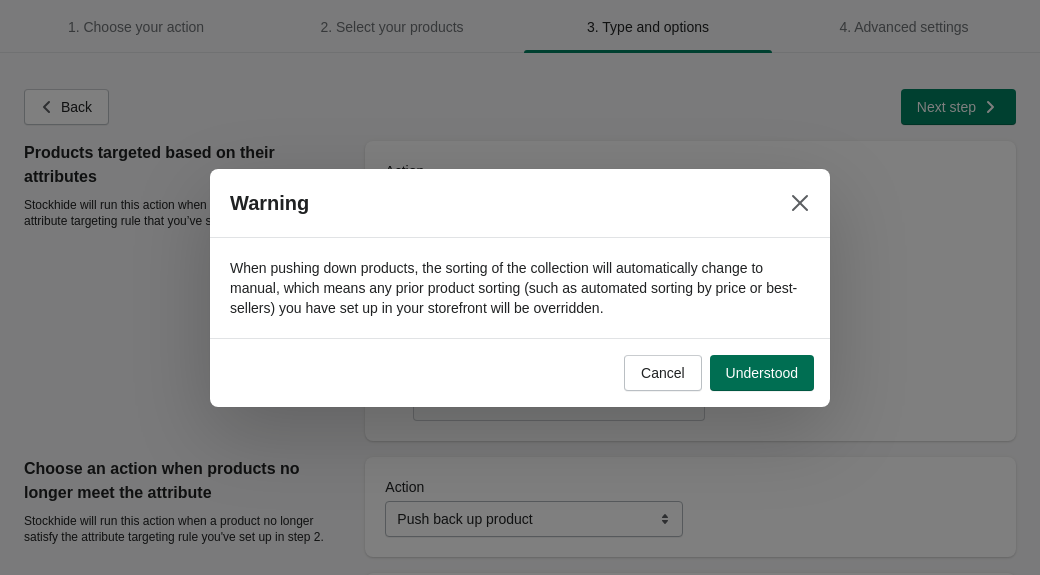 click on "Understood" at bounding box center (762, 373) 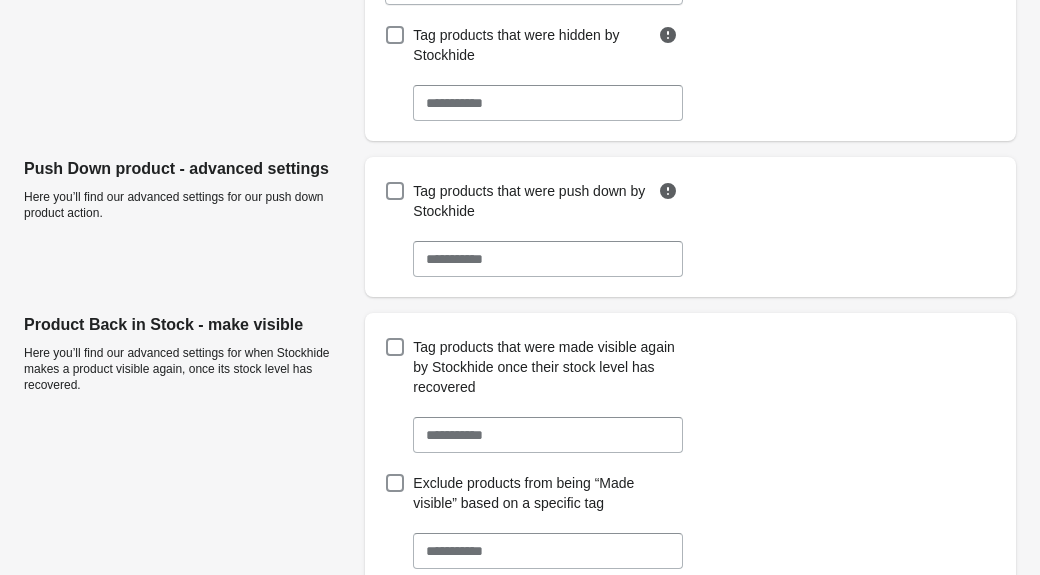 scroll, scrollTop: 0, scrollLeft: 0, axis: both 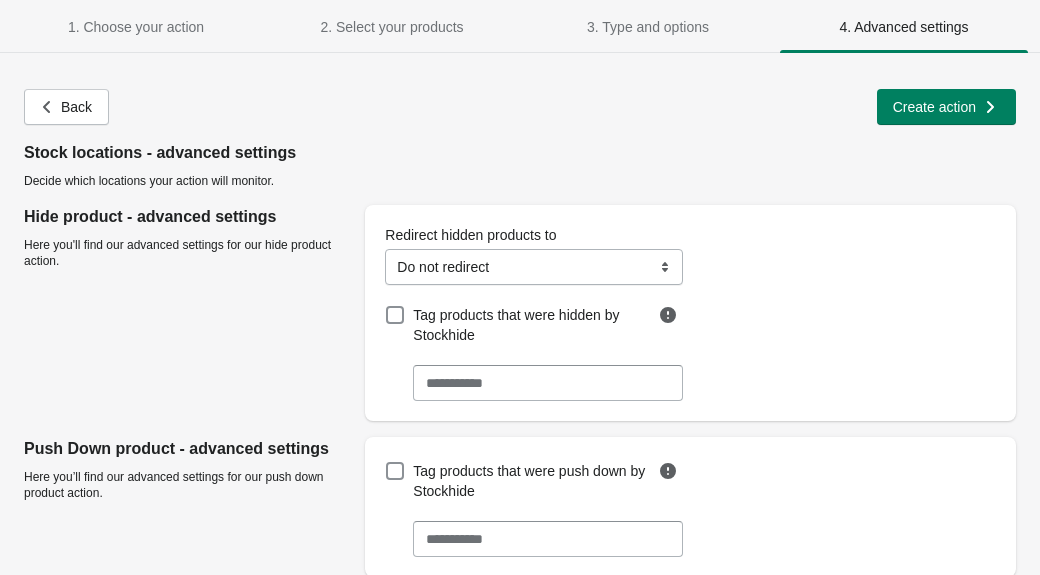 click on "**********" at bounding box center [510, 497] 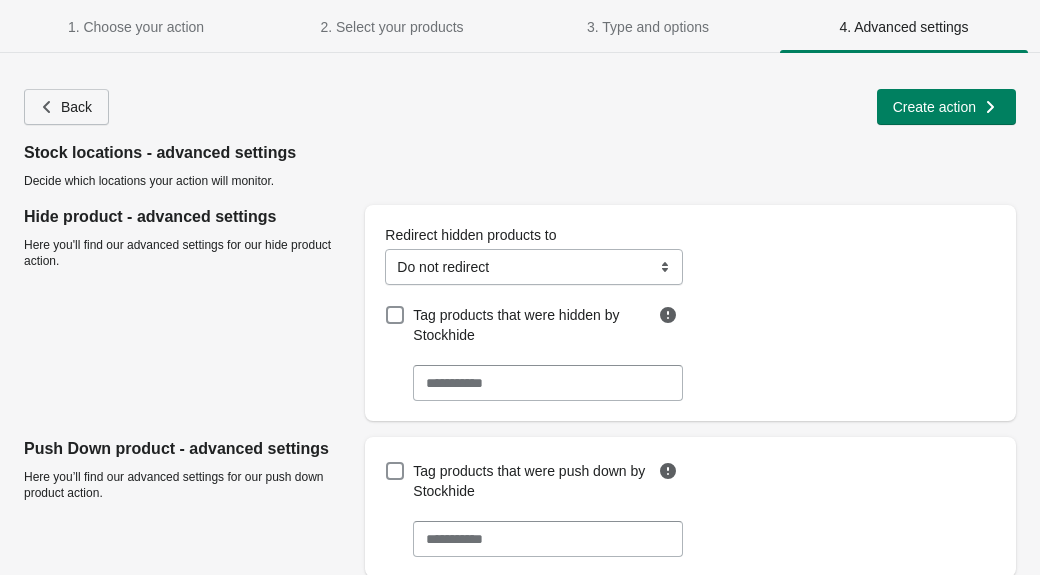 click on "Back" at bounding box center [76, 107] 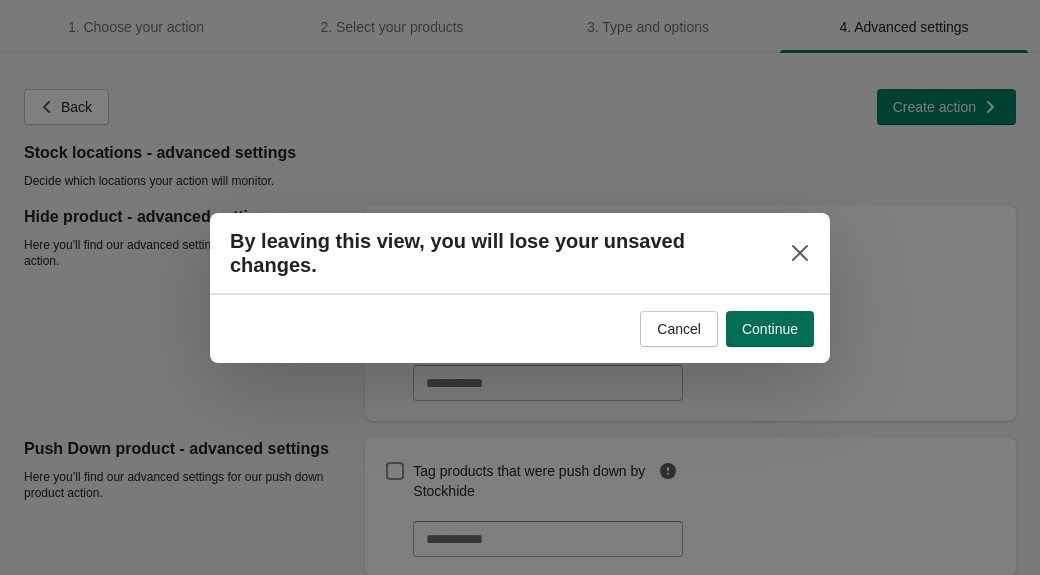 click on "Continue" at bounding box center [770, 329] 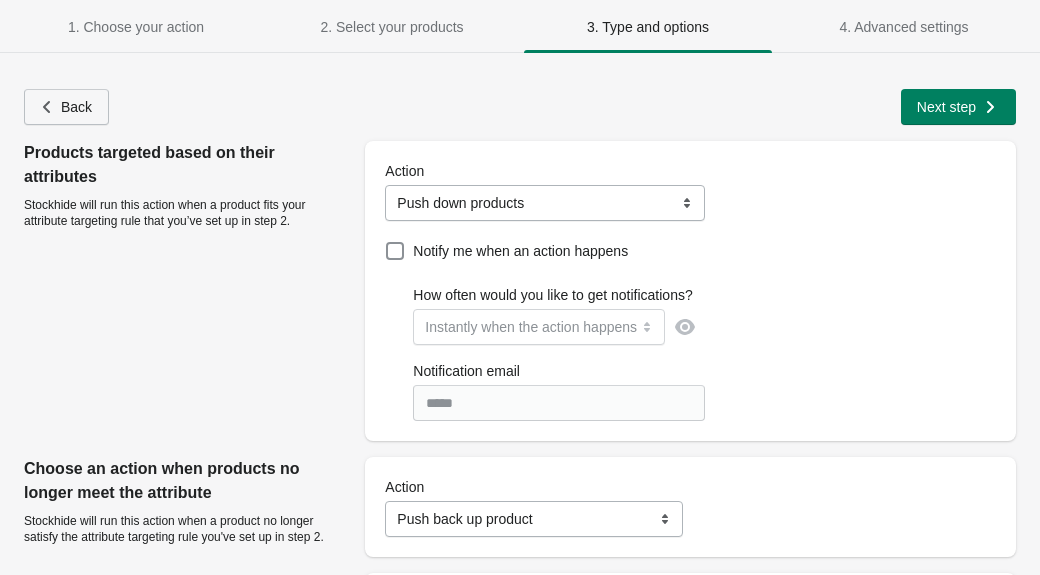 click on "Back" at bounding box center (66, 107) 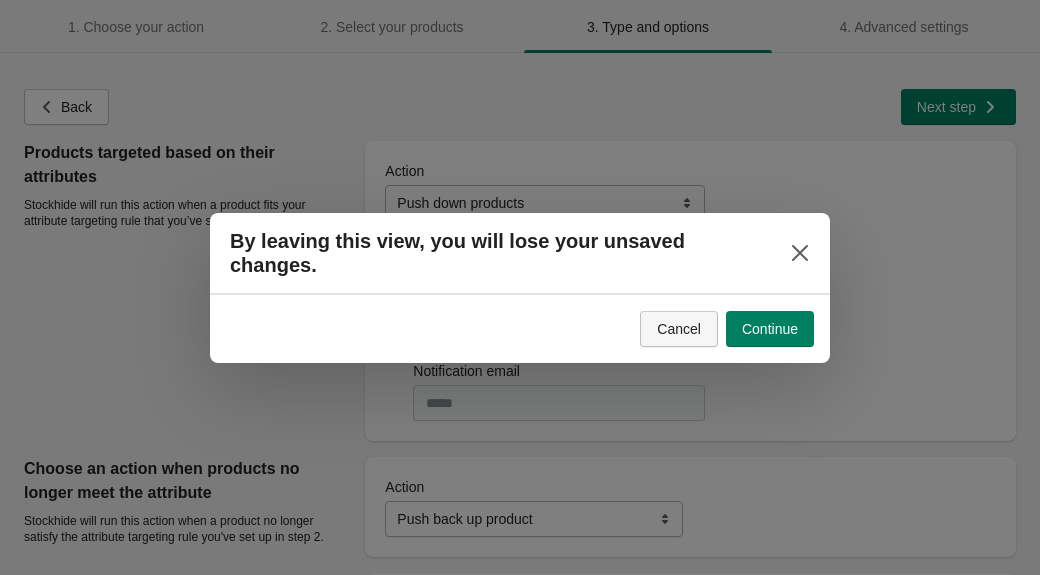 click on "Cancel" at bounding box center (679, 329) 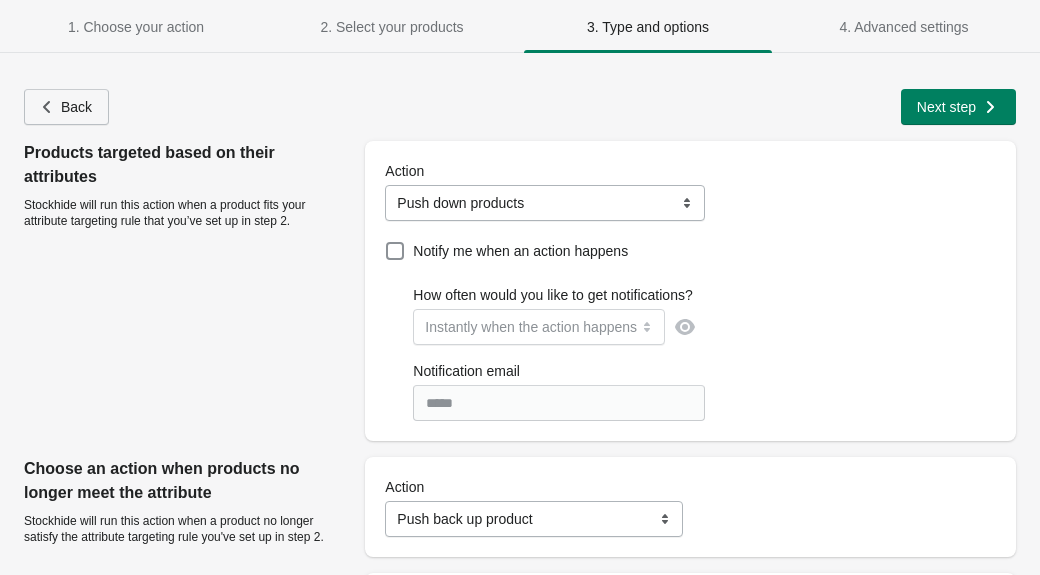 click on "Back" at bounding box center [76, 107] 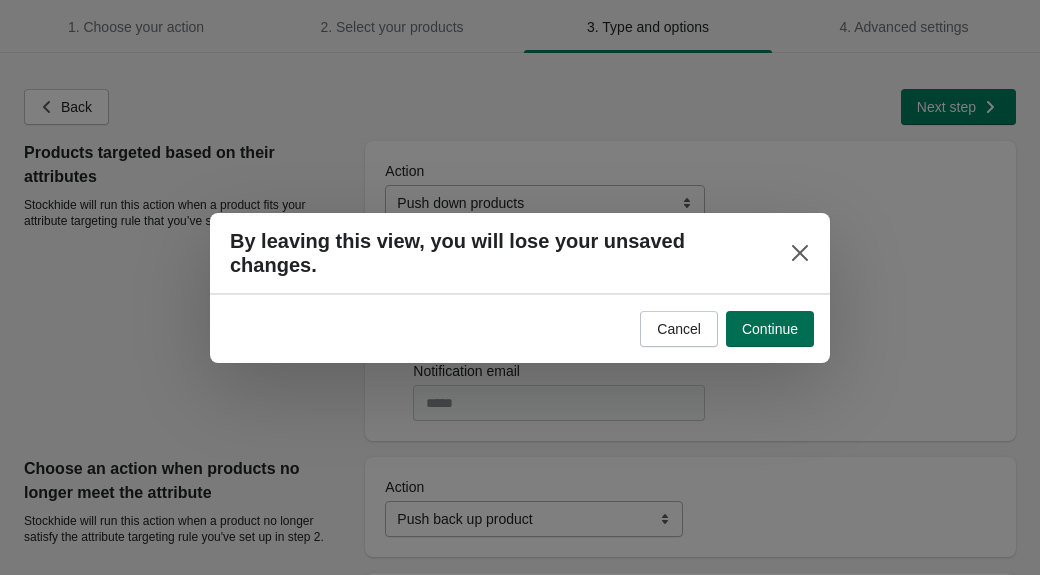click on "Continue" at bounding box center [770, 329] 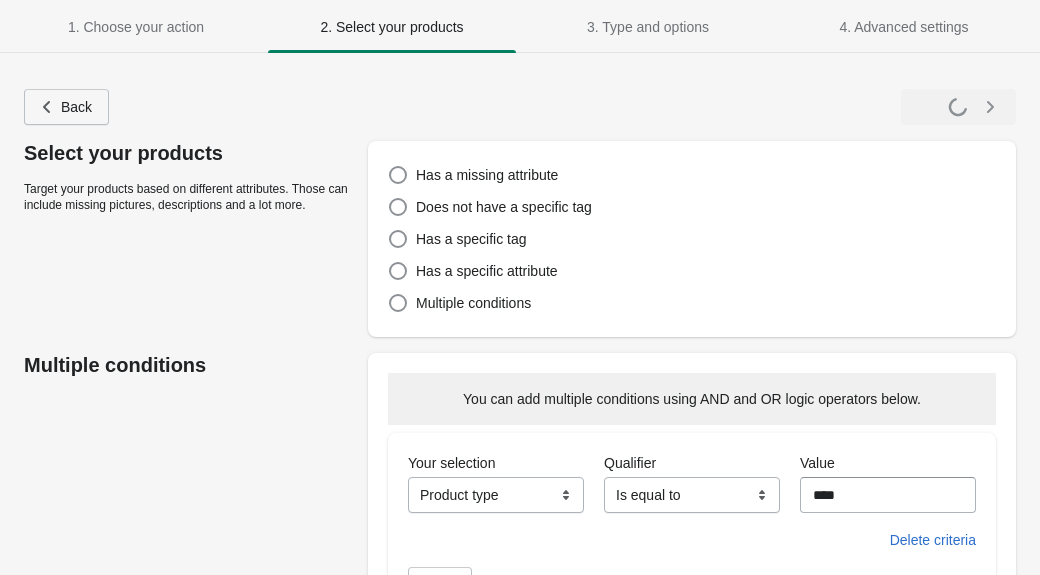 click on "Back" at bounding box center [76, 107] 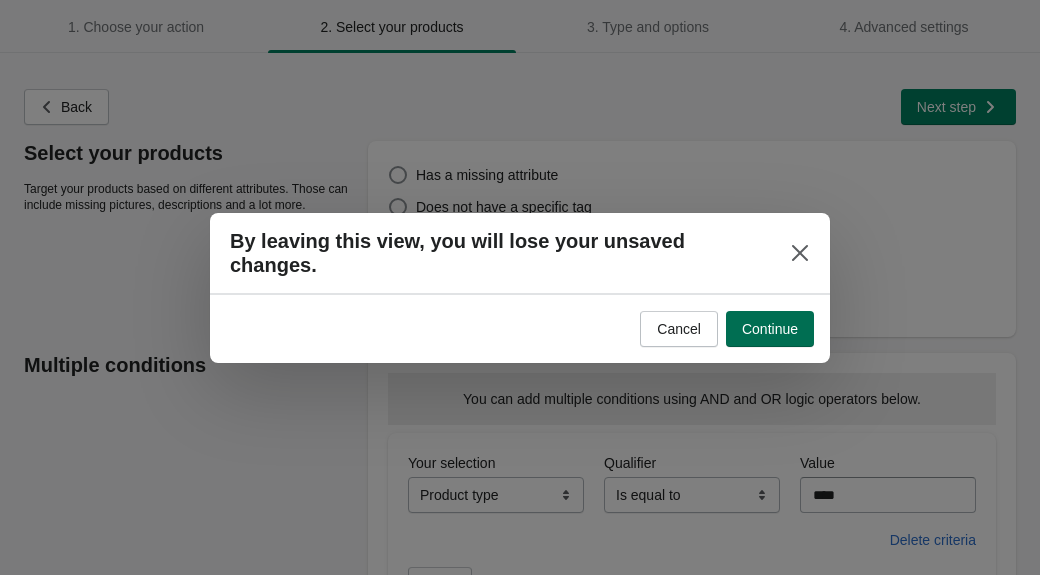 click on "Continue" at bounding box center (770, 329) 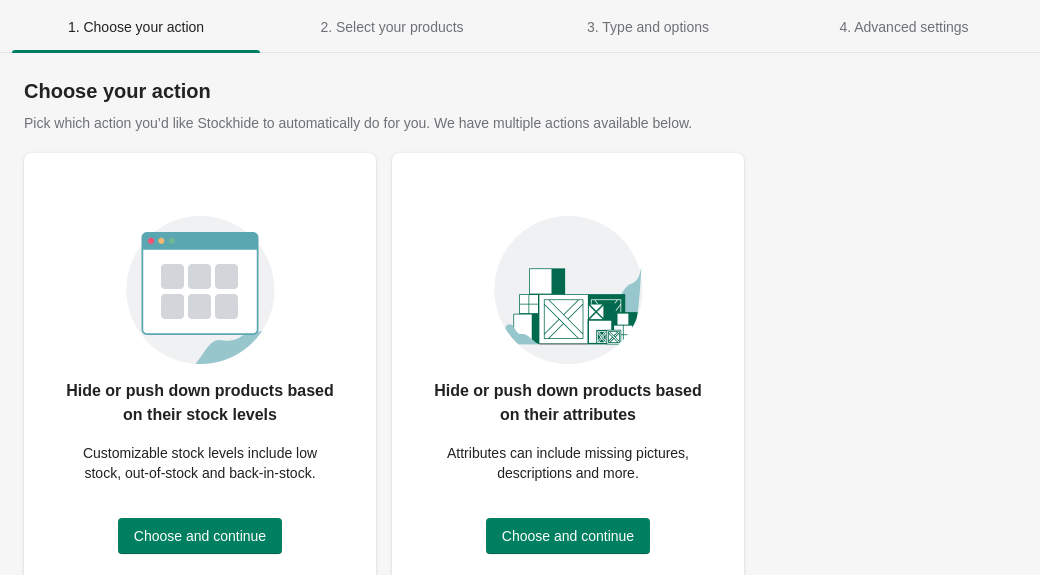 scroll, scrollTop: 72, scrollLeft: 0, axis: vertical 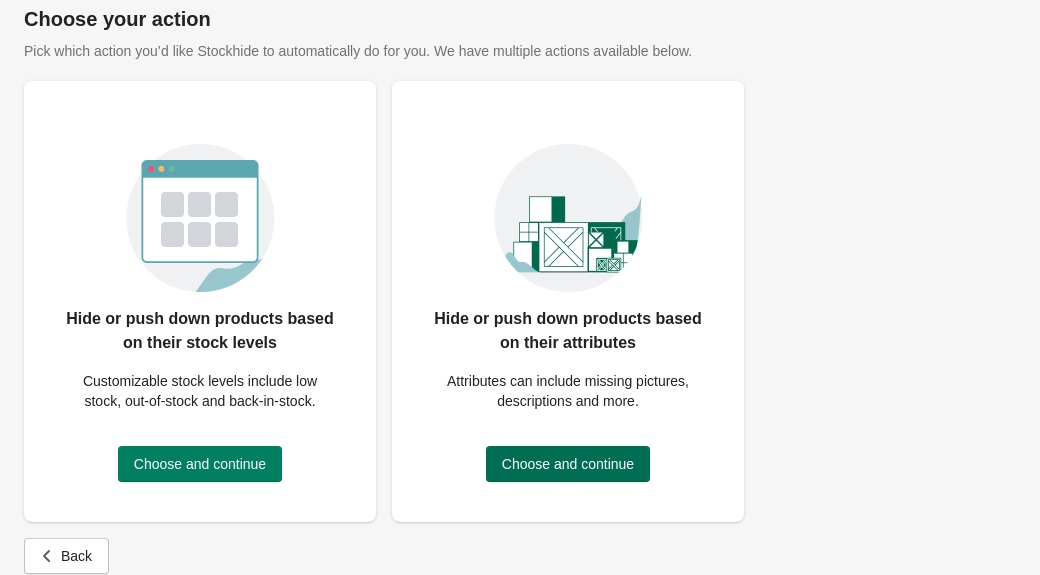click on "Choose and continue" at bounding box center [568, 464] 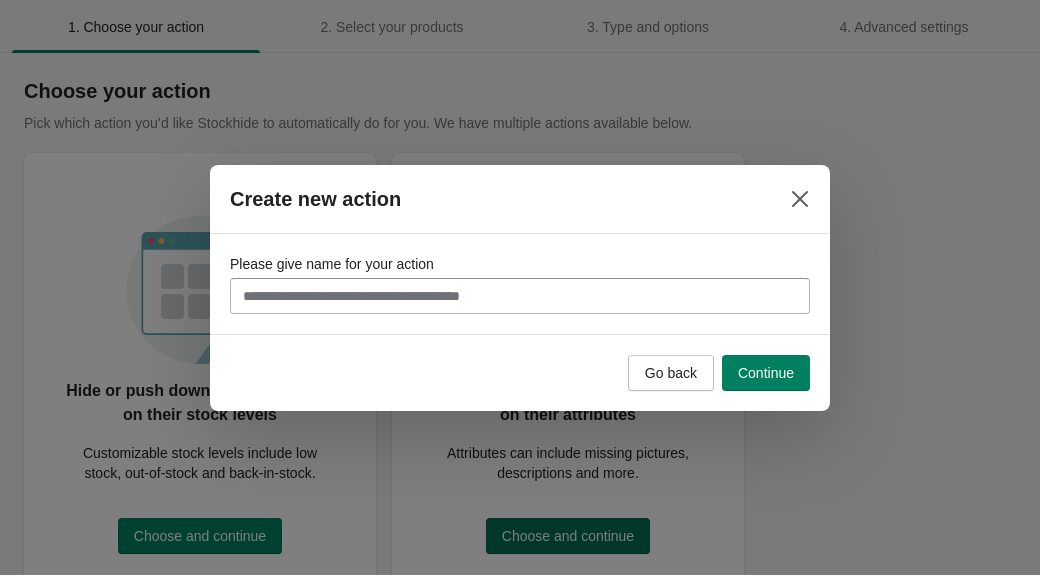 scroll, scrollTop: 0, scrollLeft: 0, axis: both 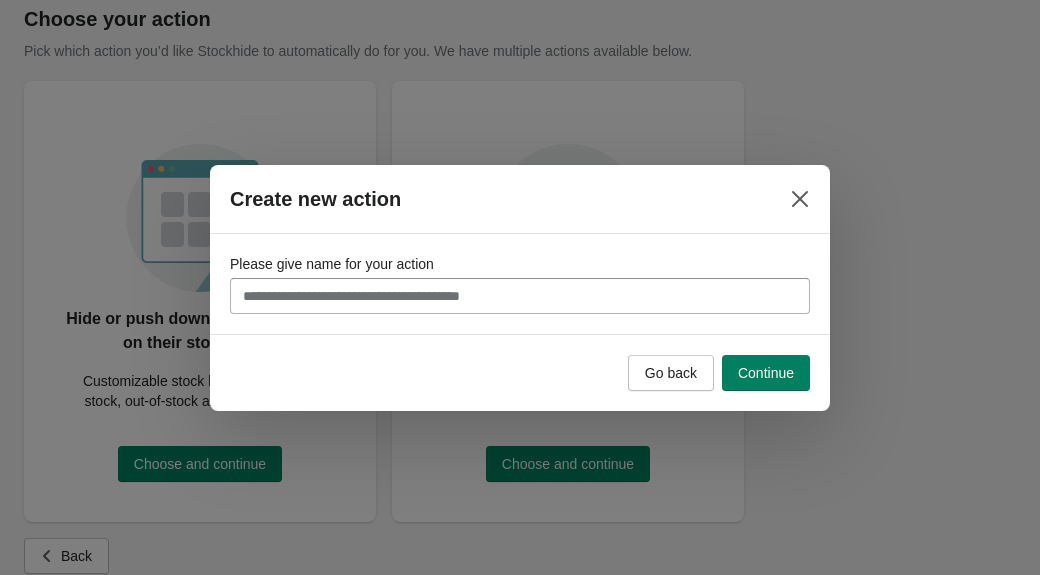 click on "Please give name for your action" at bounding box center [520, 296] 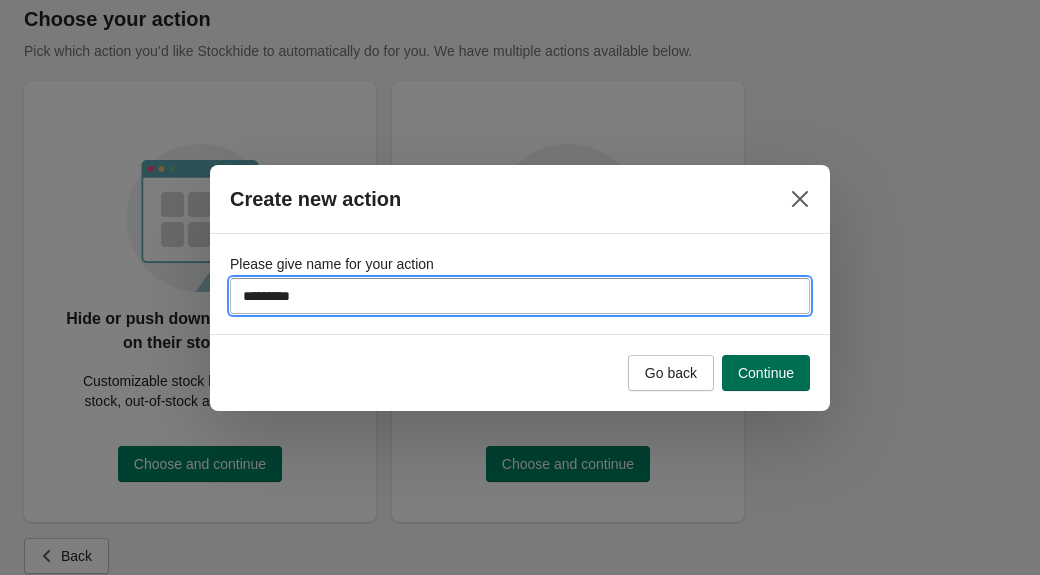 type on "*********" 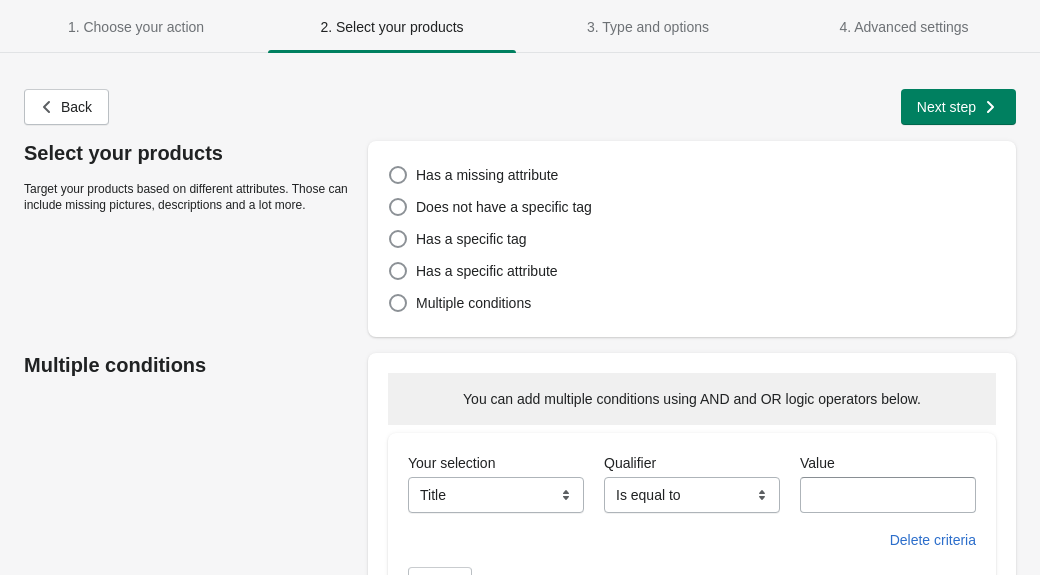scroll, scrollTop: 72, scrollLeft: 0, axis: vertical 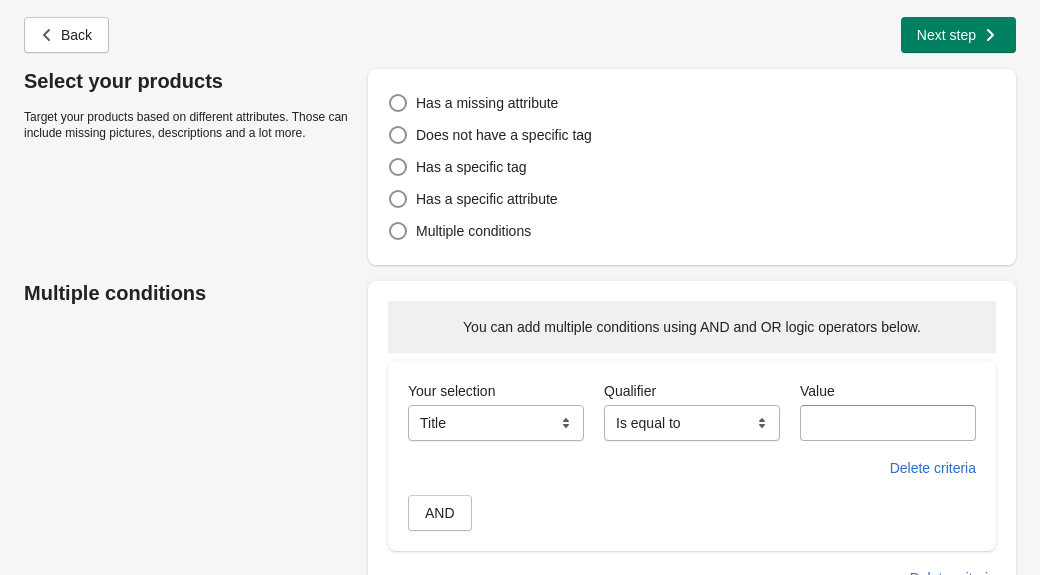 click on "**********" at bounding box center (496, 423) 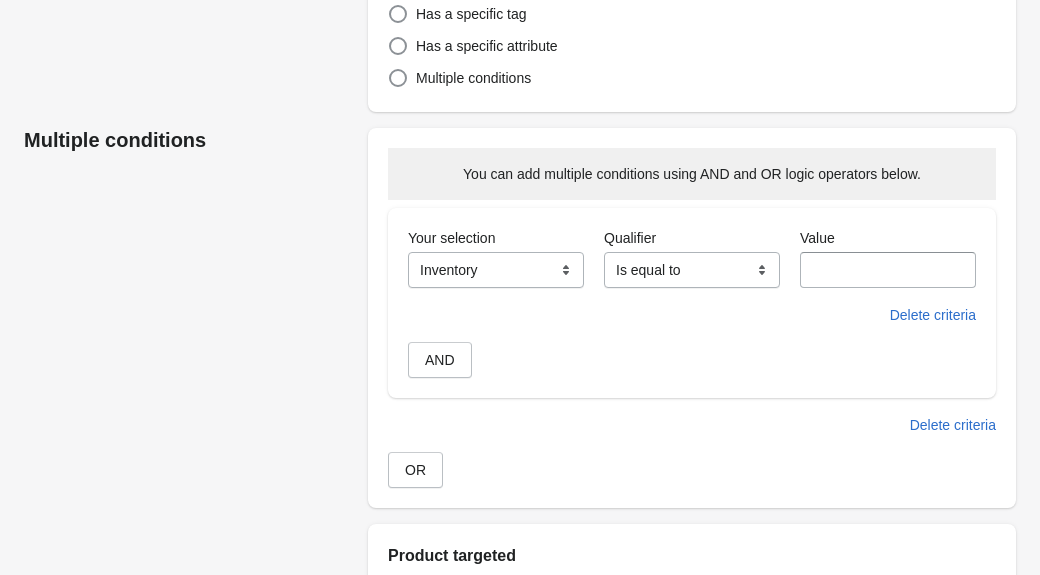 scroll, scrollTop: 250, scrollLeft: 0, axis: vertical 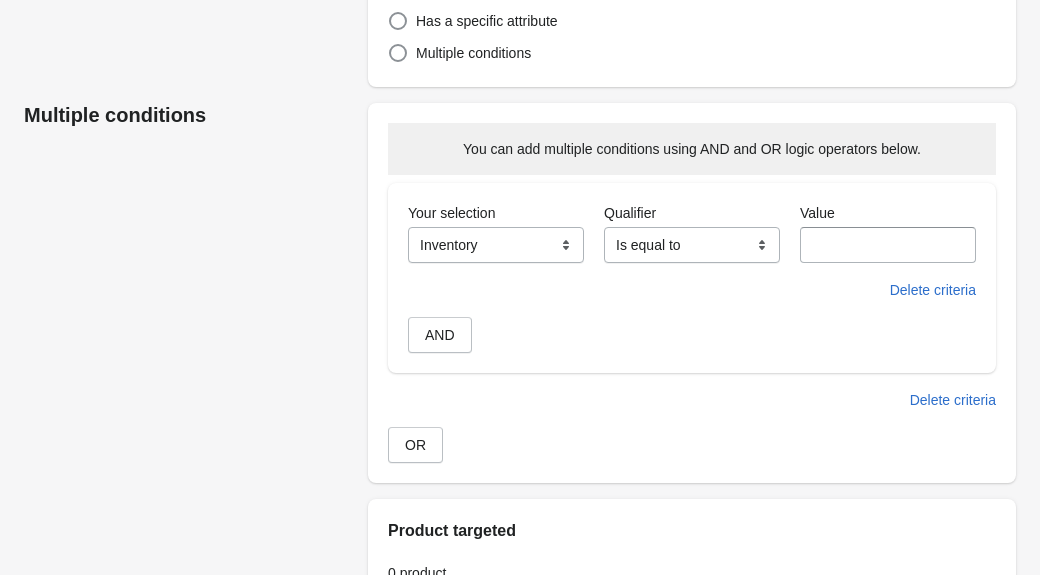 click on "Value" at bounding box center [888, 245] 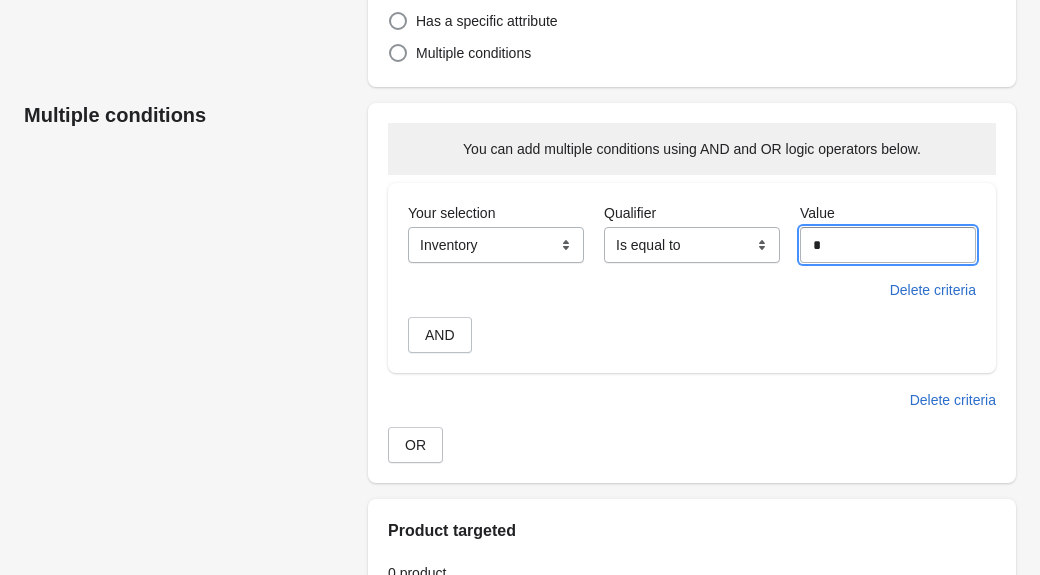 type on "*" 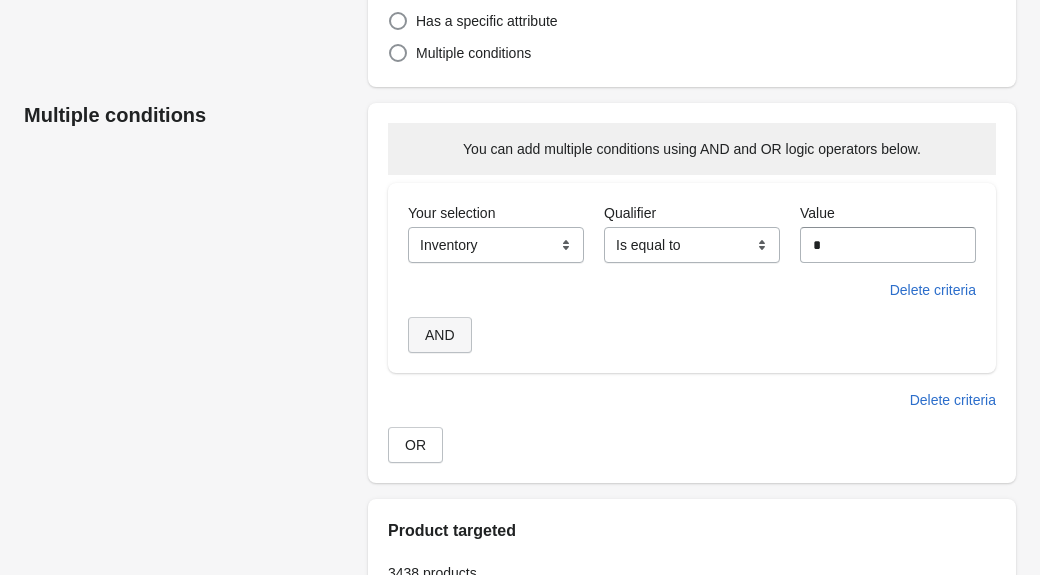 click on "AND" at bounding box center [440, 335] 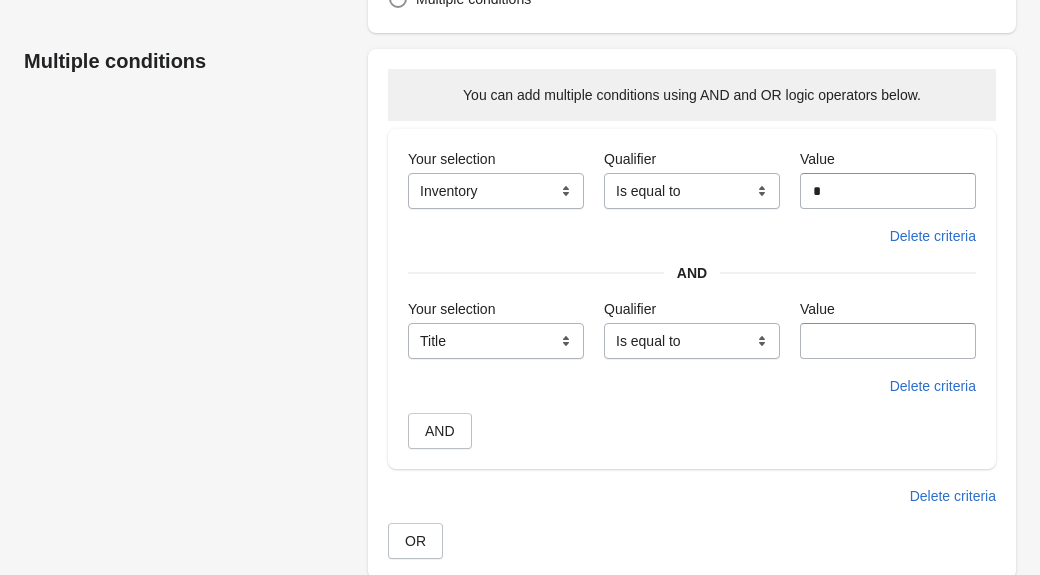 scroll, scrollTop: 305, scrollLeft: 0, axis: vertical 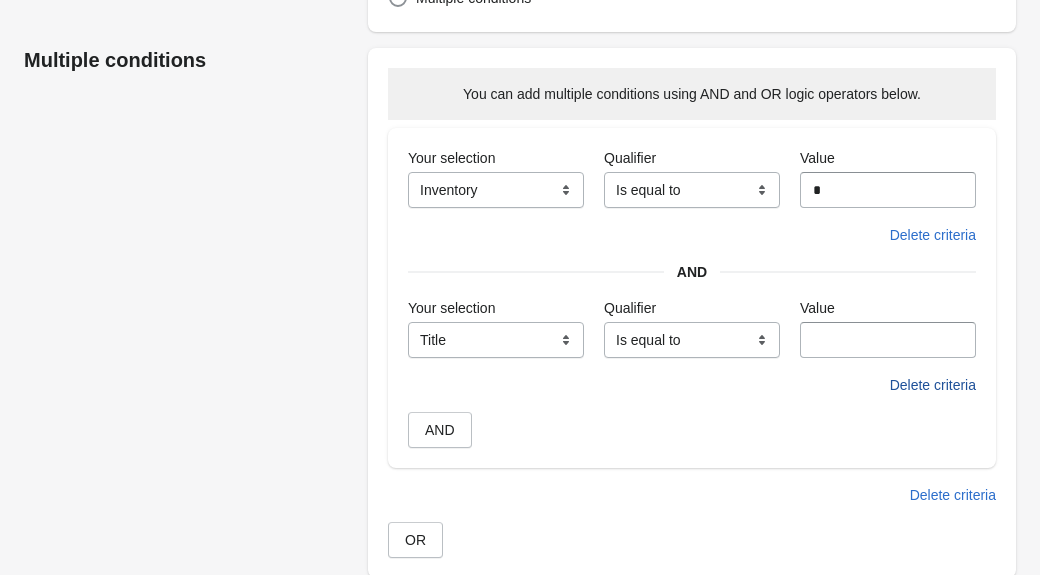 click on "Delete criteria" at bounding box center (933, 385) 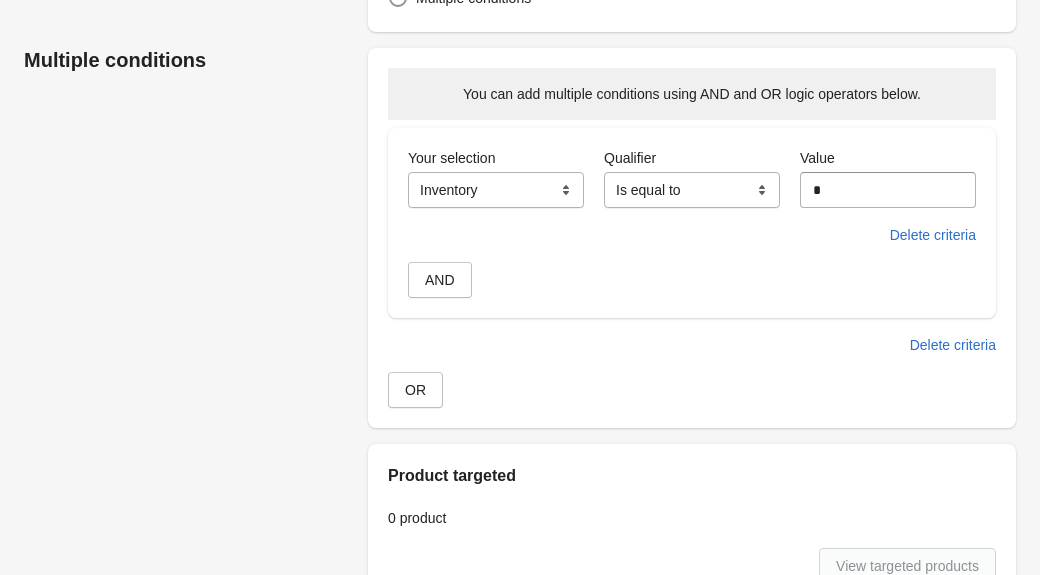 click on "**********" at bounding box center [496, 190] 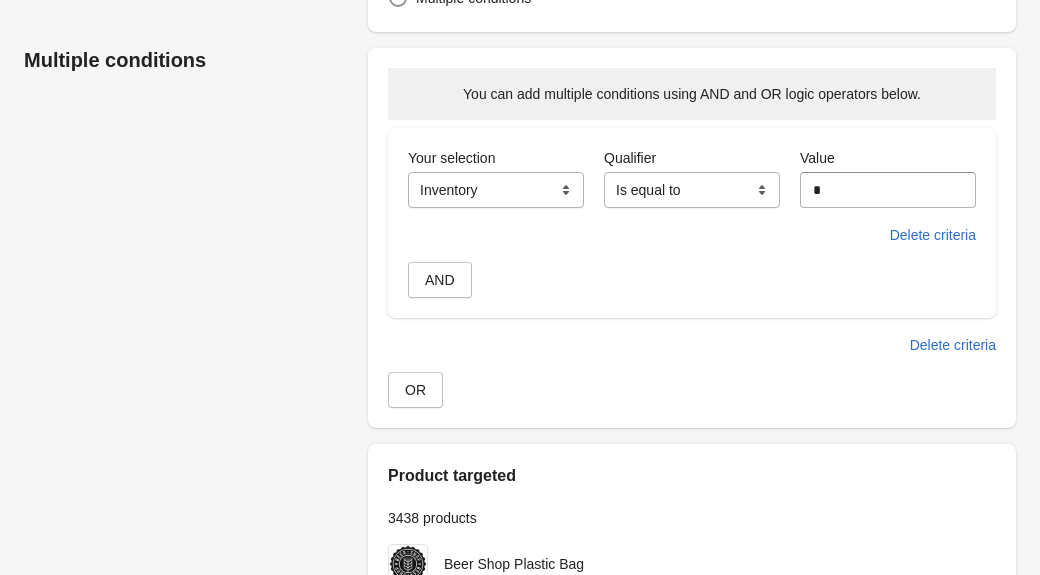 select on "**********" 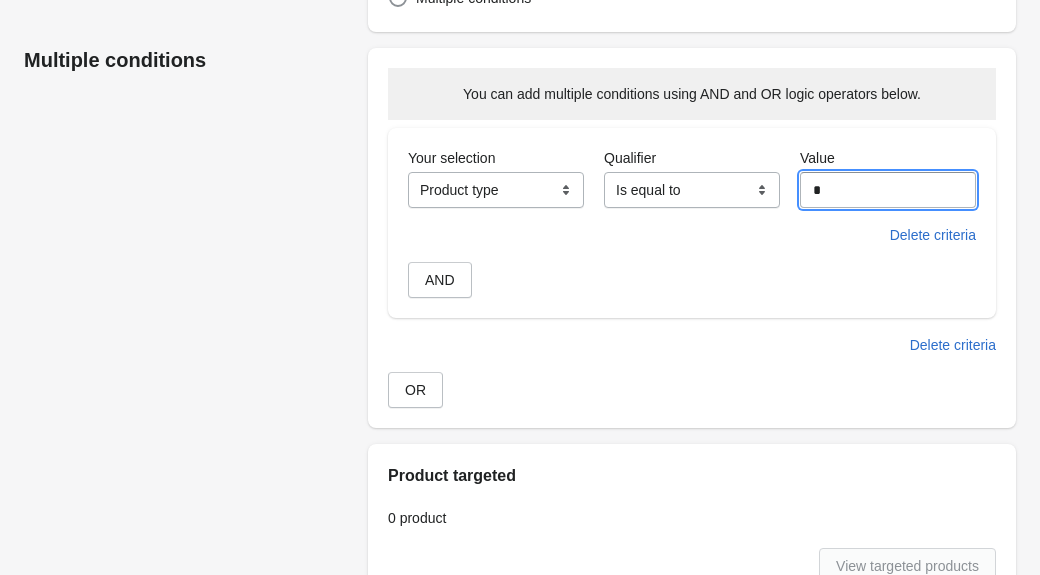 click on "*" at bounding box center (888, 190) 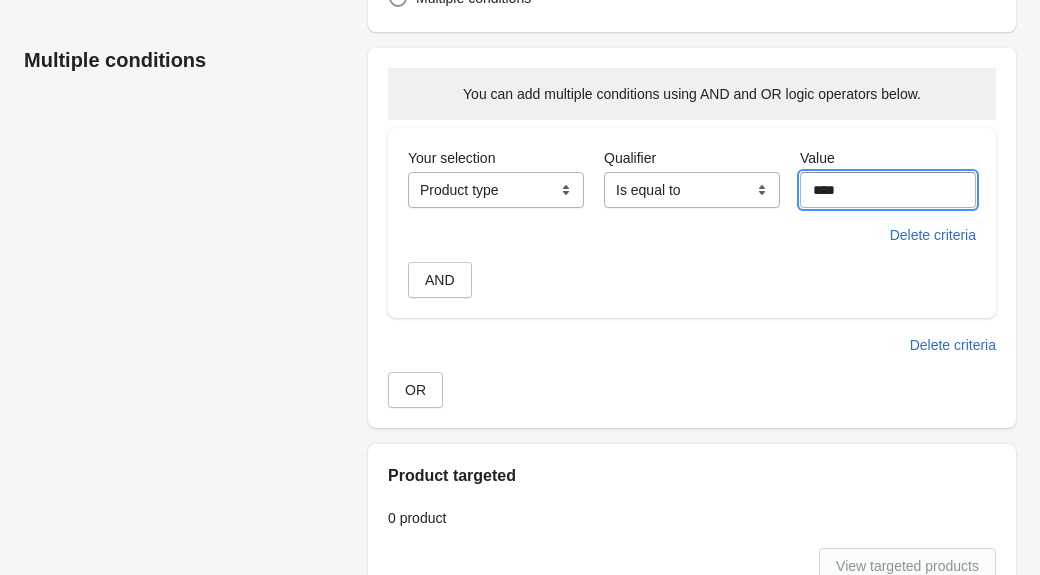 type on "****" 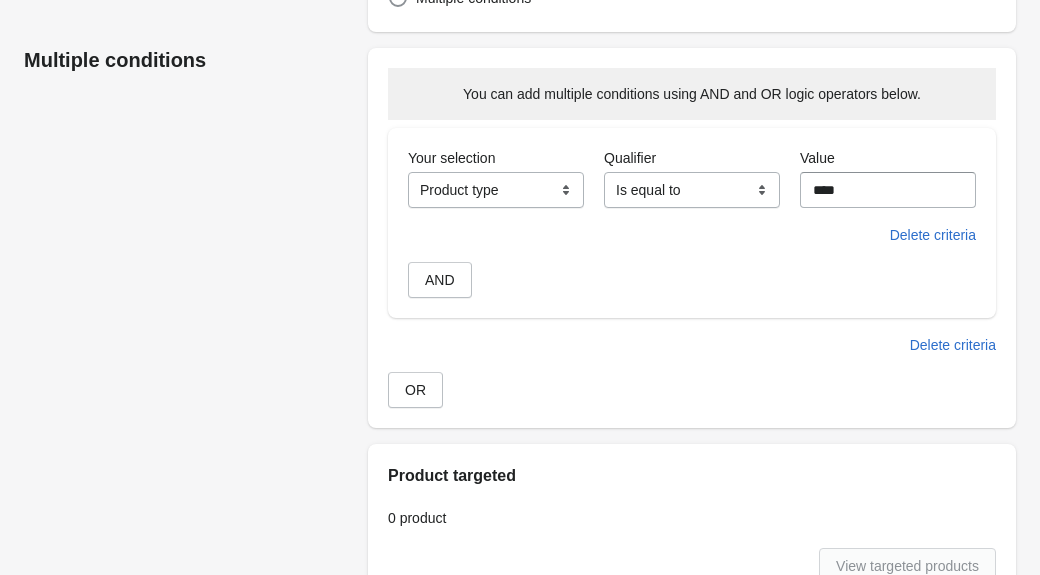 click on "**********" at bounding box center (510, 326) 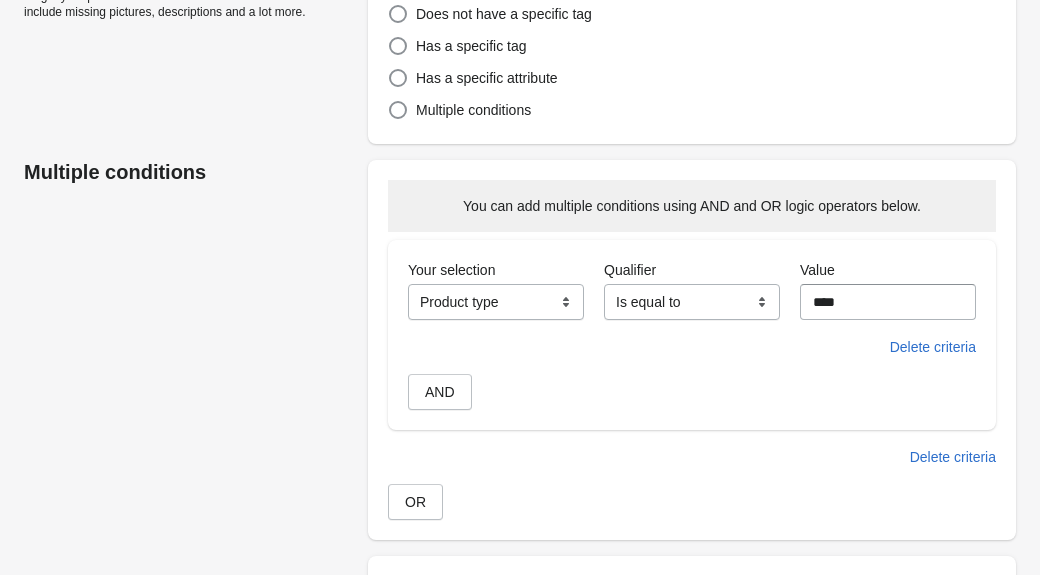 scroll, scrollTop: 205, scrollLeft: 0, axis: vertical 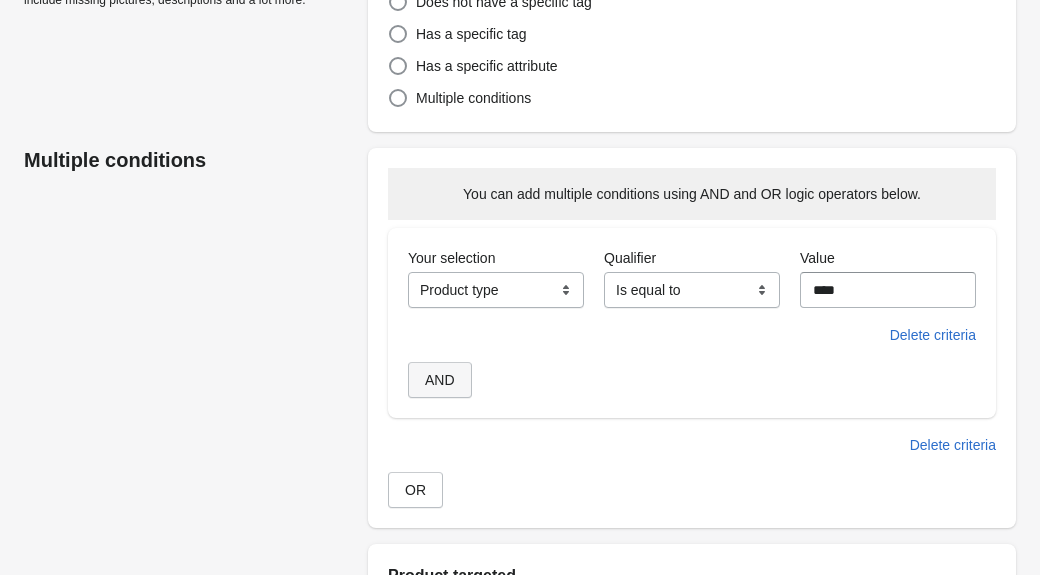 click on "AND" at bounding box center [440, 380] 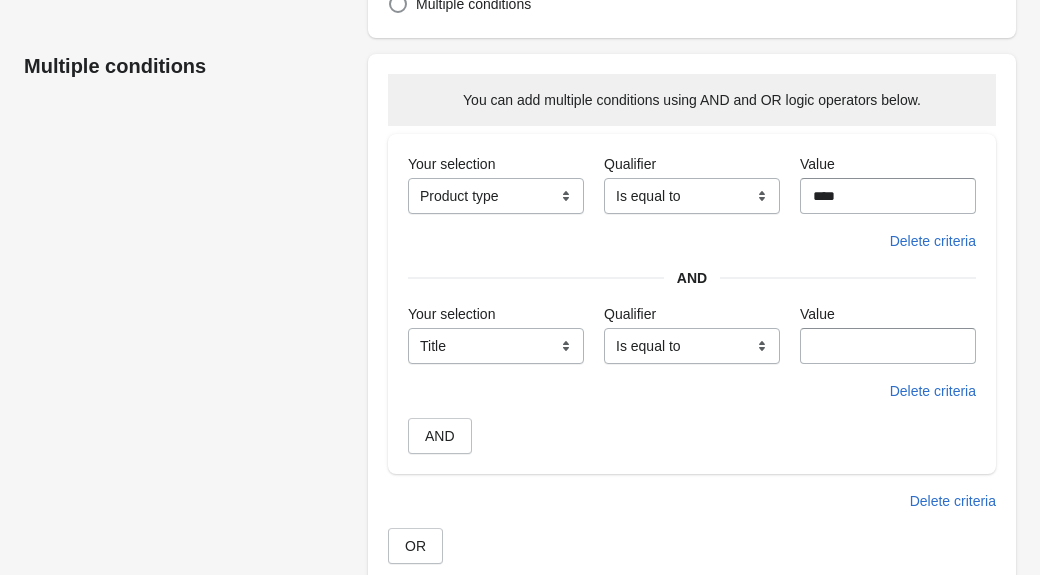 scroll, scrollTop: 313, scrollLeft: 0, axis: vertical 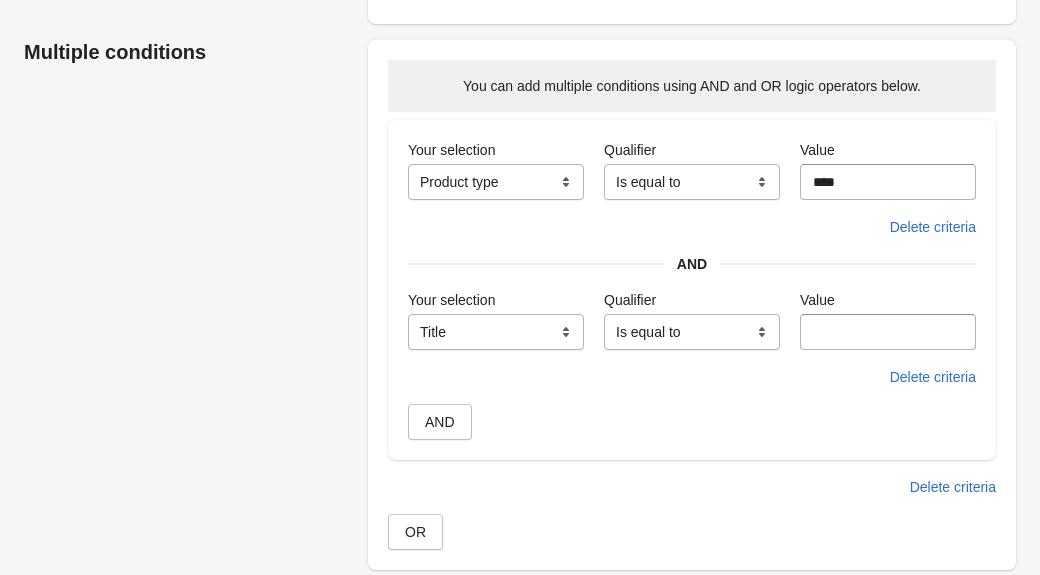 click on "**********" at bounding box center (496, 332) 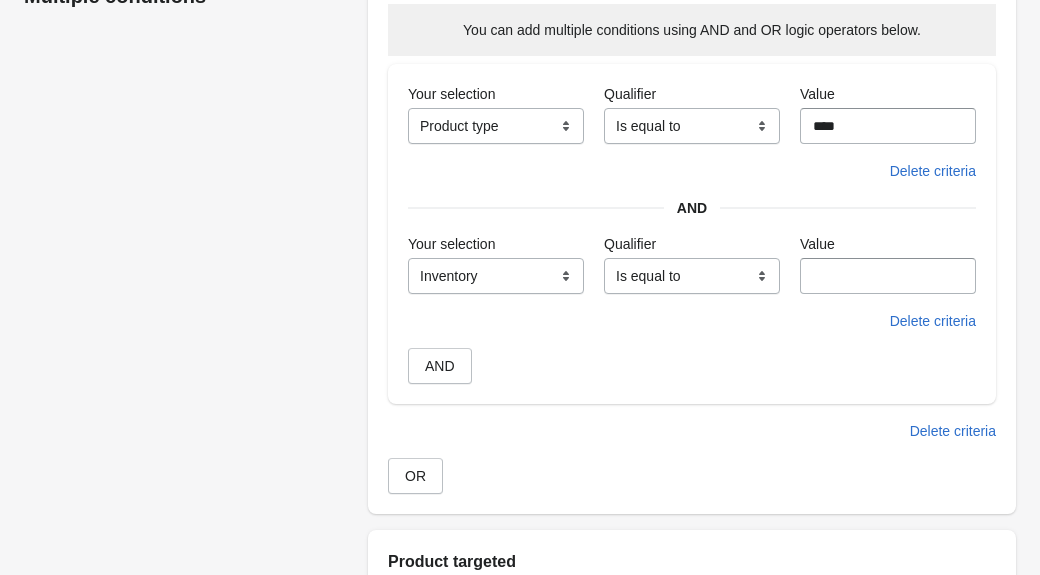 scroll, scrollTop: 371, scrollLeft: 0, axis: vertical 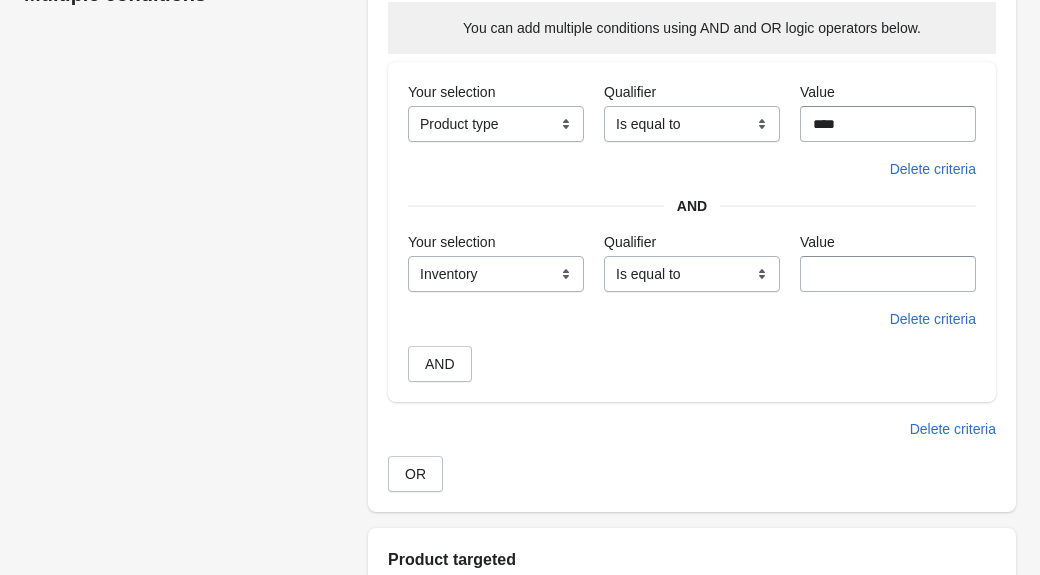 click on "**********" at bounding box center (692, 274) 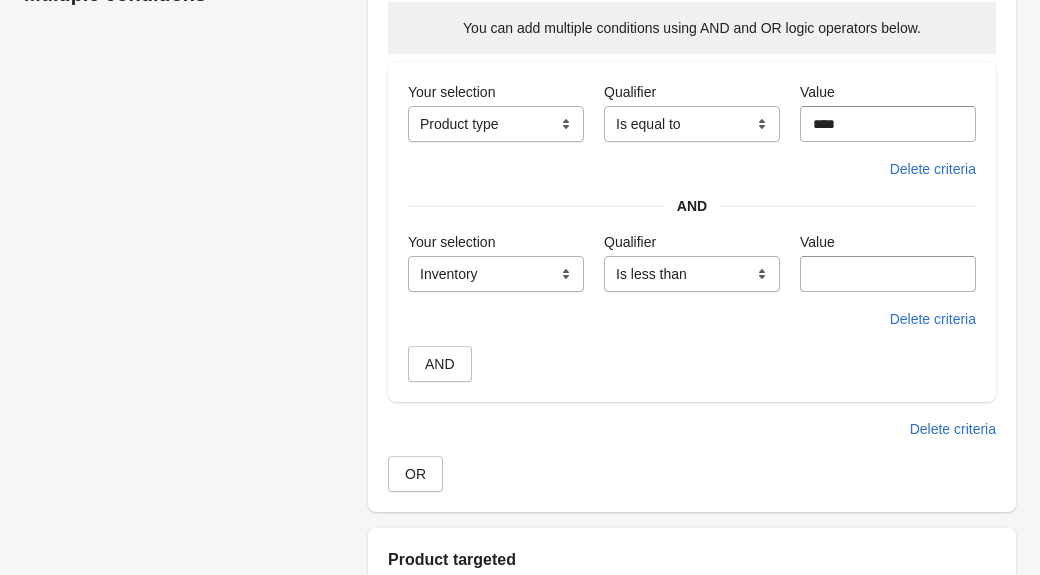 click on "Value" at bounding box center (888, 274) 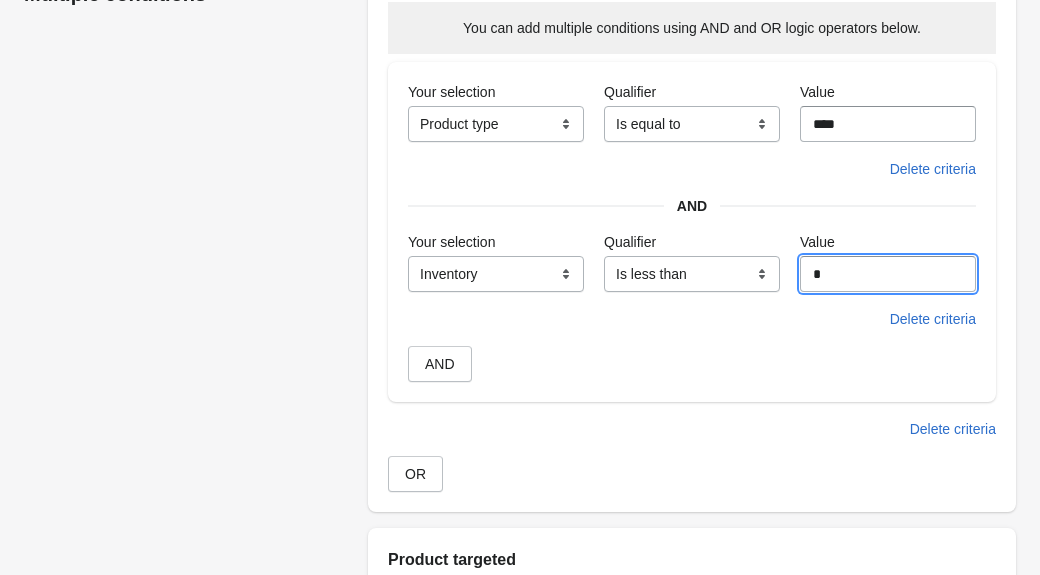 type on "*" 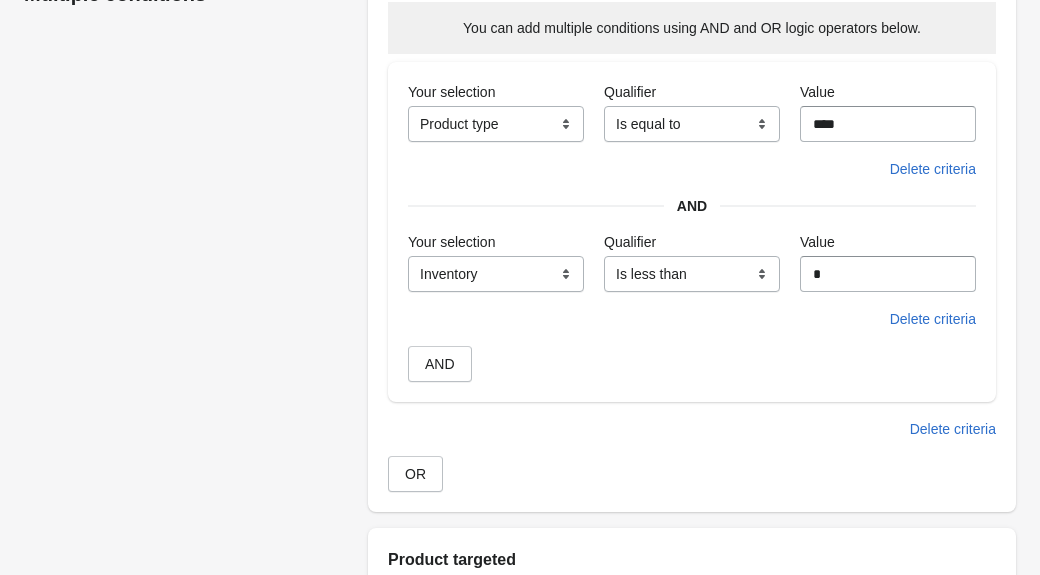 click on "**********" at bounding box center [510, 337] 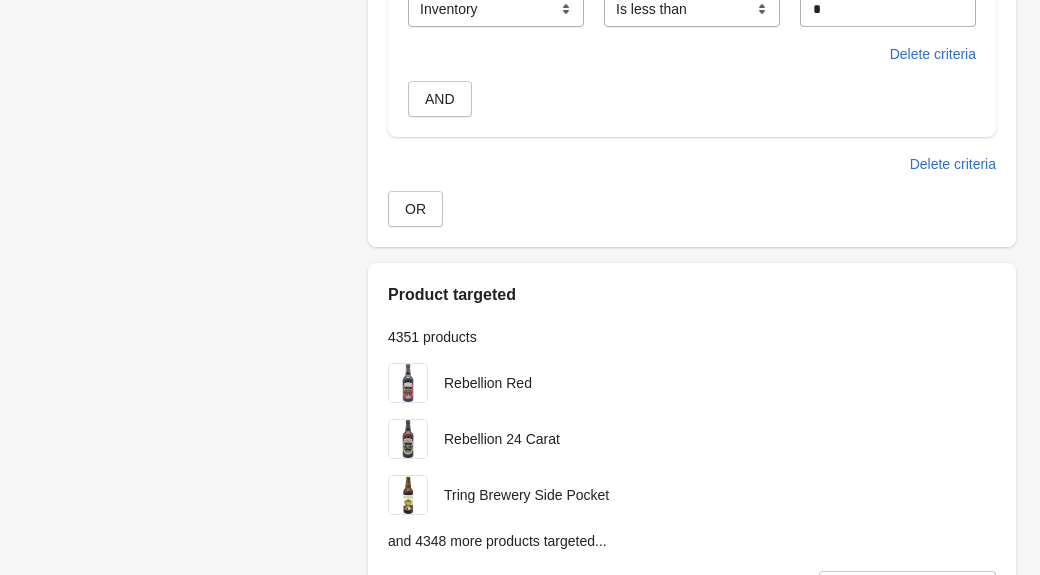 scroll, scrollTop: 638, scrollLeft: 0, axis: vertical 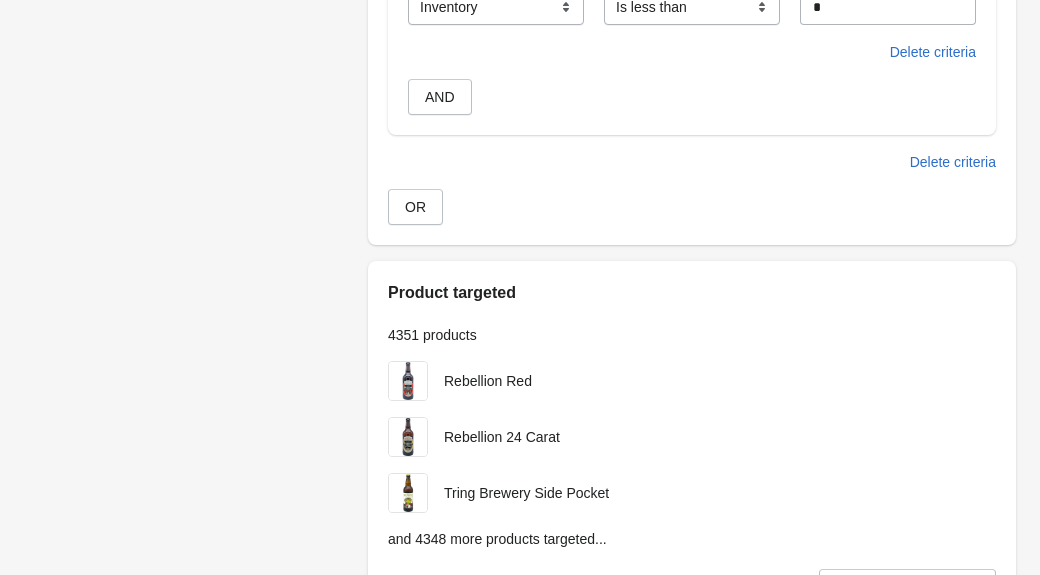 click on "**********" at bounding box center [510, 170] 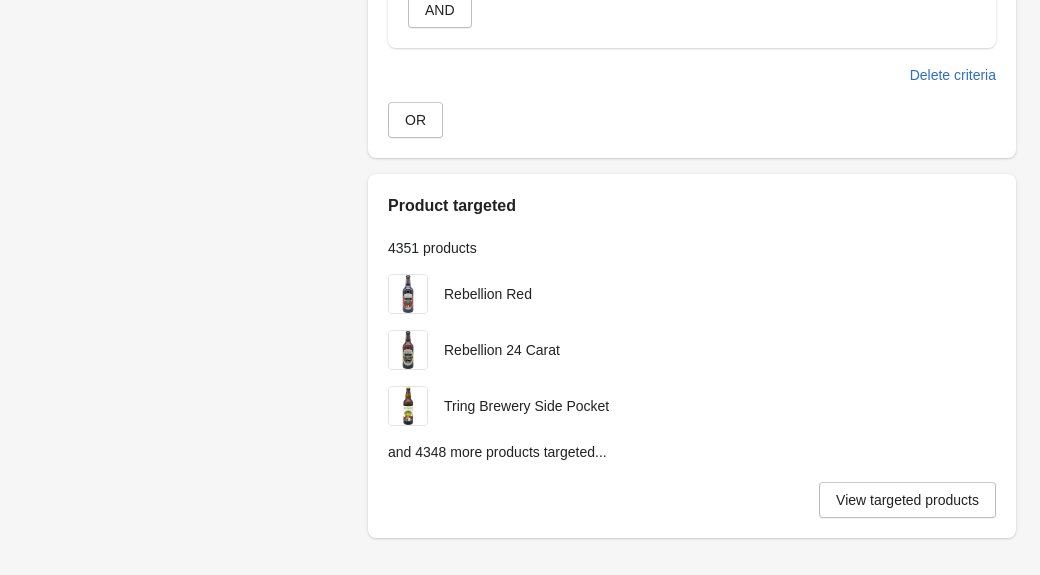 click on "**********" at bounding box center [510, 83] 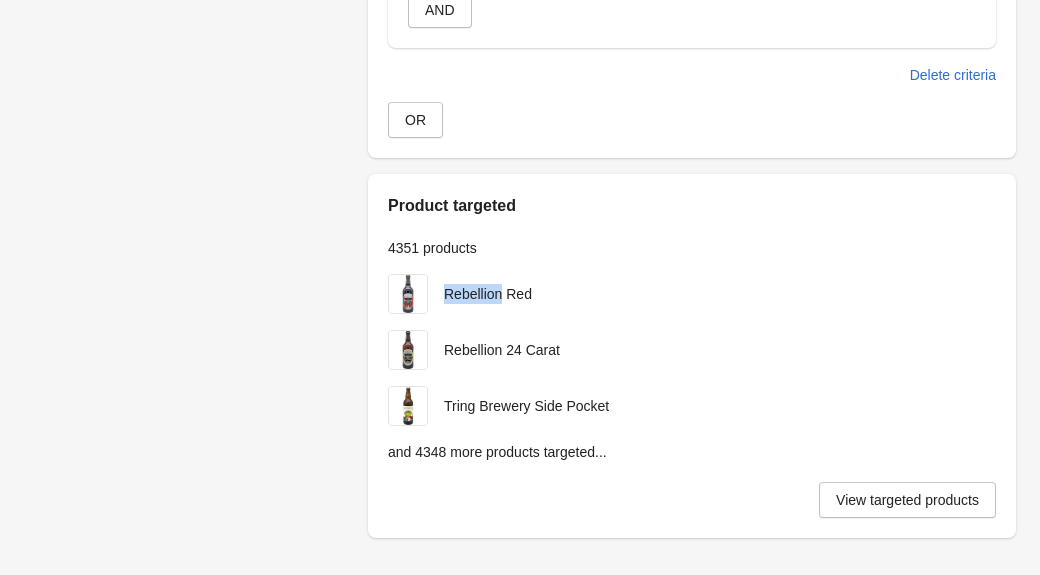 click on "Rebellion Red" at bounding box center [488, 294] 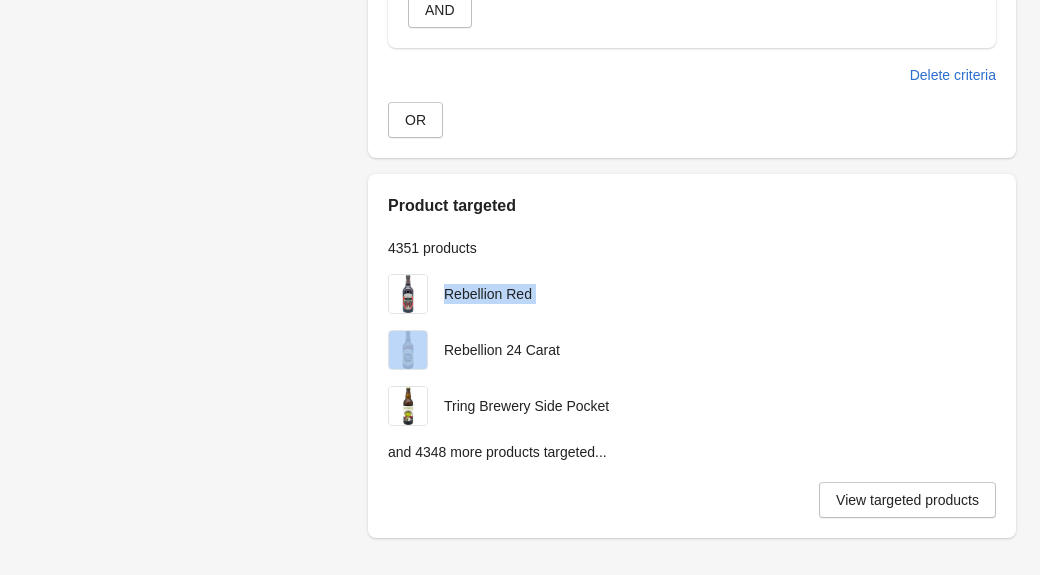 click on "Rebellion Red" at bounding box center [488, 294] 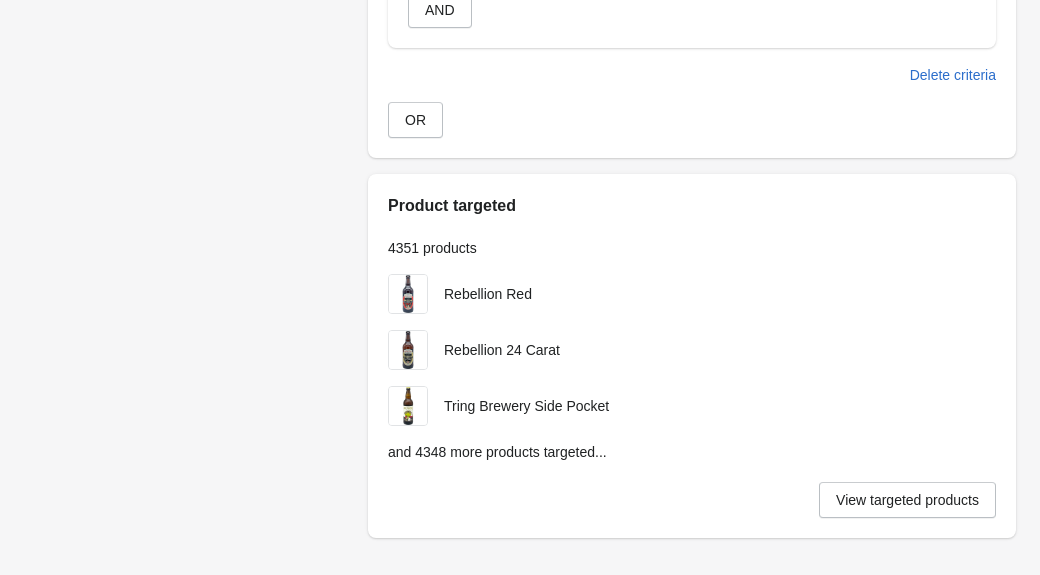 click on "**********" at bounding box center [510, 83] 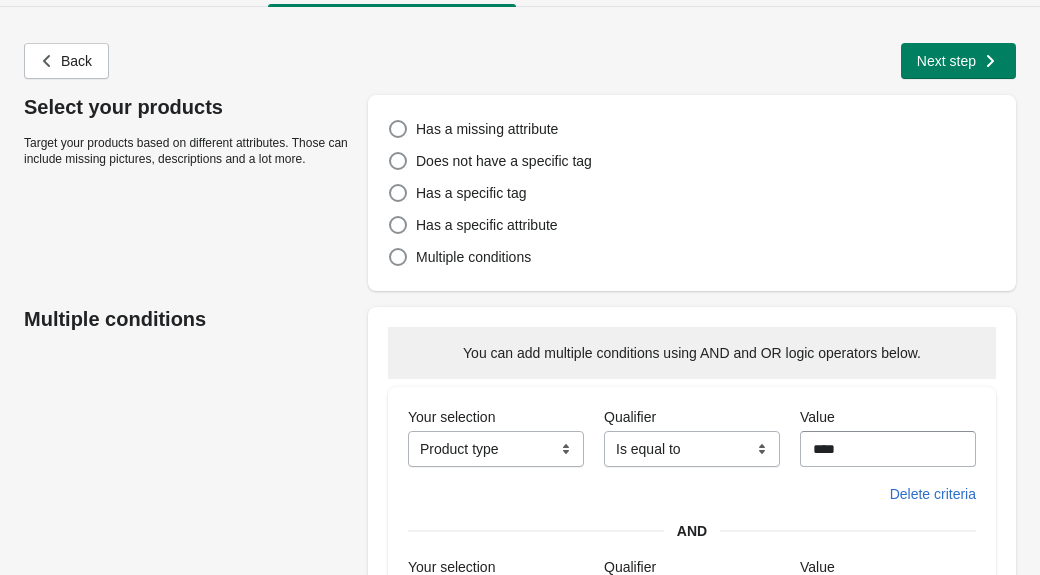 scroll, scrollTop: 0, scrollLeft: 0, axis: both 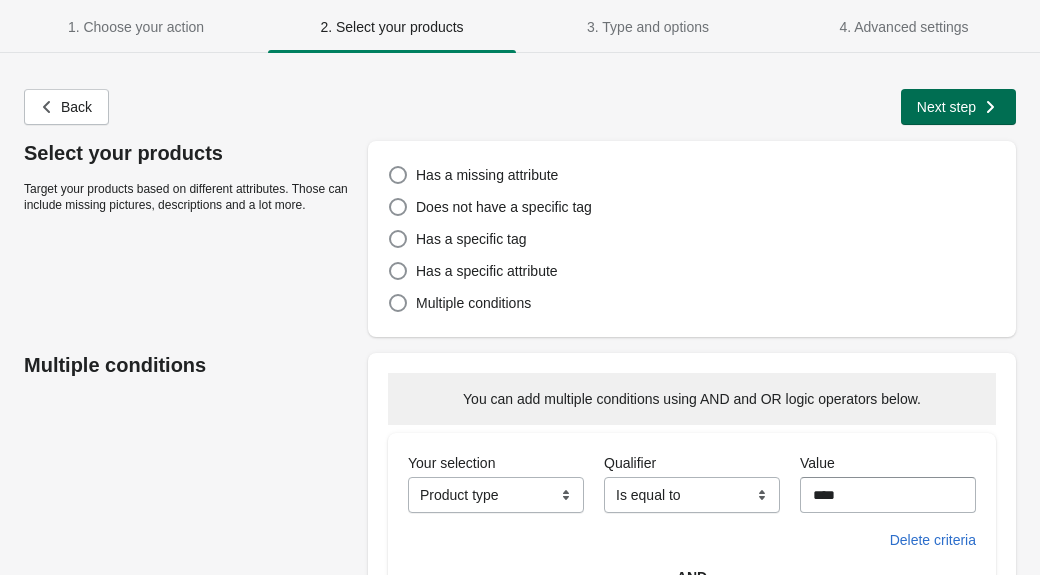 click on "Next step" at bounding box center (946, 107) 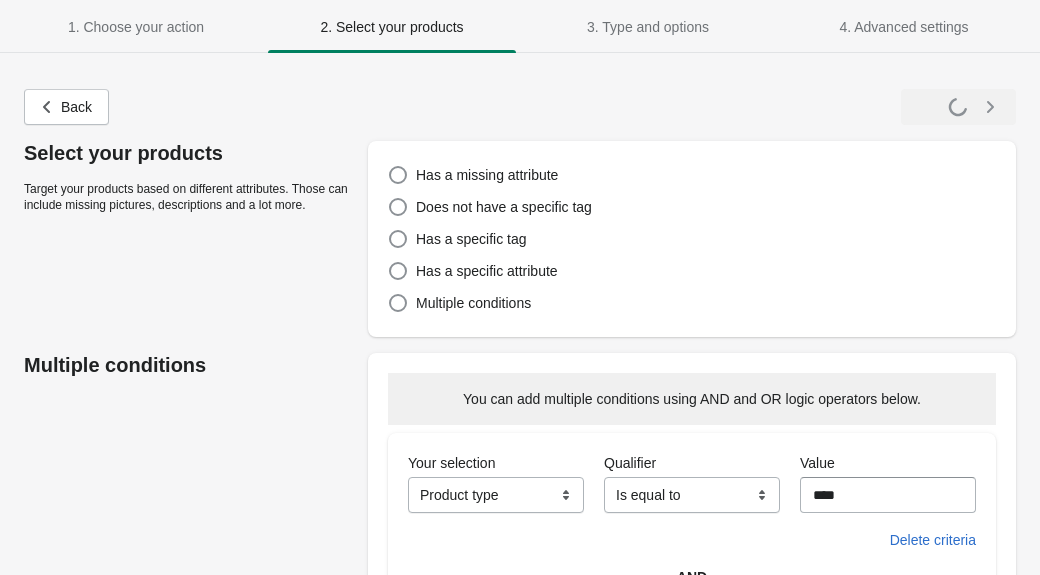 select on "**********" 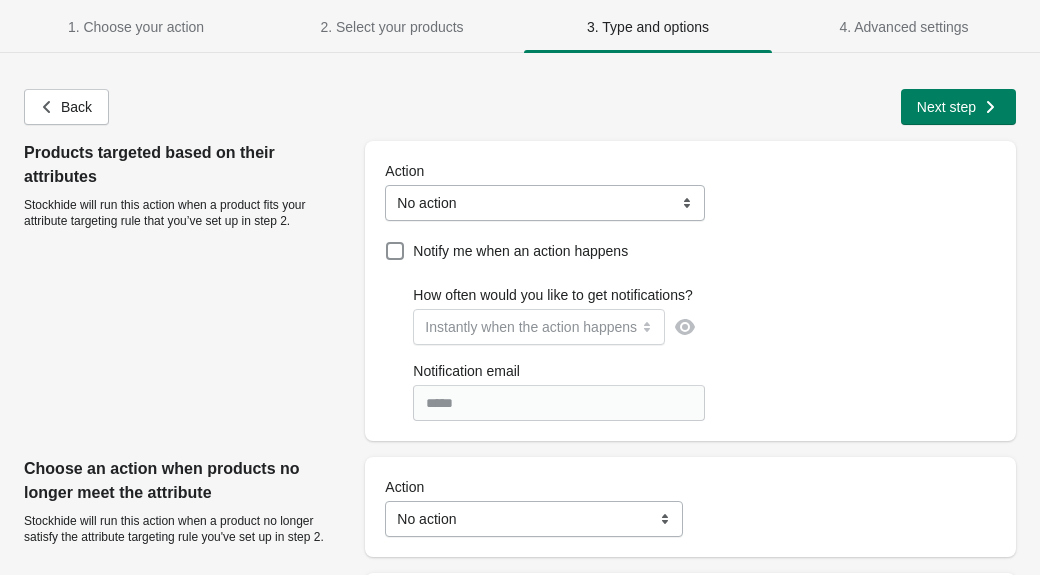 click on "**********" at bounding box center [545, 203] 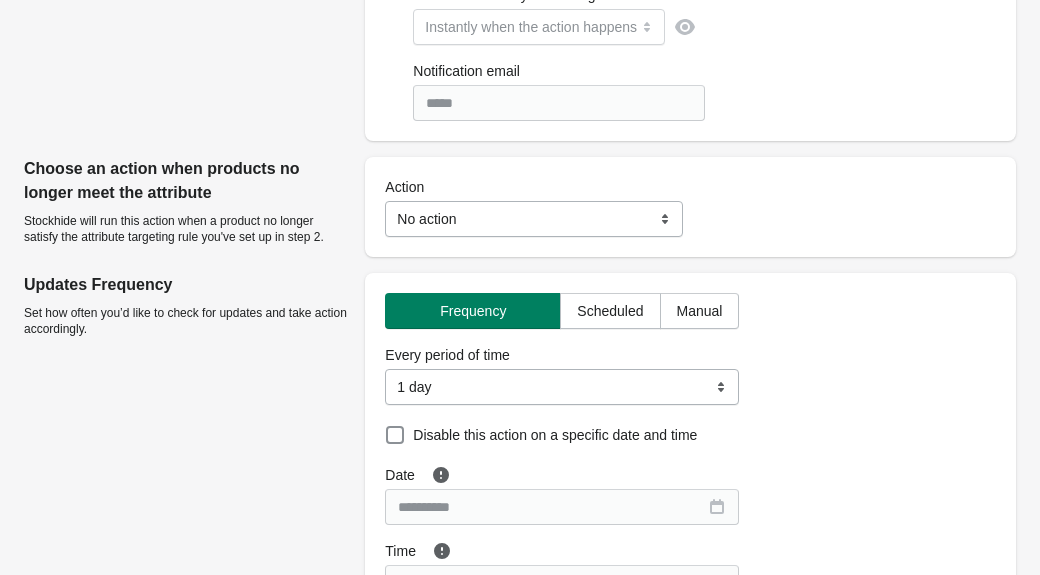 scroll, scrollTop: 354, scrollLeft: 0, axis: vertical 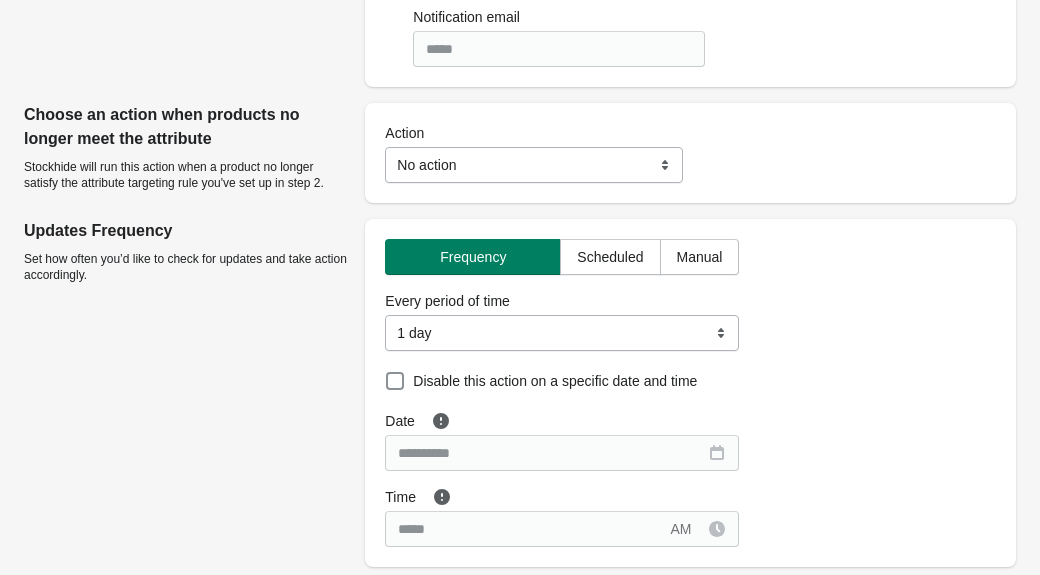 click on "**********" at bounding box center [533, 165] 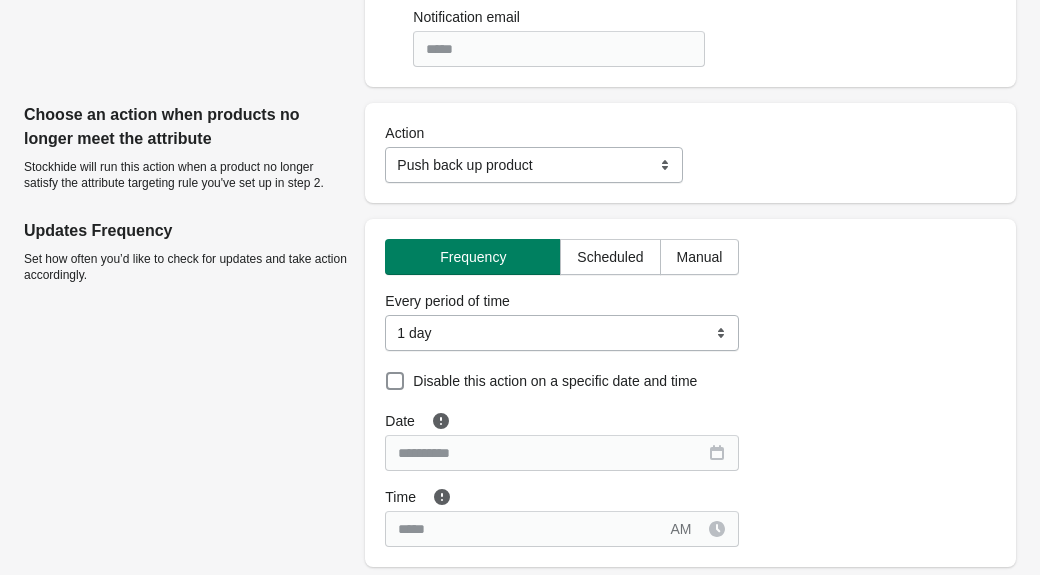 click on "**********" at bounding box center (562, 333) 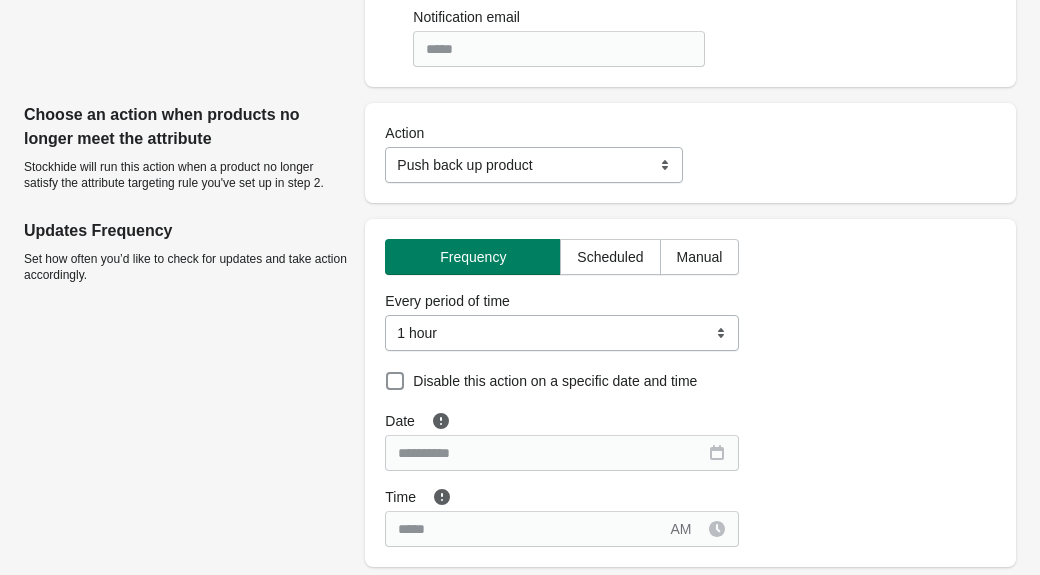 click on "Updates Frequency Set how often you’d like to check for updates and take action accordingly." at bounding box center [186, 389] 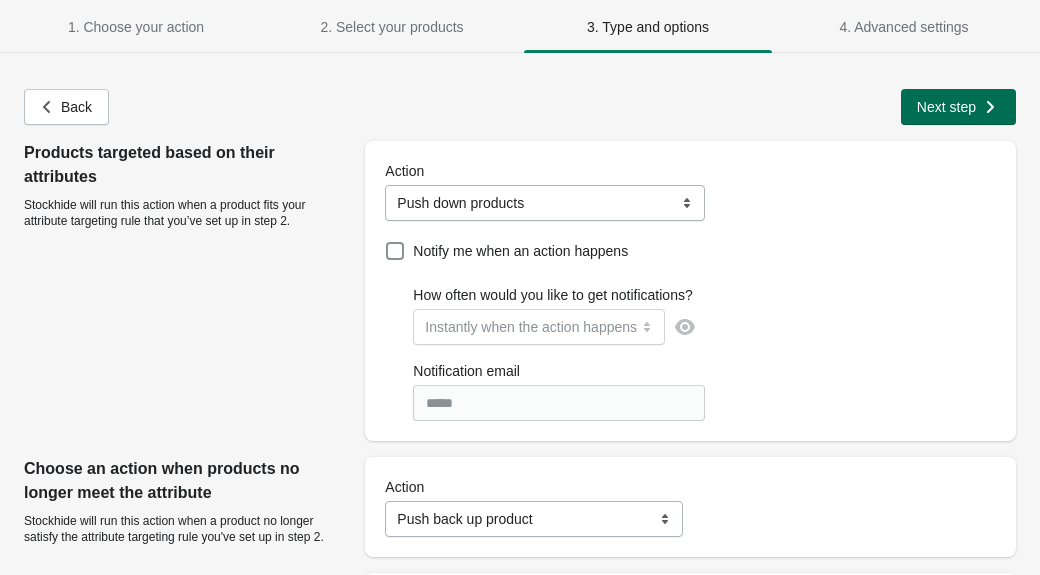 click on "Next step" at bounding box center (946, 107) 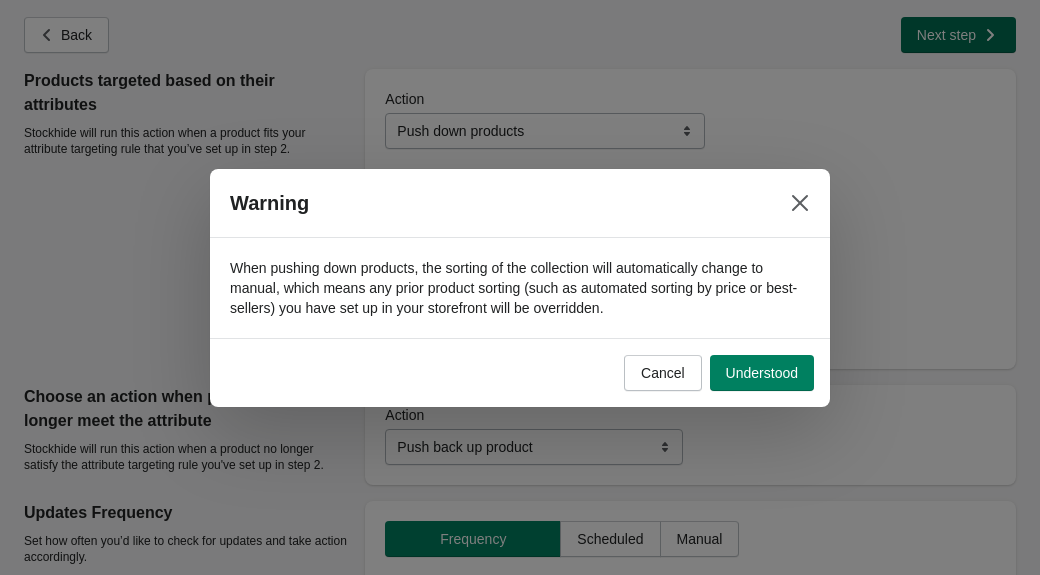 scroll, scrollTop: 0, scrollLeft: 0, axis: both 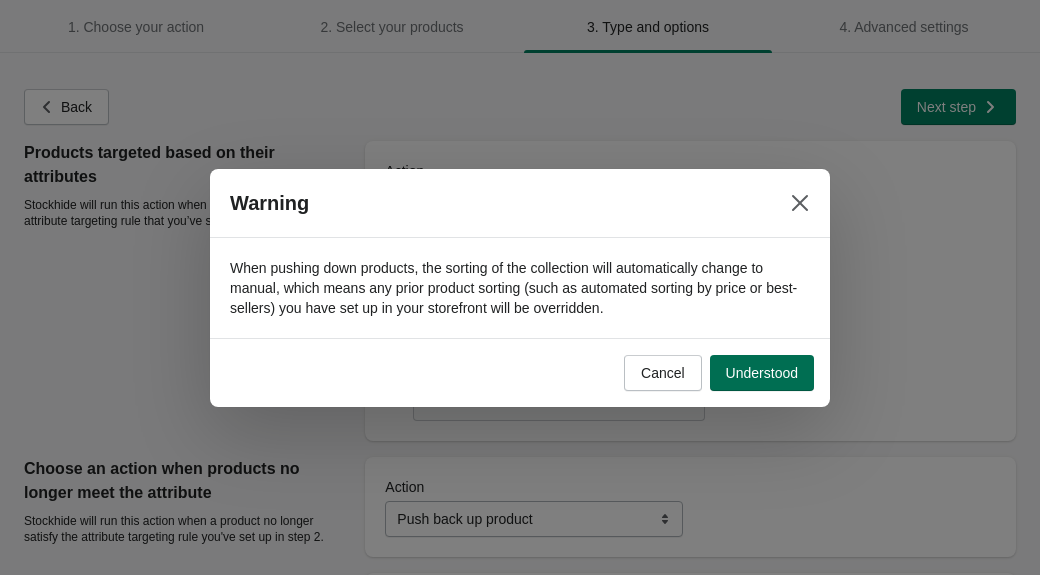click on "Understood" at bounding box center [762, 373] 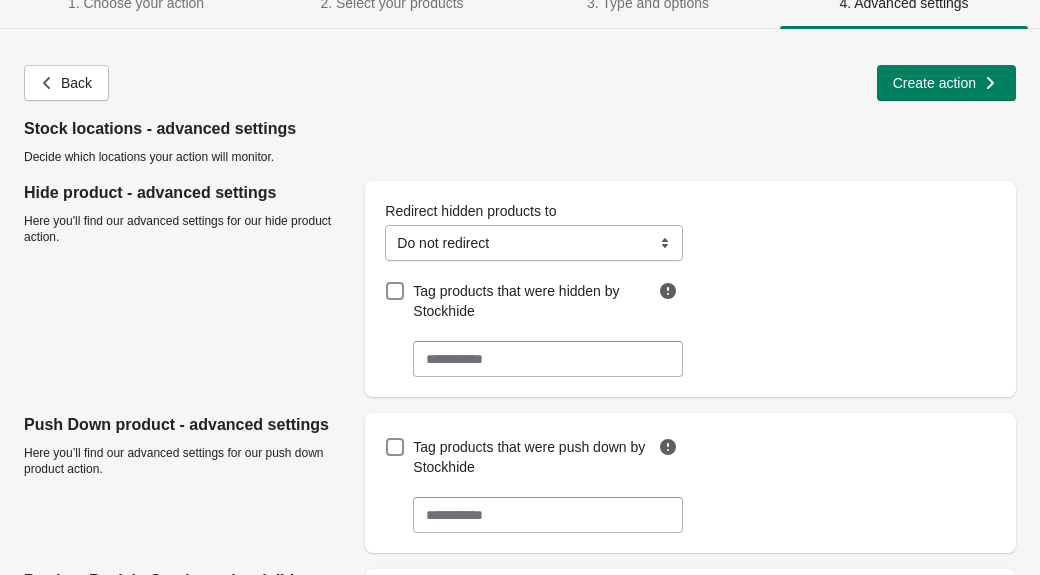 scroll, scrollTop: 25, scrollLeft: 0, axis: vertical 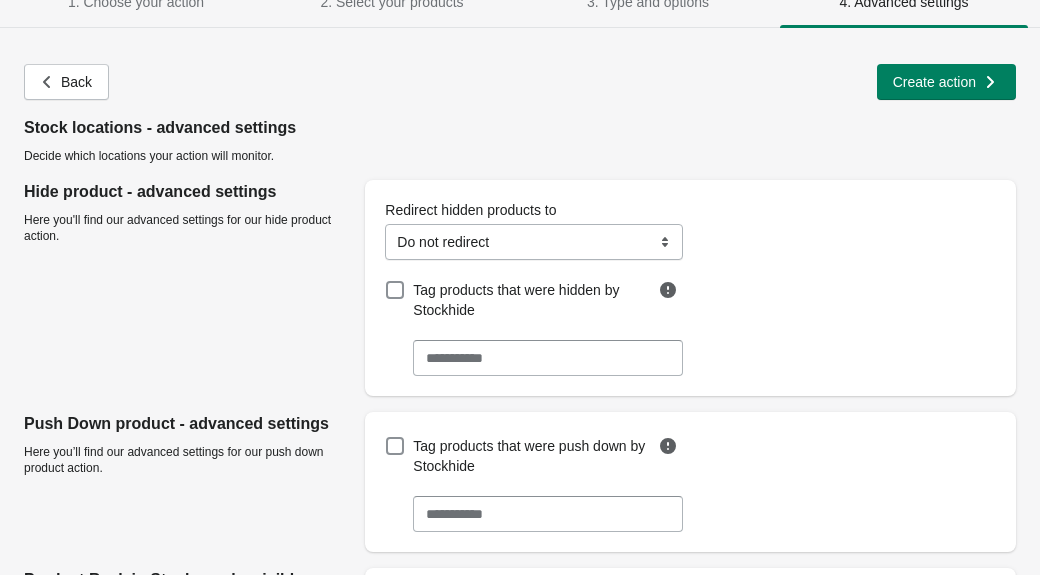 click on "Decide which locations your action will monitor." at bounding box center [186, 156] 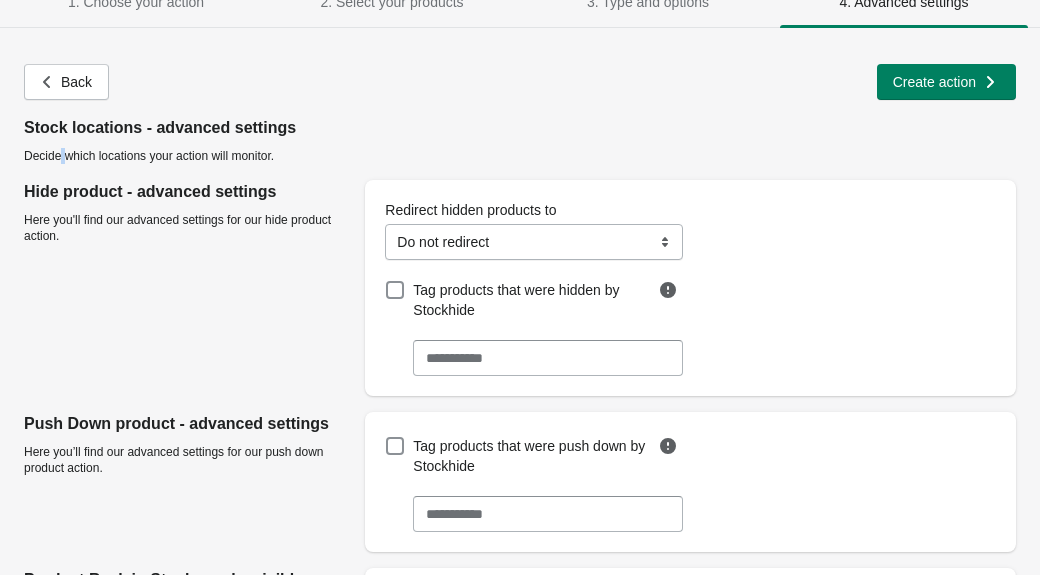 click on "Decide which locations your action will monitor." at bounding box center (186, 156) 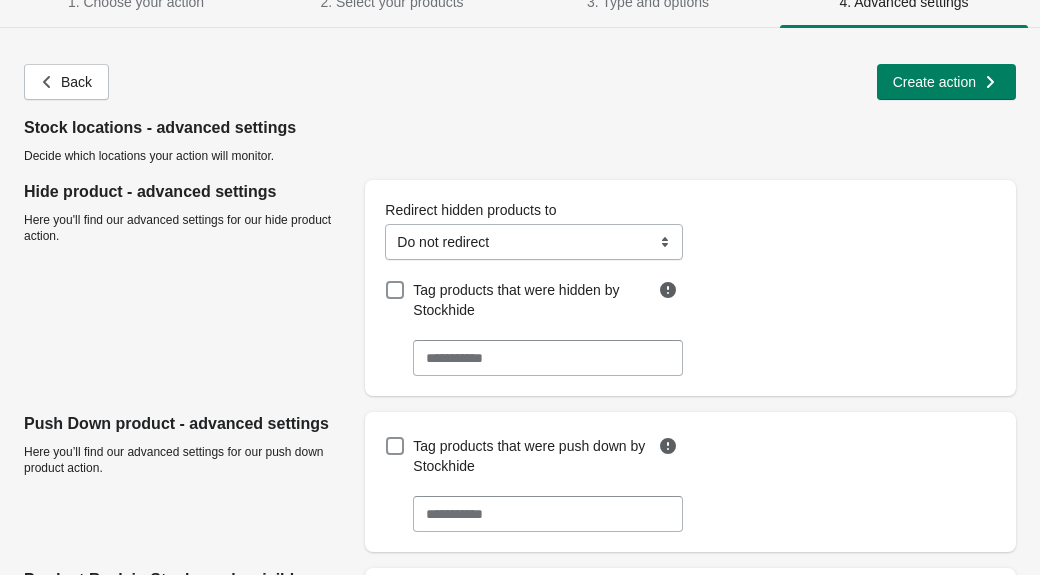 click on "Stock locations - advanced settings Decide which locations your action will monitor." at bounding box center (520, 140) 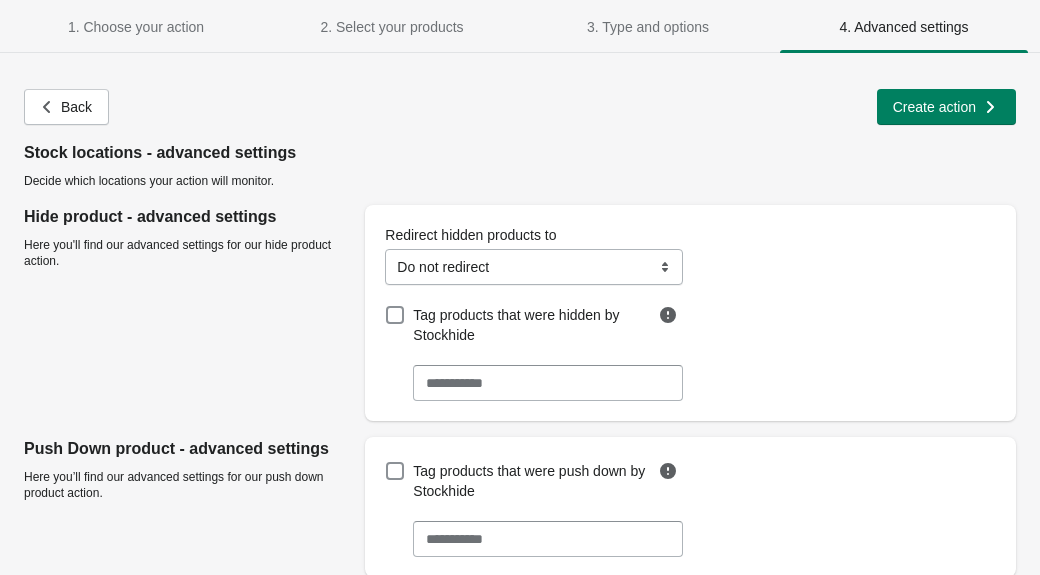 click on "**********" at bounding box center (533, 305) 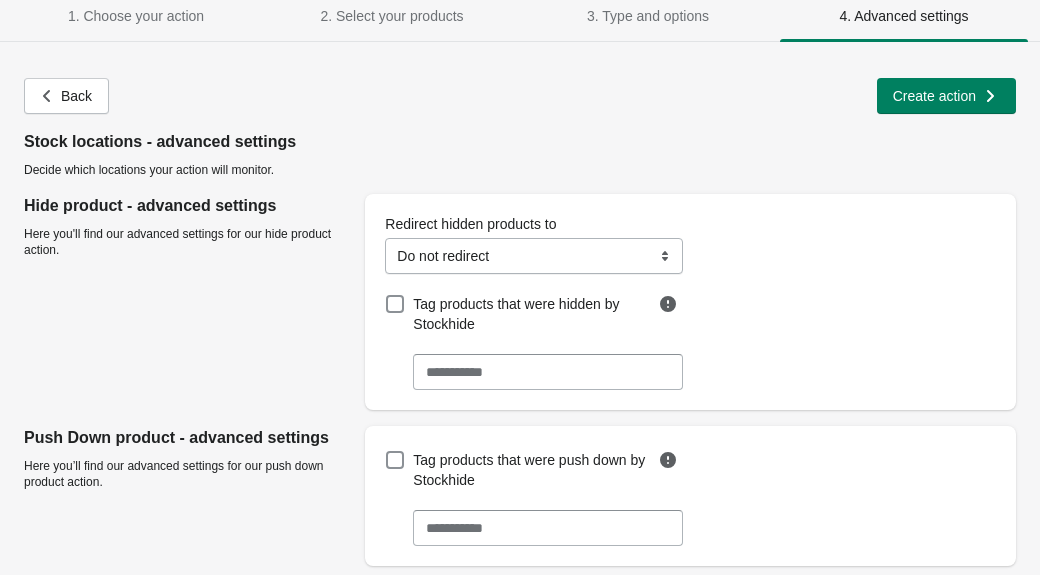 scroll, scrollTop: 12, scrollLeft: 0, axis: vertical 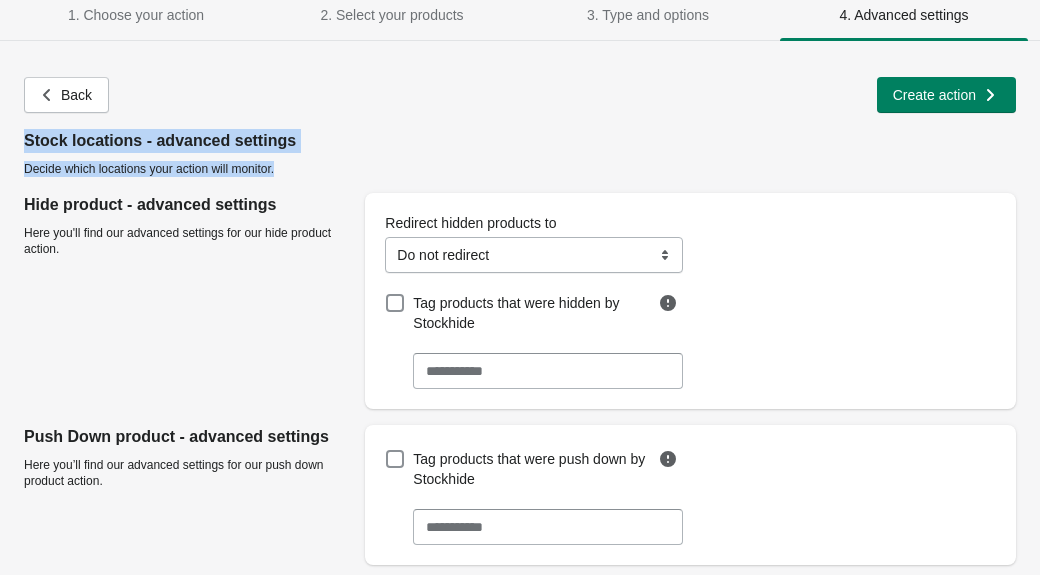 drag, startPoint x: 17, startPoint y: 139, endPoint x: 376, endPoint y: 179, distance: 361.22153 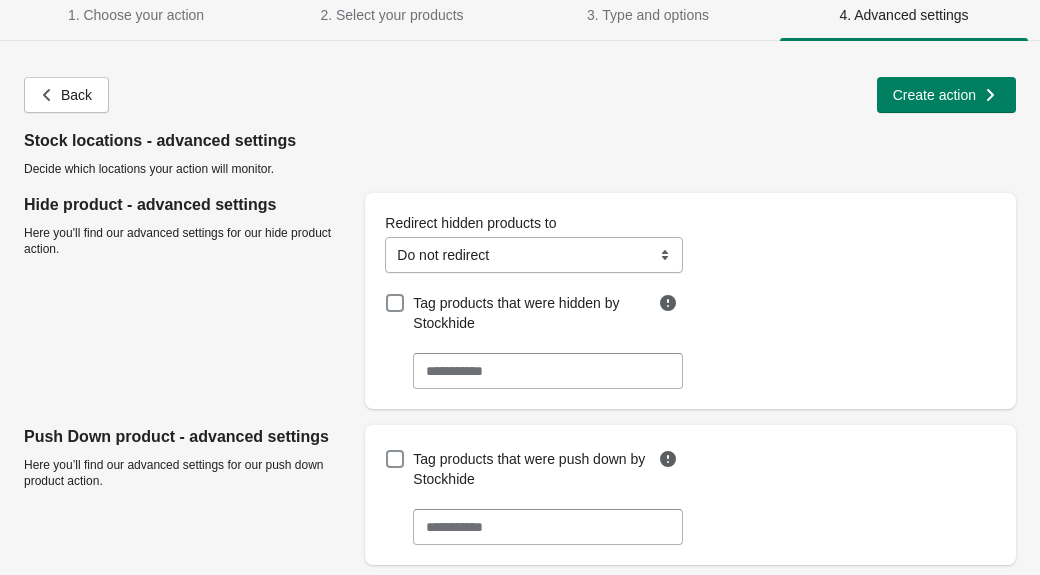 scroll, scrollTop: 0, scrollLeft: 0, axis: both 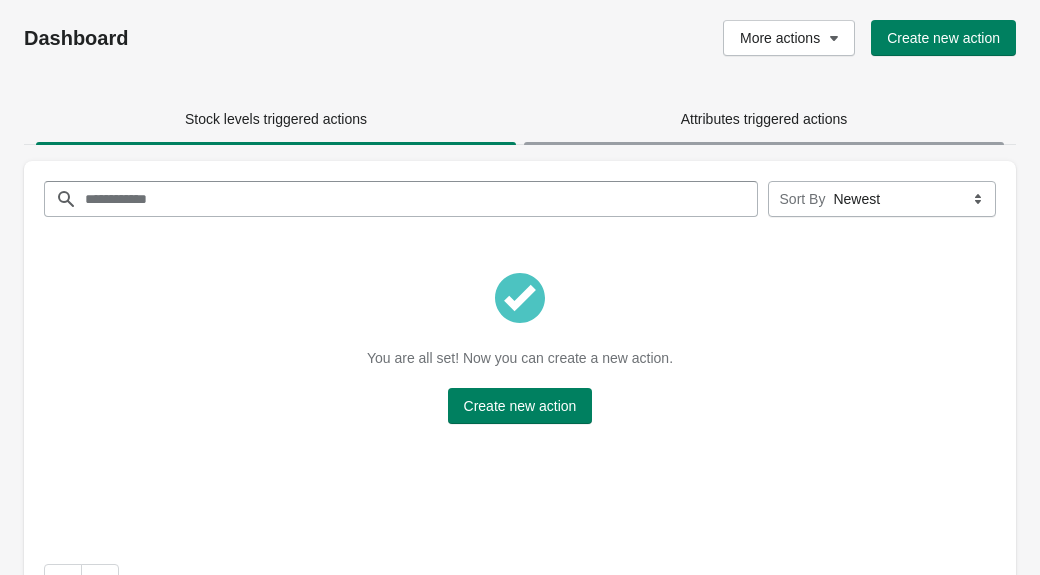 click on "Attributes triggered actions" at bounding box center [764, 119] 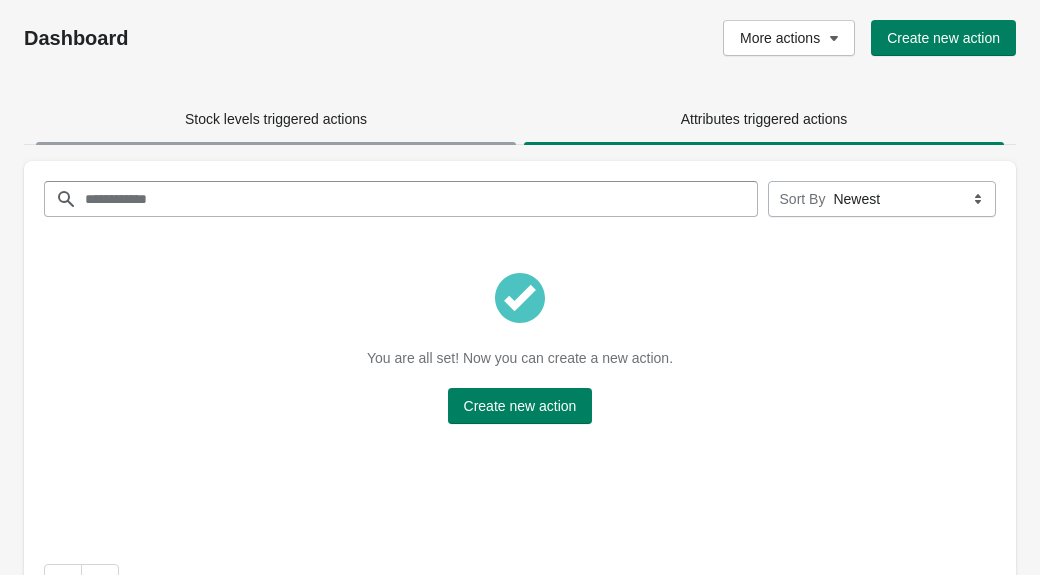 click on "Stock levels triggered actions" at bounding box center [276, 119] 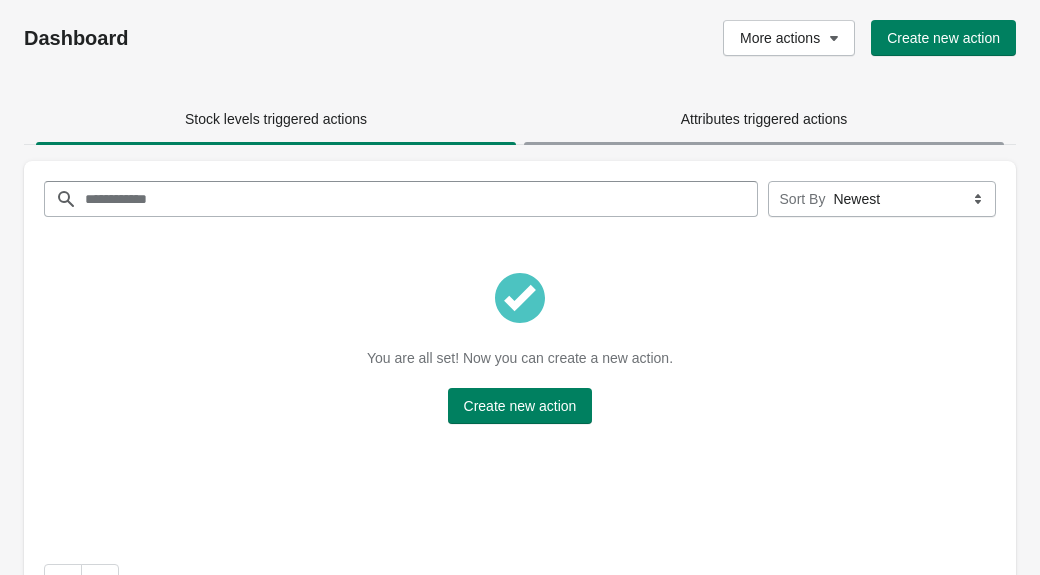 click on "Attributes triggered actions" at bounding box center (764, 119) 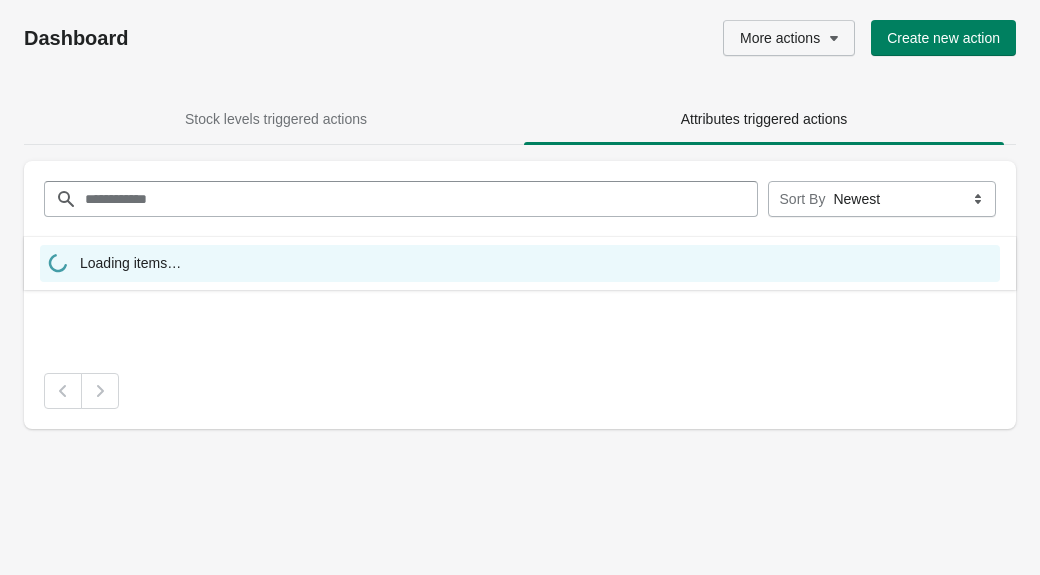 click on "More actions" at bounding box center [780, 38] 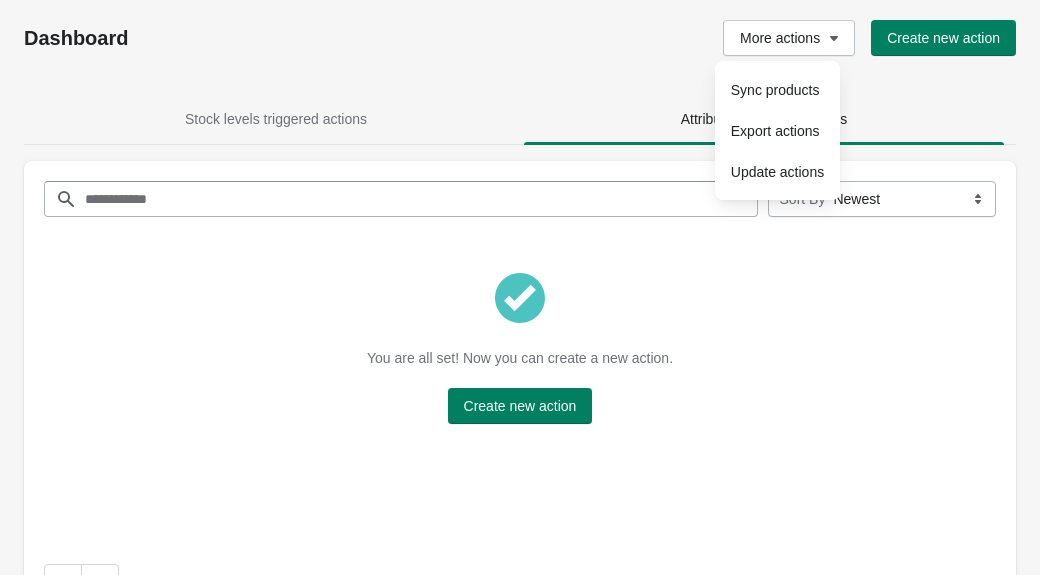 click on "More actions Create new action" at bounding box center [725, 38] 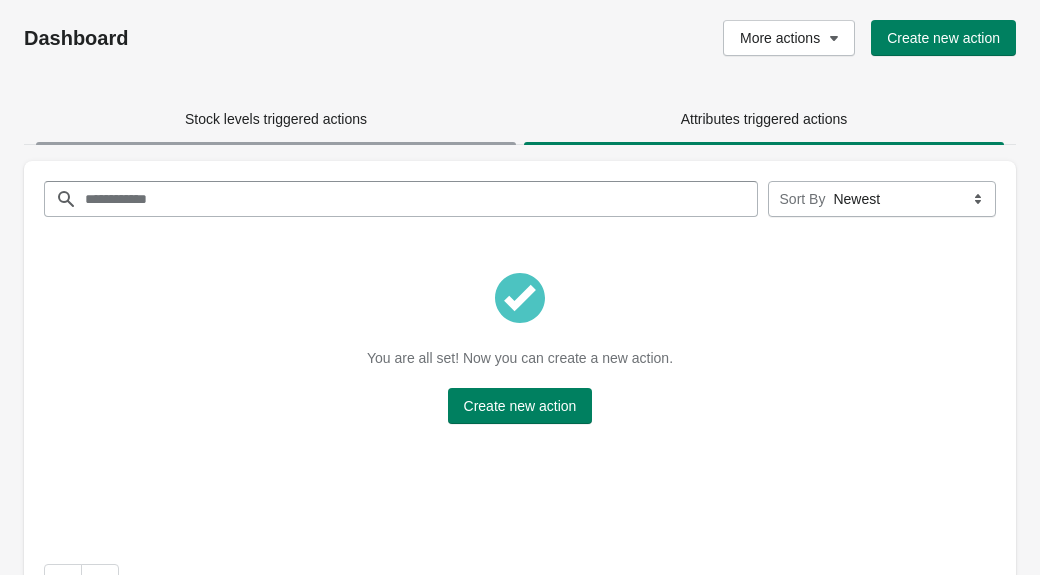 click on "Stock levels triggered actions" at bounding box center (276, 119) 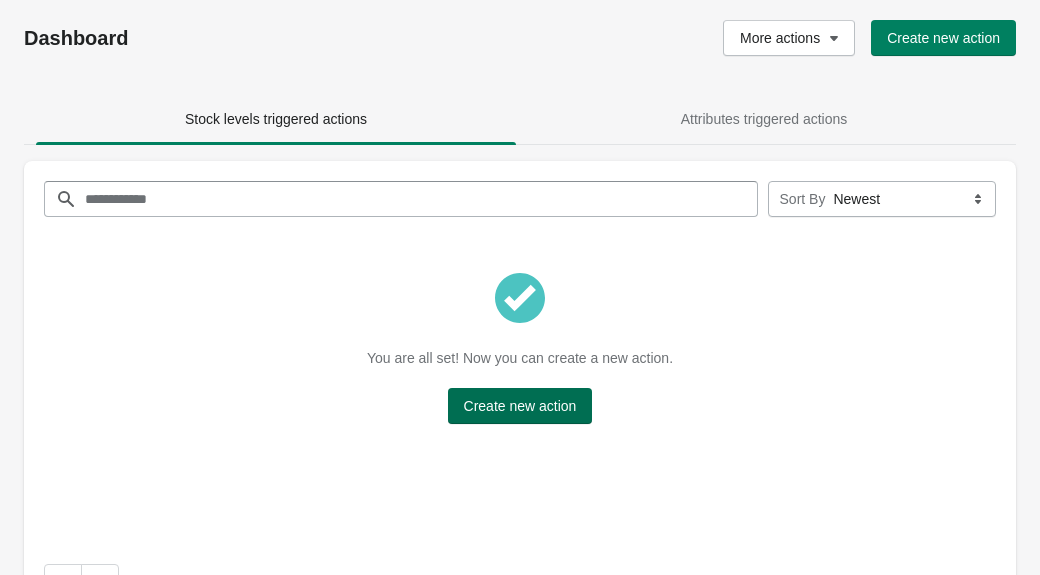 click on "Create new action" at bounding box center (520, 406) 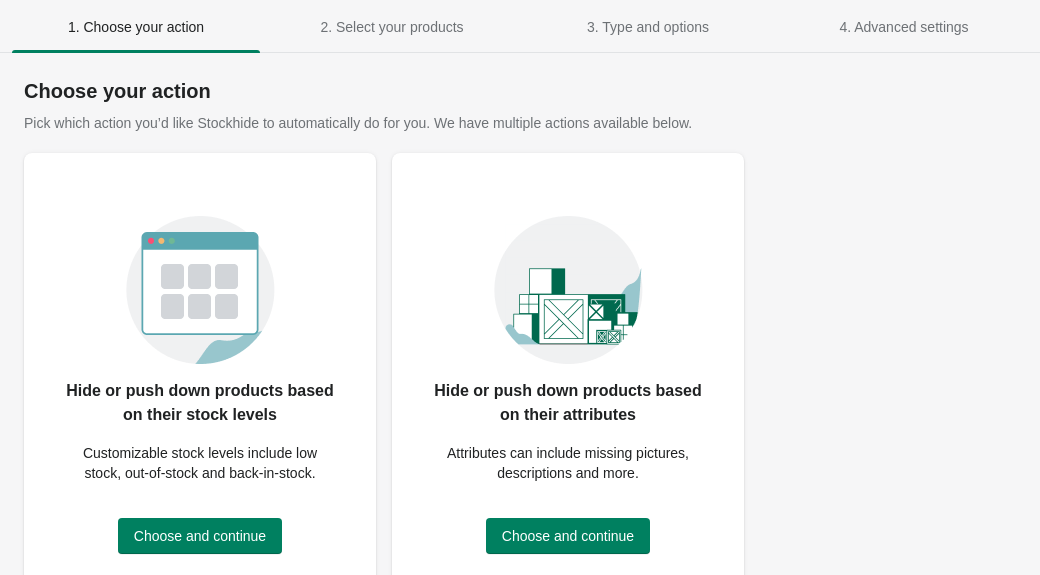 click on "Pick which action you’d like Stockhide to automatically do for you. We have multiple actions available below." at bounding box center [358, 123] 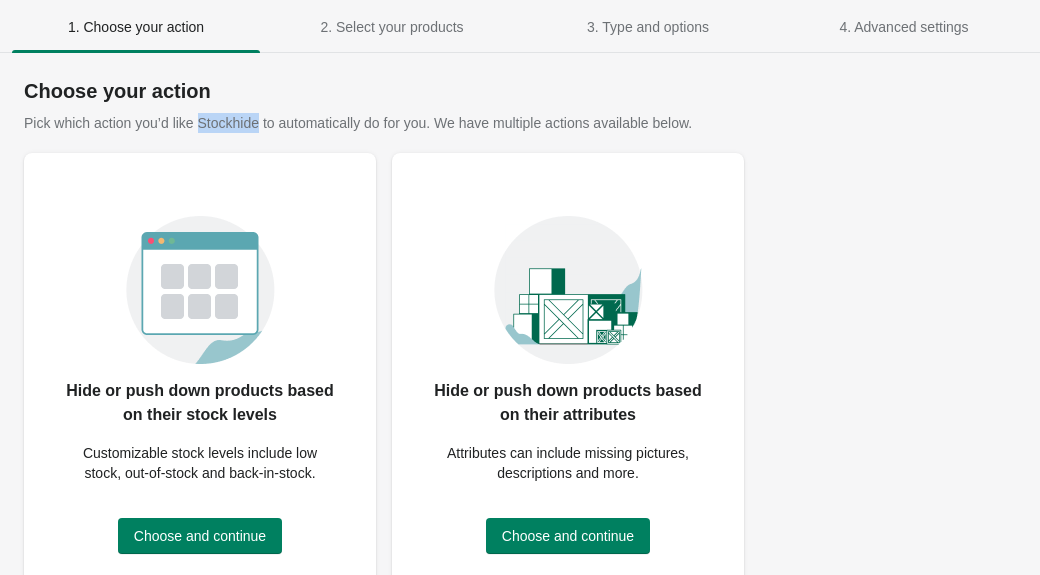 click on "Pick which action you’d like Stockhide to automatically do for you. We have multiple actions available below." at bounding box center [358, 123] 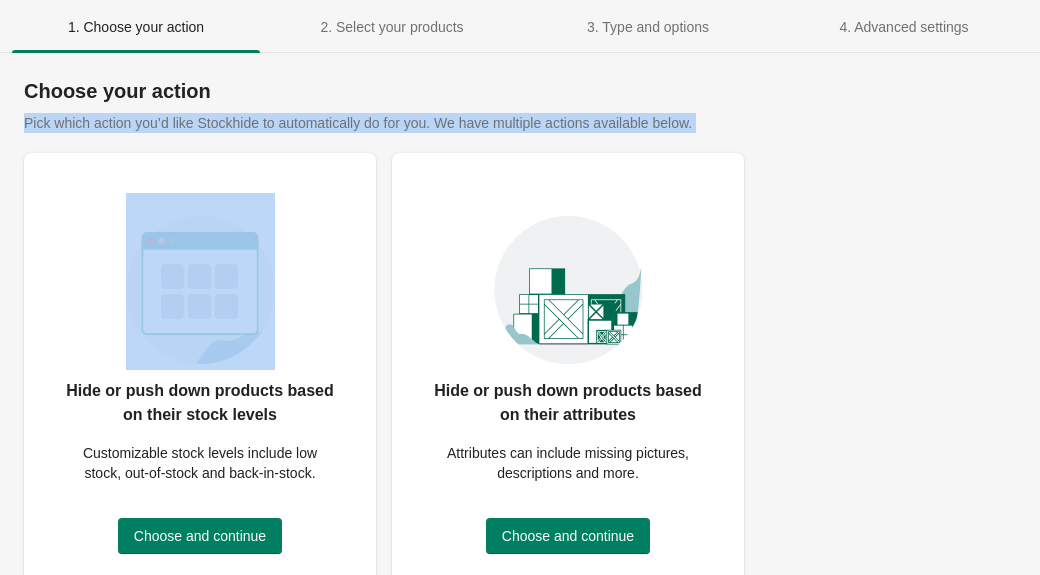 click on "Pick which action you’d like Stockhide to automatically do for you. We have multiple actions available below." at bounding box center (358, 123) 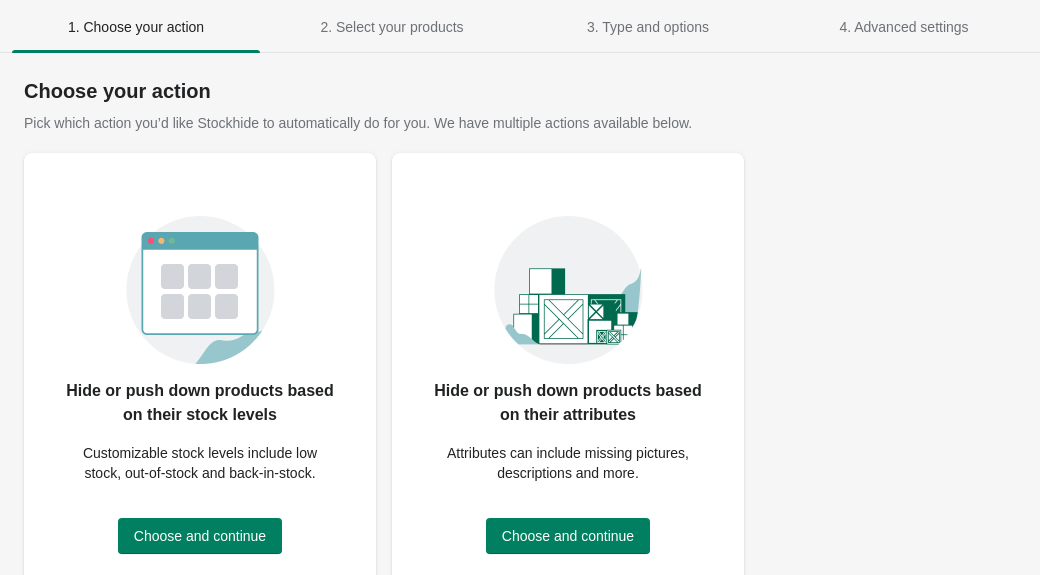 click on "Choose your action" at bounding box center [520, 91] 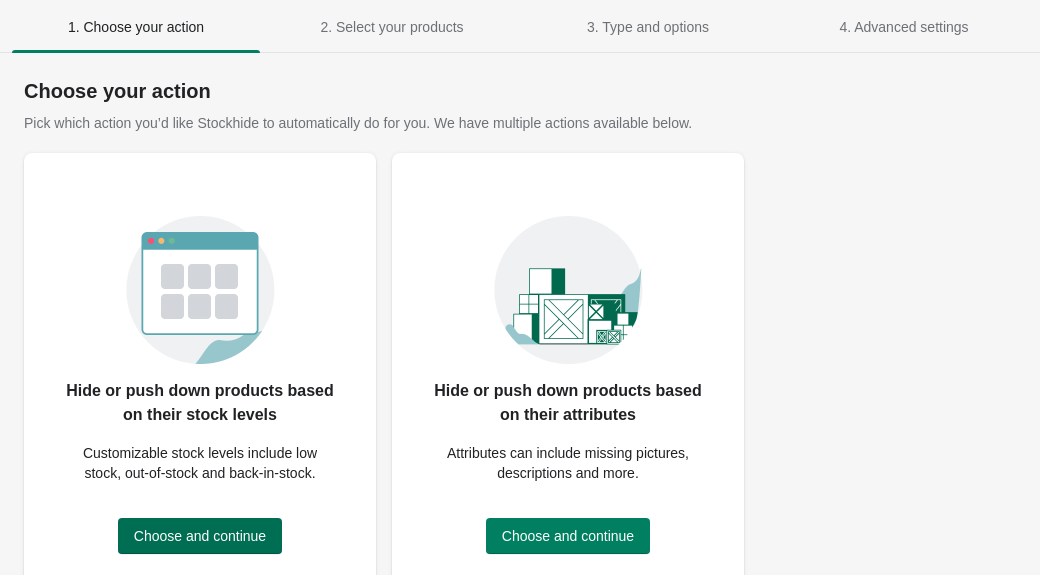 click on "Choose and continue" at bounding box center [200, 536] 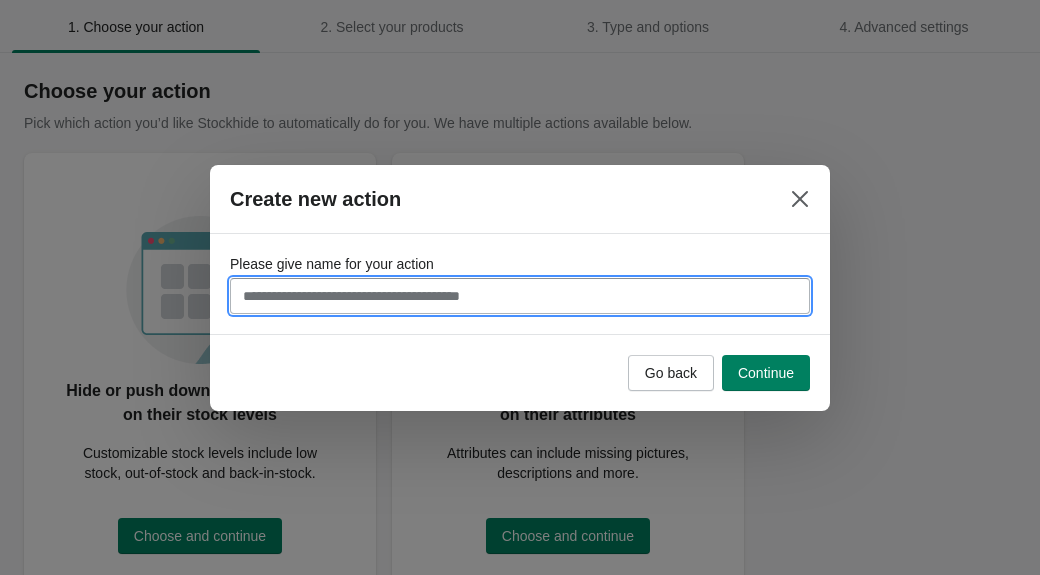 click on "Please give name for your action" at bounding box center [520, 296] 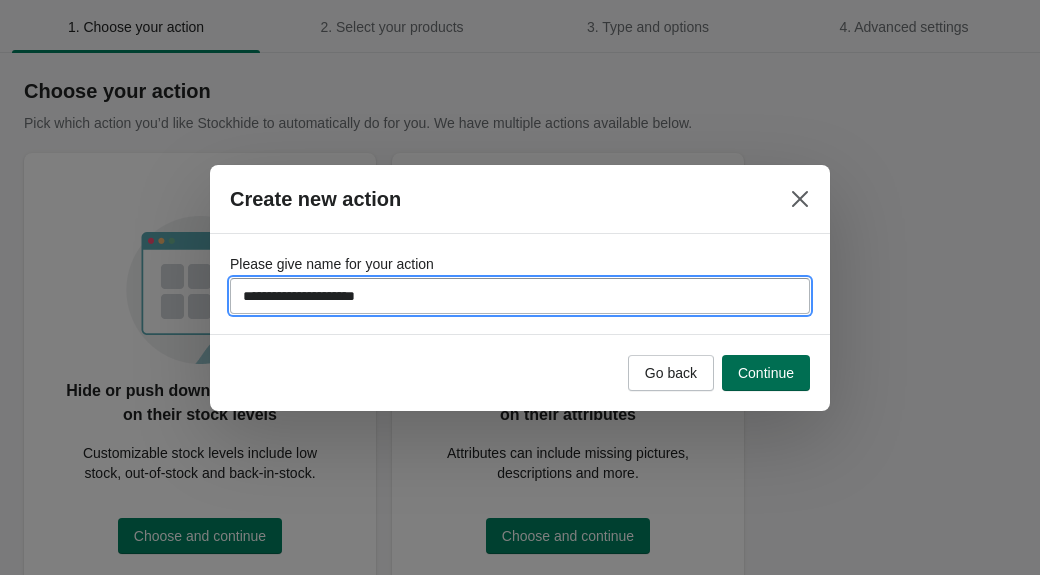 type on "**********" 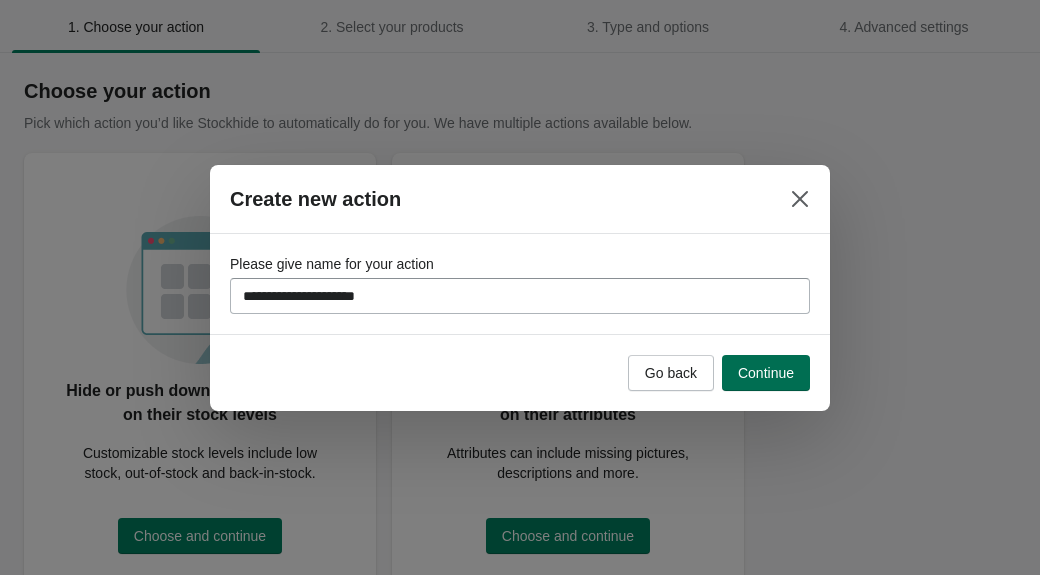 click on "Continue" at bounding box center (766, 373) 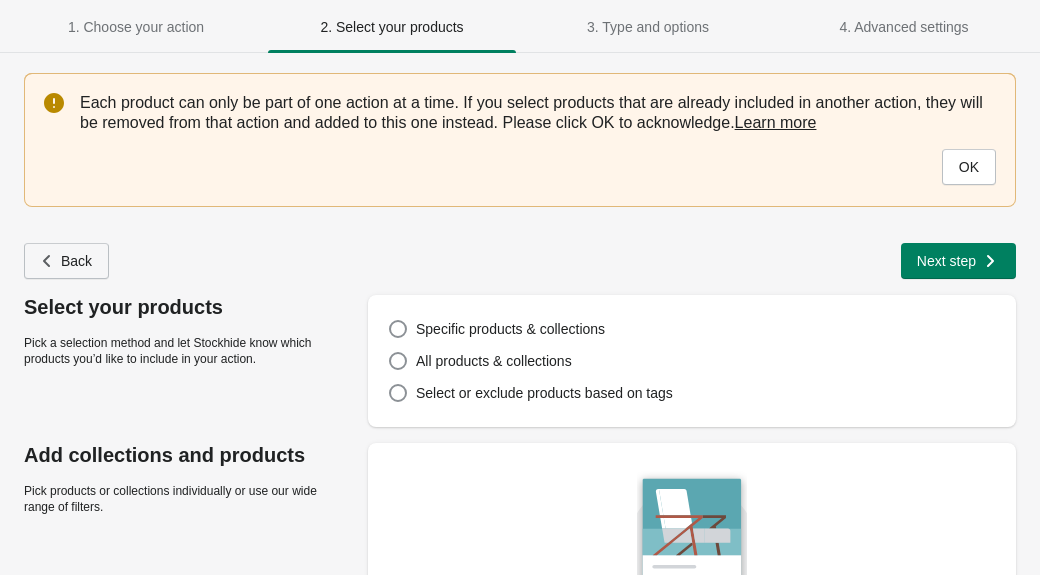 click 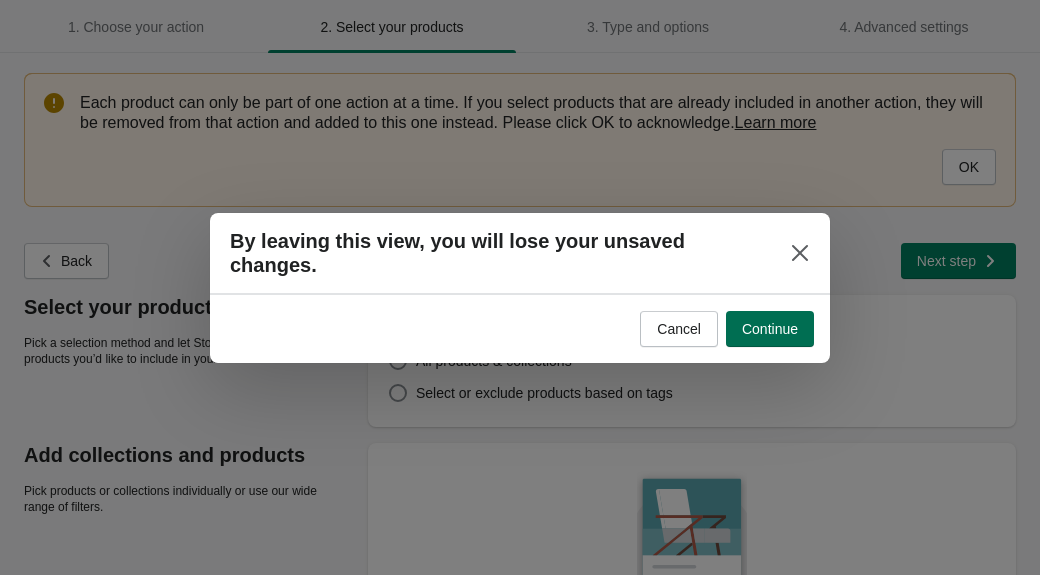 click on "Continue" at bounding box center [770, 329] 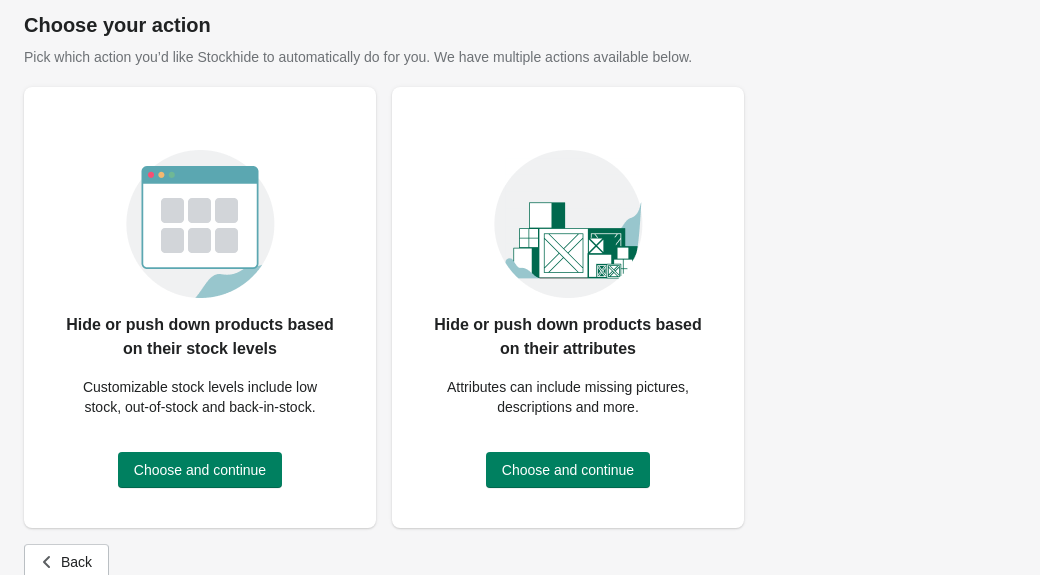 scroll, scrollTop: 72, scrollLeft: 0, axis: vertical 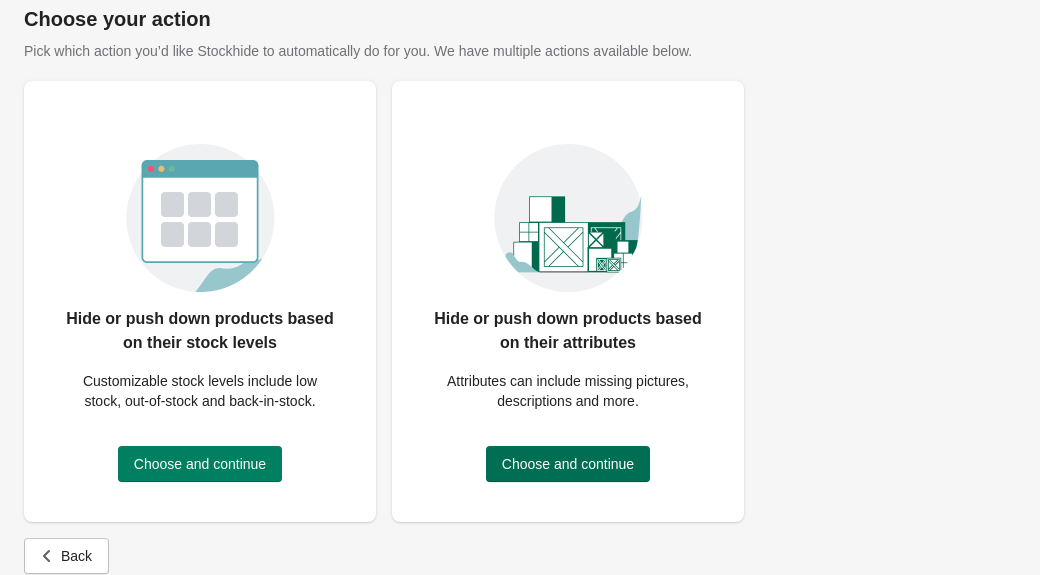 click on "Choose and continue" at bounding box center (568, 464) 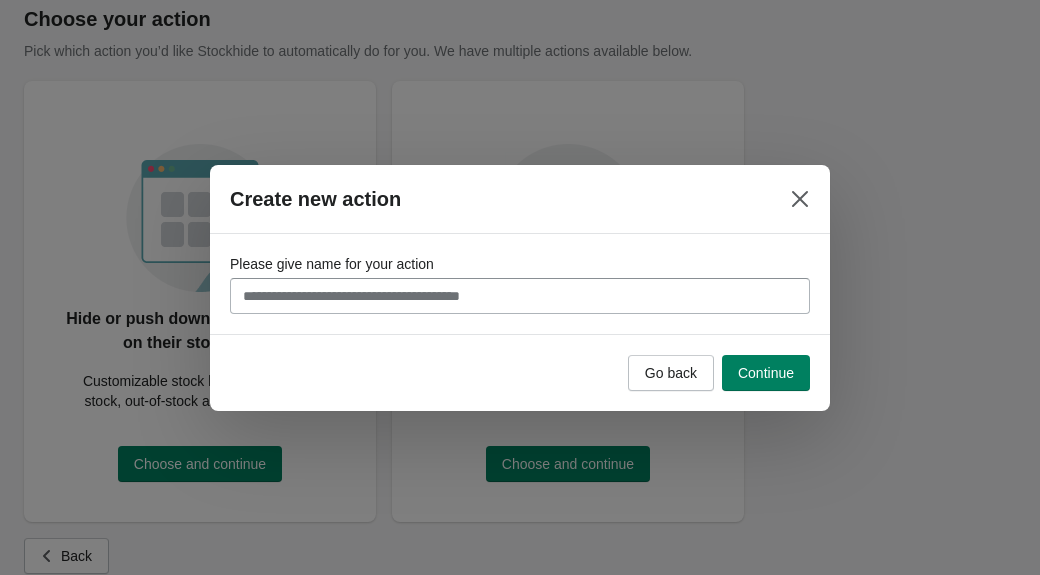 click on "Please give name for your action" at bounding box center [520, 296] 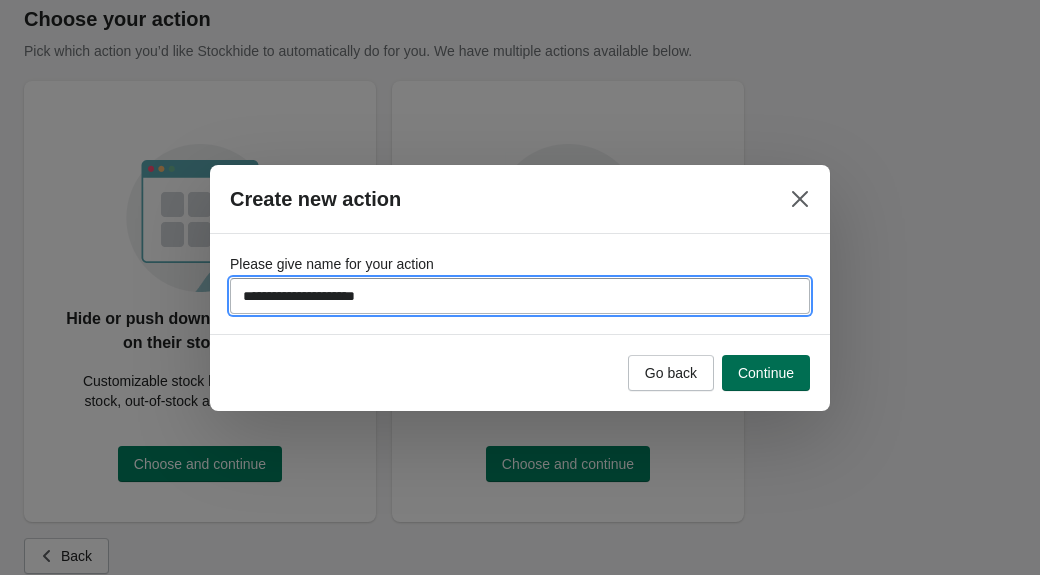 type on "**********" 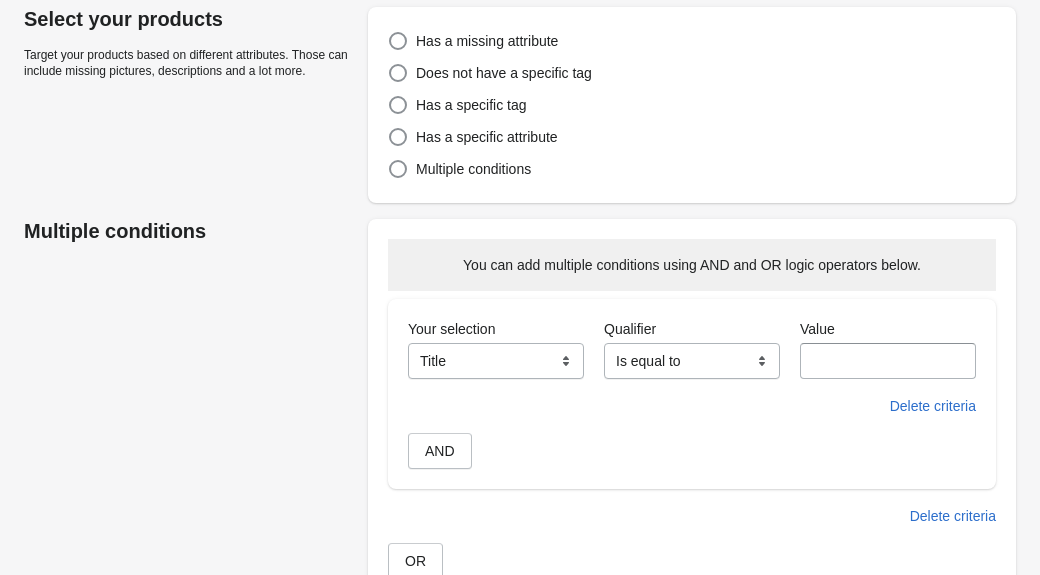 scroll, scrollTop: 137, scrollLeft: 0, axis: vertical 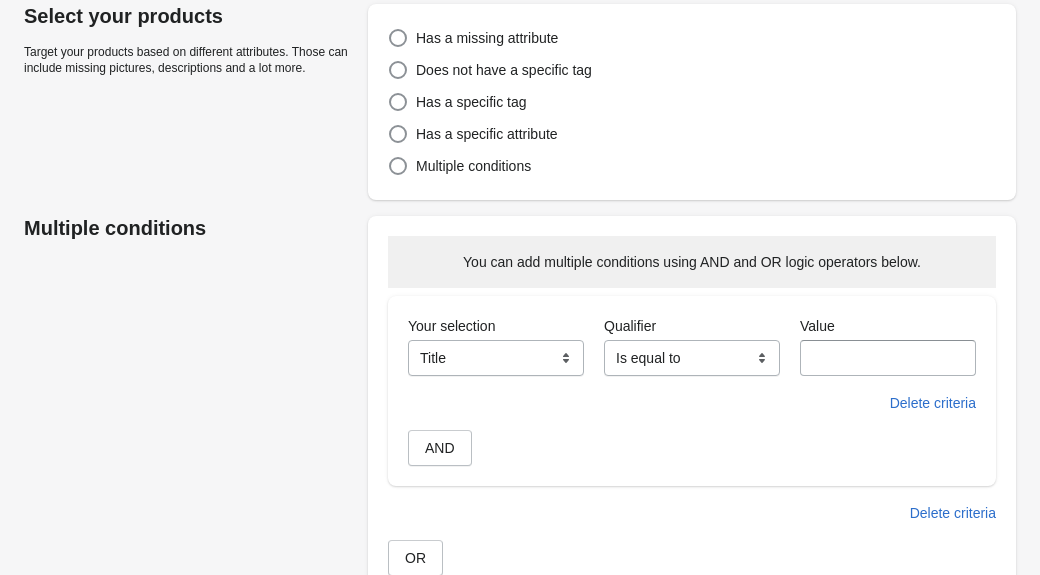select on "**********" 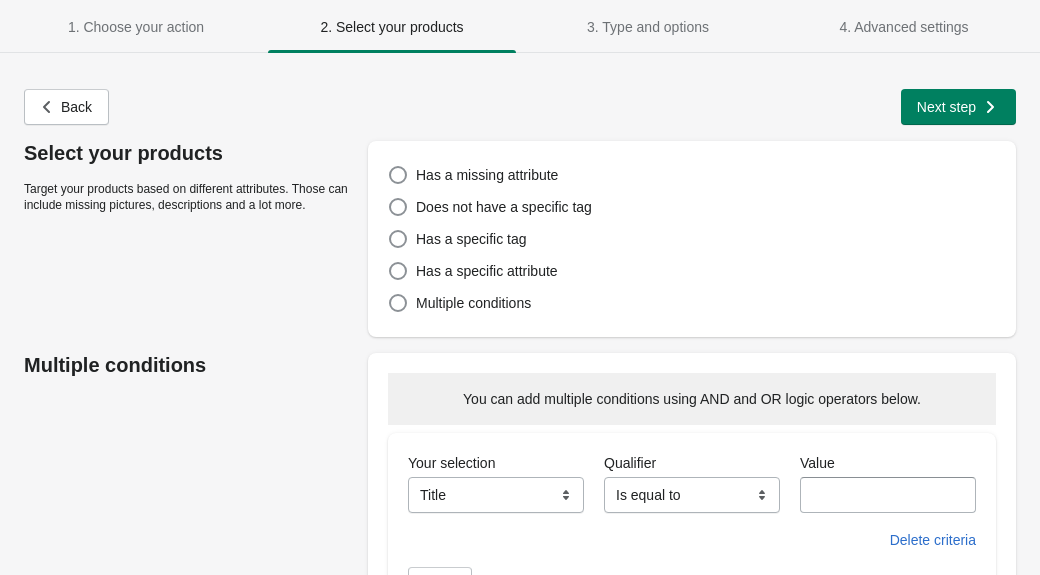 select on "**********" 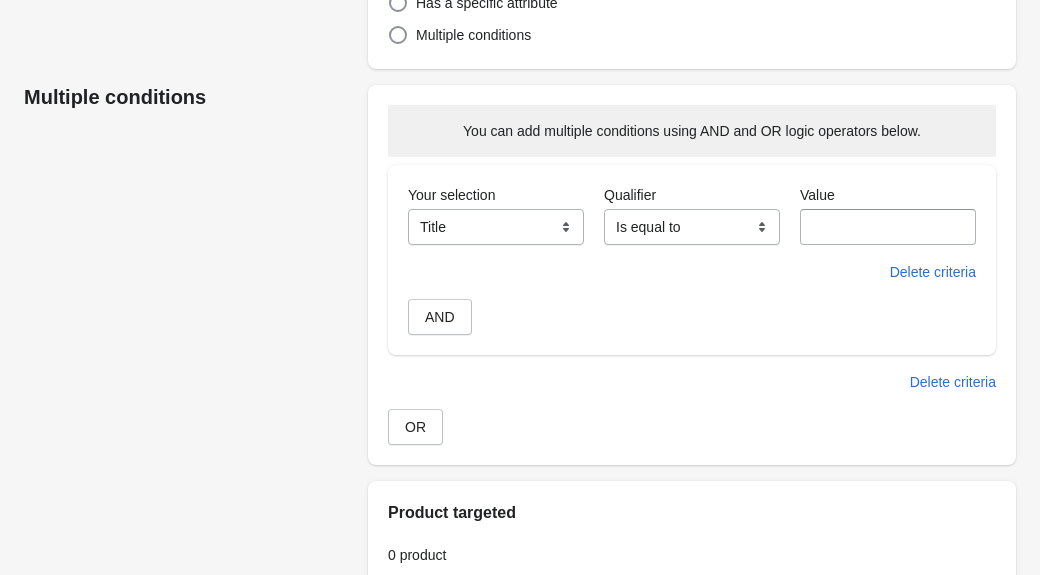scroll, scrollTop: 272, scrollLeft: 0, axis: vertical 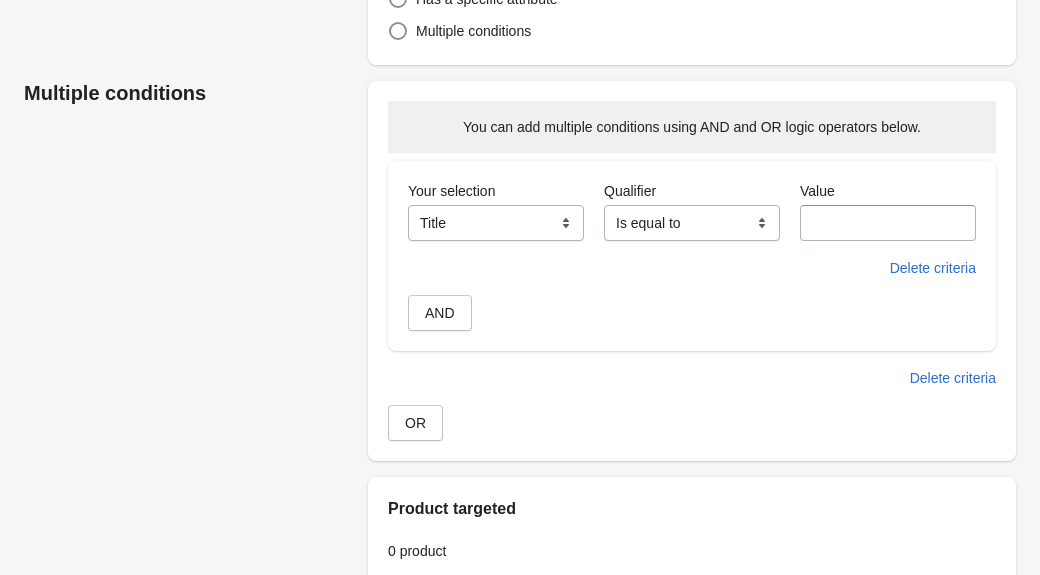 click on "**********" at bounding box center [496, 223] 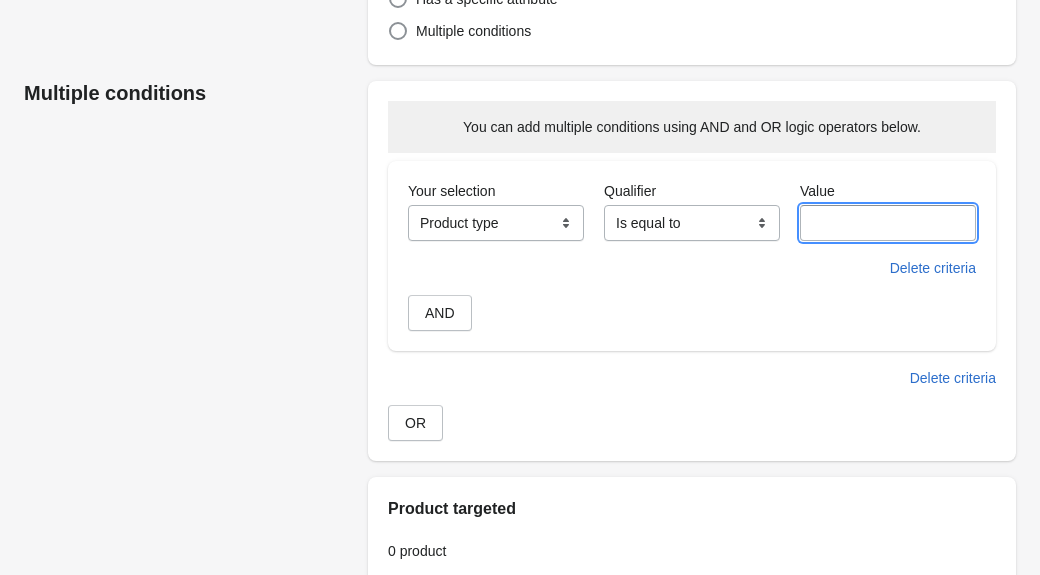 click on "Value" at bounding box center [888, 223] 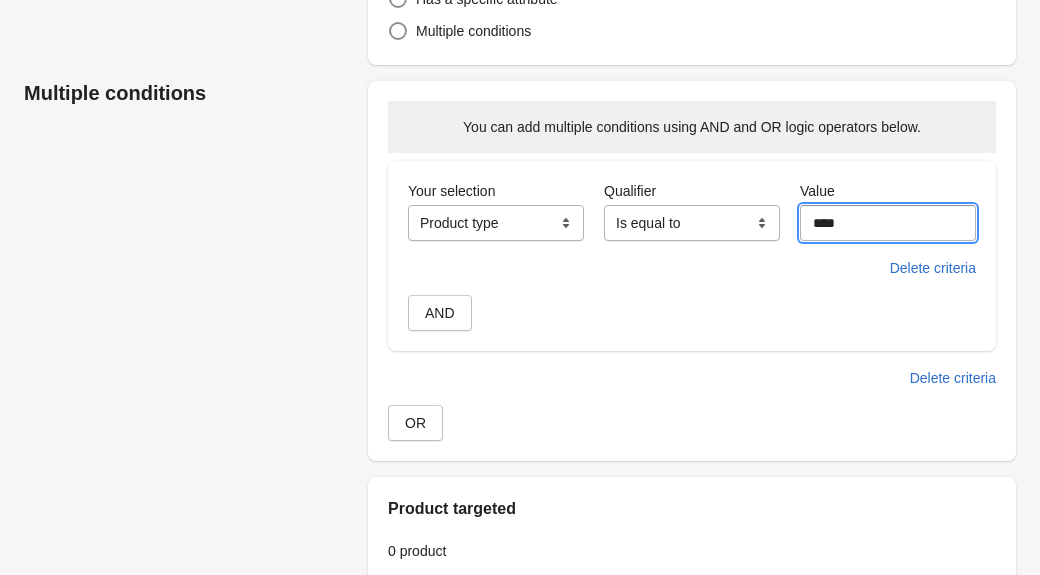 type on "****" 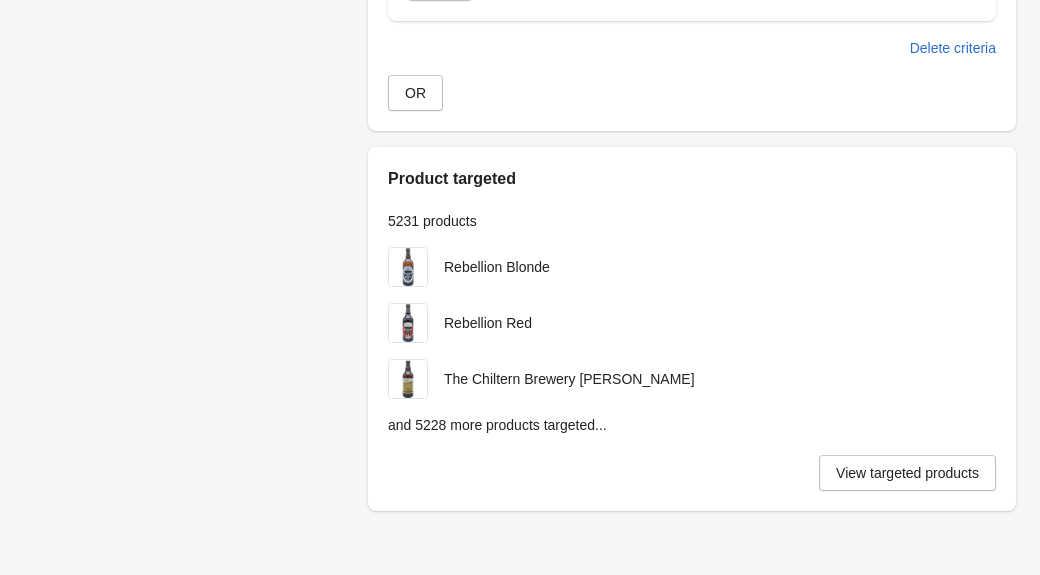 scroll, scrollTop: 0, scrollLeft: 0, axis: both 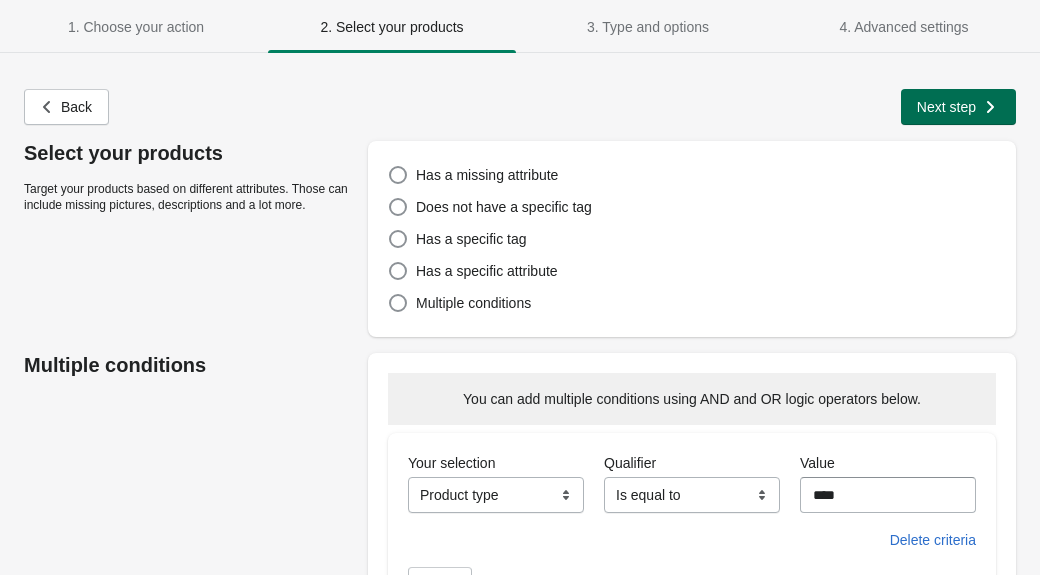 click on "Next step" at bounding box center (946, 107) 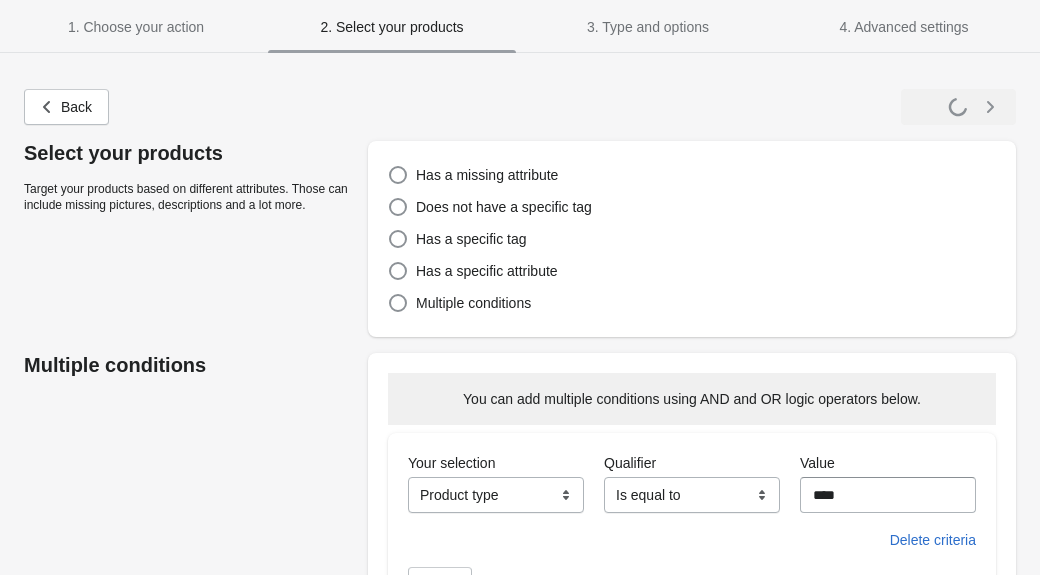 select on "**********" 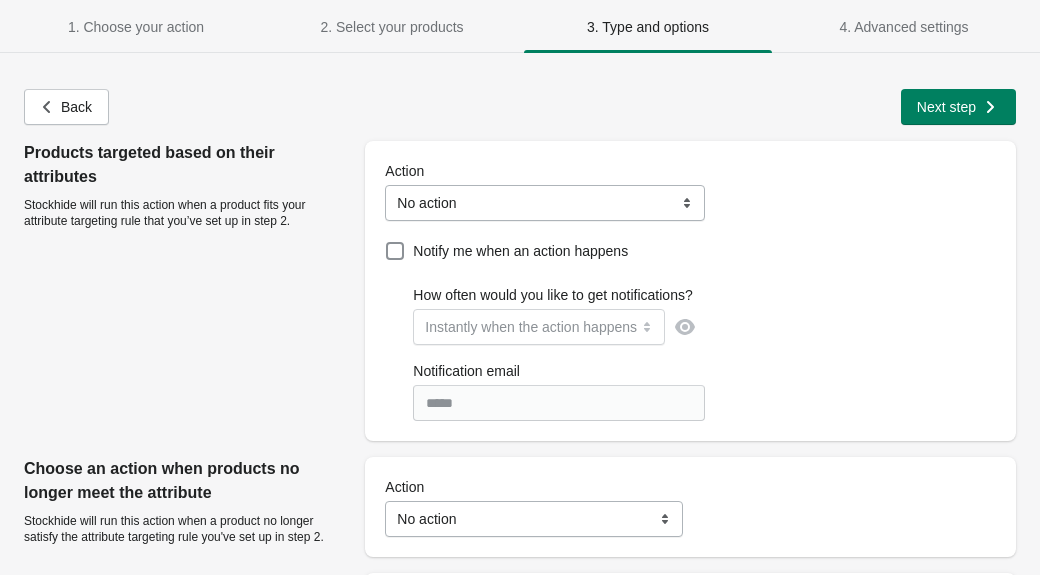 click on "**********" at bounding box center (545, 203) 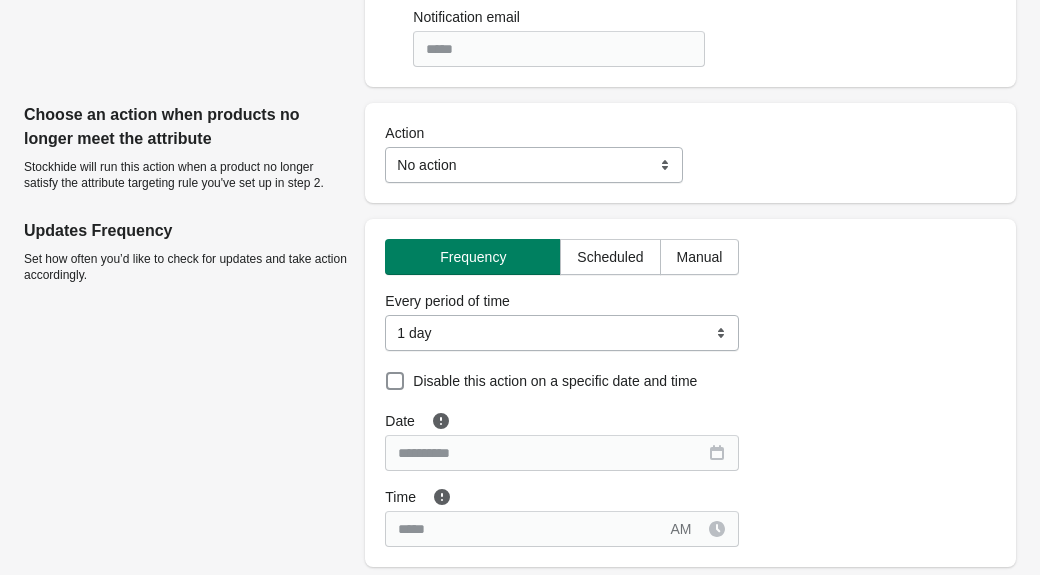 scroll, scrollTop: 0, scrollLeft: 0, axis: both 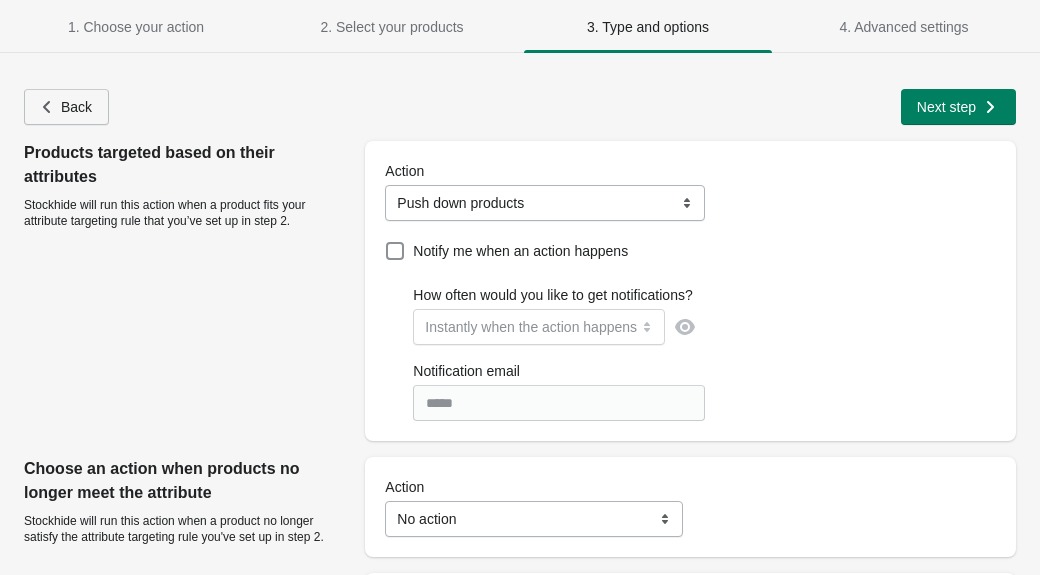 click on "Back" at bounding box center [66, 107] 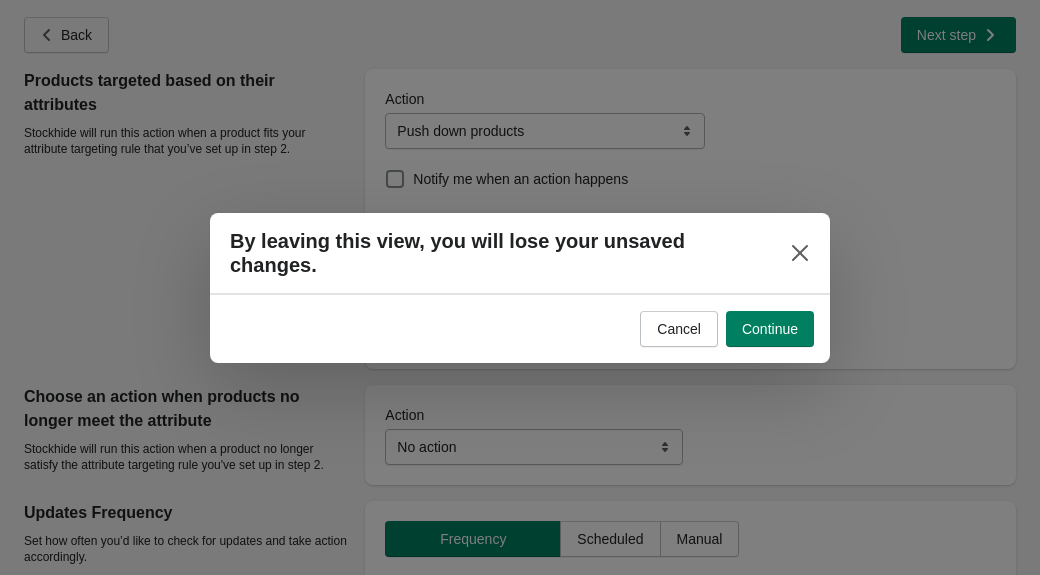 scroll, scrollTop: 0, scrollLeft: 0, axis: both 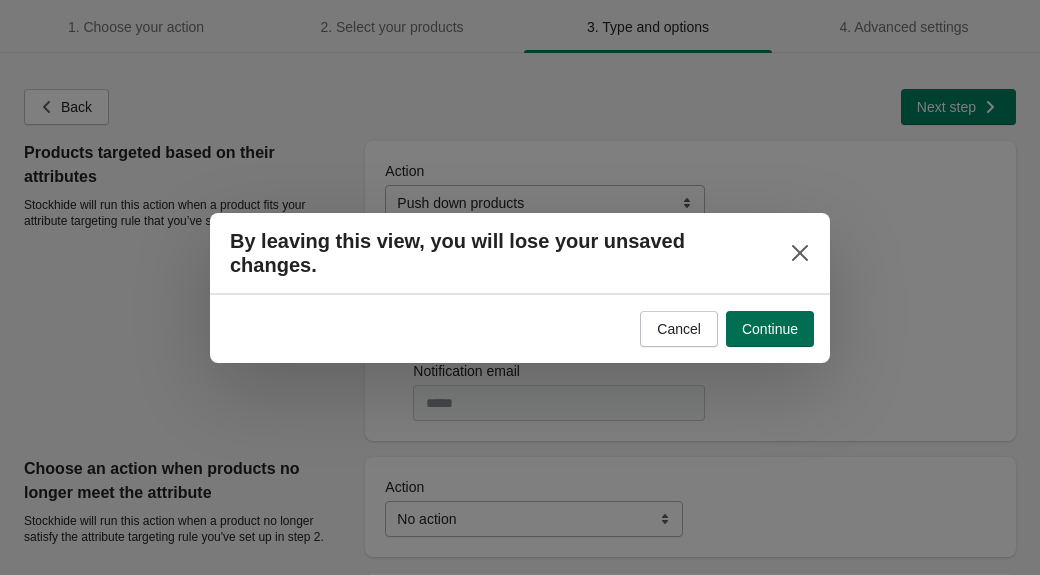click on "Continue" at bounding box center (770, 329) 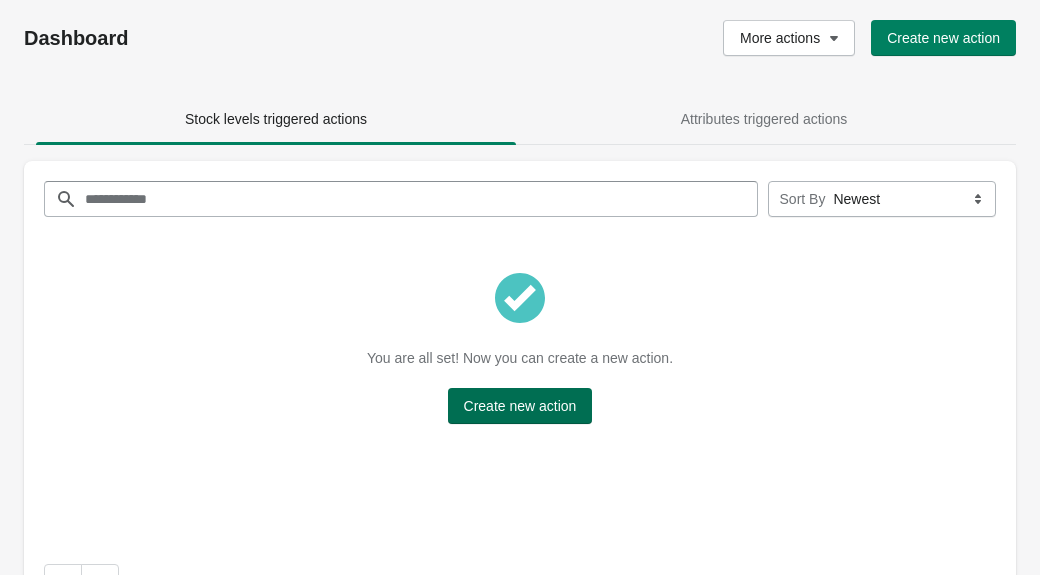 click on "Create new action" at bounding box center (520, 406) 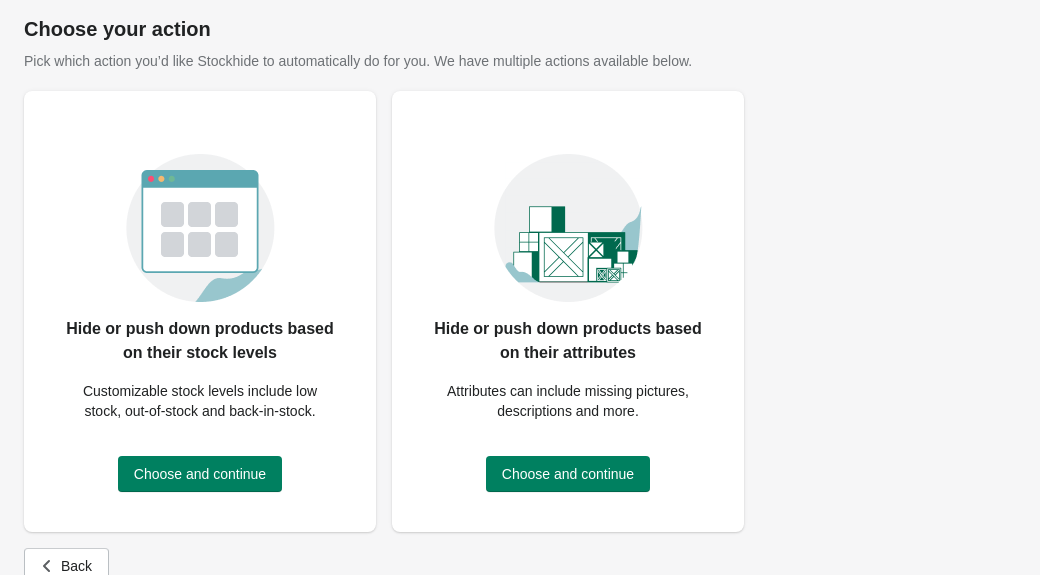 scroll, scrollTop: 72, scrollLeft: 0, axis: vertical 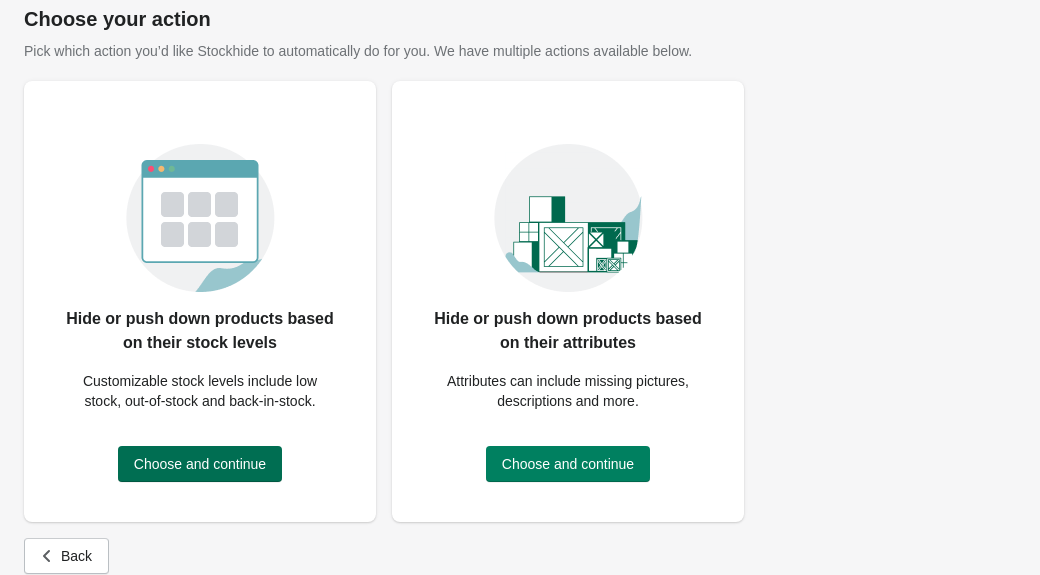 click on "Choose and continue" at bounding box center [200, 464] 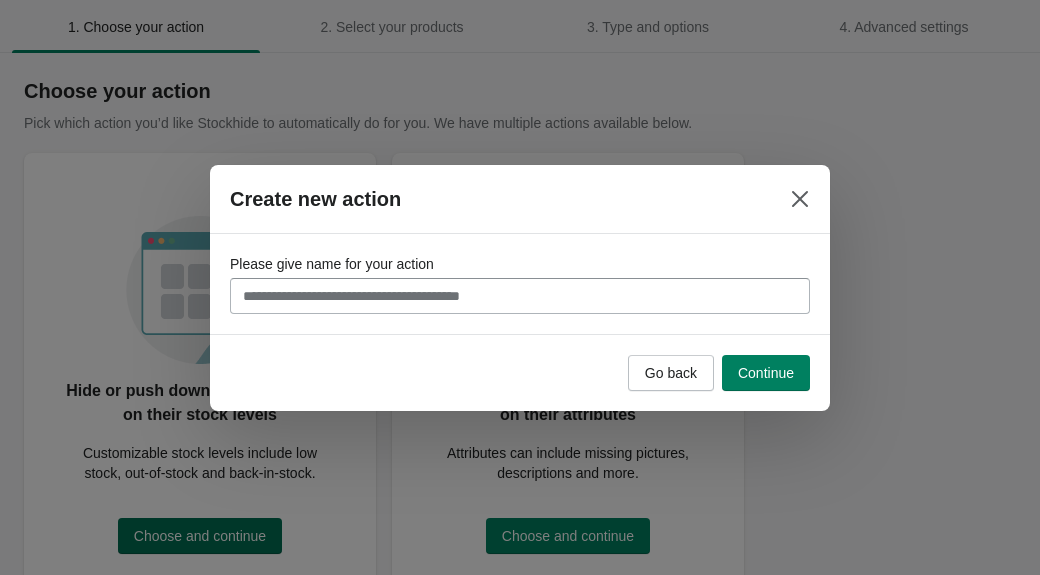 scroll, scrollTop: 72, scrollLeft: 0, axis: vertical 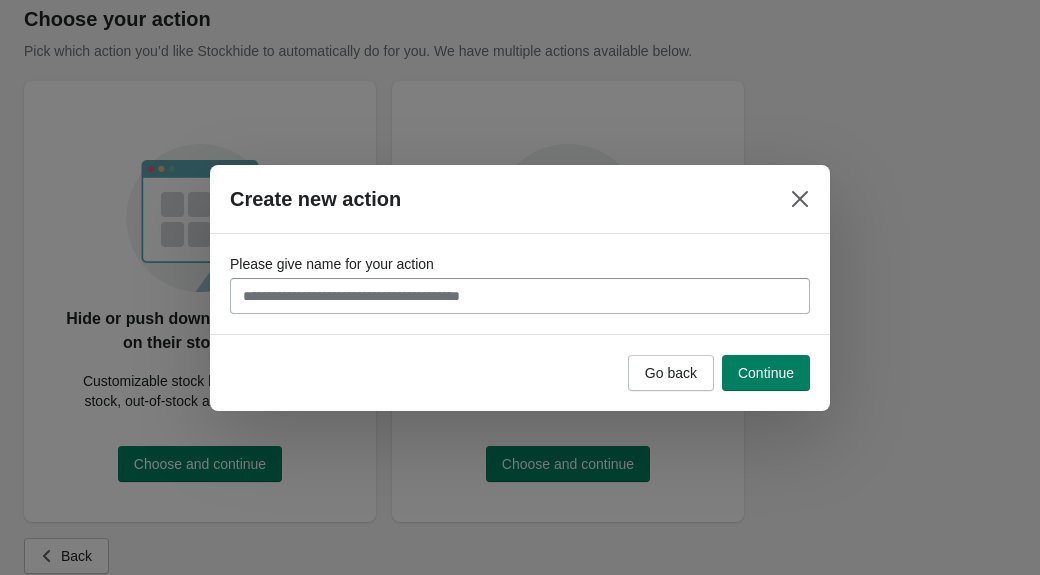 click on "Please give name for your action" at bounding box center [520, 296] 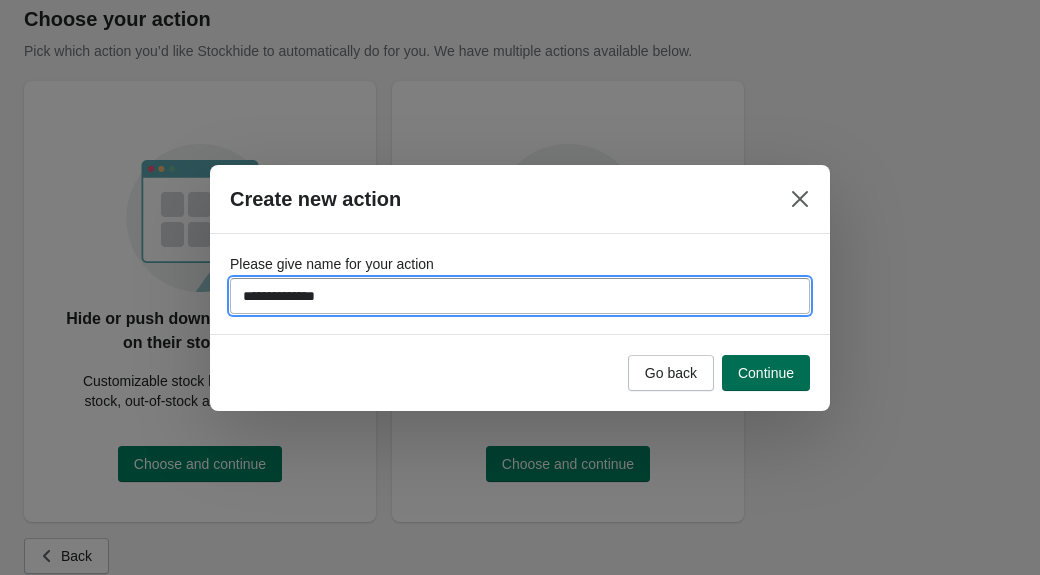 type on "**********" 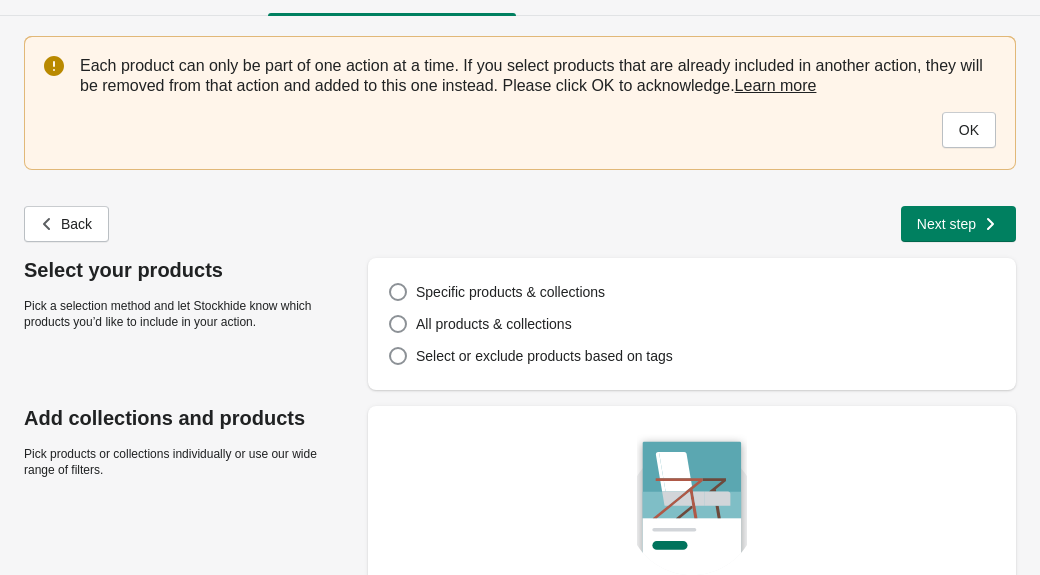 scroll, scrollTop: 49, scrollLeft: 0, axis: vertical 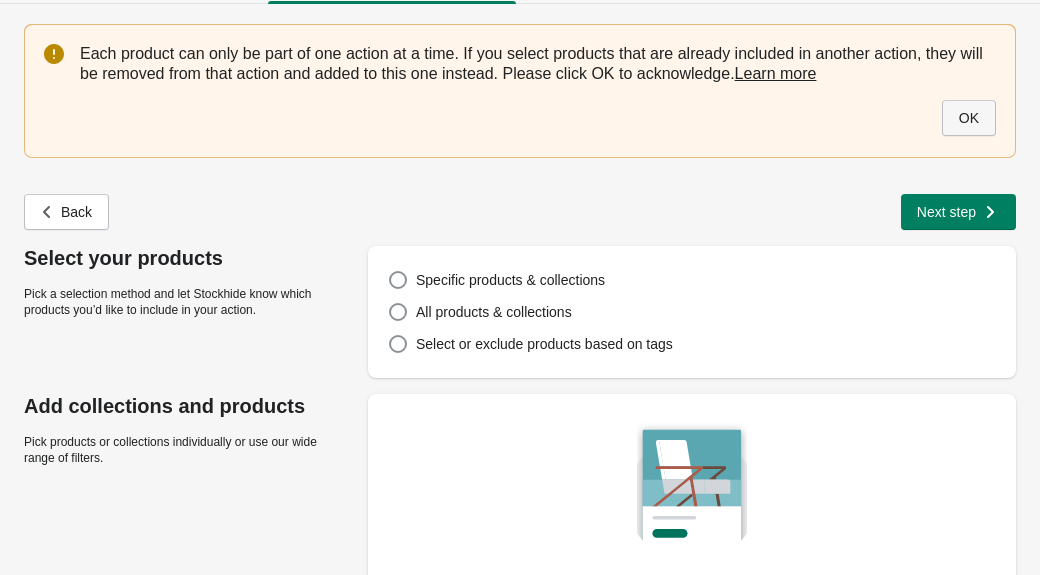 click on "OK" at bounding box center [969, 118] 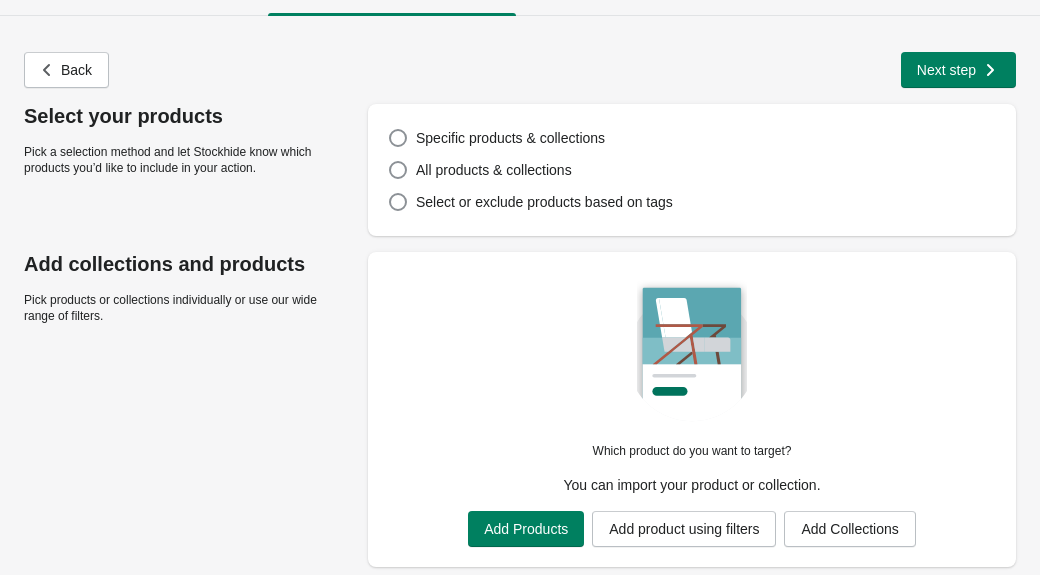 scroll, scrollTop: 37, scrollLeft: 0, axis: vertical 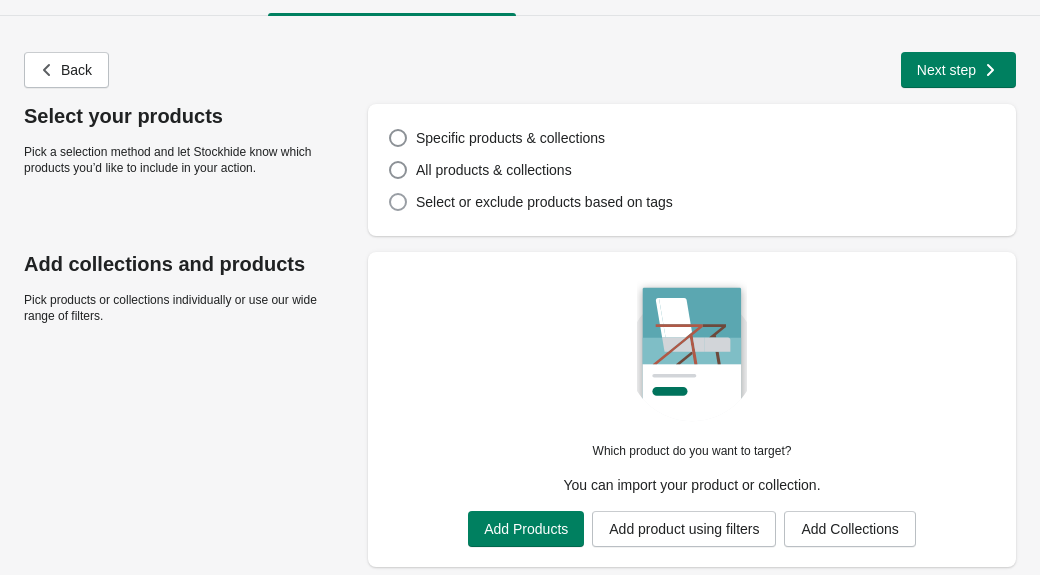 click at bounding box center (398, 202) 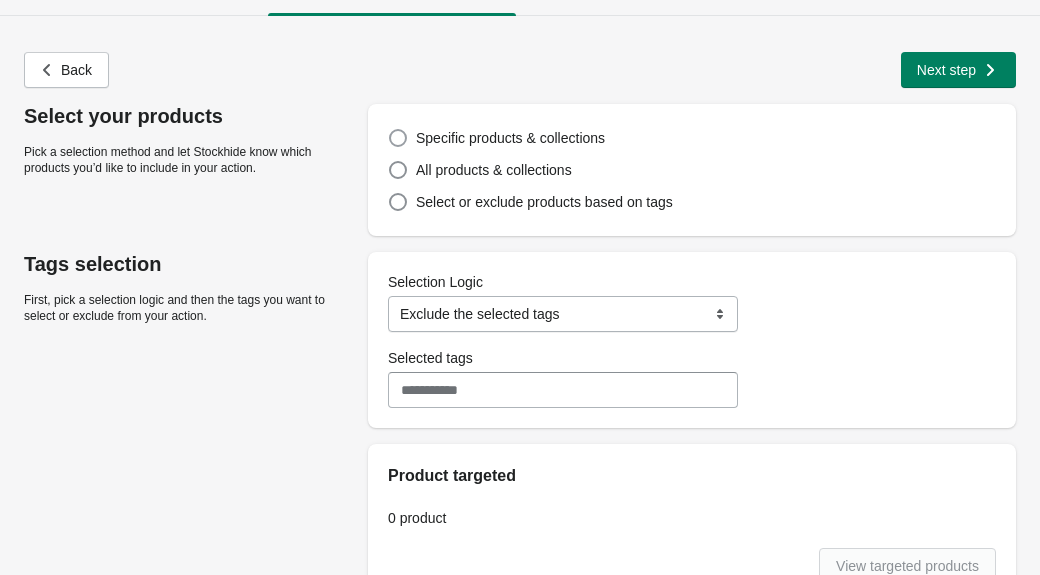 click at bounding box center (398, 138) 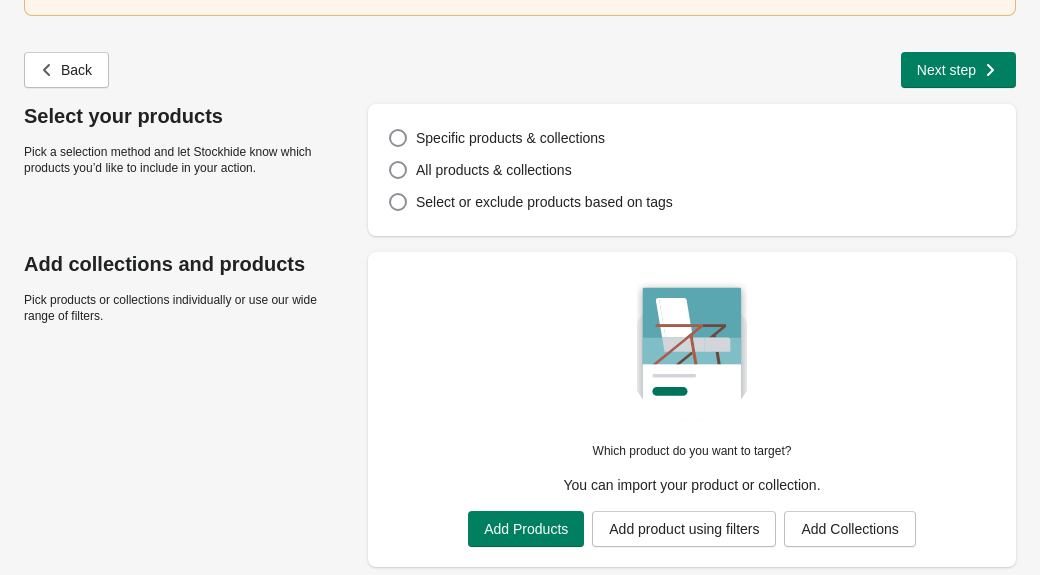 scroll, scrollTop: 190, scrollLeft: 0, axis: vertical 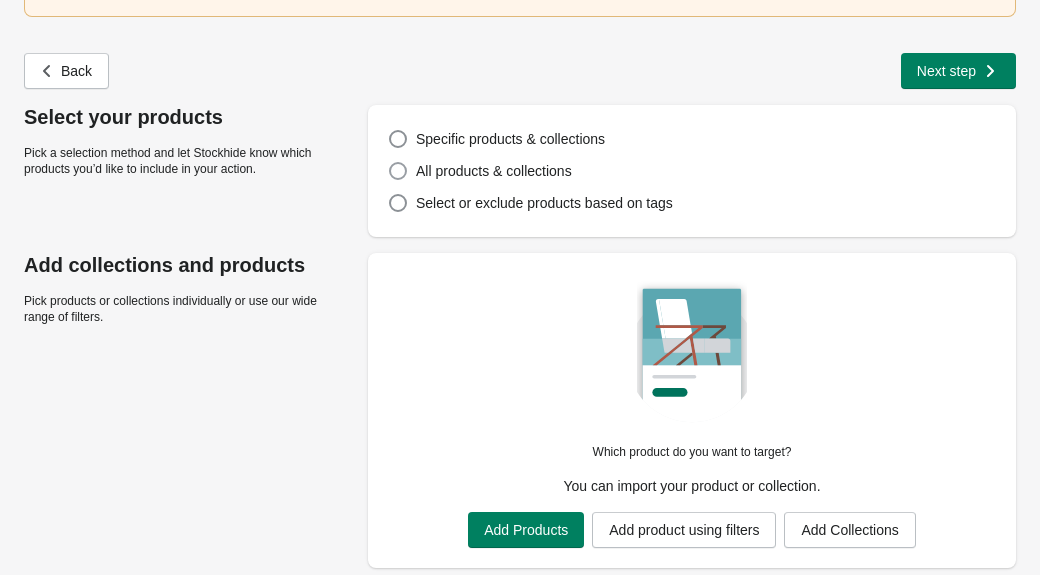 click at bounding box center [398, 171] 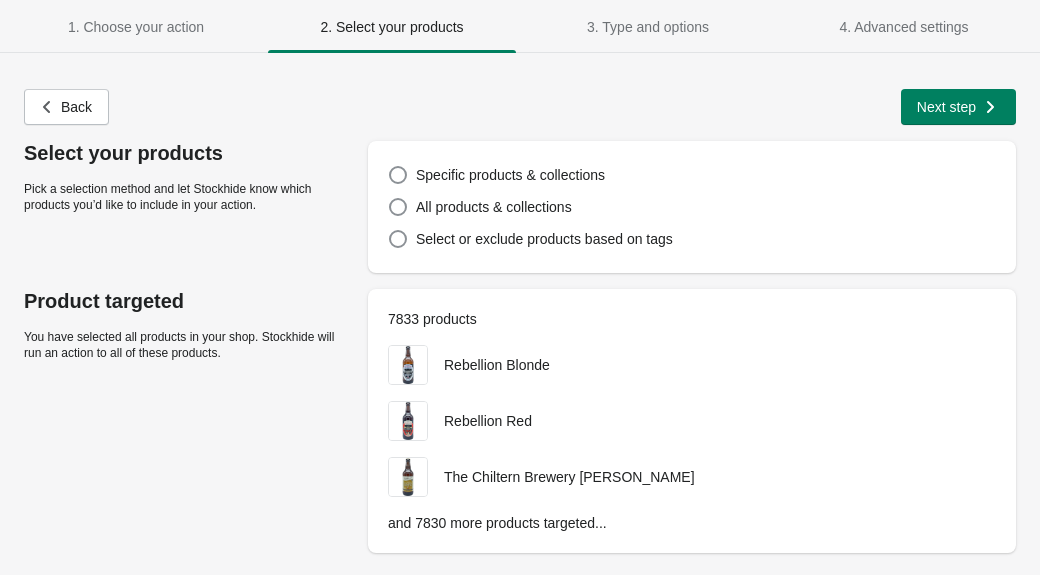 scroll, scrollTop: 0, scrollLeft: 0, axis: both 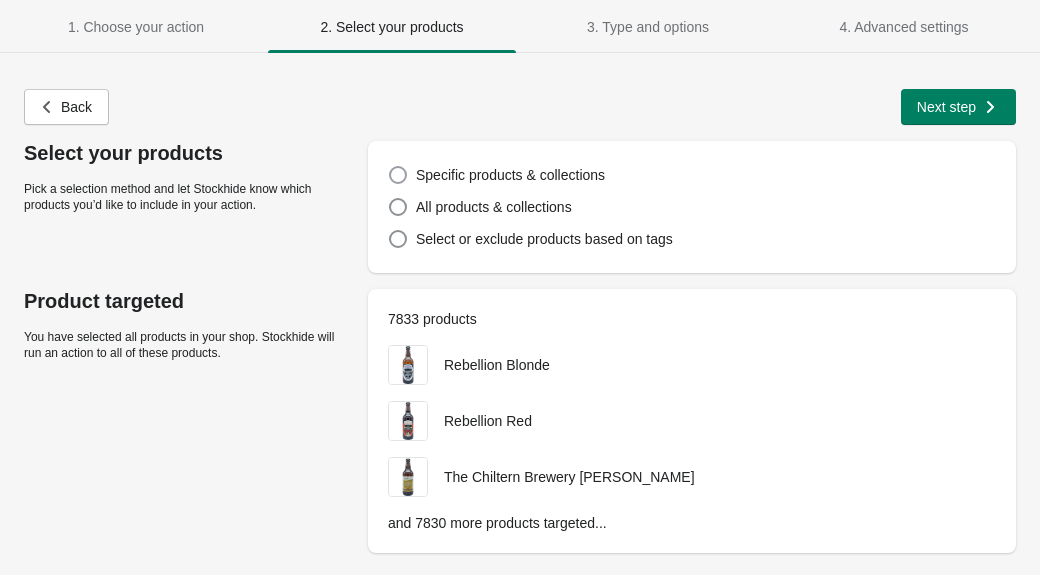 click at bounding box center (398, 175) 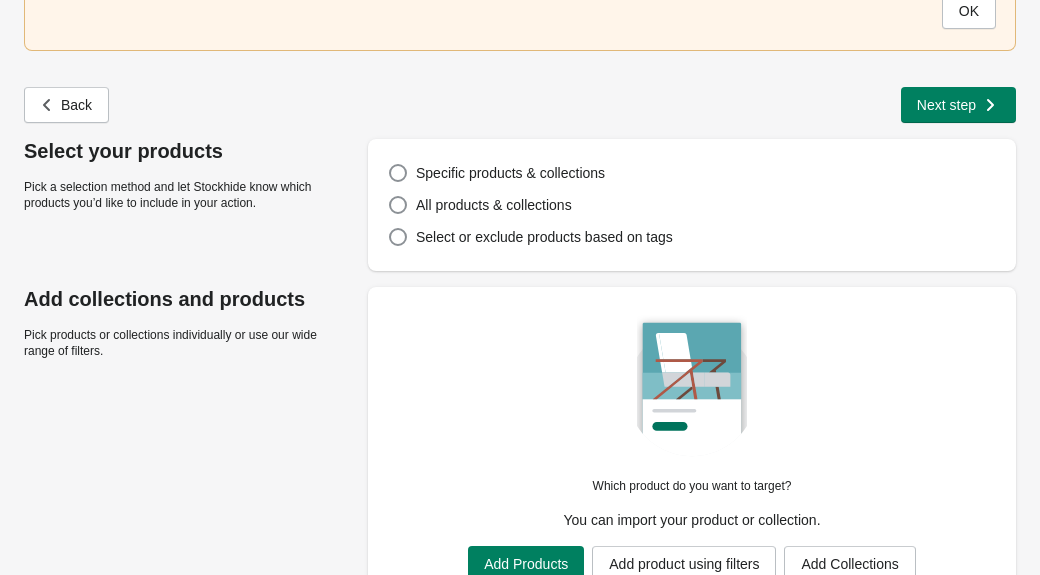 scroll, scrollTop: 191, scrollLeft: 0, axis: vertical 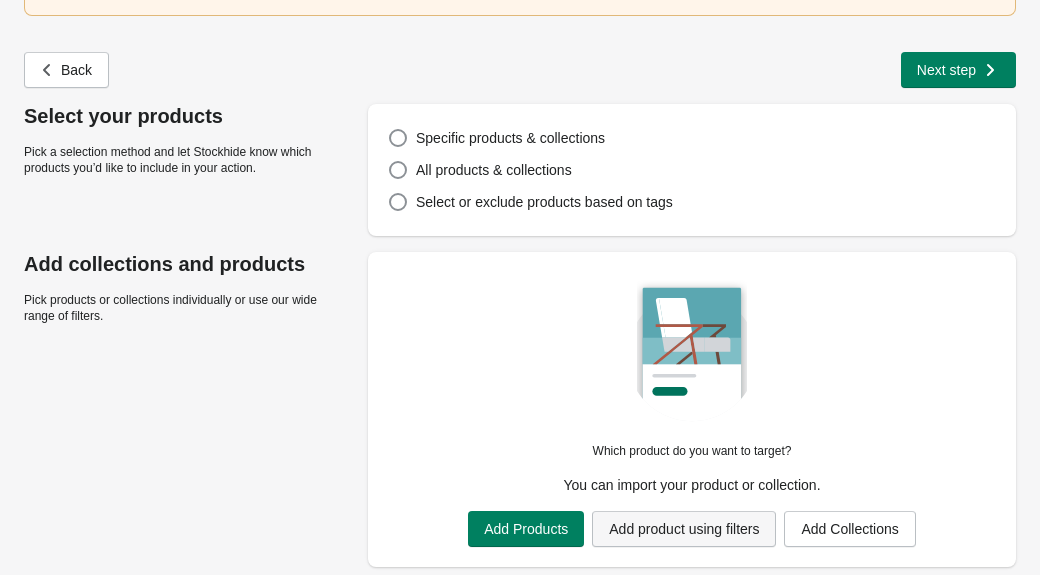 click on "Add product using filters" at bounding box center [684, 529] 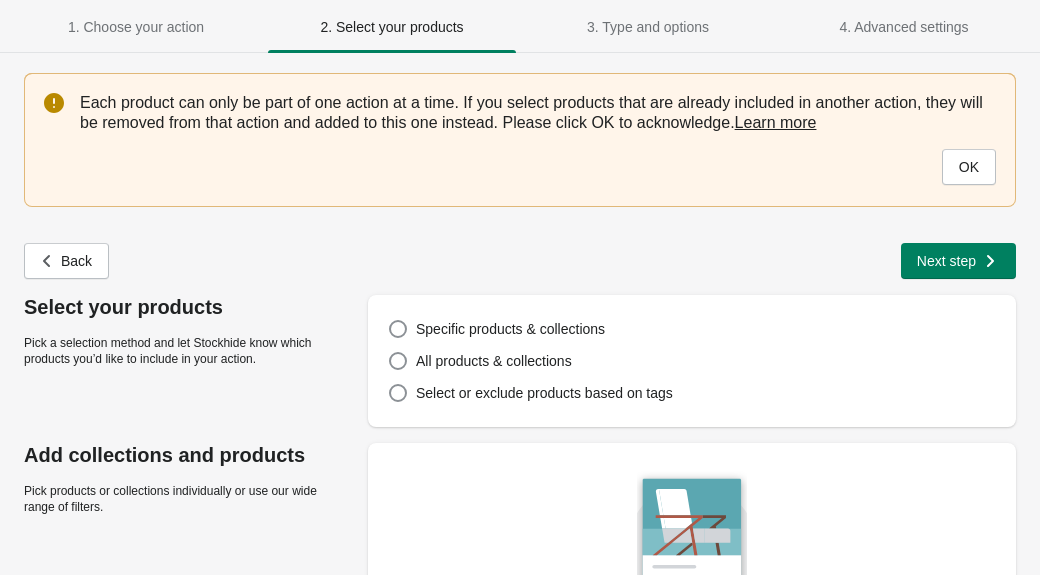 scroll, scrollTop: 191, scrollLeft: 0, axis: vertical 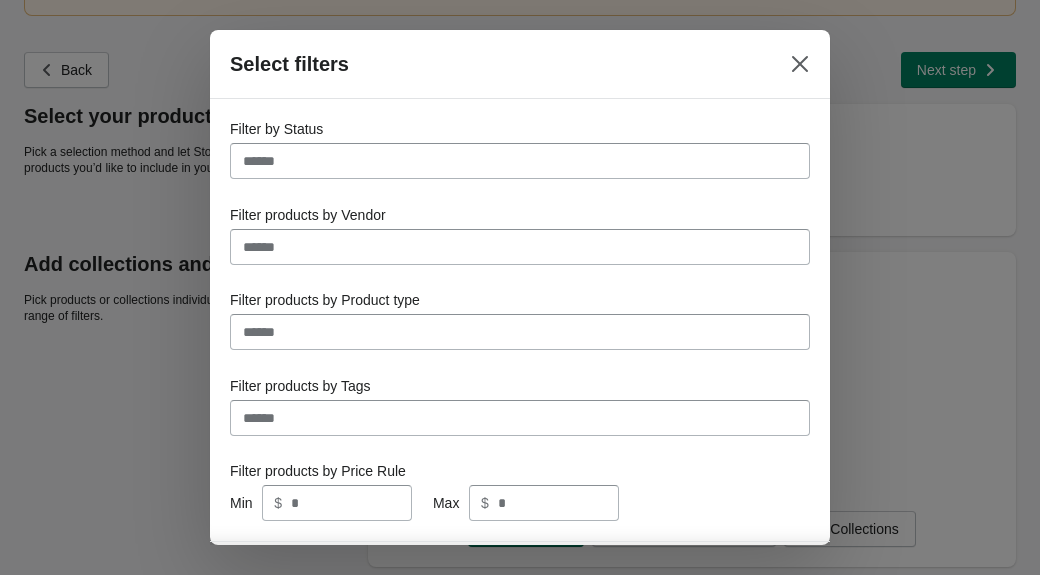 click on "Filter by Status" at bounding box center [520, 161] 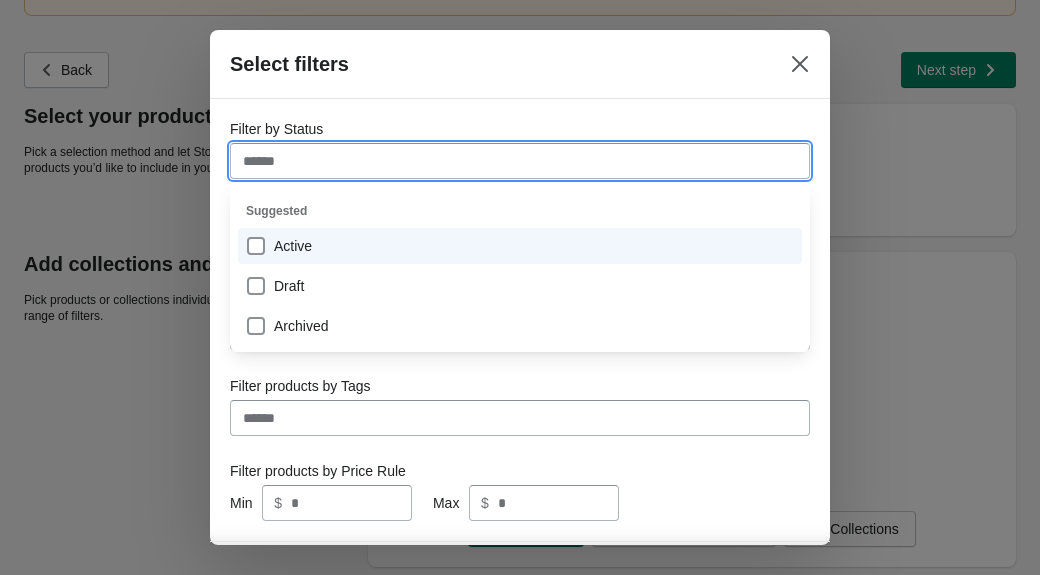 click on "Filter by Status" at bounding box center [520, 161] 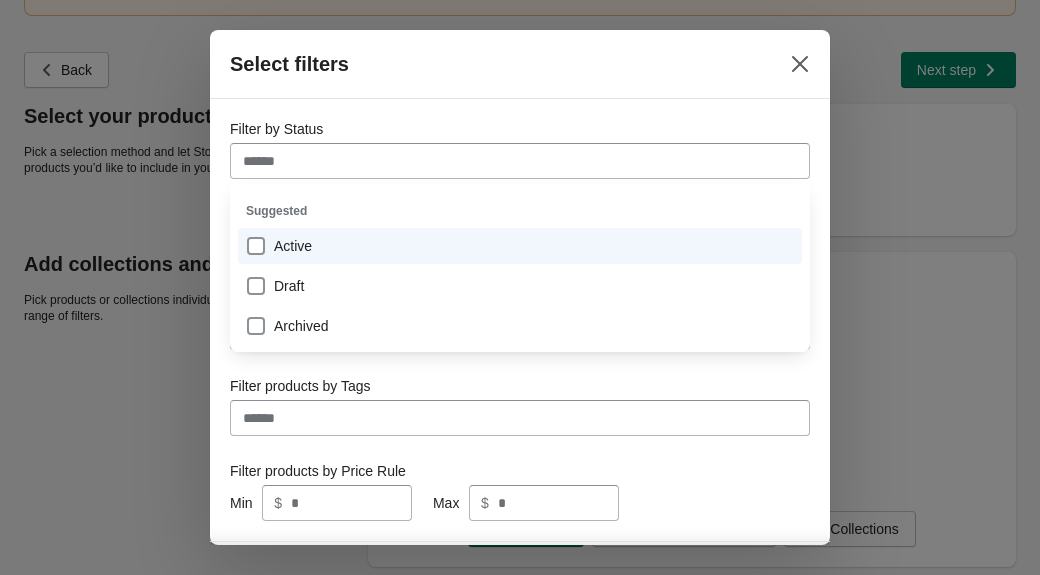 click on "Select filters" at bounding box center (520, 64) 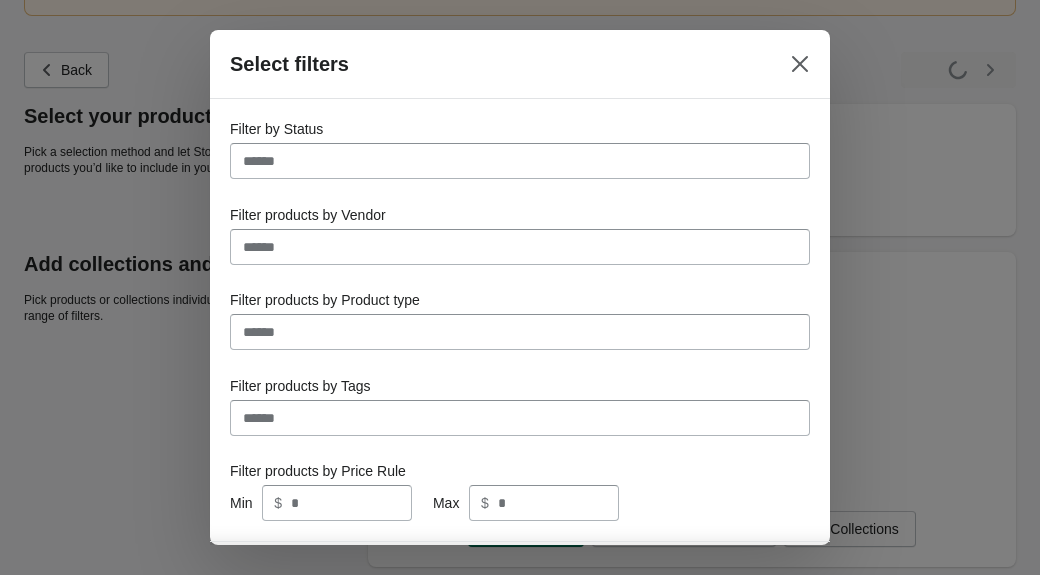 click on "Filter products by Product type" at bounding box center [520, 332] 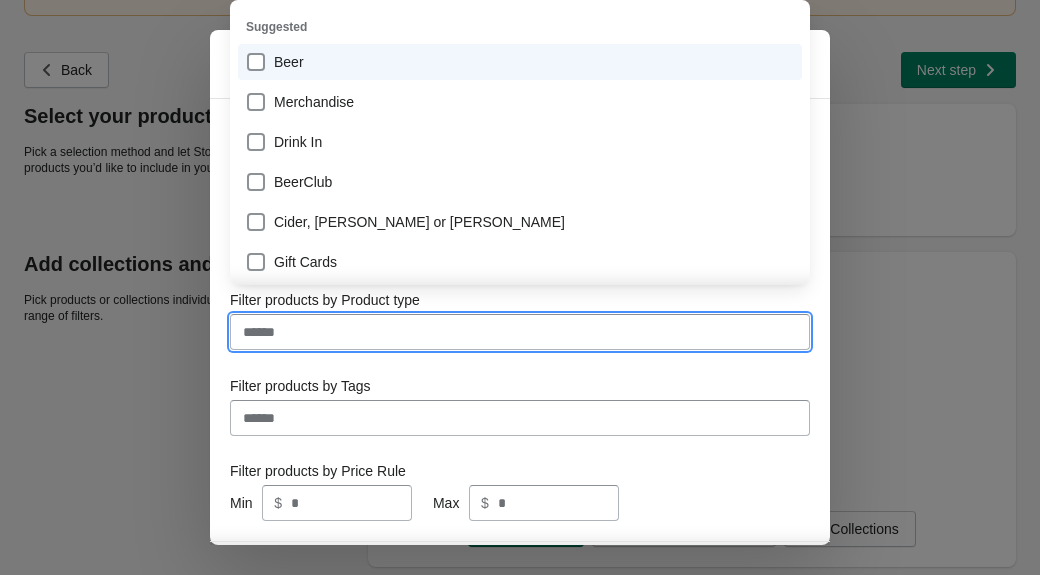 click on "Beer" at bounding box center (520, 62) 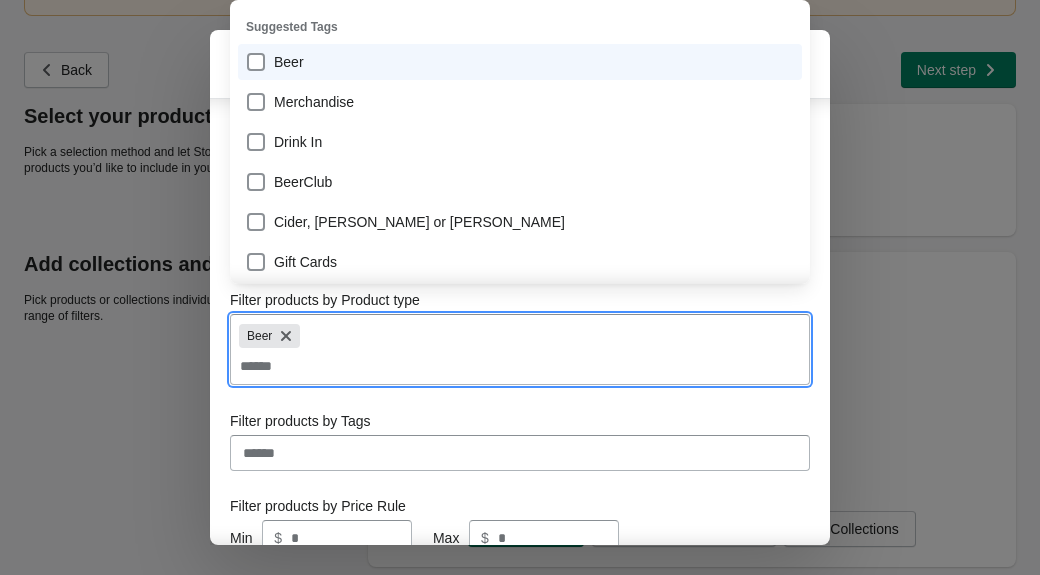 scroll, scrollTop: 108, scrollLeft: 0, axis: vertical 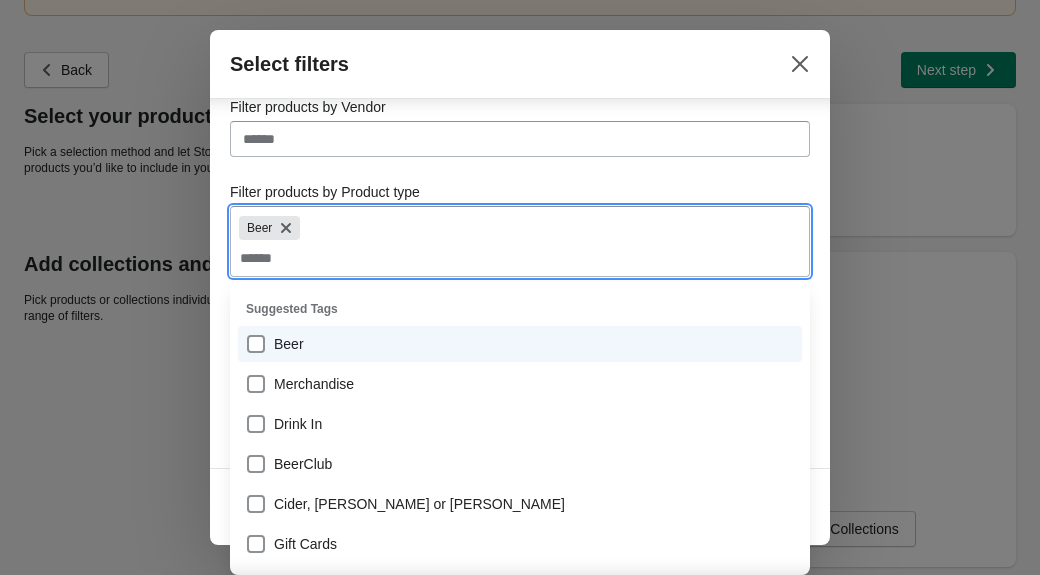 click on "Filter by Status Filter products by Vendor Filter products by Product type Beer Filter products by Tags Filter products by Price Rule Min $ Max $" at bounding box center (520, 229) 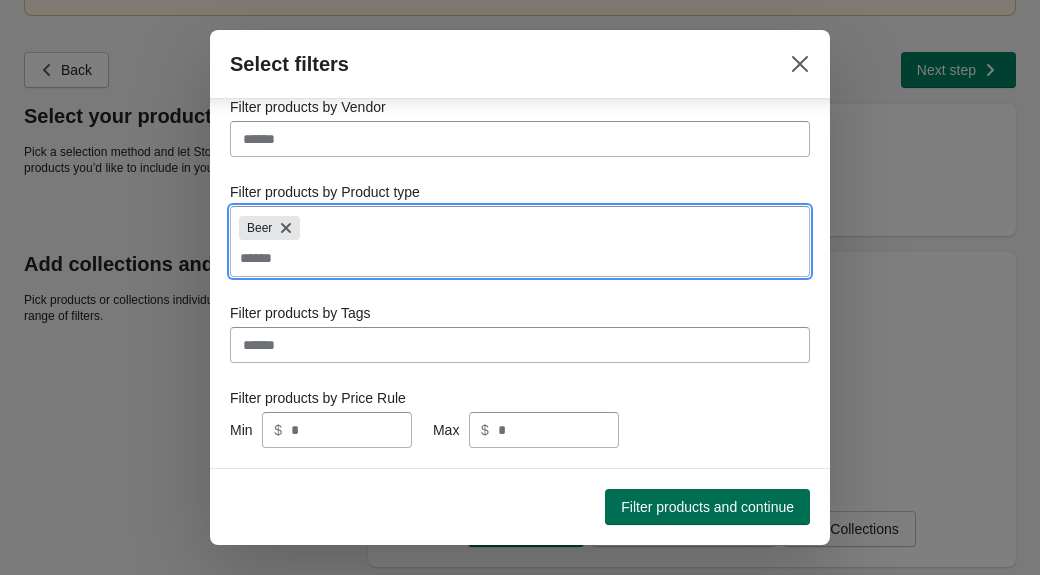 click on "Filter products and continue" at bounding box center (707, 507) 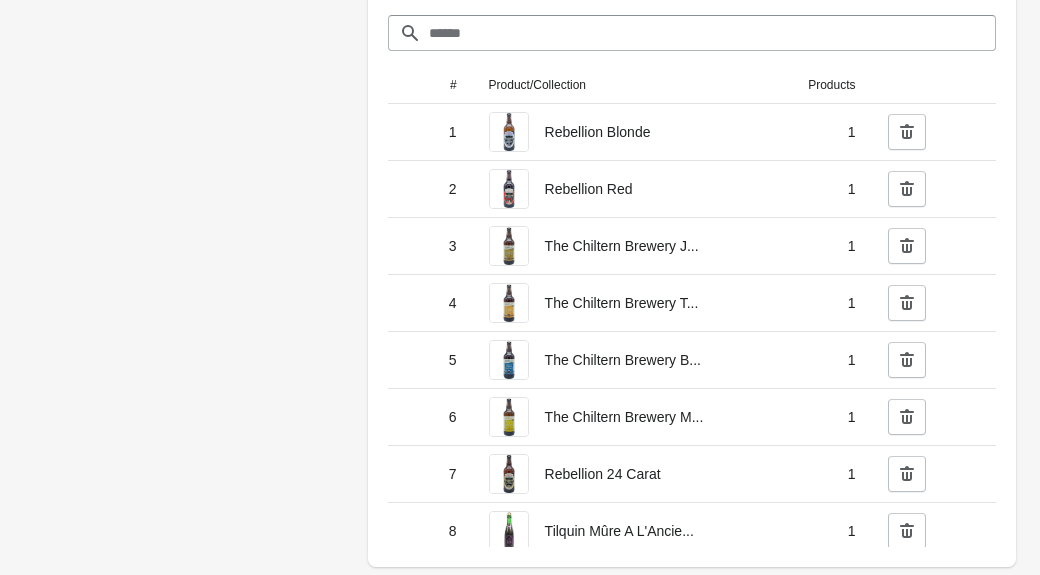 scroll, scrollTop: 0, scrollLeft: 0, axis: both 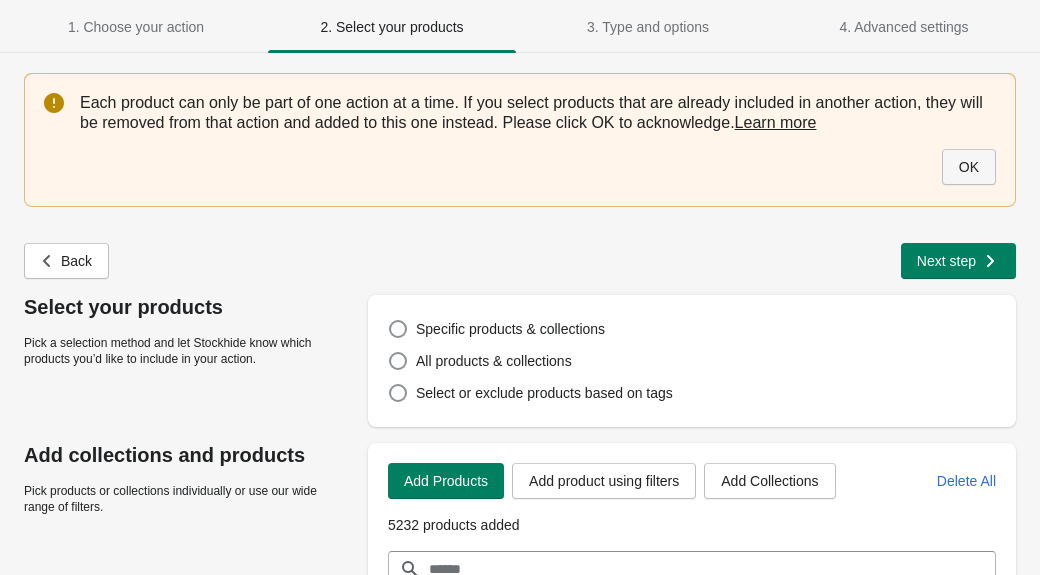 click on "OK" at bounding box center [969, 167] 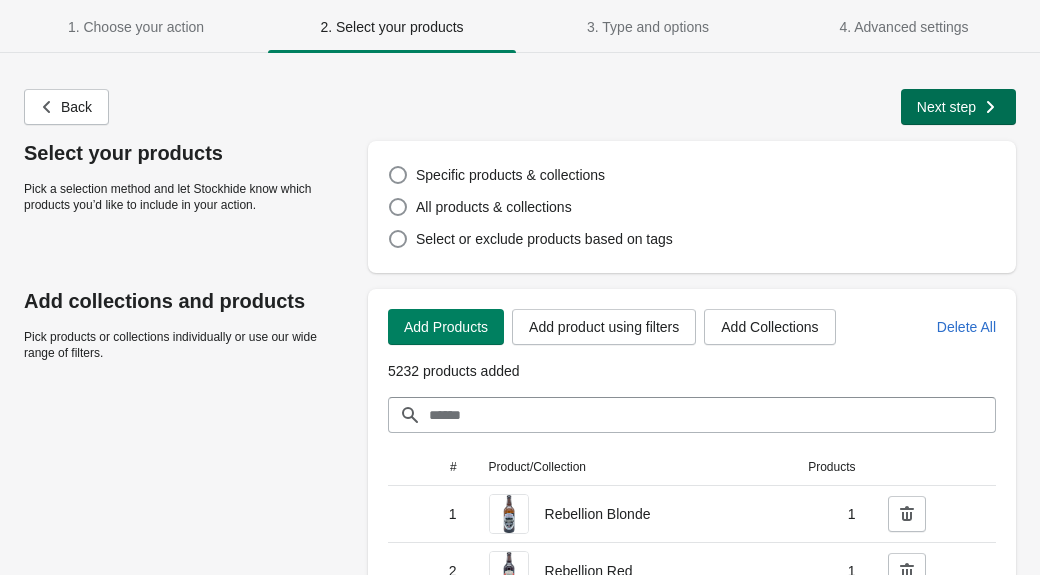 click on "Next step" at bounding box center [958, 107] 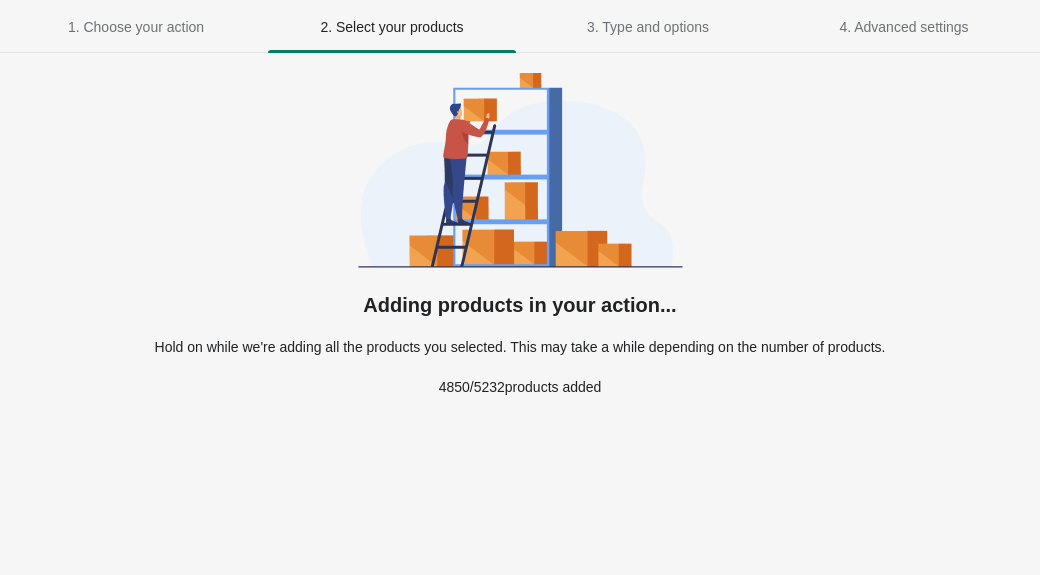 select on "**********" 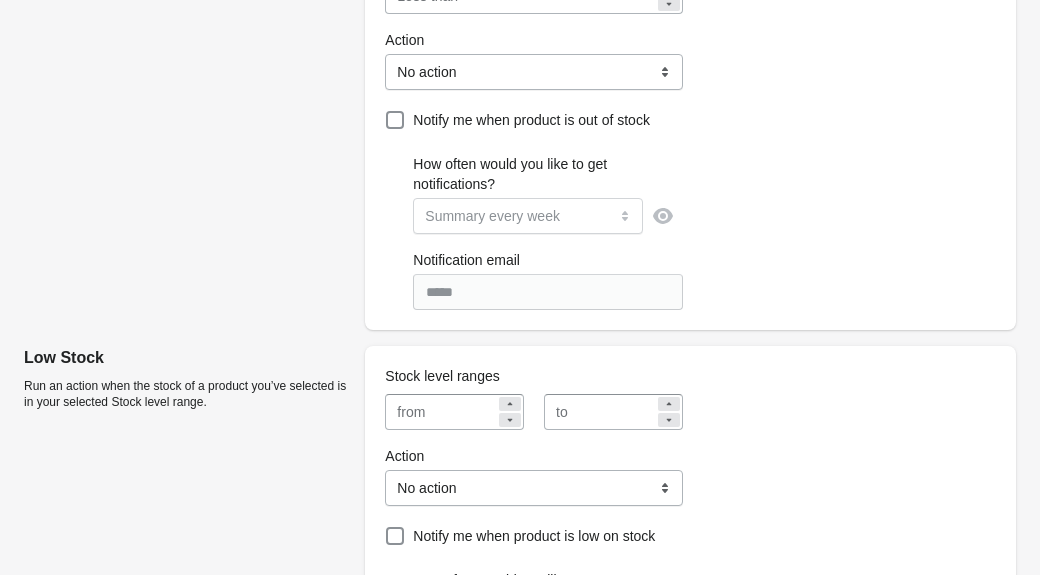 scroll, scrollTop: 0, scrollLeft: 0, axis: both 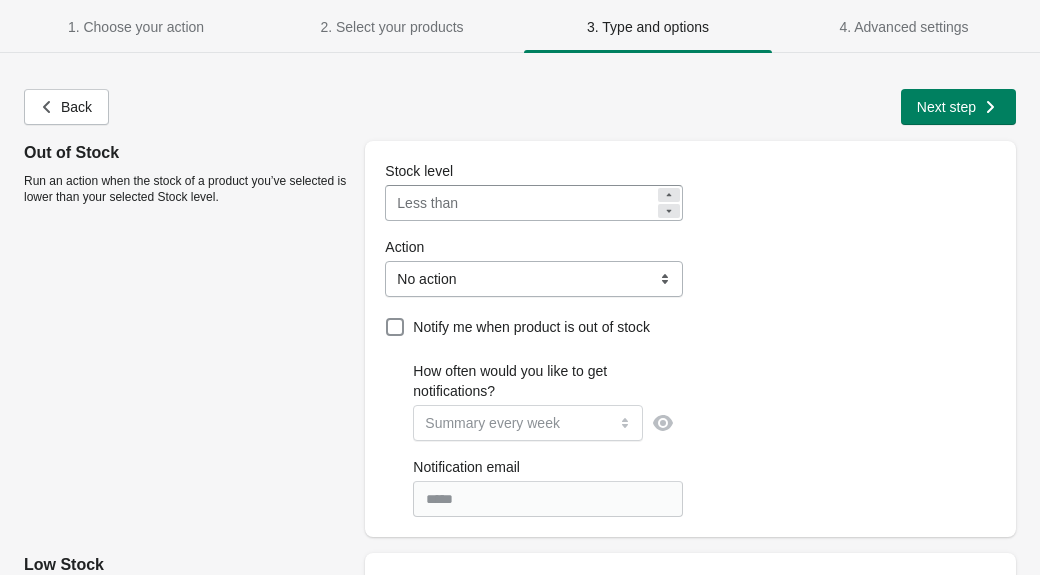 click on "**********" at bounding box center [533, 279] 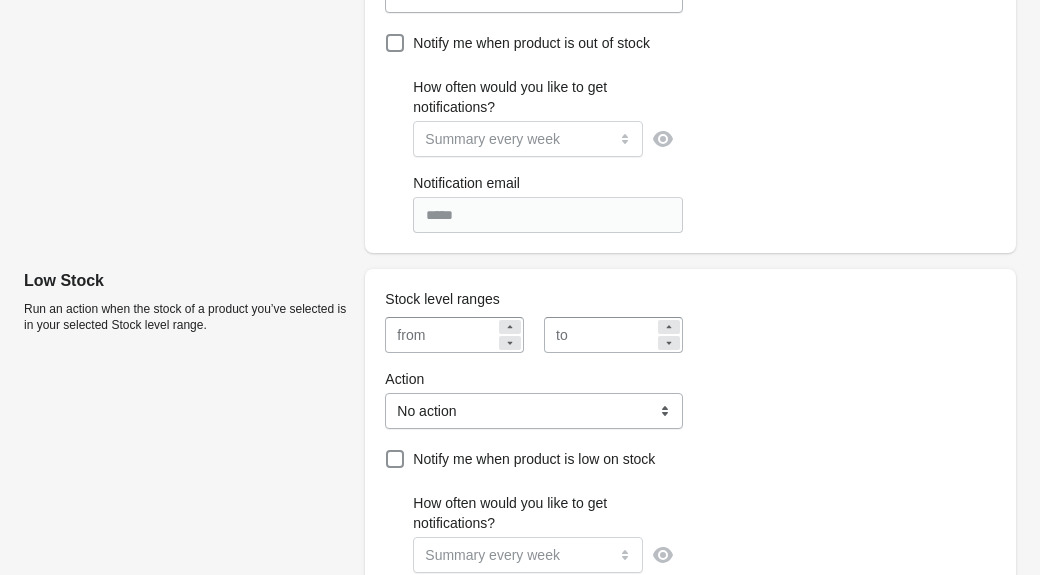 scroll, scrollTop: 285, scrollLeft: 0, axis: vertical 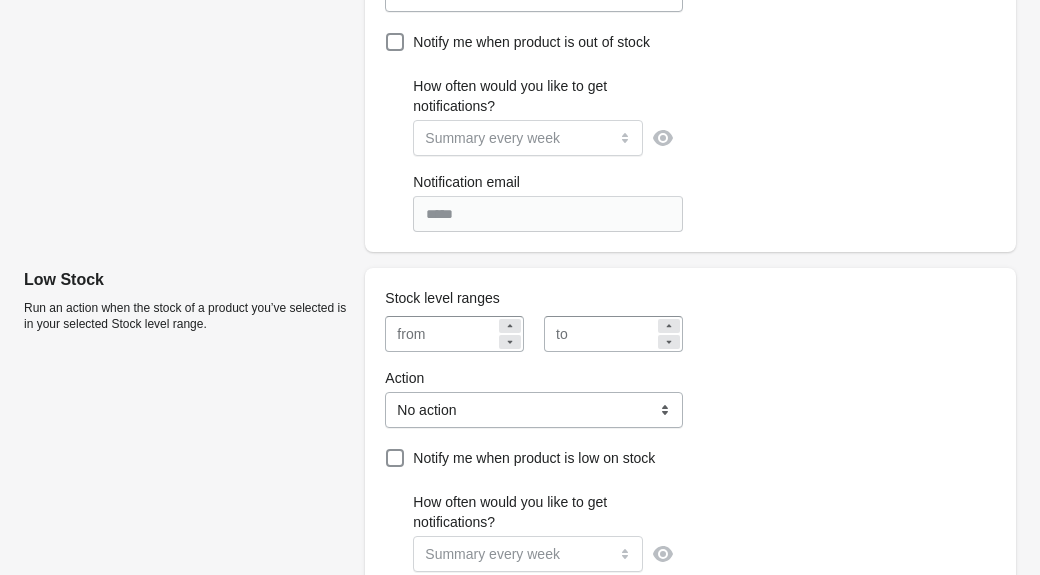 click on "**********" at bounding box center (533, 410) 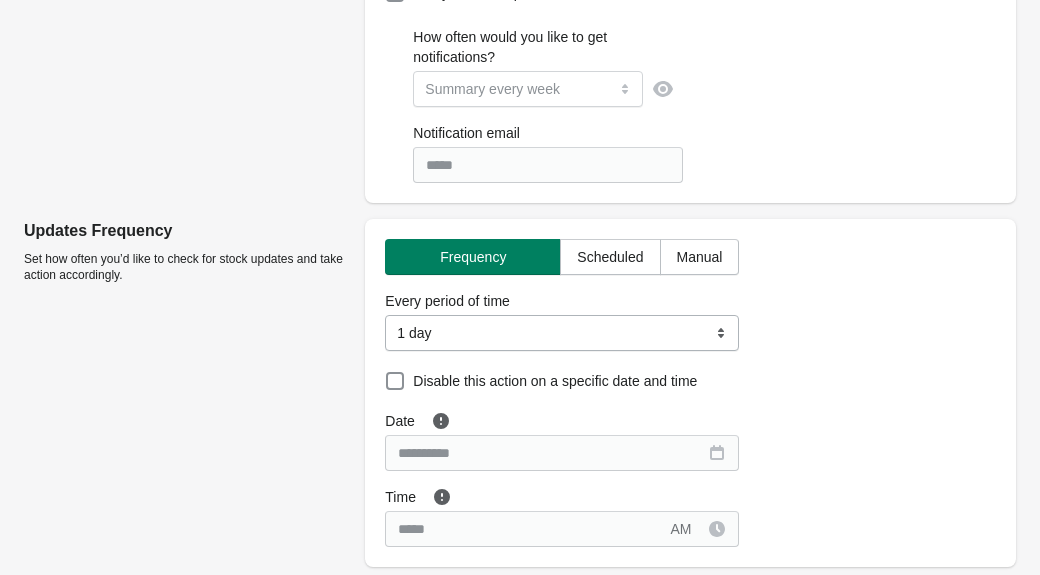 scroll, scrollTop: 0, scrollLeft: 0, axis: both 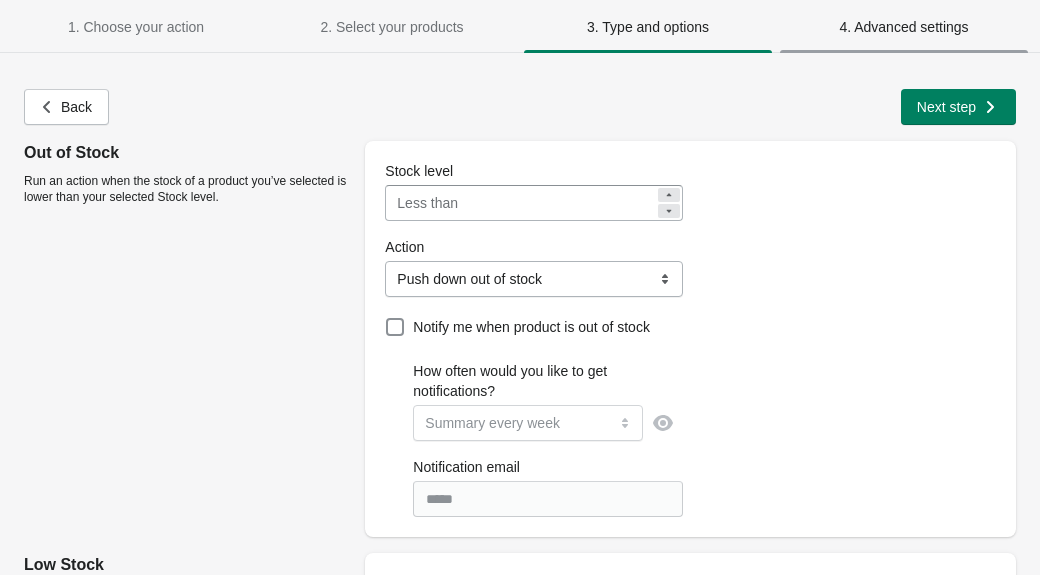 click on "4. Advanced settings" at bounding box center [903, 27] 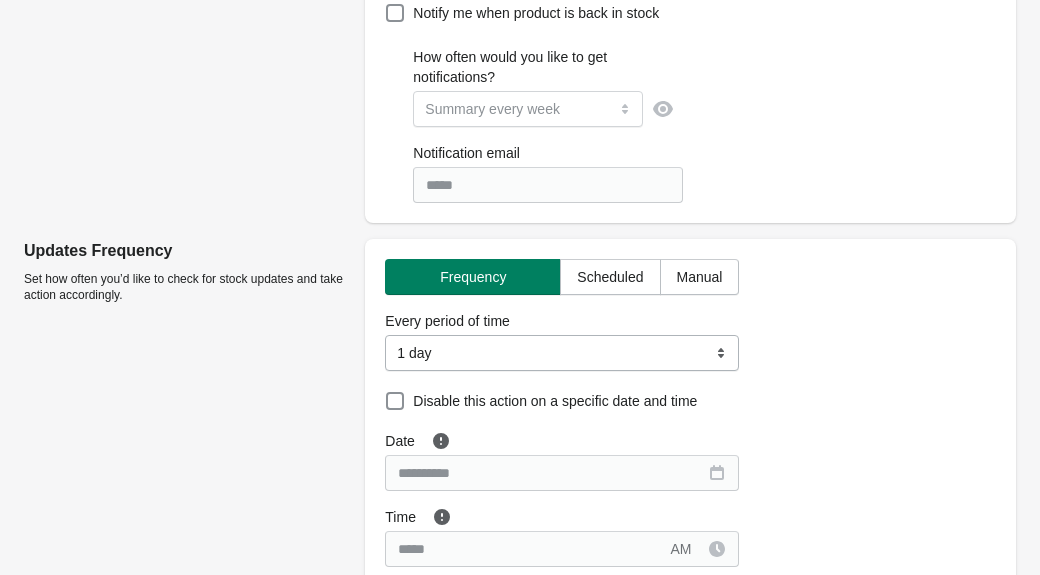 scroll, scrollTop: 1162, scrollLeft: 0, axis: vertical 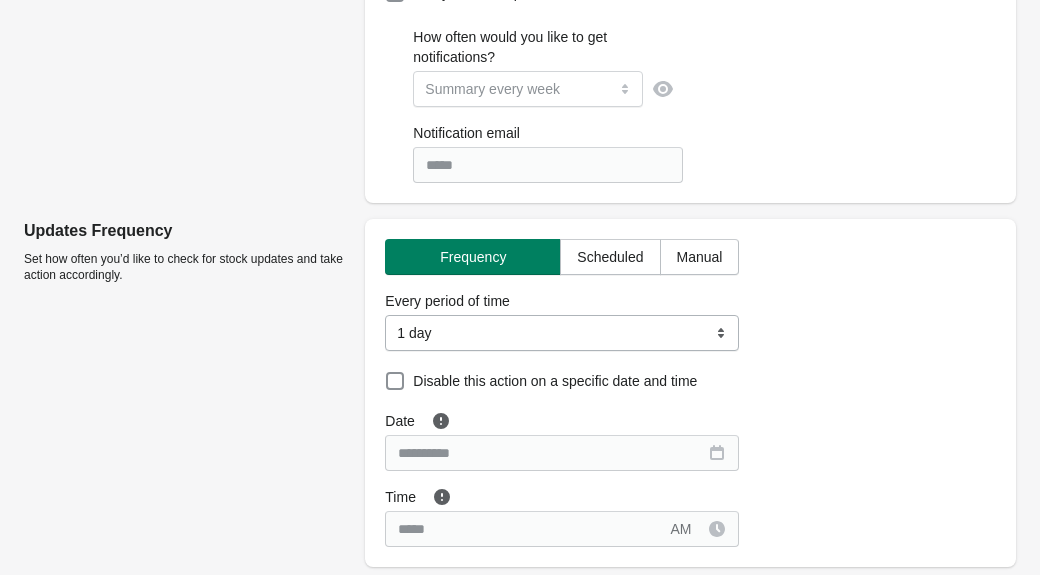 click on "**********" at bounding box center [562, 333] 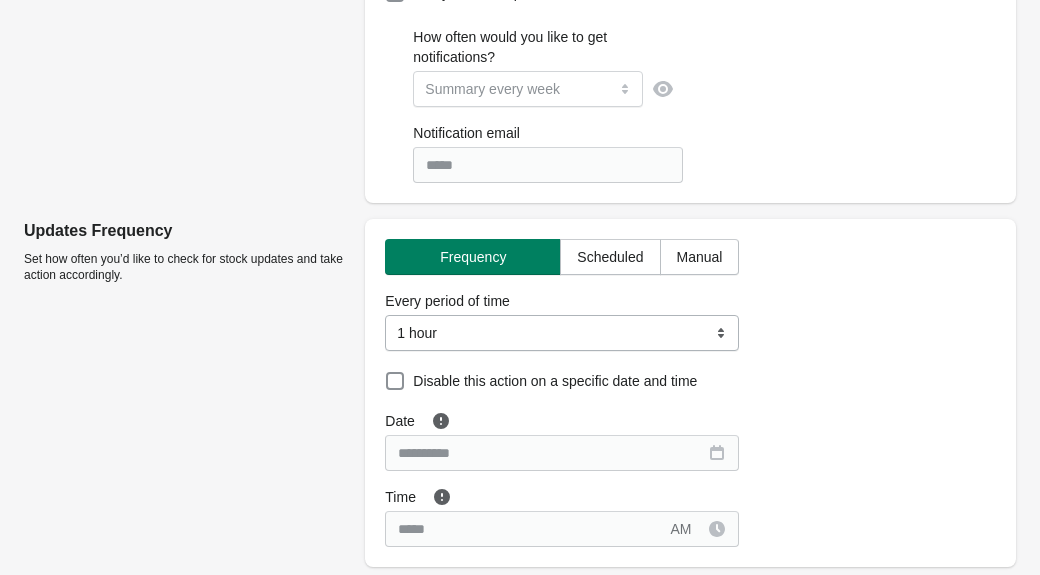 click on "Updates Frequency Set how often you’d like to check for stock updates and take action accordingly." at bounding box center [186, 389] 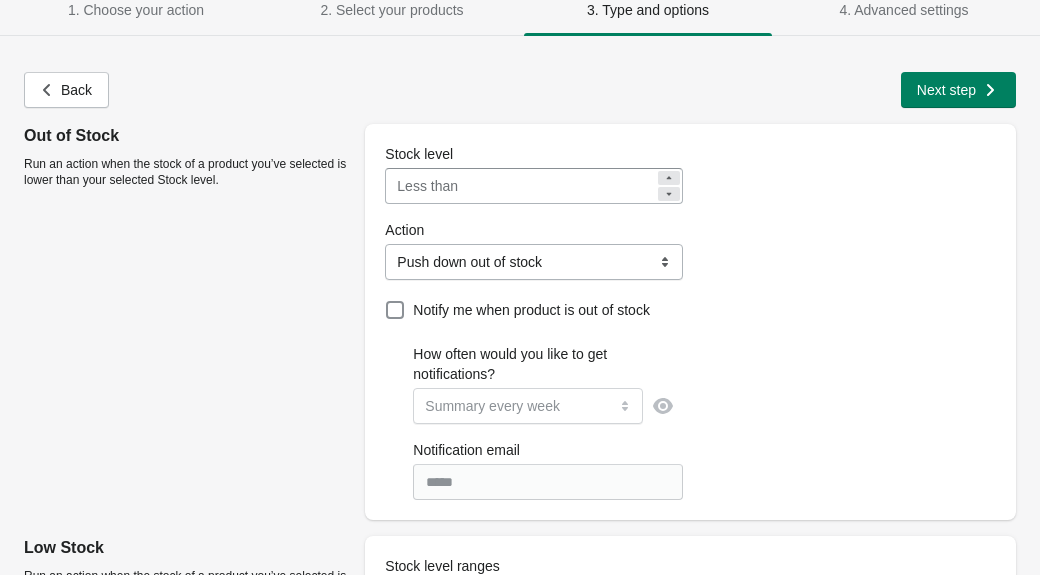 scroll, scrollTop: 0, scrollLeft: 0, axis: both 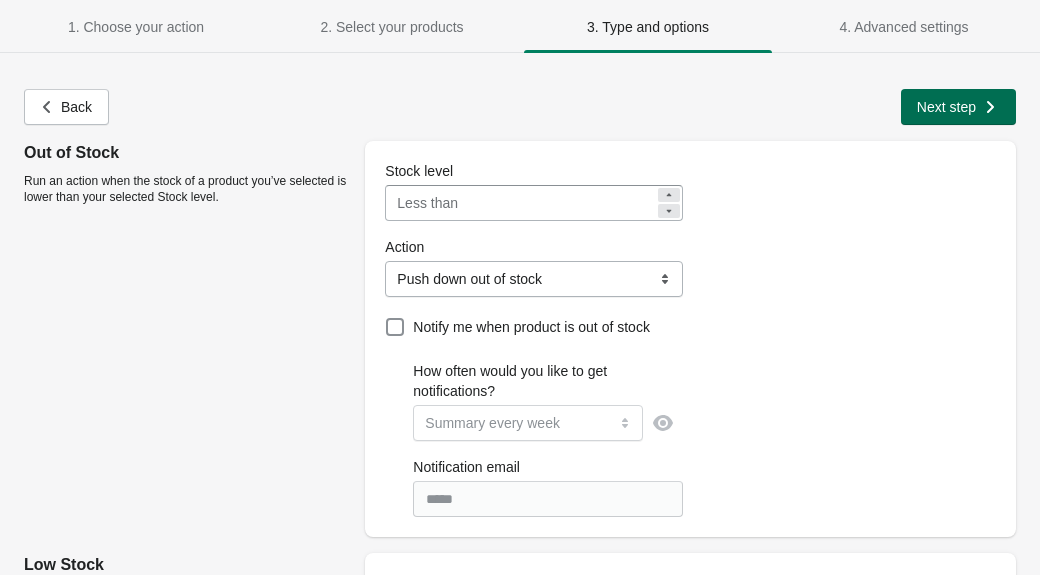 click on "Next step" at bounding box center [946, 107] 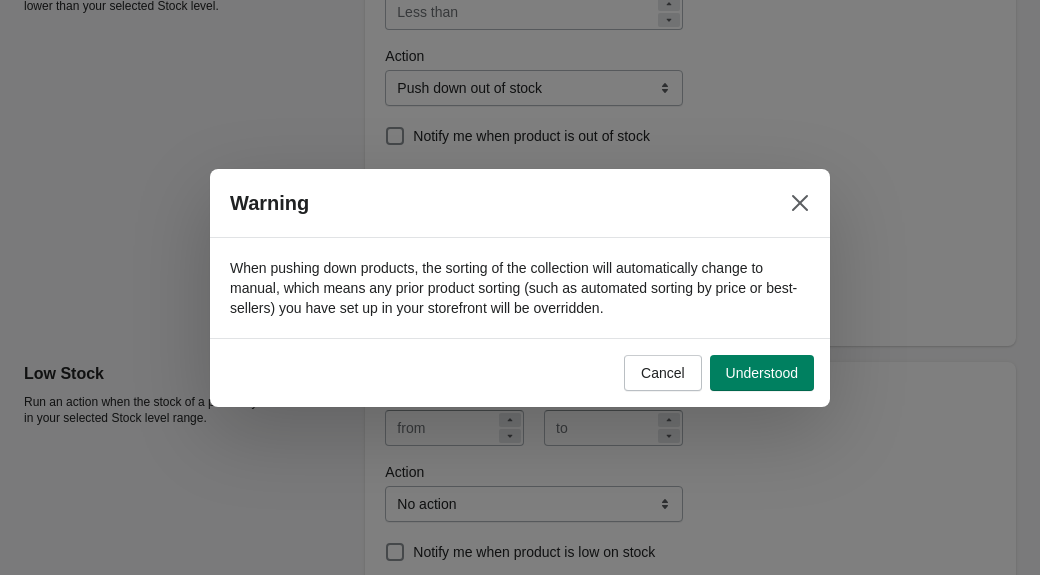 scroll, scrollTop: 0, scrollLeft: 0, axis: both 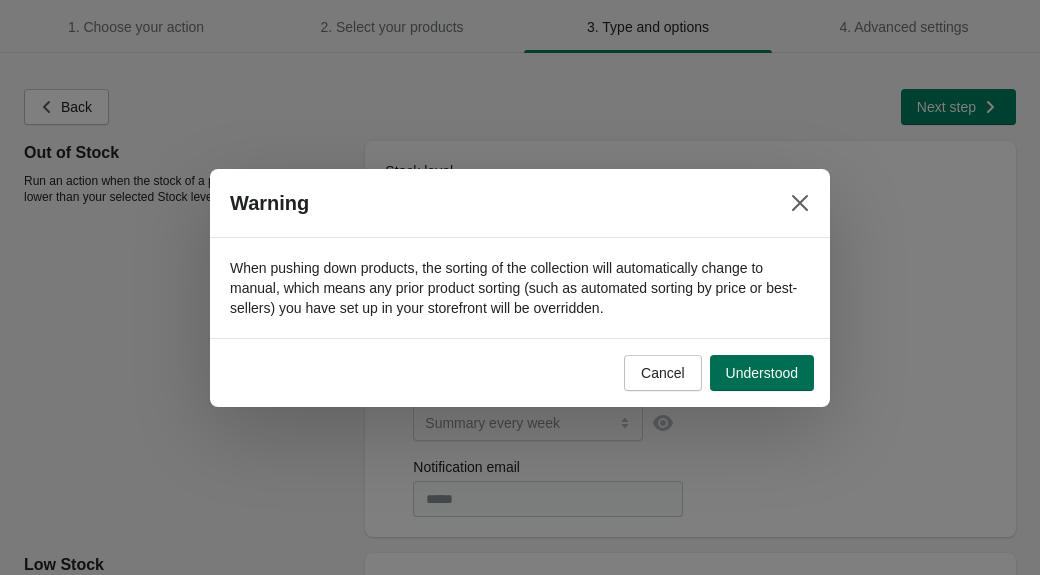 click on "Understood" at bounding box center (762, 373) 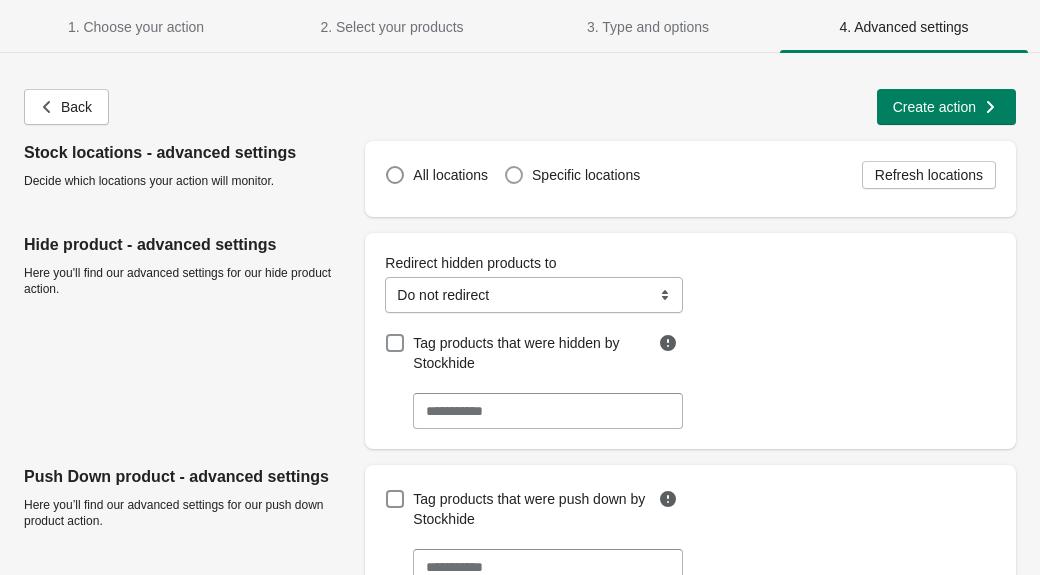 click at bounding box center (514, 175) 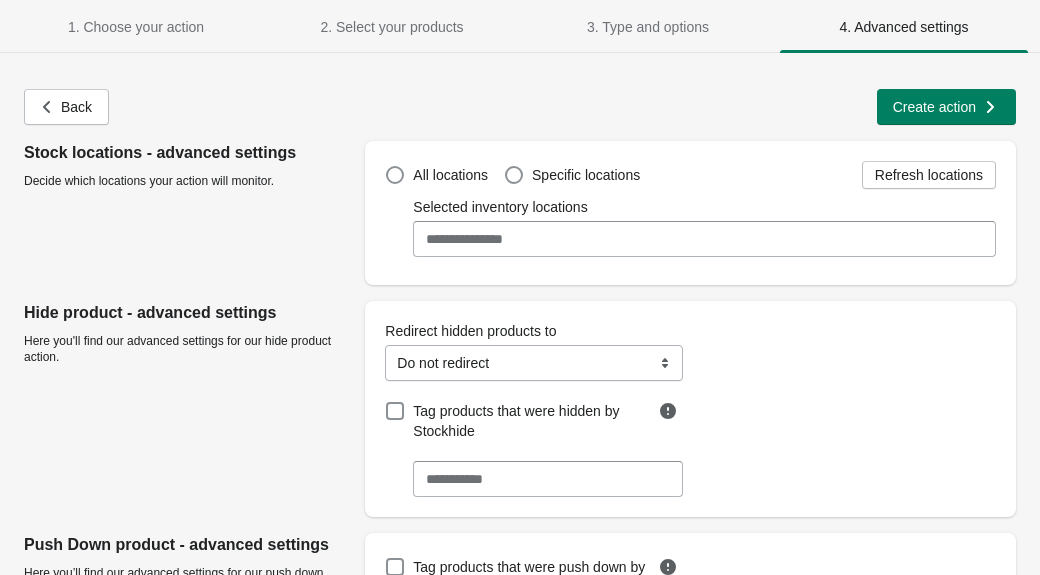 click on "Selected inventory locations" at bounding box center [704, 239] 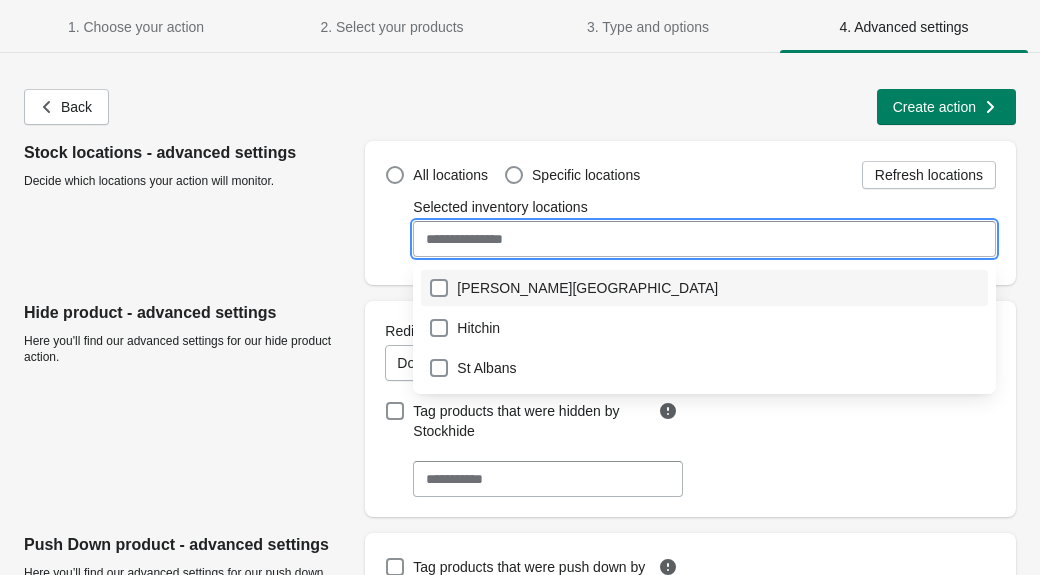 click on "[PERSON_NAME][GEOGRAPHIC_DATA]" at bounding box center [704, 288] 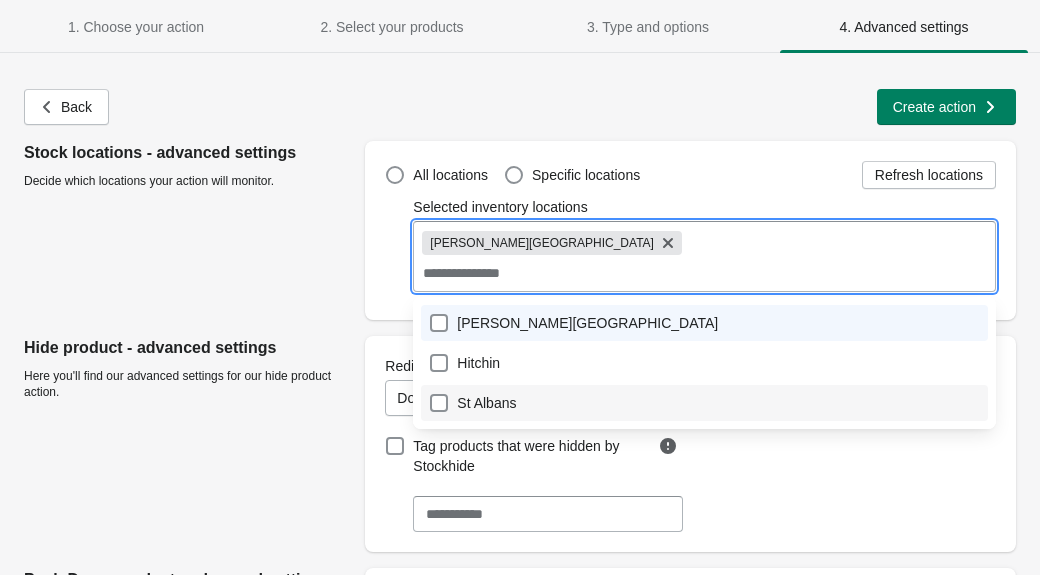 click on "St Albans" at bounding box center [704, 403] 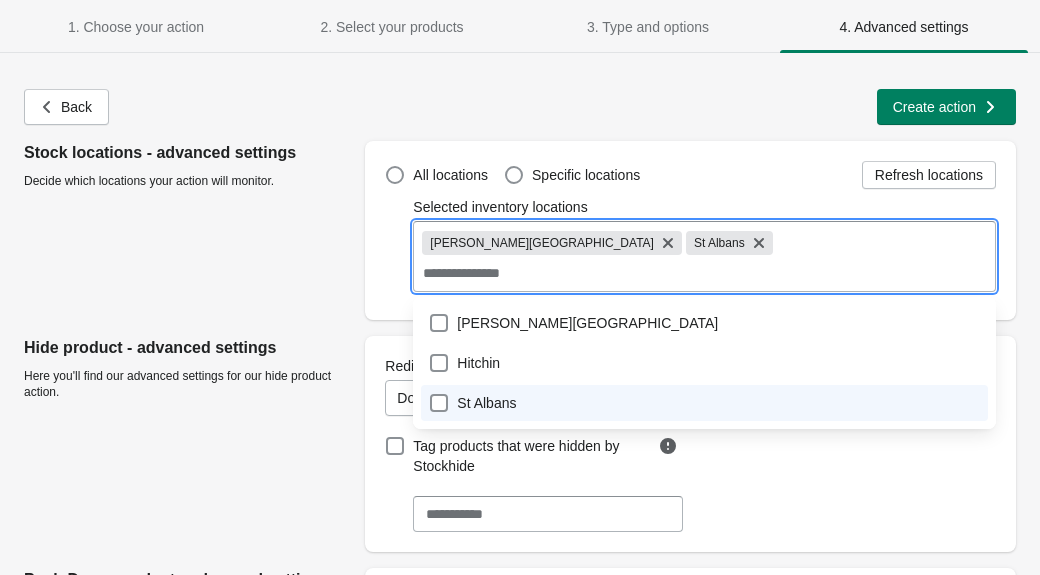 click on "Stock locations - advanced settings Decide which locations your action will monitor." at bounding box center [186, 226] 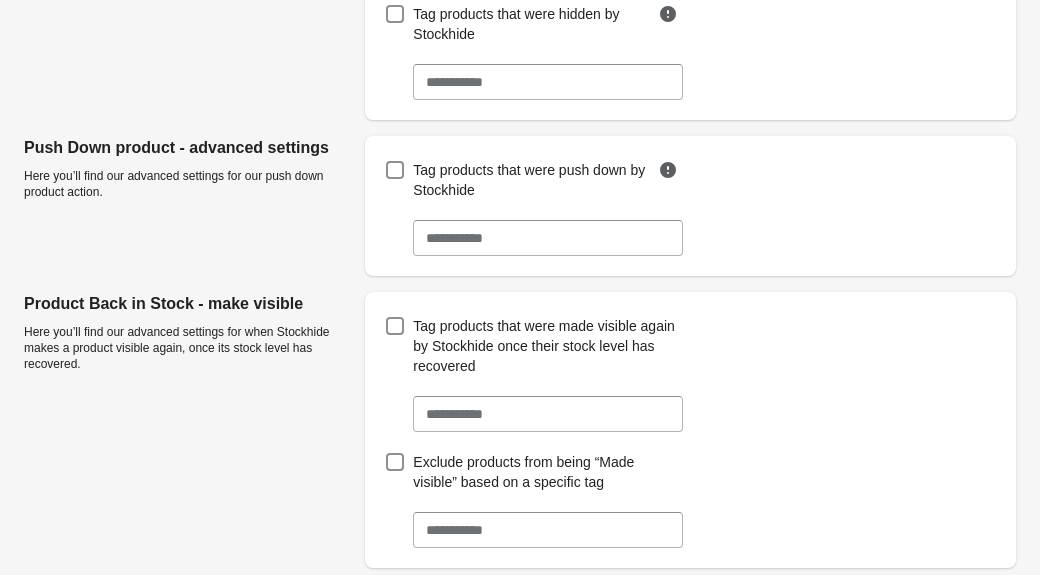 scroll, scrollTop: 0, scrollLeft: 0, axis: both 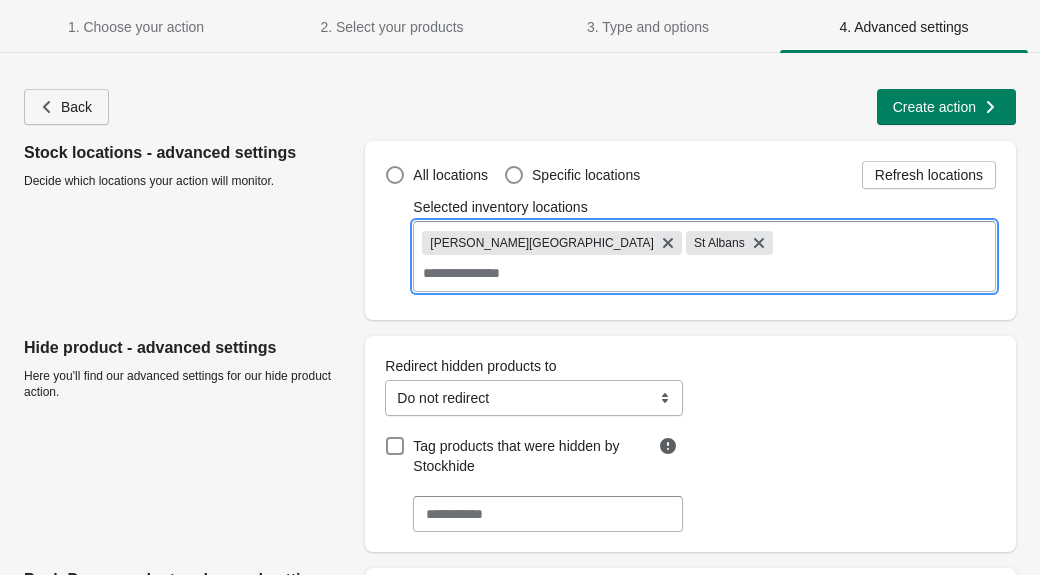 click on "Back" at bounding box center [66, 107] 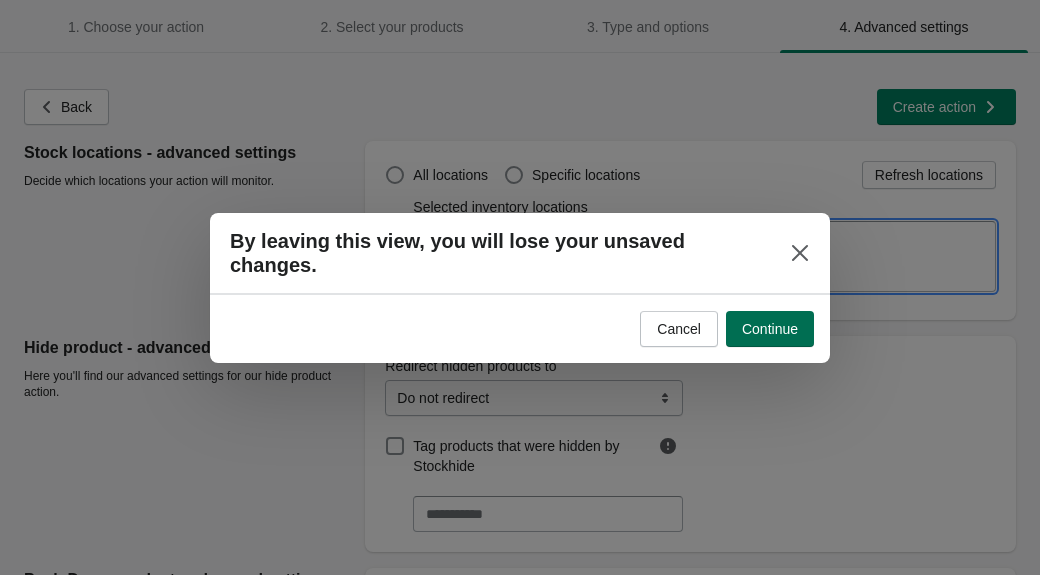 click on "Continue" at bounding box center [770, 329] 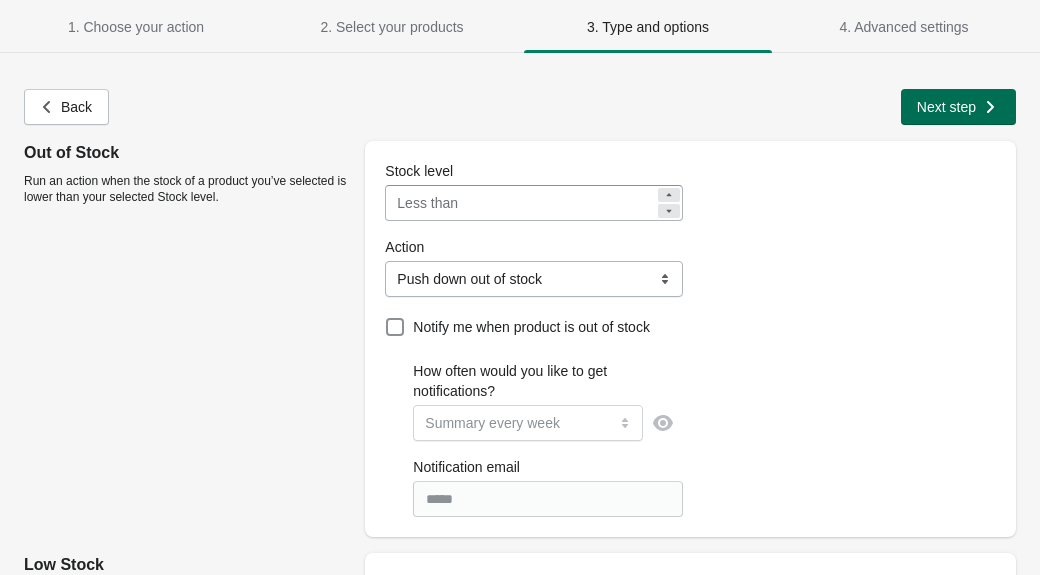 click on "Next step" at bounding box center (946, 107) 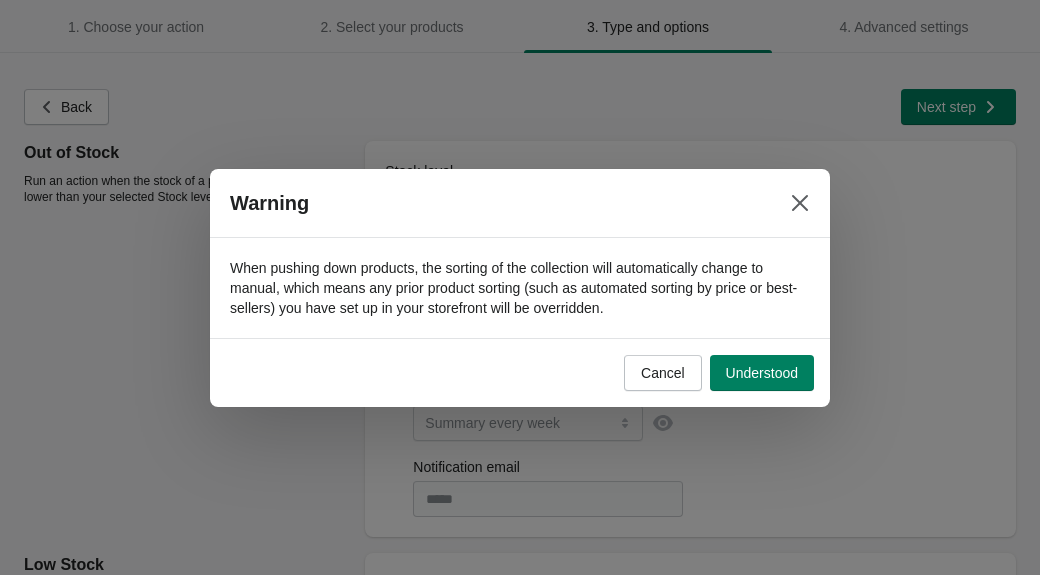 click on "Warning" at bounding box center [520, 203] 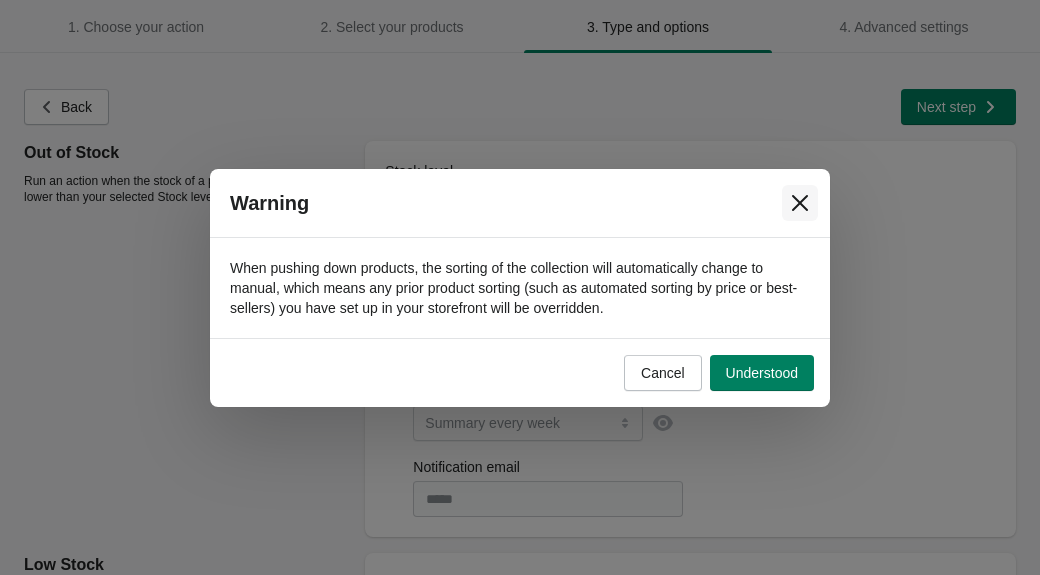 click 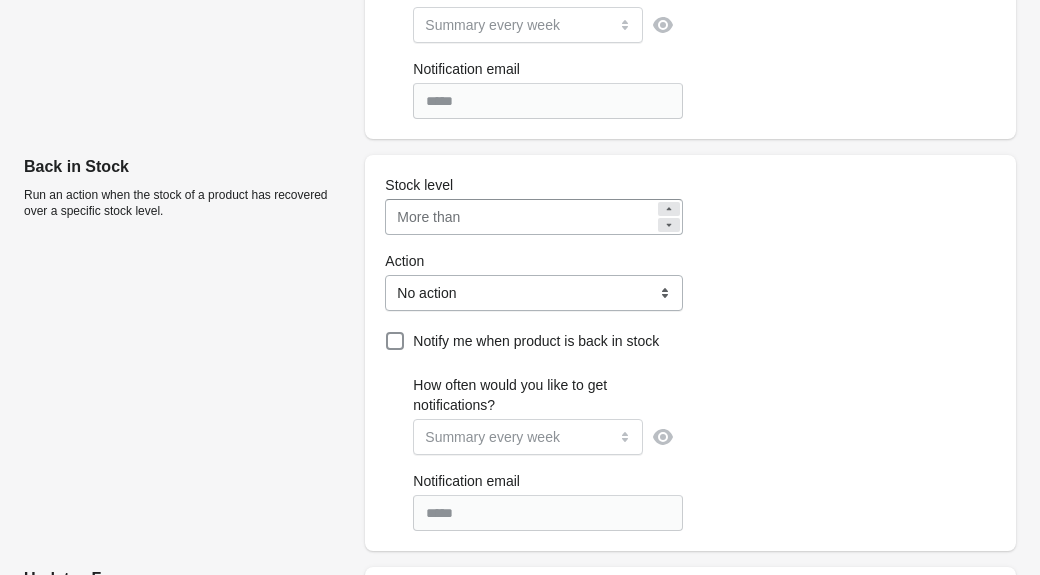scroll, scrollTop: 828, scrollLeft: 0, axis: vertical 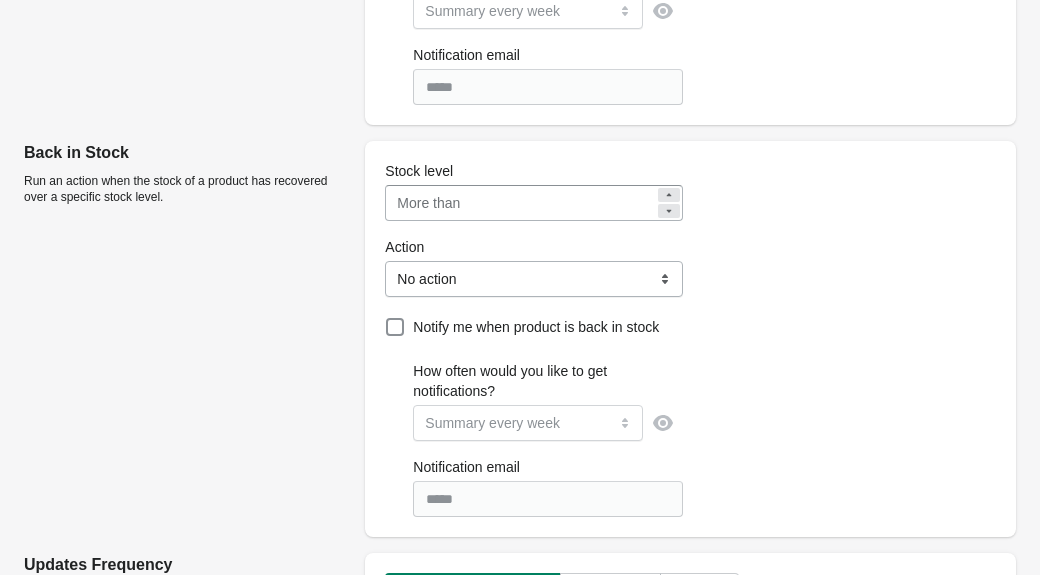 click on "**********" at bounding box center [533, 279] 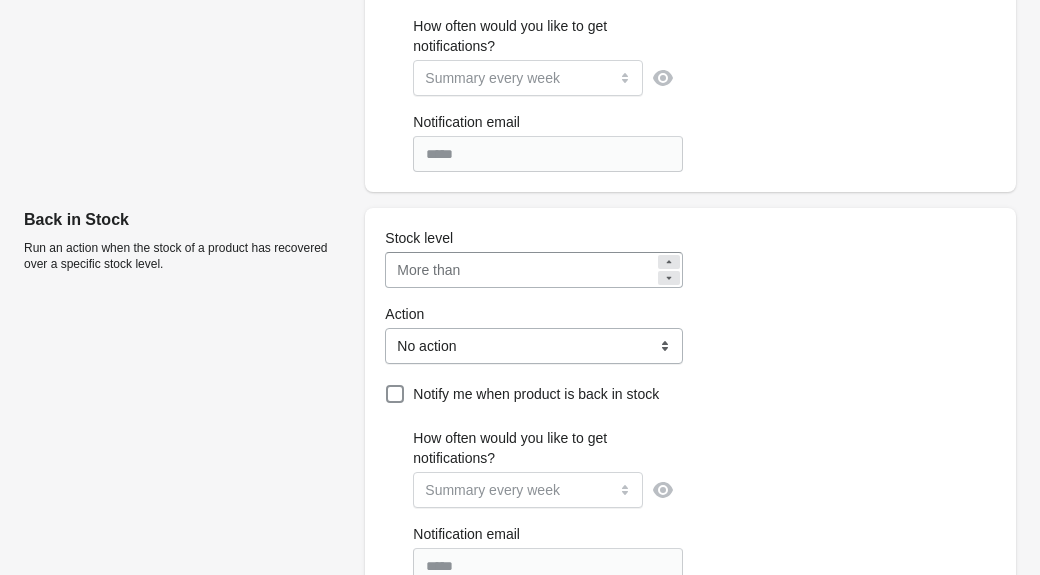scroll, scrollTop: 763, scrollLeft: 0, axis: vertical 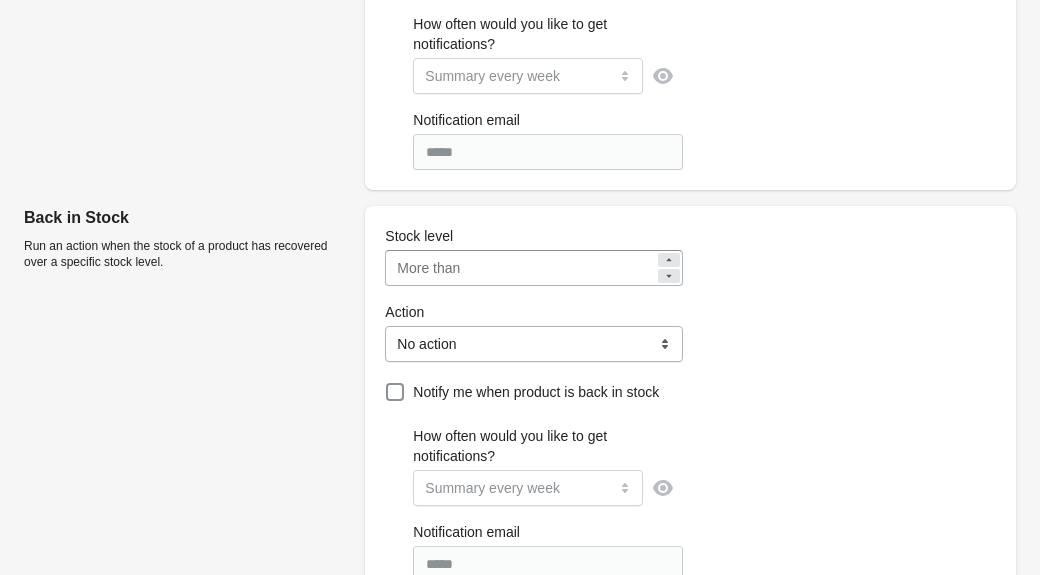 click on "**********" at bounding box center (533, 344) 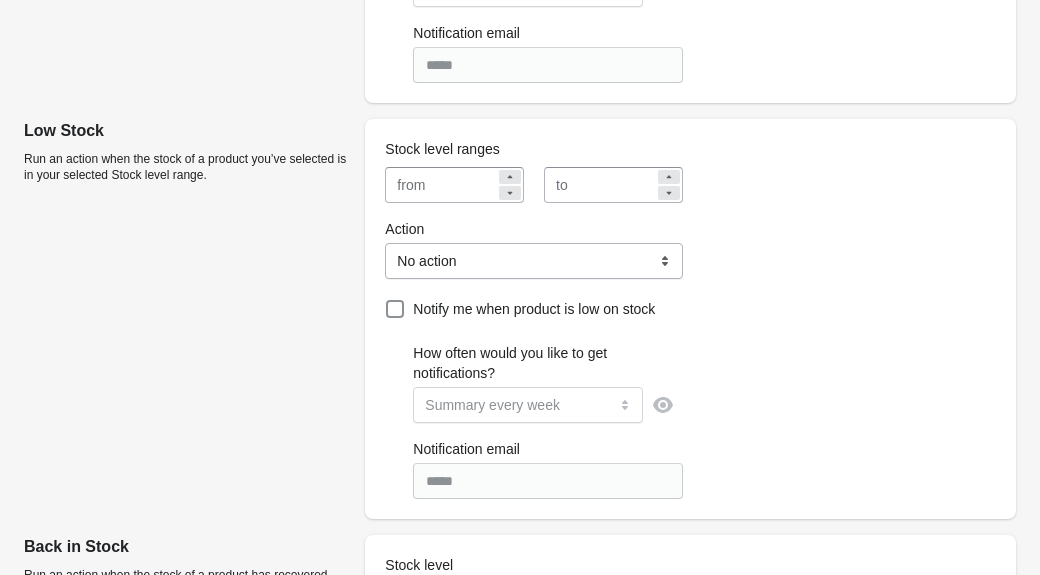 scroll, scrollTop: 0, scrollLeft: 0, axis: both 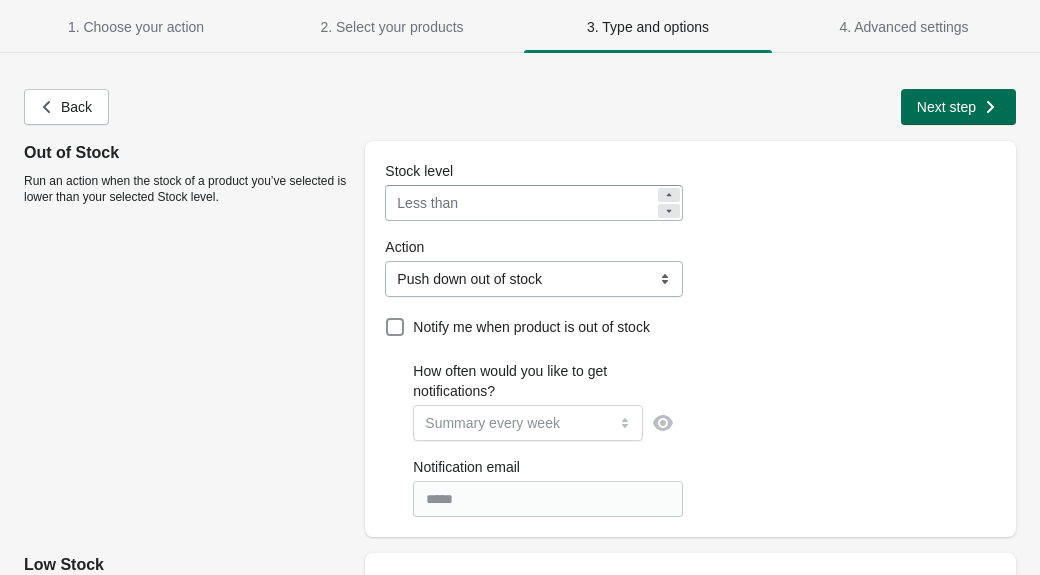 click on "Next step" at bounding box center [946, 107] 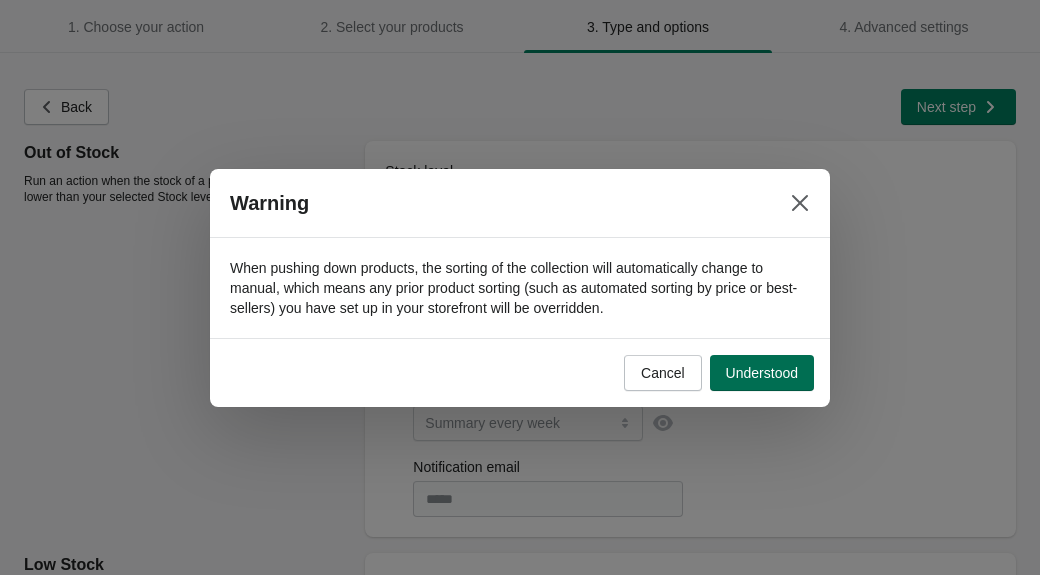 click on "Understood" at bounding box center (762, 373) 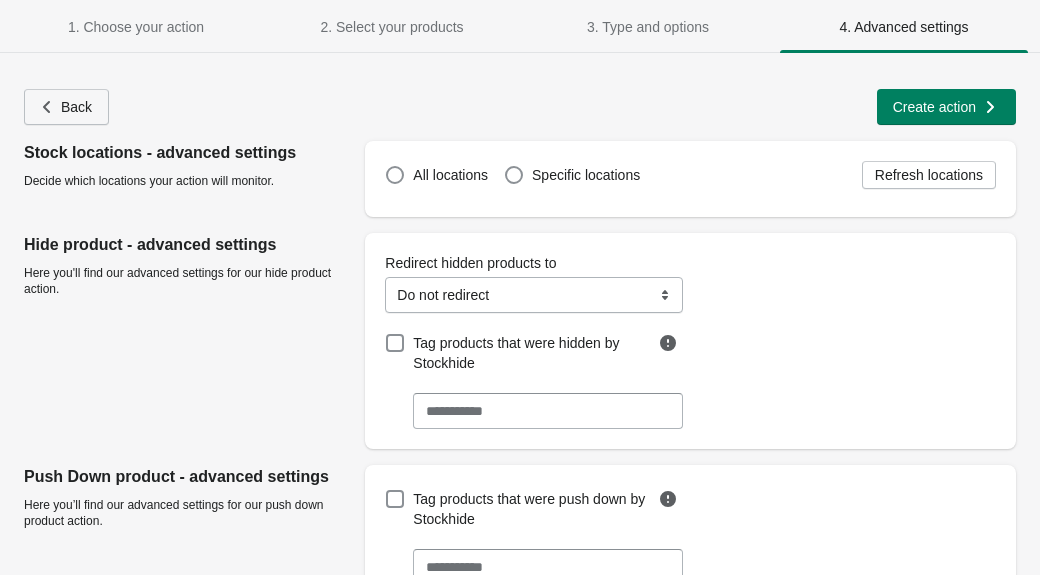click on "Back" at bounding box center (76, 107) 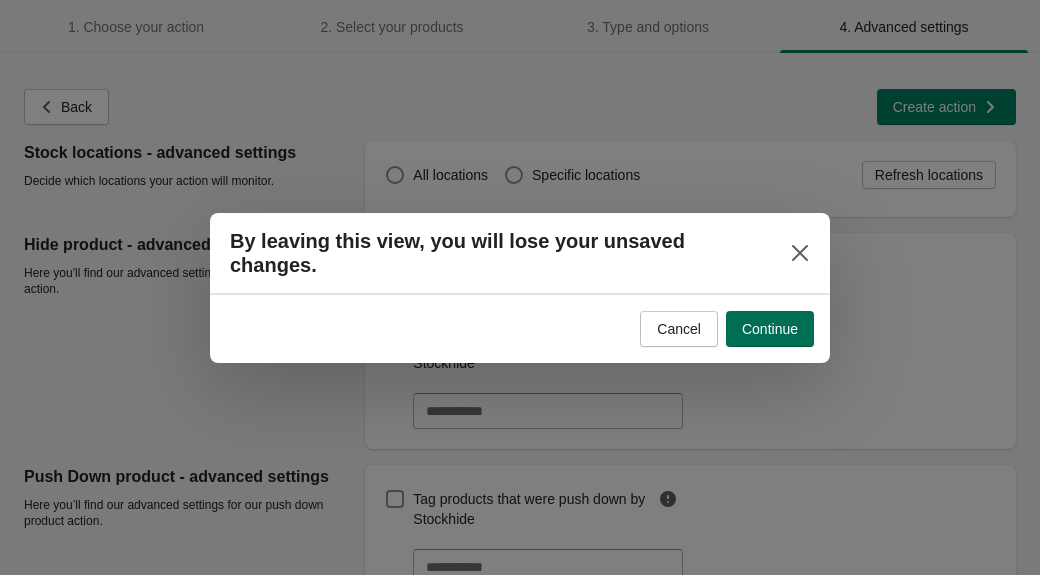 click on "Continue" at bounding box center [770, 329] 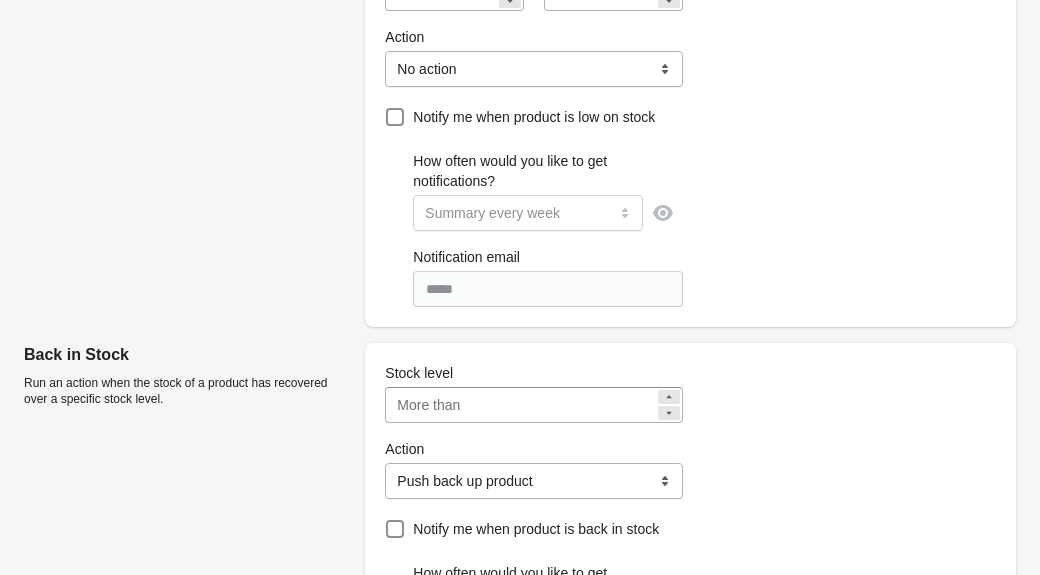 scroll, scrollTop: 1162, scrollLeft: 0, axis: vertical 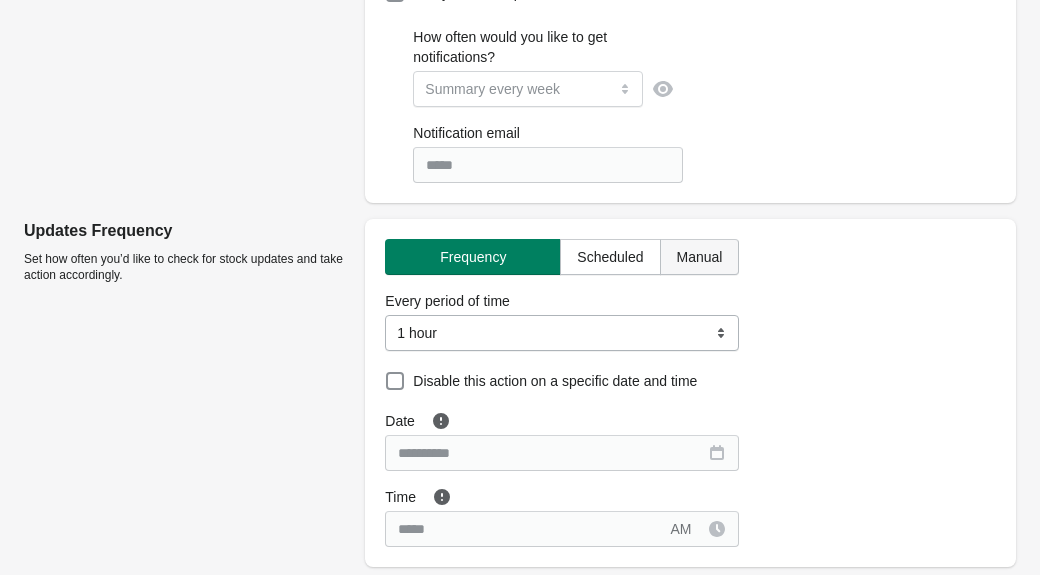 click on "Manual" at bounding box center (700, 257) 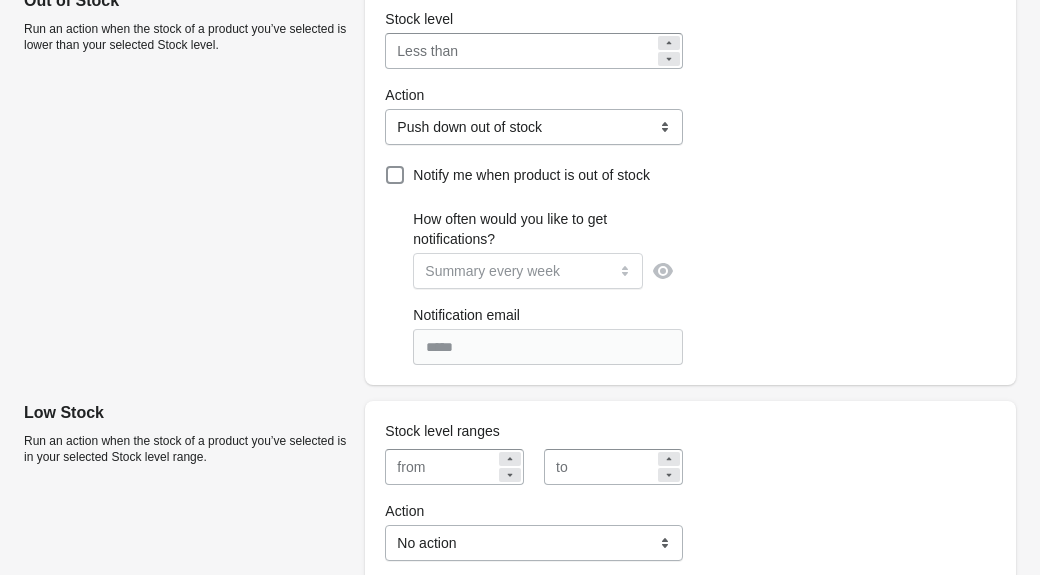scroll, scrollTop: 0, scrollLeft: 0, axis: both 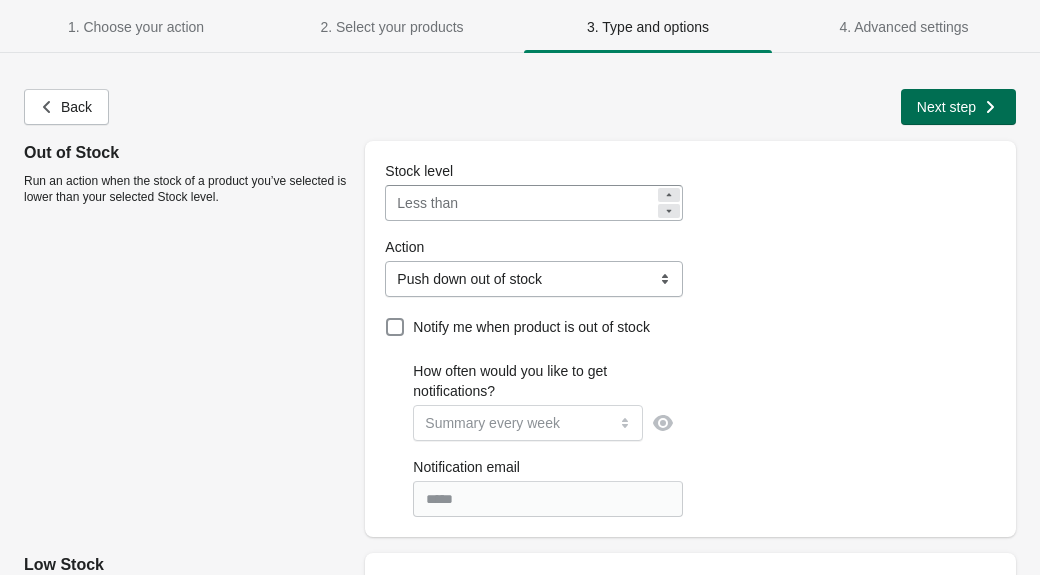 click on "Next step" at bounding box center [956, 105] 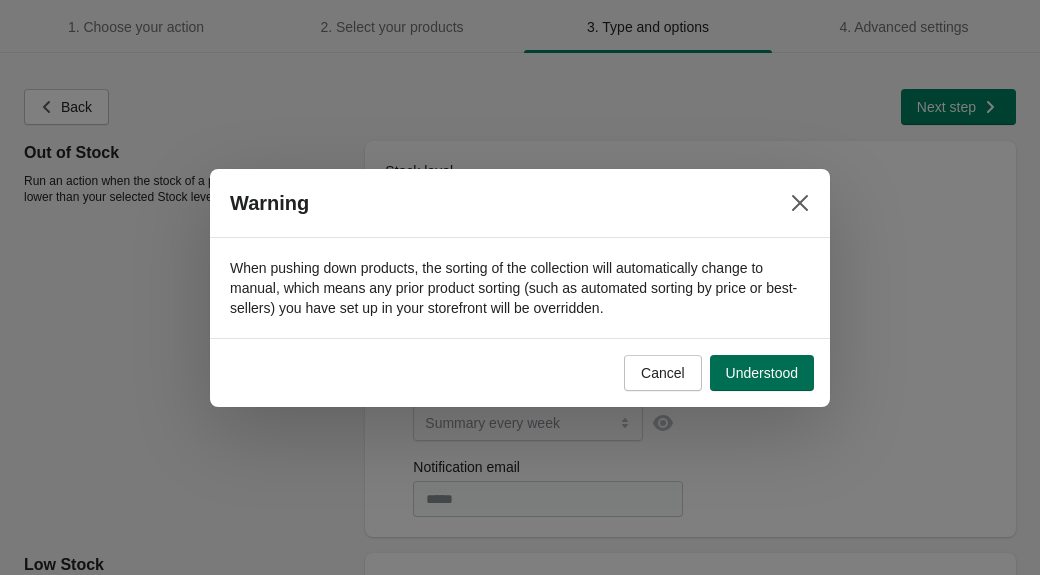 click on "Understood" at bounding box center (762, 373) 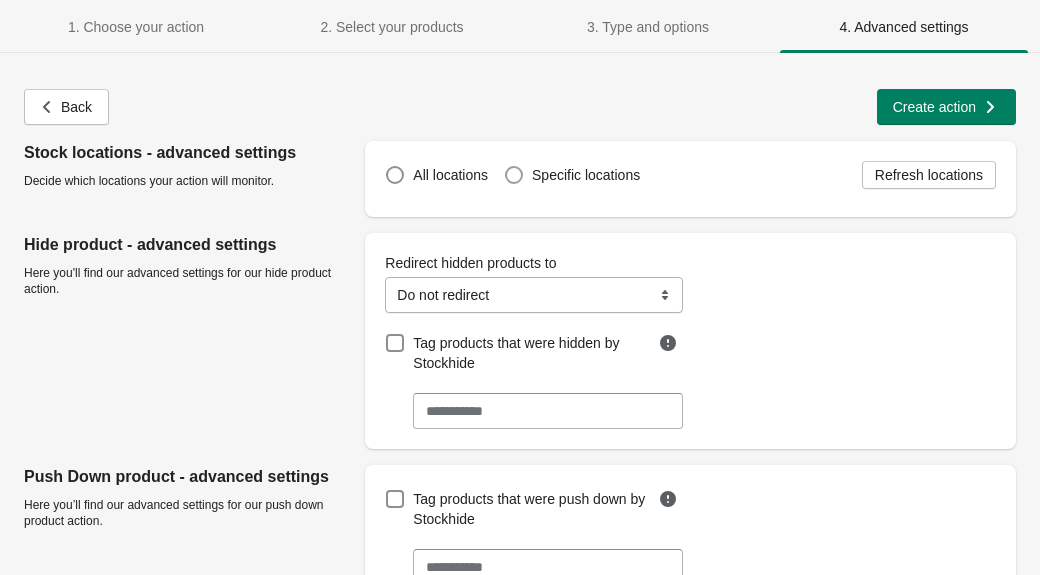 click at bounding box center (514, 175) 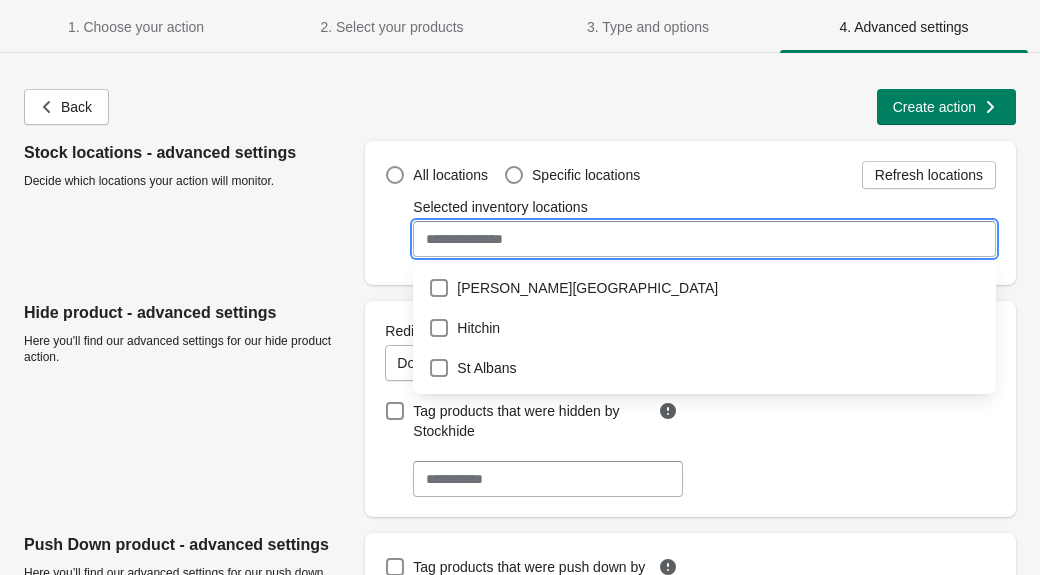 click on "Selected inventory locations" at bounding box center [704, 239] 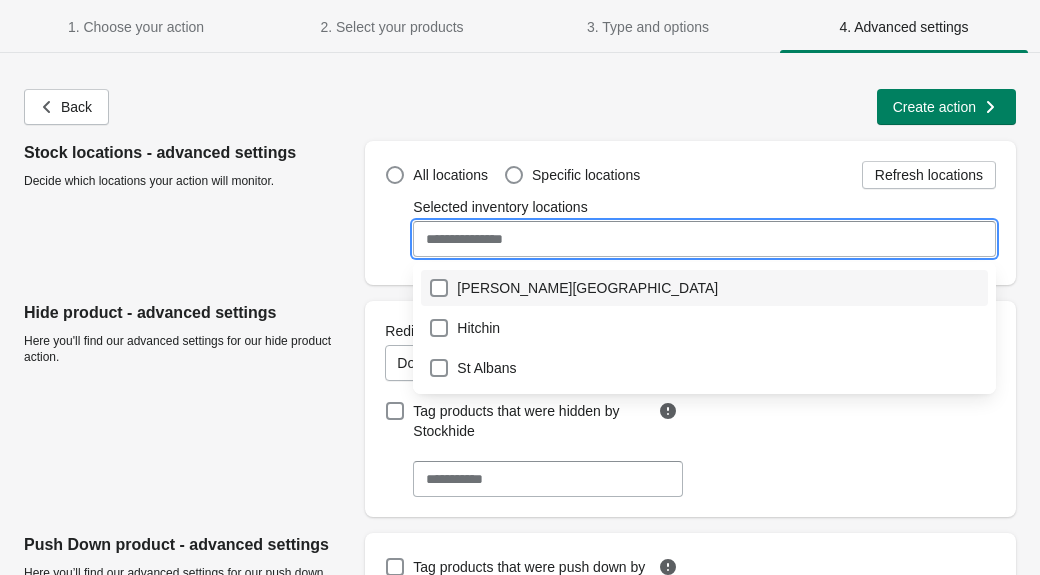 click on "[PERSON_NAME][GEOGRAPHIC_DATA]" at bounding box center (704, 288) 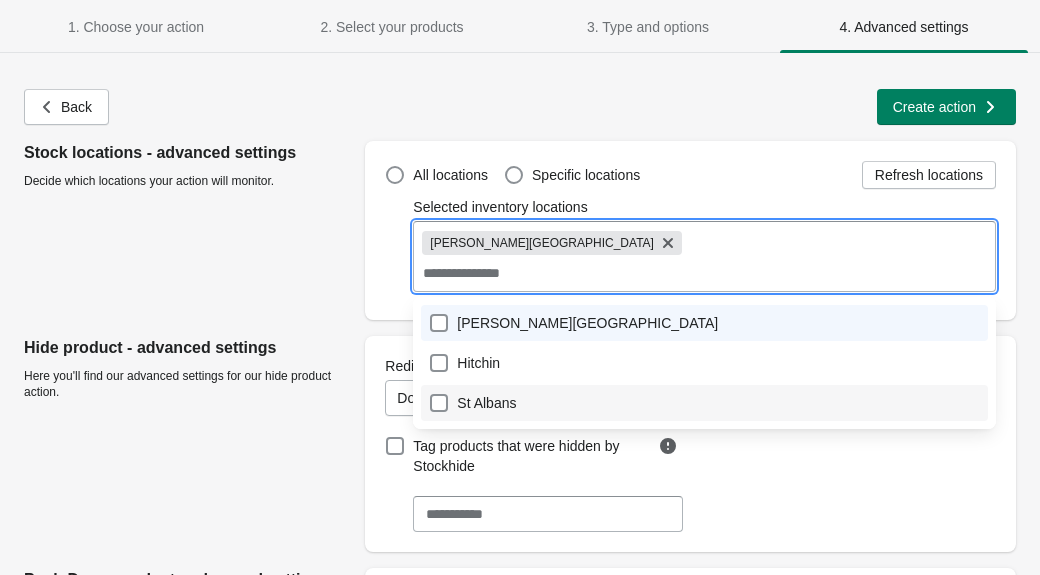 click on "St Albans" at bounding box center (704, 403) 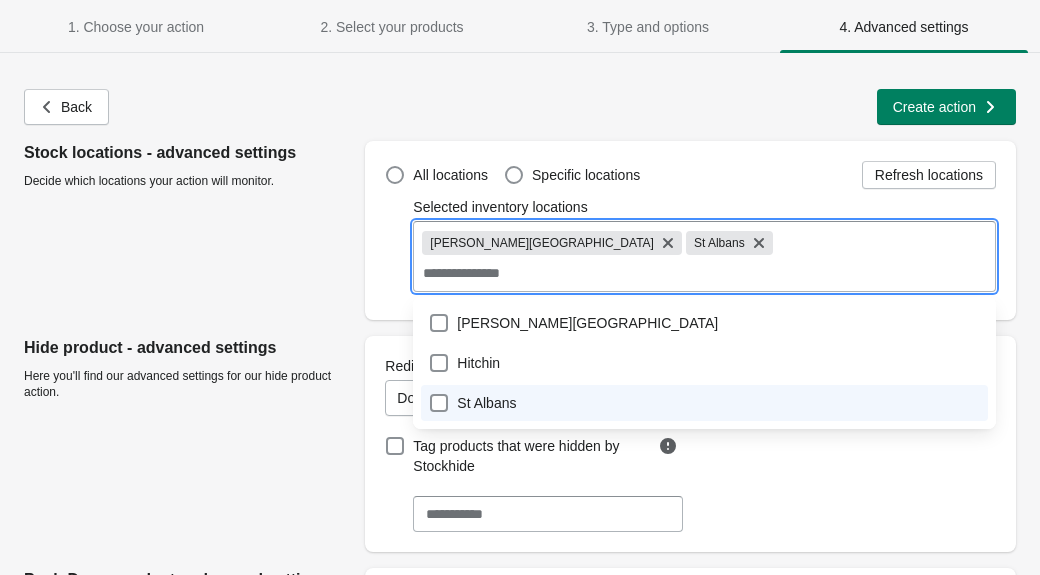 click on "Stock locations - advanced settings Decide which locations your action will monitor." at bounding box center (186, 226) 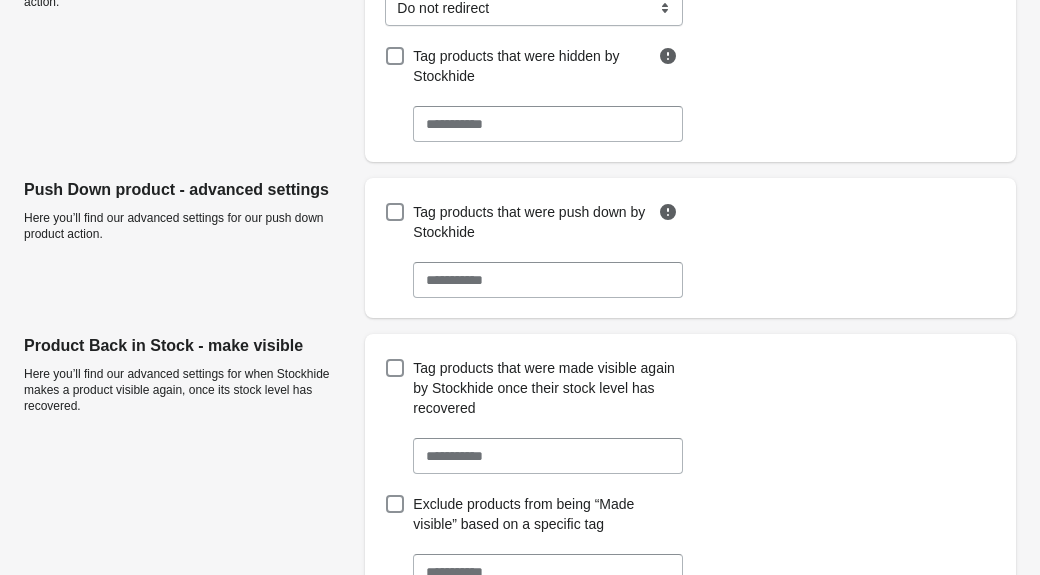 scroll, scrollTop: 404, scrollLeft: 0, axis: vertical 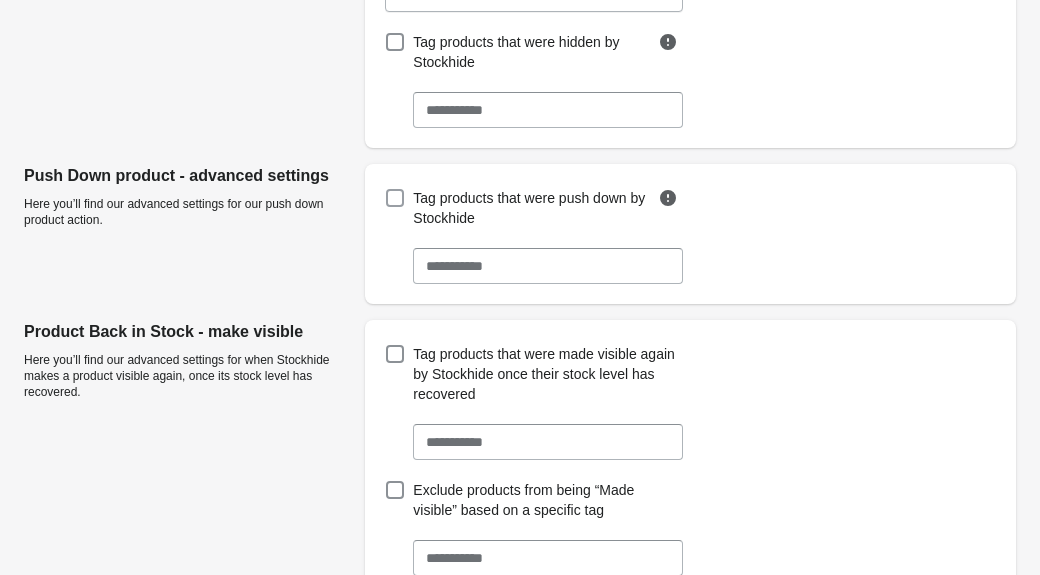 click at bounding box center (395, 198) 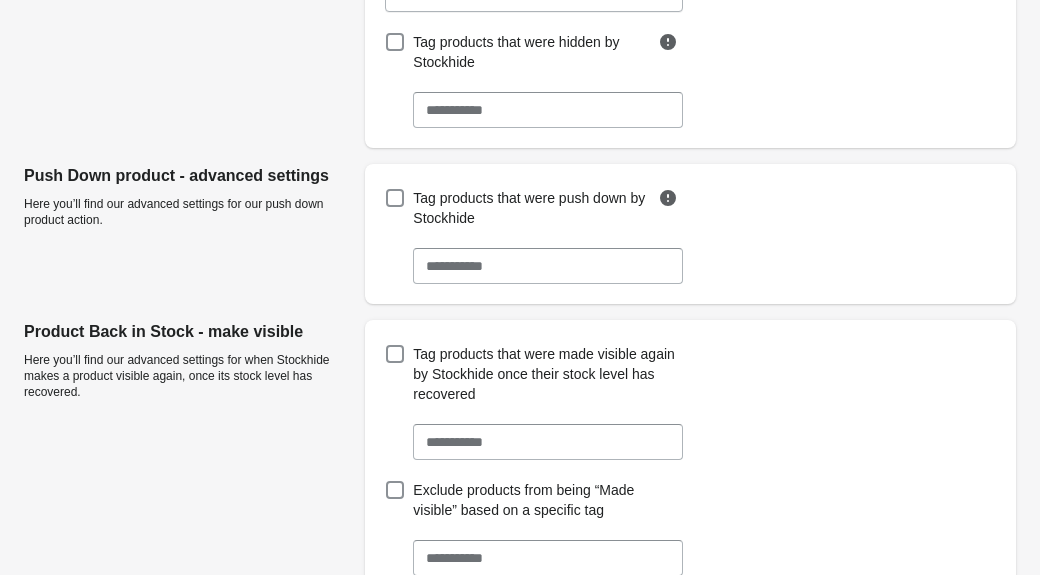 click on "Selected tags" at bounding box center [547, 266] 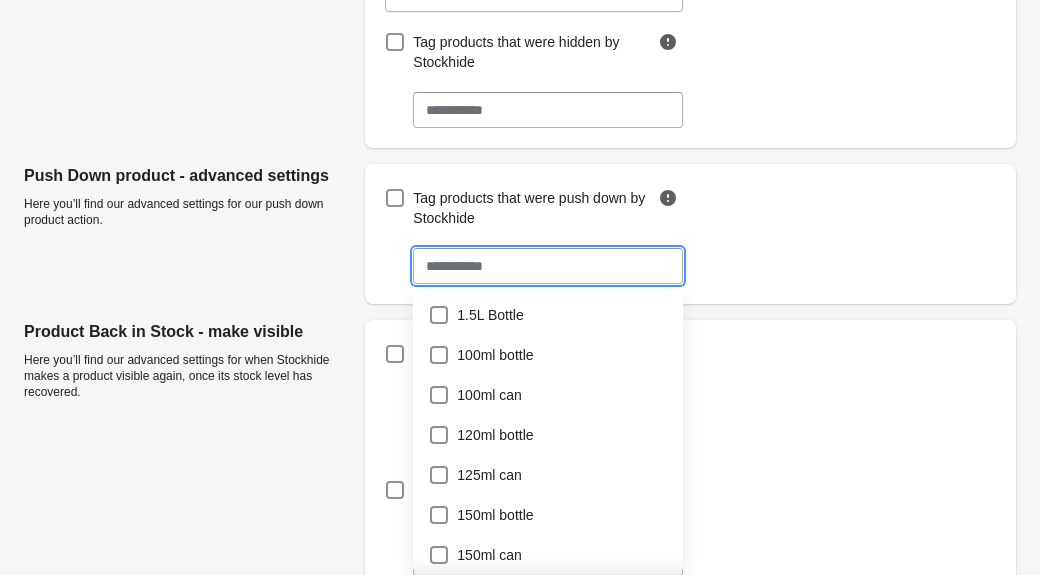 paste on "**********" 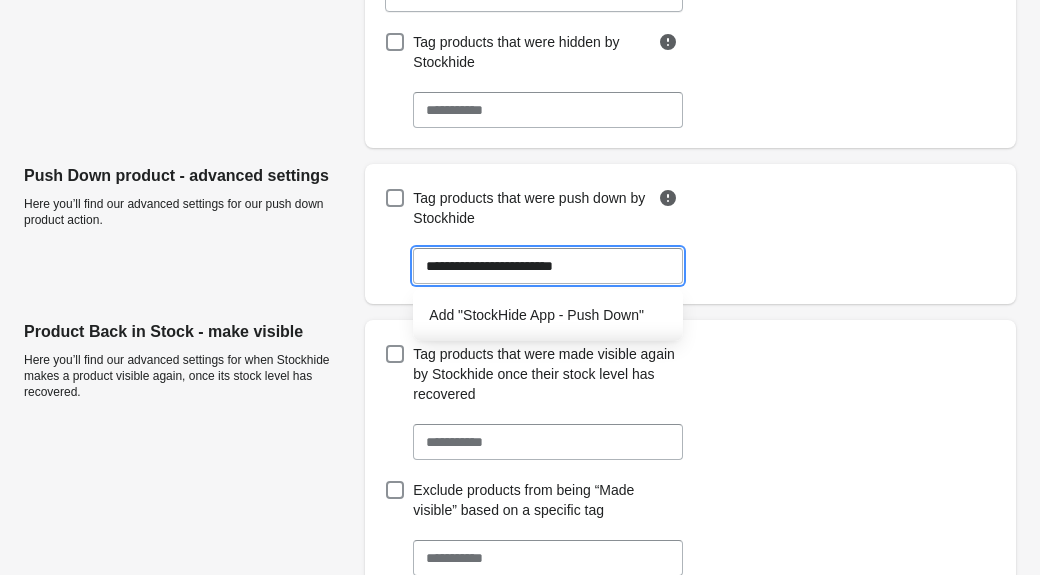 type on "**********" 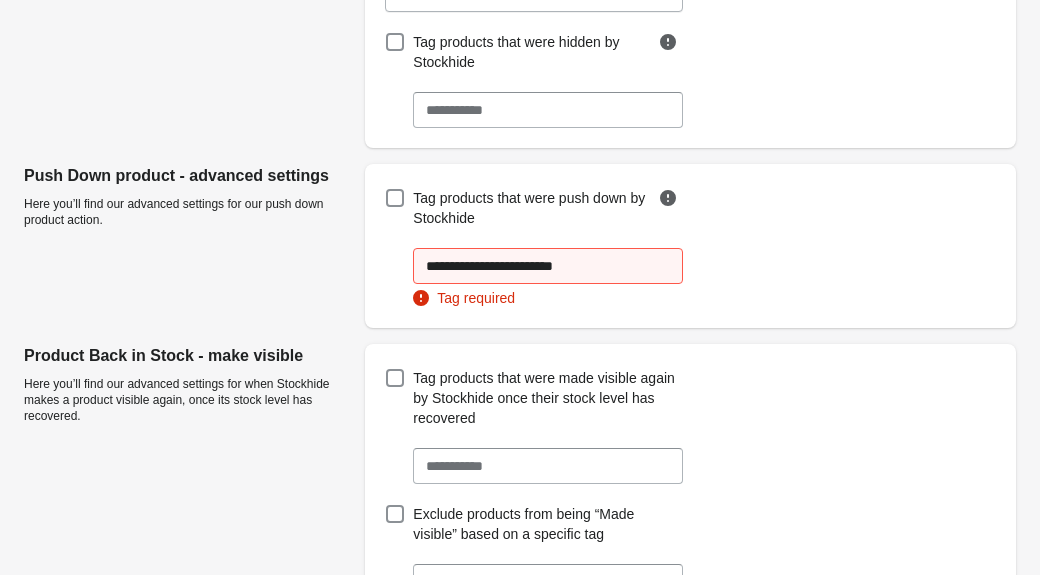 click on "**********" at bounding box center (547, 266) 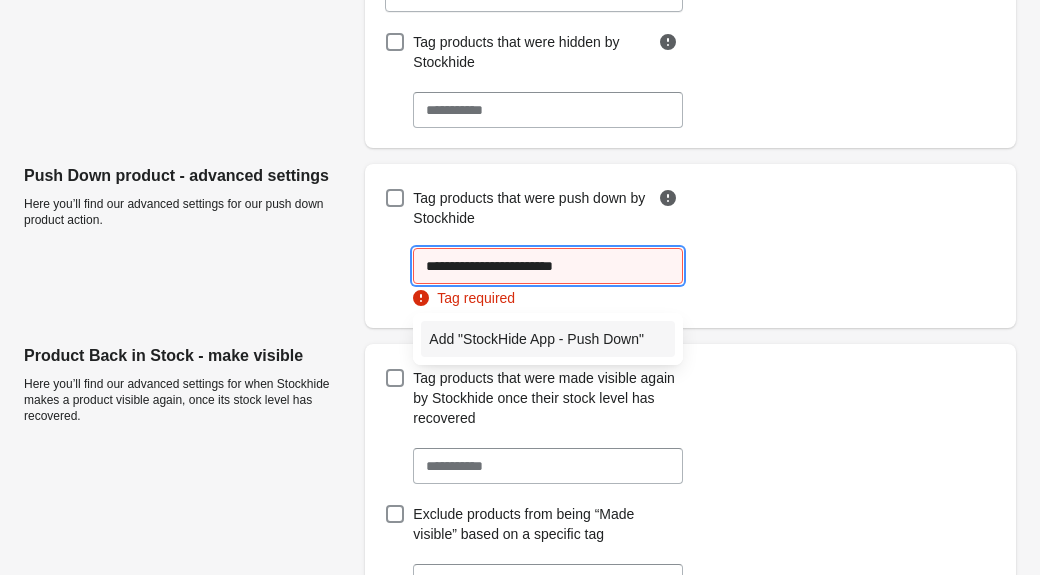 click on "Add "StockHide App - Push Down"" at bounding box center [547, 339] 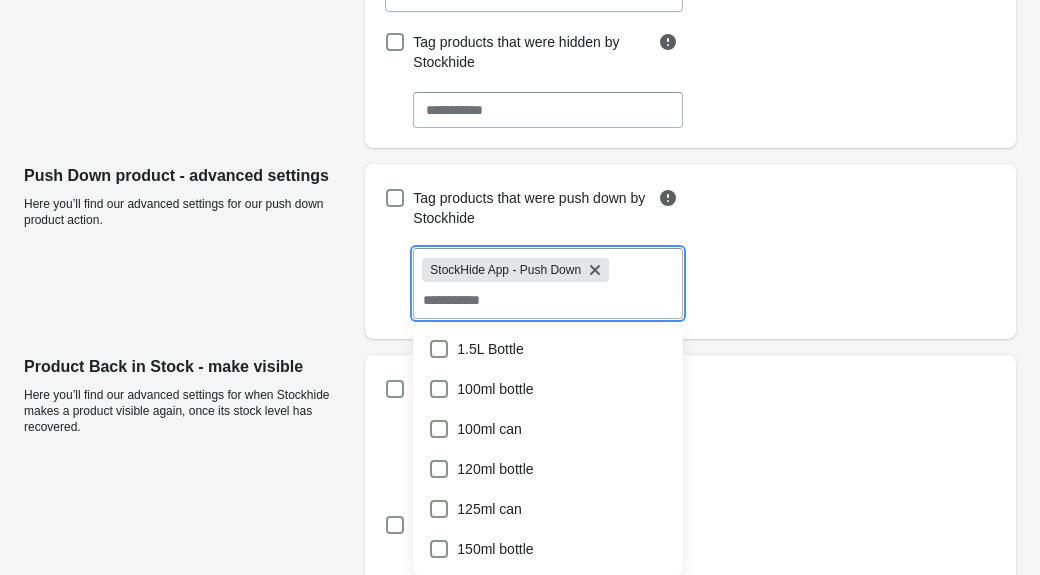 click on "Push Down product - advanced settings Here you’ll find our advanced settings for our push down product action." at bounding box center [186, 247] 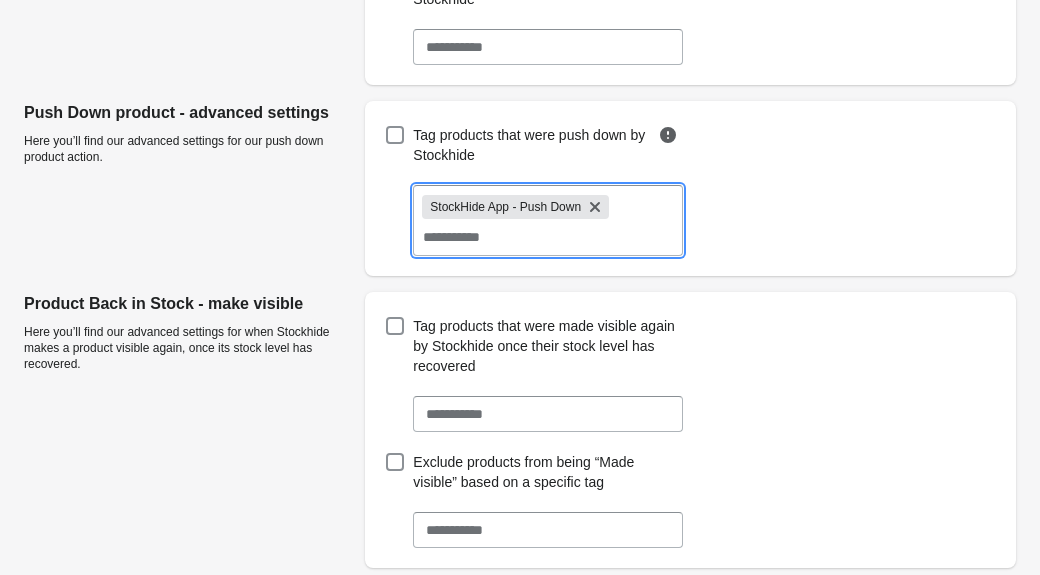 scroll, scrollTop: 0, scrollLeft: 0, axis: both 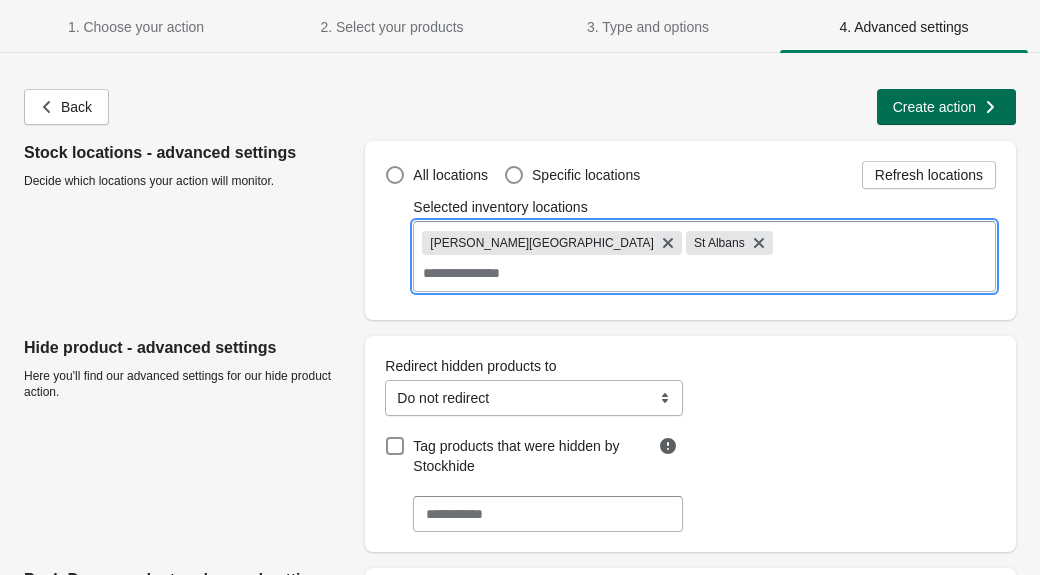 click on "Create action" at bounding box center [934, 107] 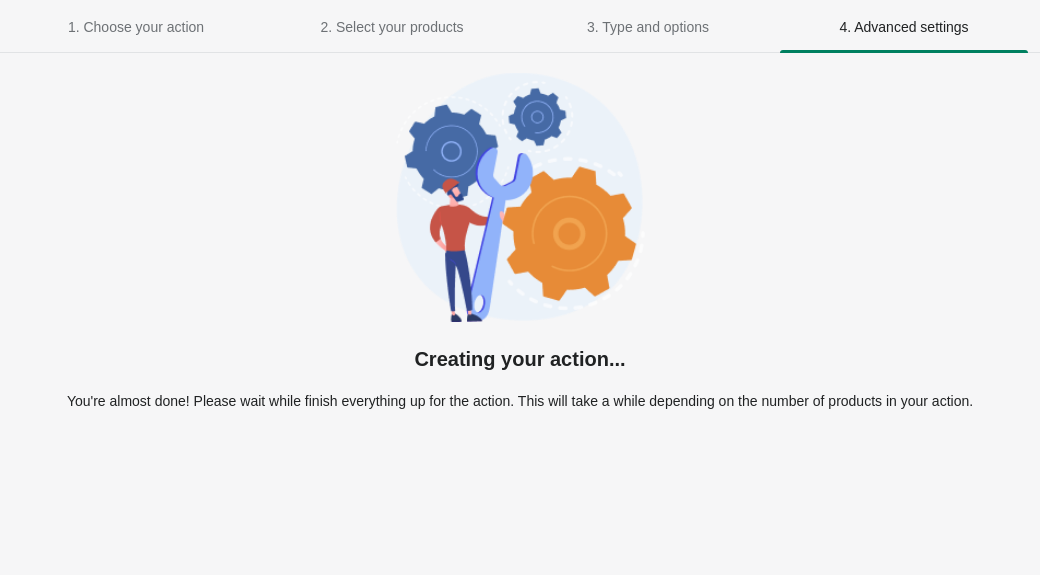 select on "**********" 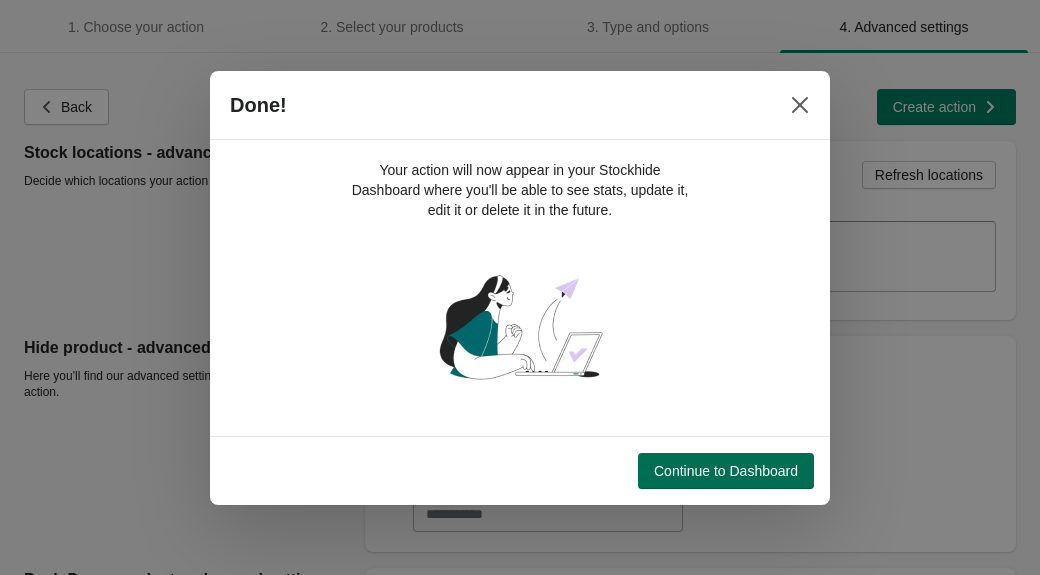 click on "Continue to Dashboard" at bounding box center [726, 471] 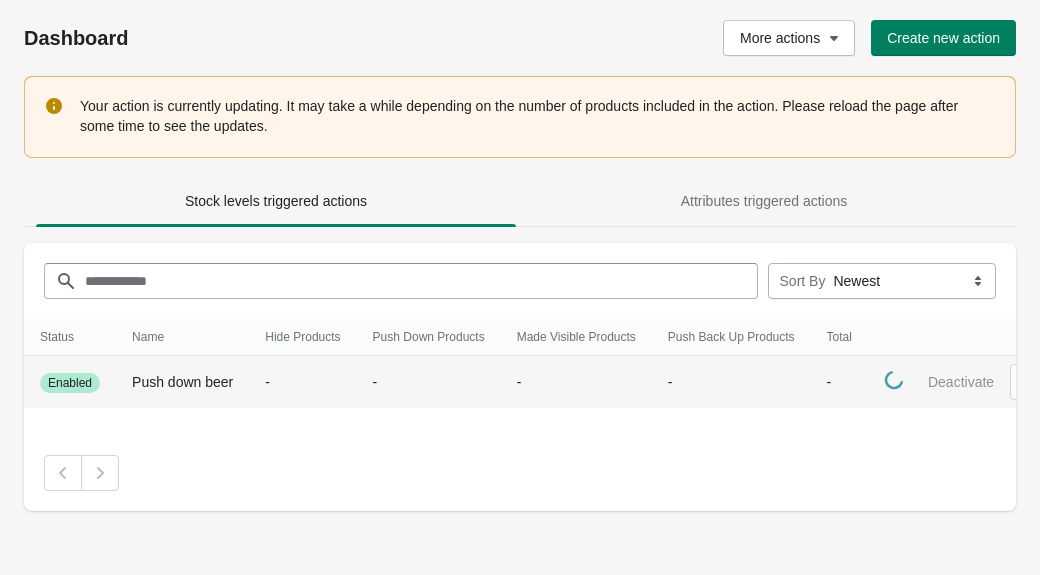 scroll, scrollTop: 0, scrollLeft: 91, axis: horizontal 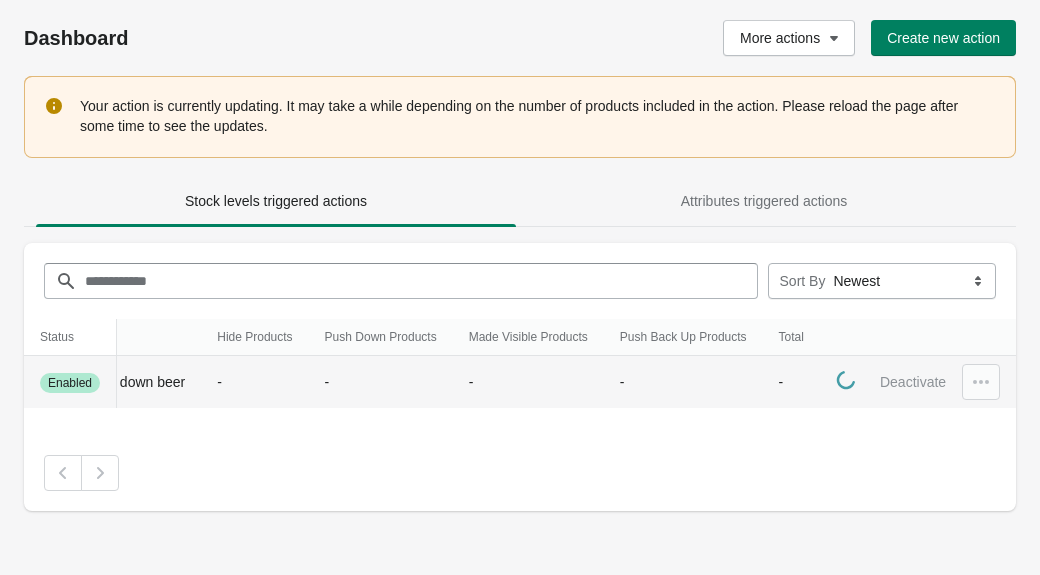 click at bounding box center [981, 382] 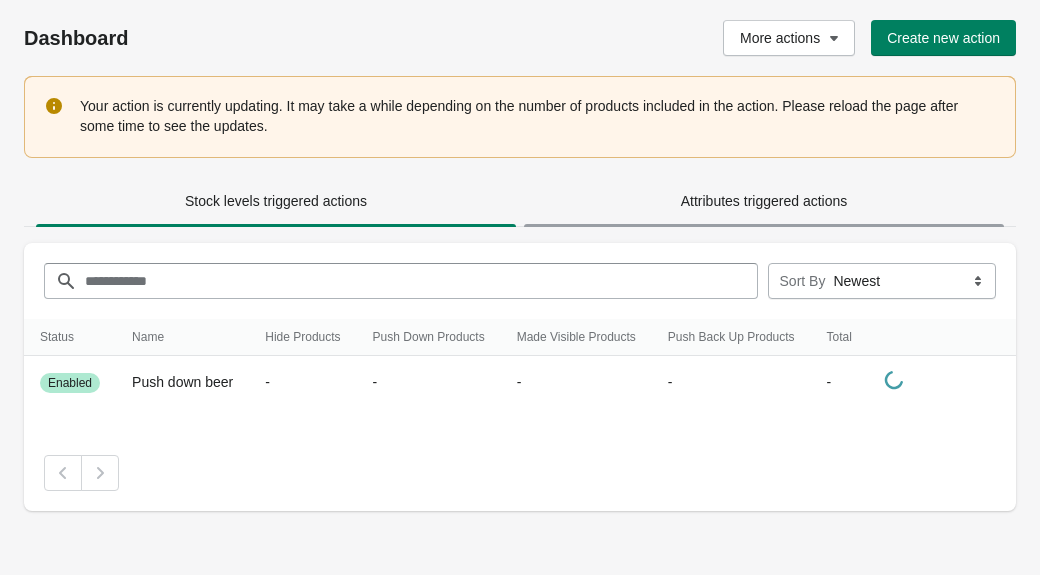 click on "Attributes triggered actions" at bounding box center [764, 201] 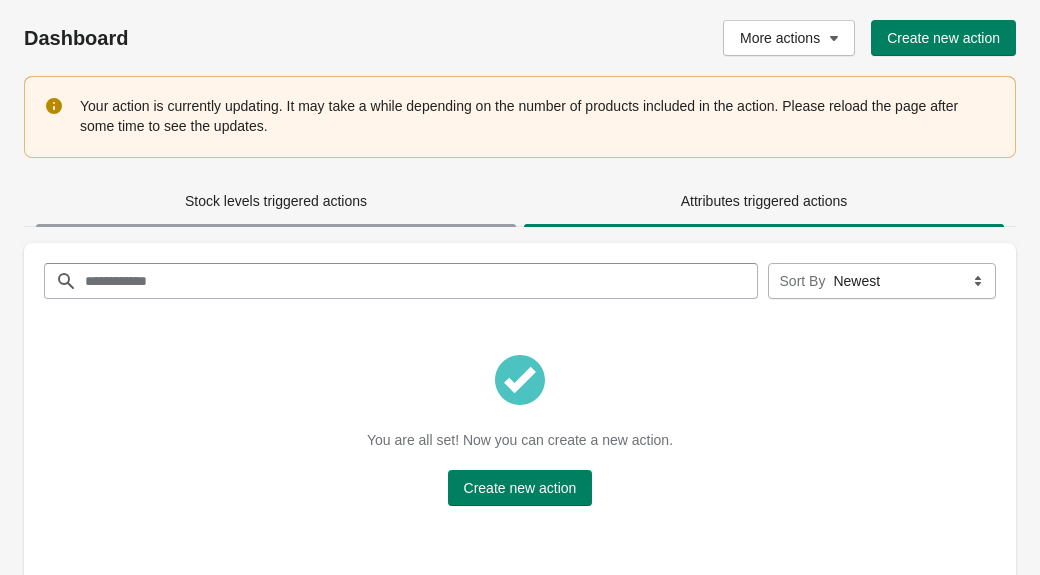 click on "Stock levels triggered actions" at bounding box center (276, 201) 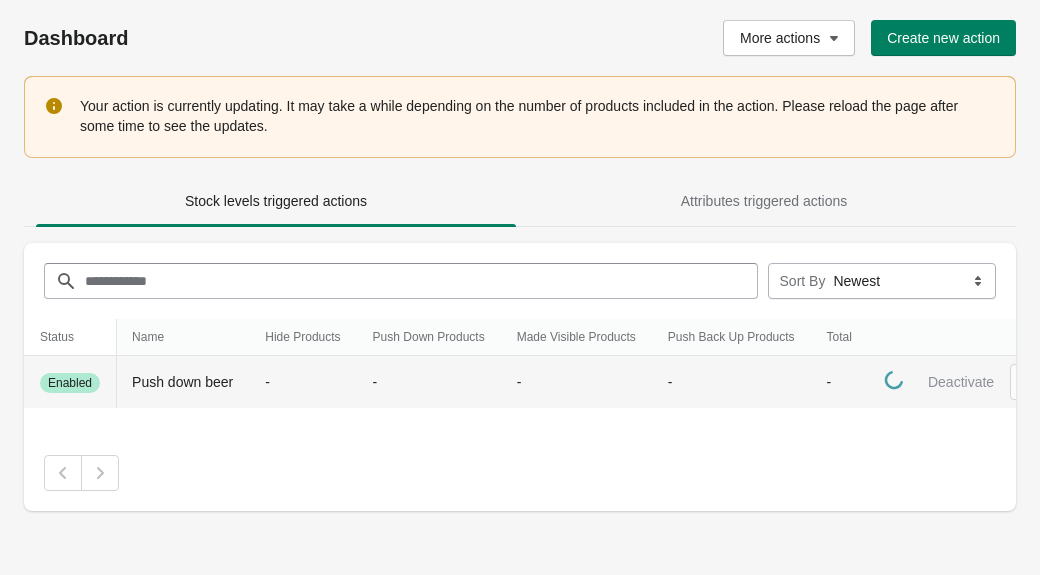 scroll, scrollTop: 0, scrollLeft: 91, axis: horizontal 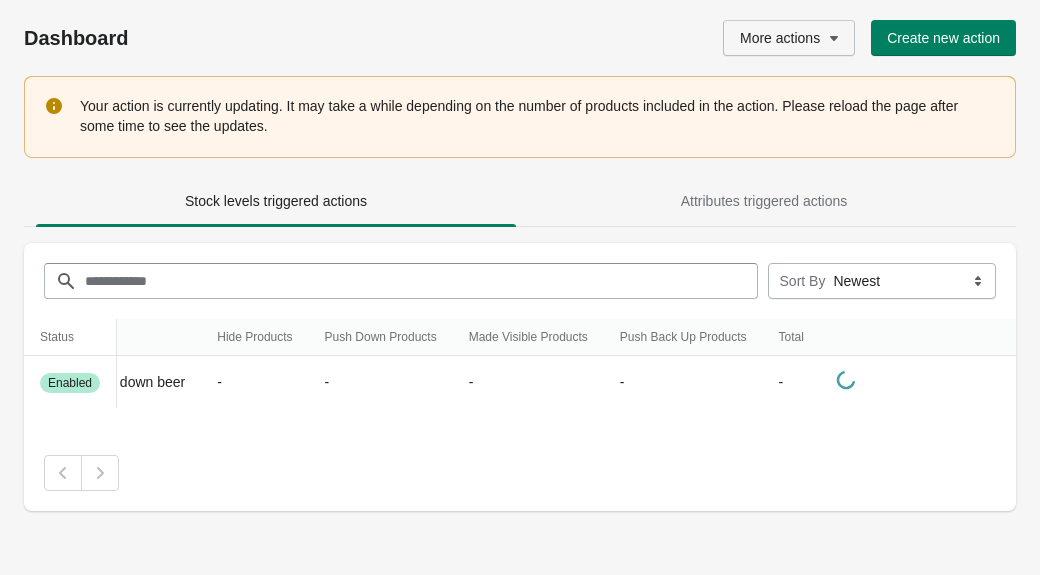 click on "More actions" at bounding box center [789, 38] 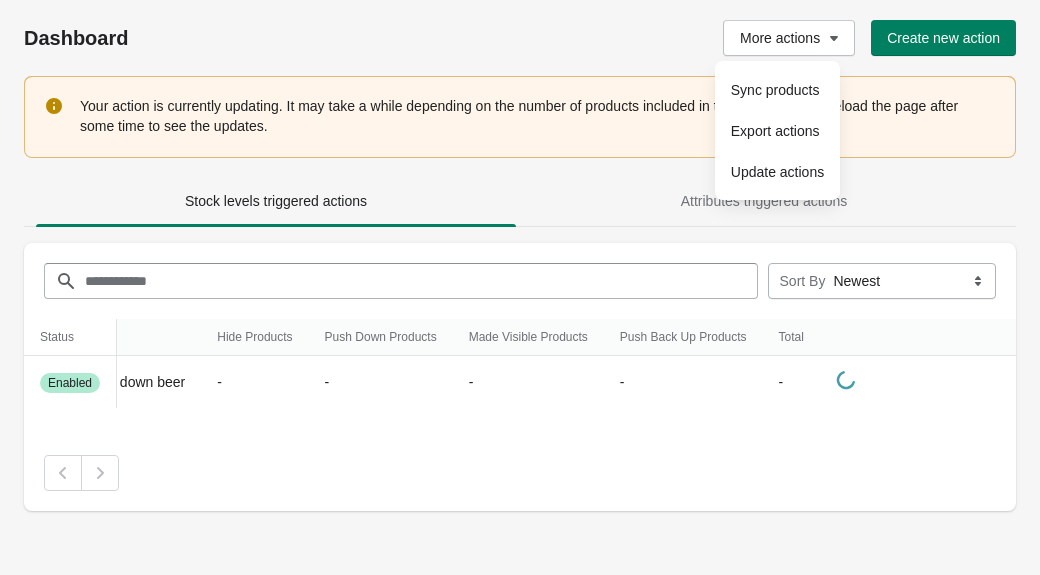 click on "Attributes triggered actions" at bounding box center (764, 200) 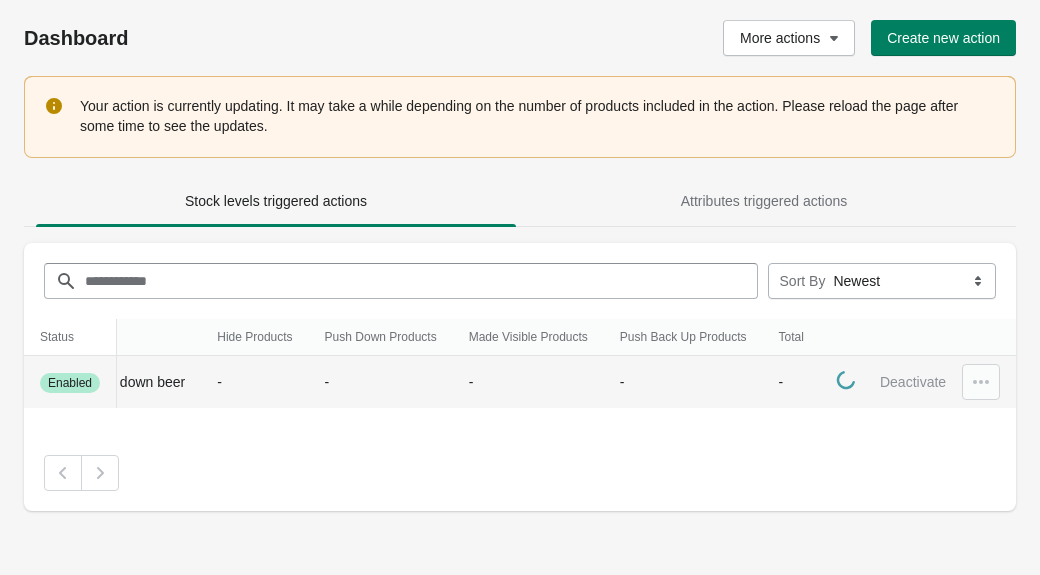 scroll, scrollTop: 0, scrollLeft: 0, axis: both 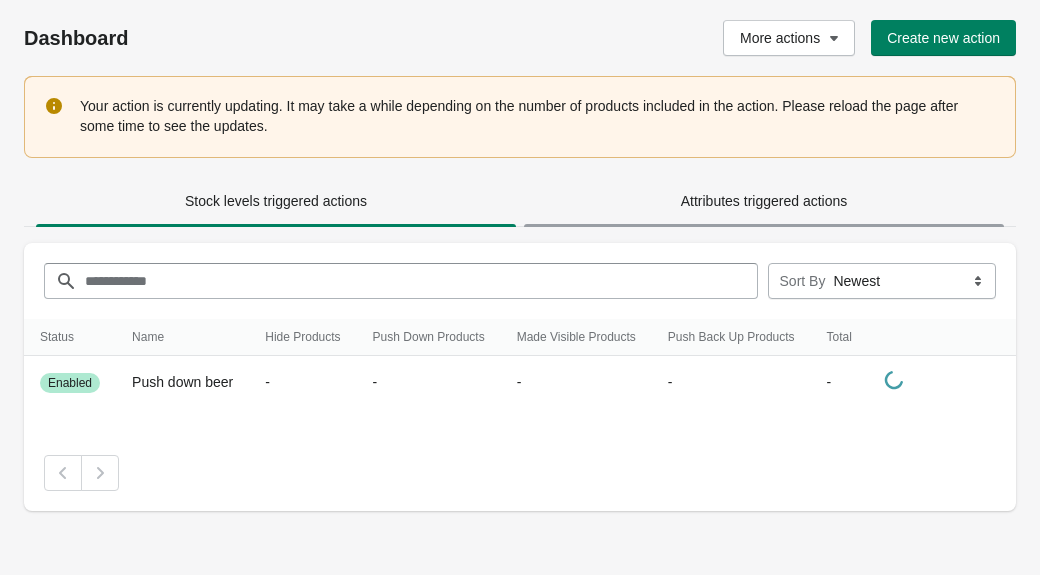 click on "Attributes triggered actions" at bounding box center (764, 201) 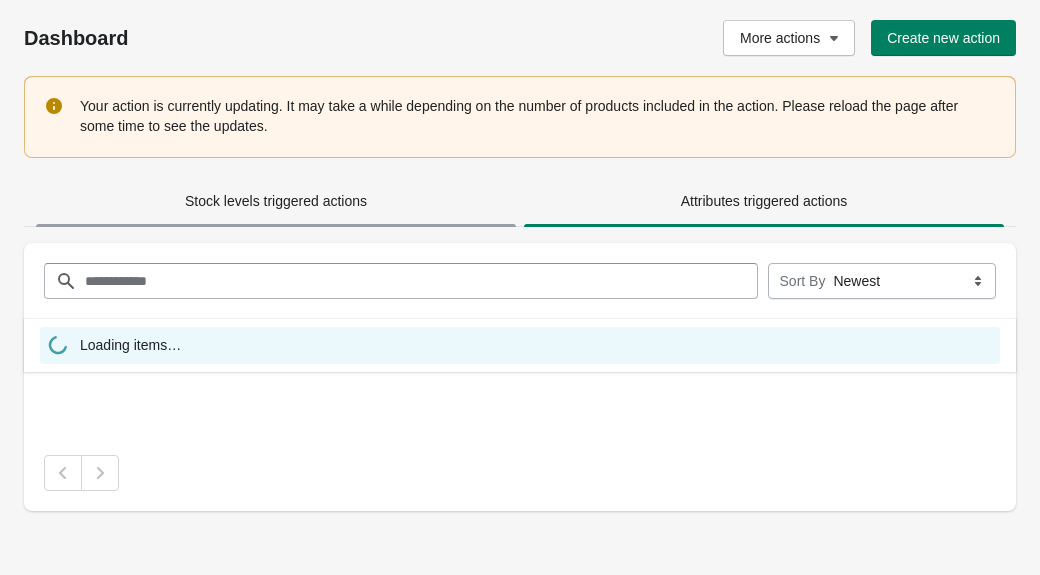 click on "Stock levels triggered actions" at bounding box center (276, 201) 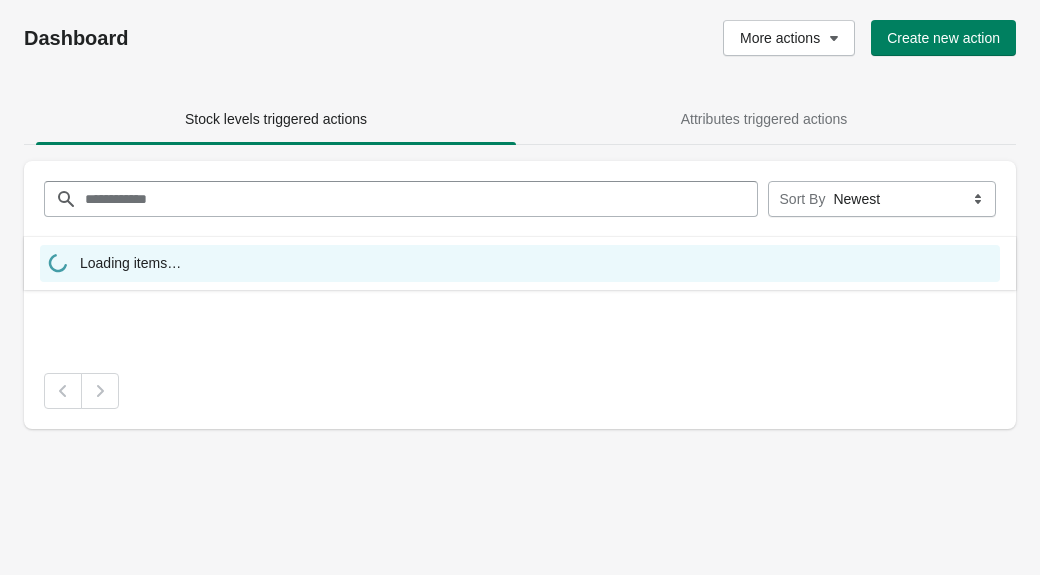 scroll, scrollTop: 0, scrollLeft: 0, axis: both 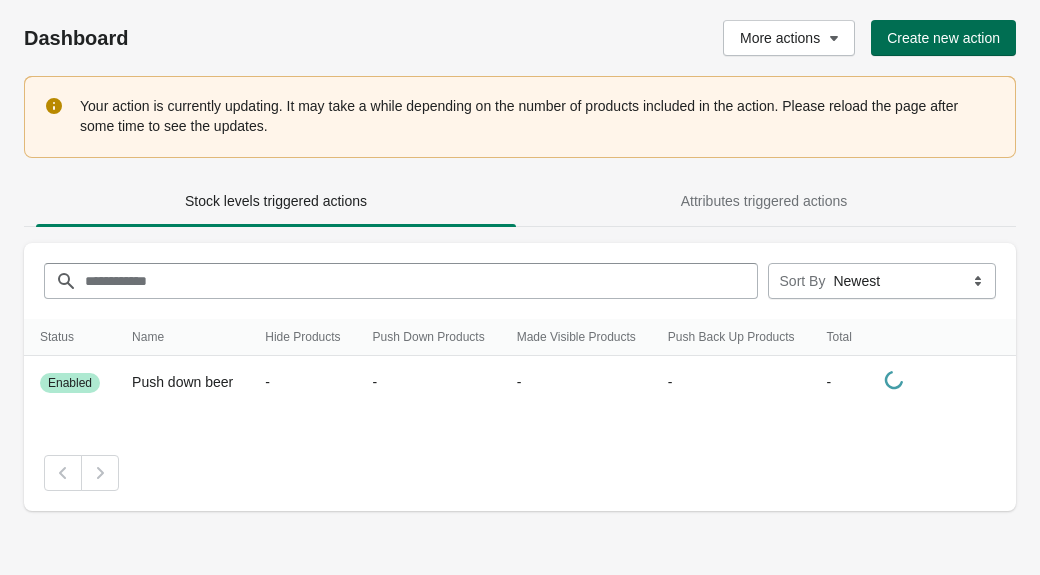 click on "Create new action" at bounding box center [943, 38] 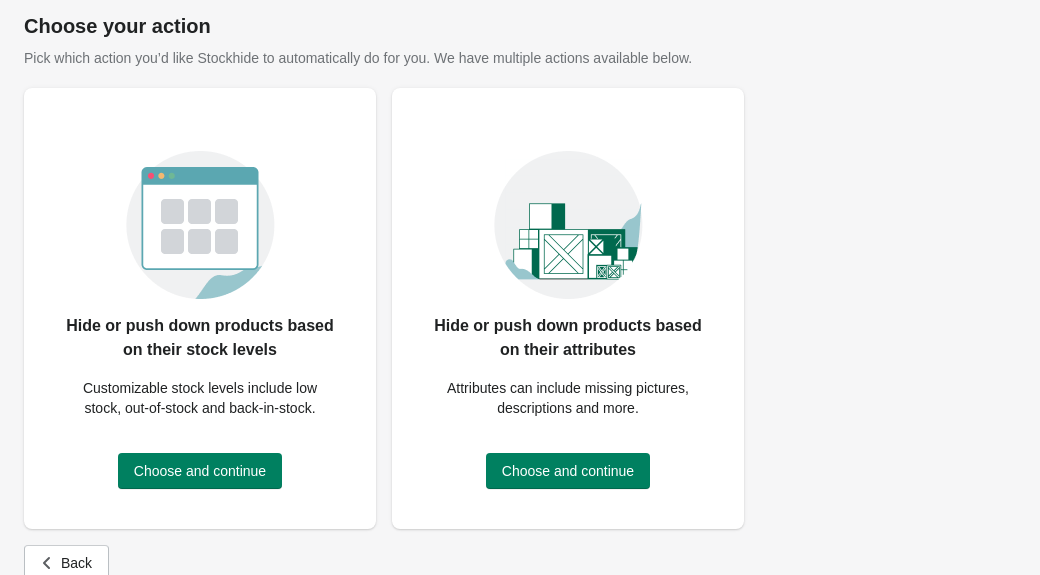scroll, scrollTop: 72, scrollLeft: 0, axis: vertical 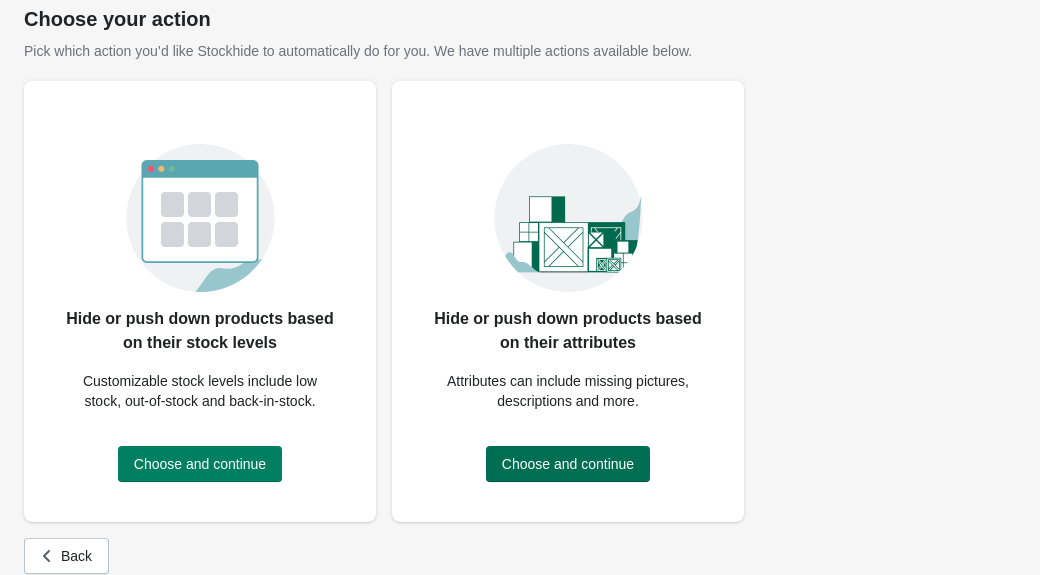click on "Choose and continue" at bounding box center (568, 464) 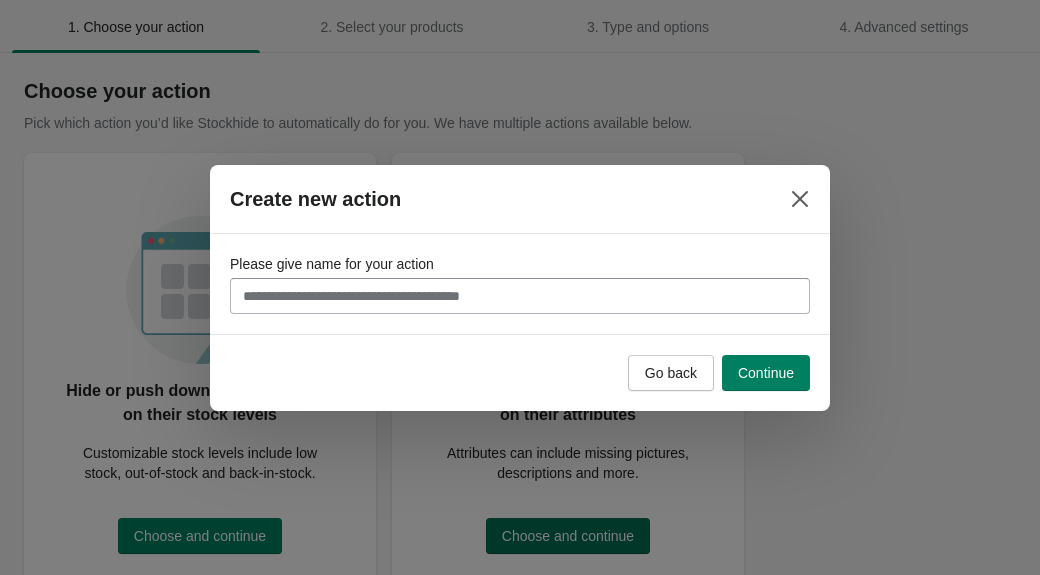 scroll, scrollTop: 0, scrollLeft: 0, axis: both 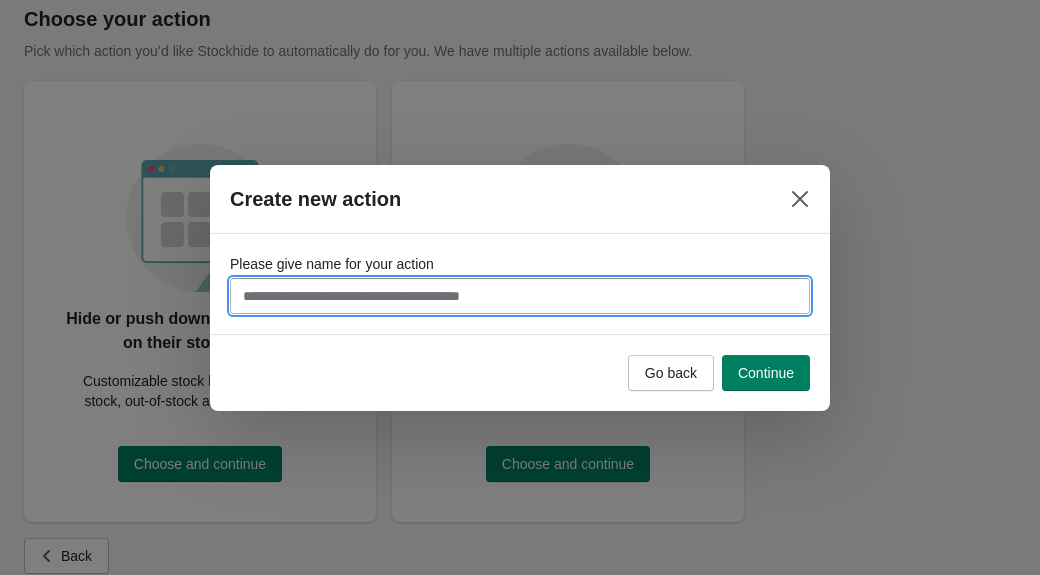 click on "Please give name for your action" at bounding box center [520, 296] 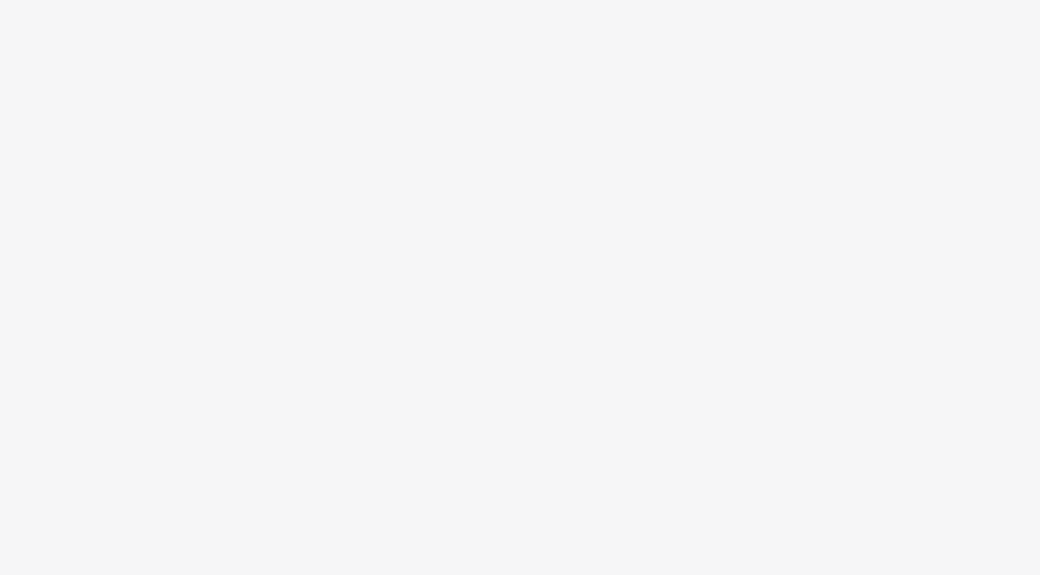 scroll, scrollTop: 0, scrollLeft: 0, axis: both 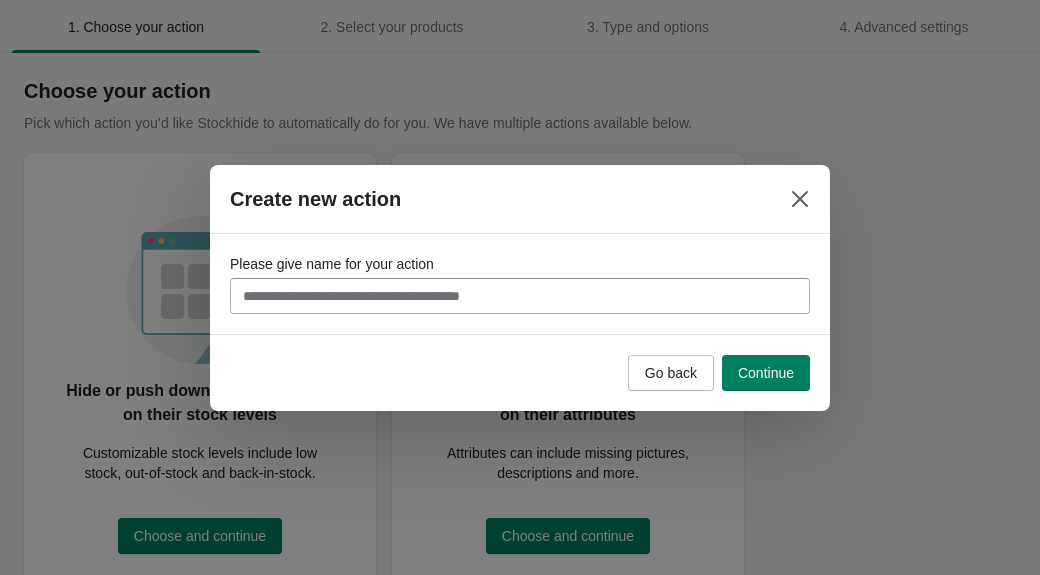 click on "Please give name for your action" at bounding box center (520, 296) 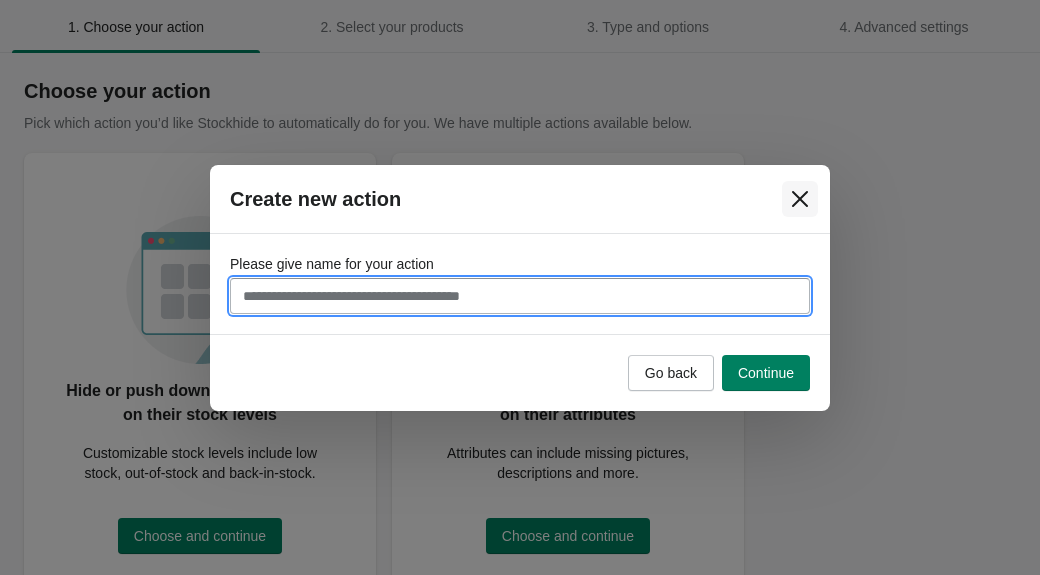 click 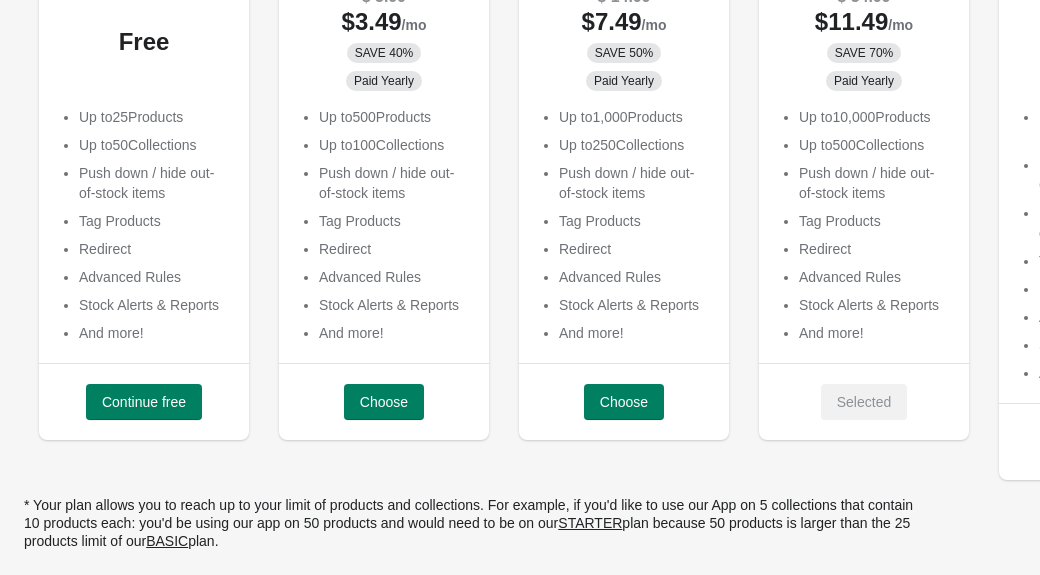 scroll, scrollTop: 0, scrollLeft: 0, axis: both 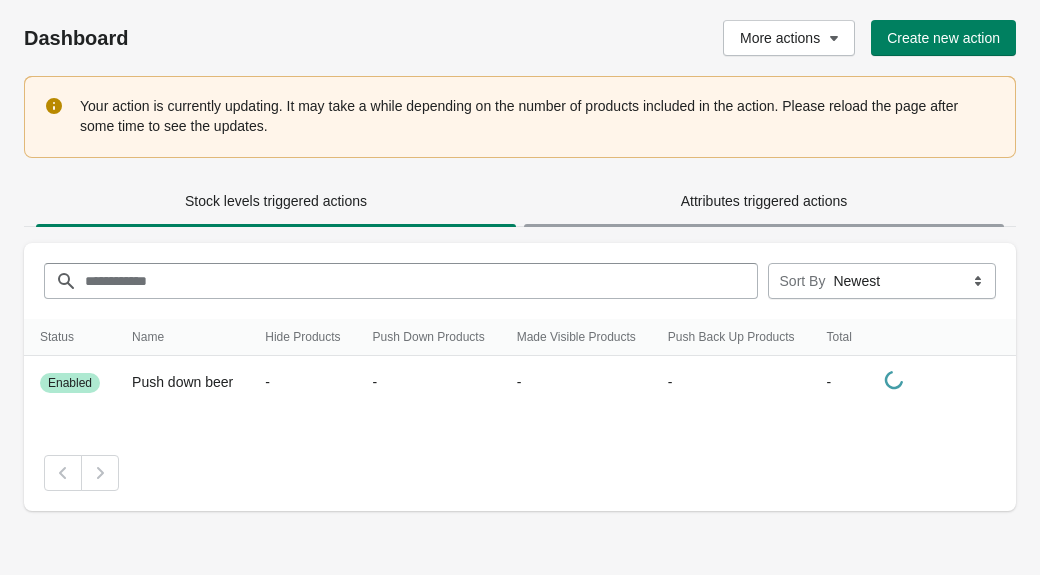 click on "Attributes triggered actions" at bounding box center [764, 201] 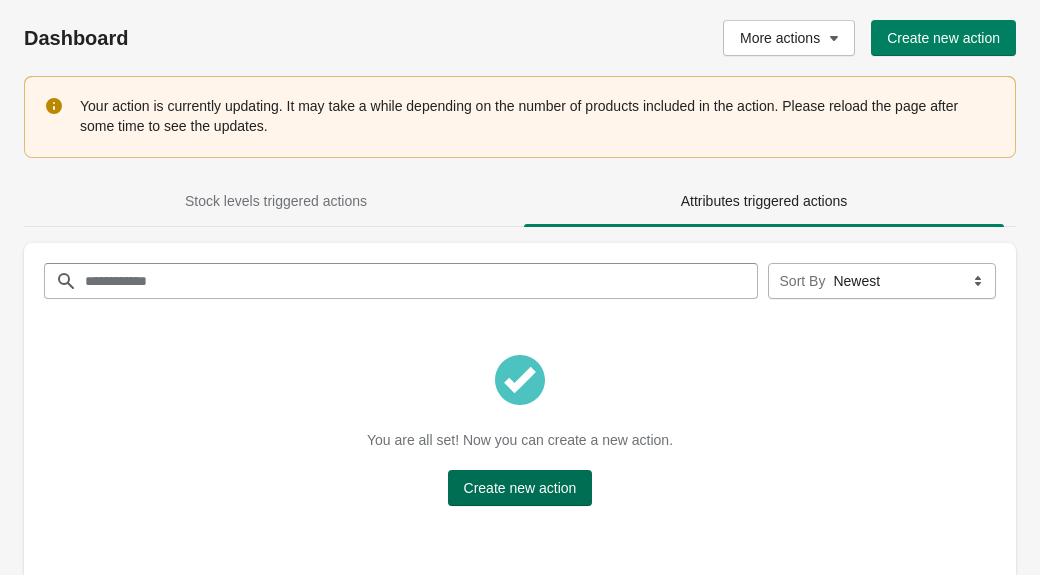 click on "Create new action" at bounding box center [520, 488] 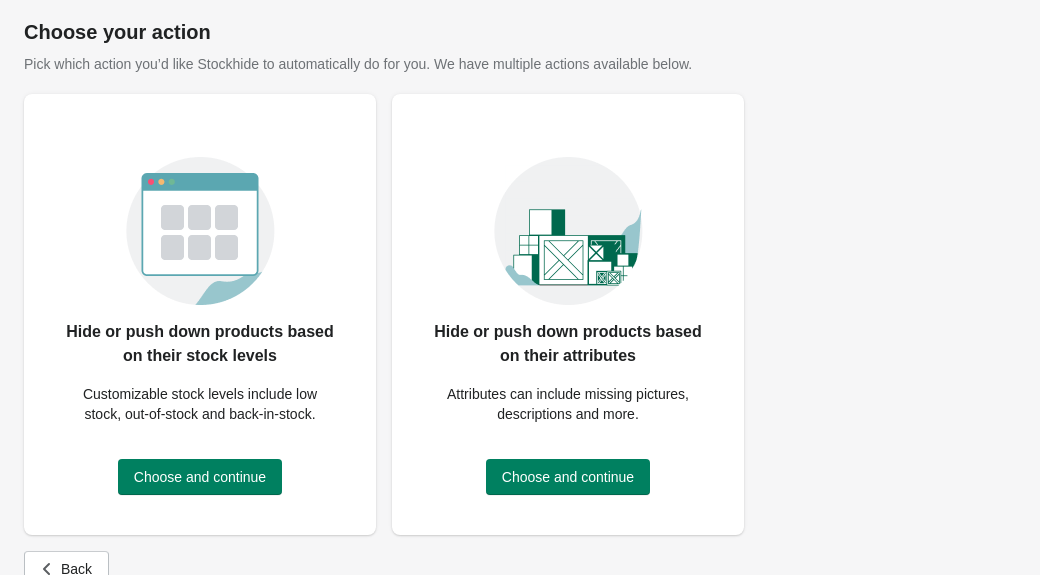 scroll, scrollTop: 72, scrollLeft: 0, axis: vertical 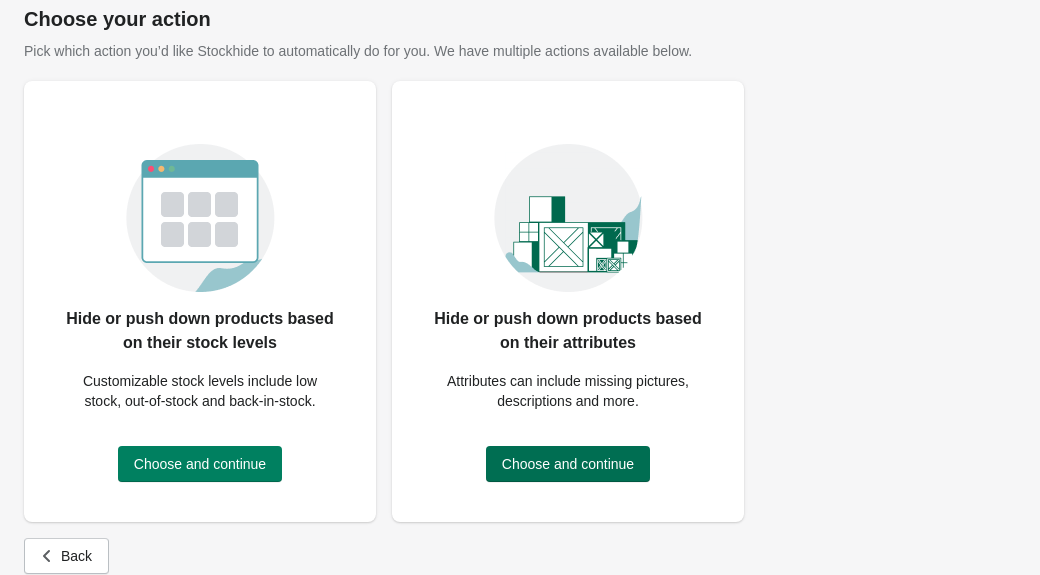 click on "Choose and continue" at bounding box center (568, 464) 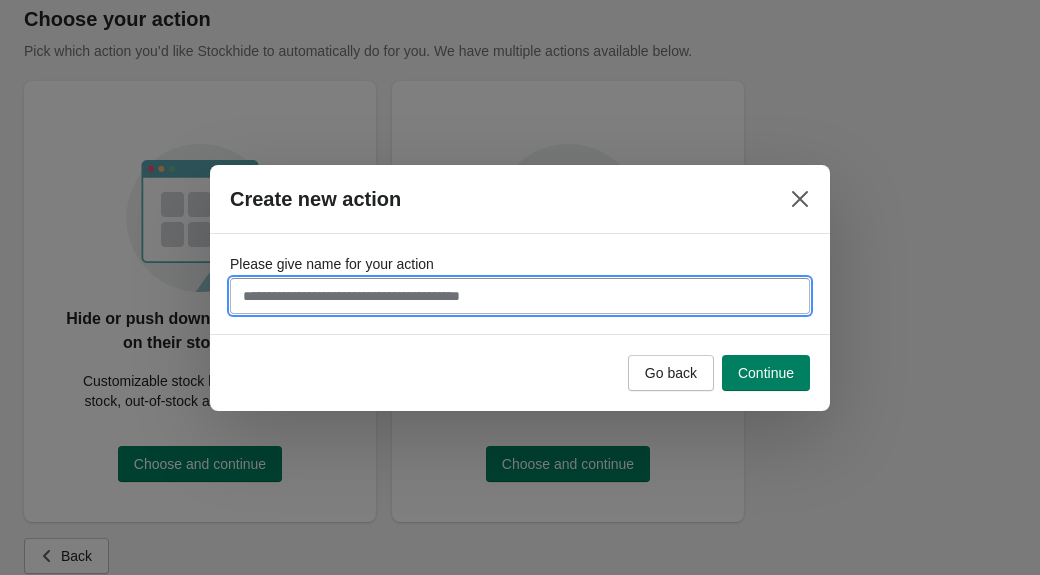 click on "Please give name for your action" at bounding box center [520, 296] 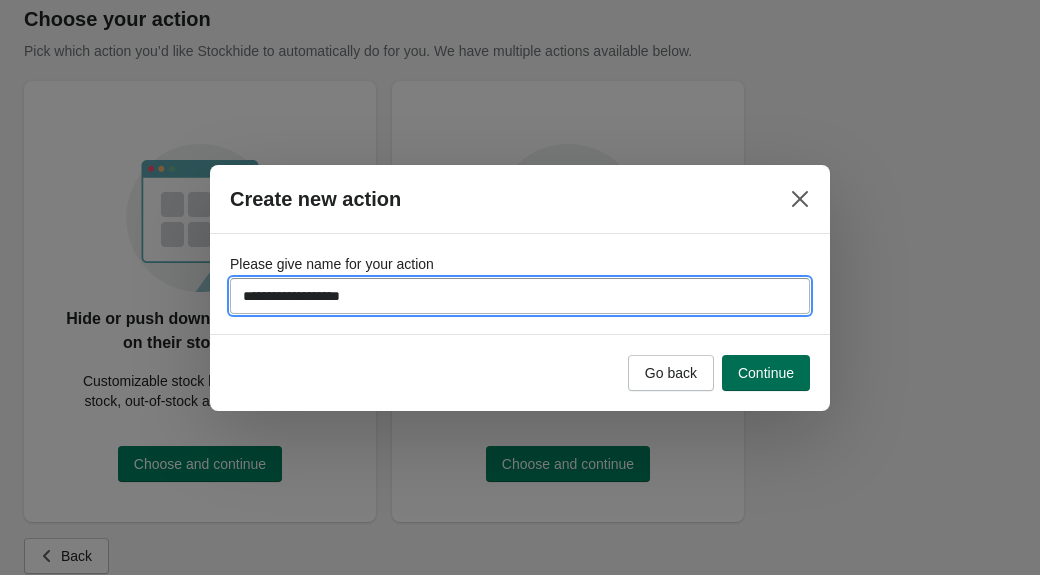 type on "**********" 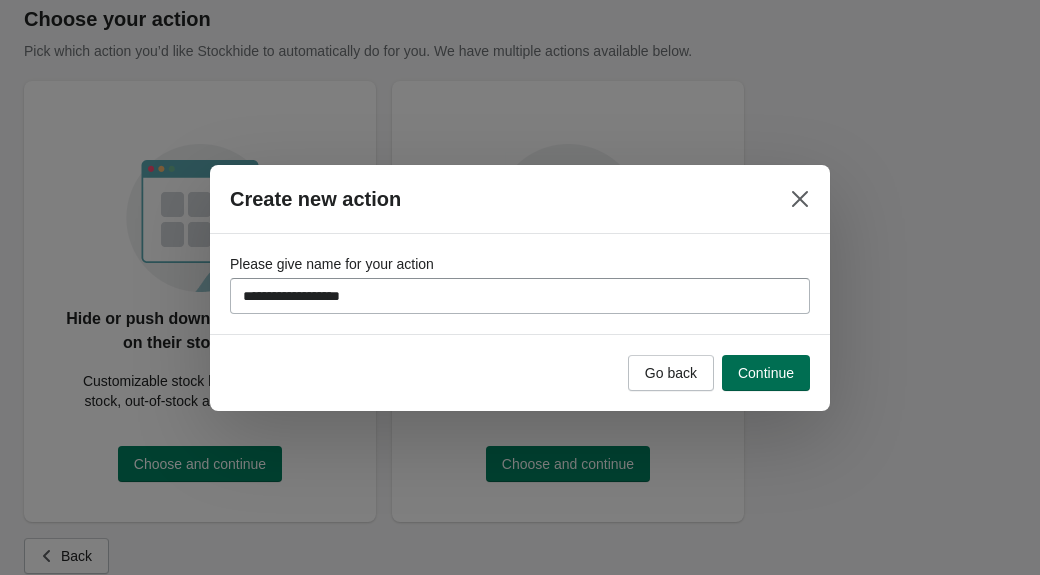 click on "Continue" at bounding box center [766, 373] 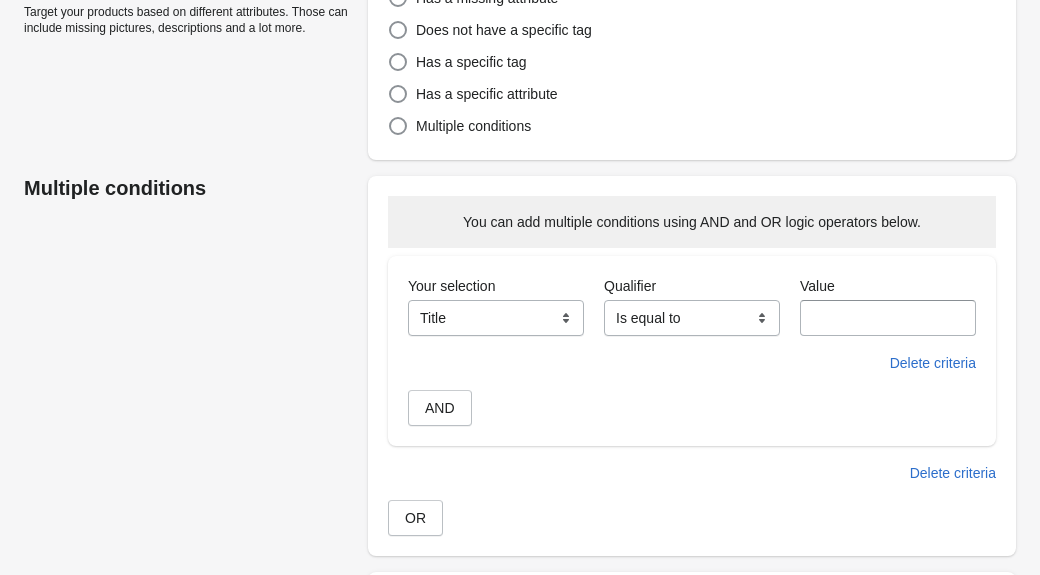 scroll, scrollTop: 186, scrollLeft: 0, axis: vertical 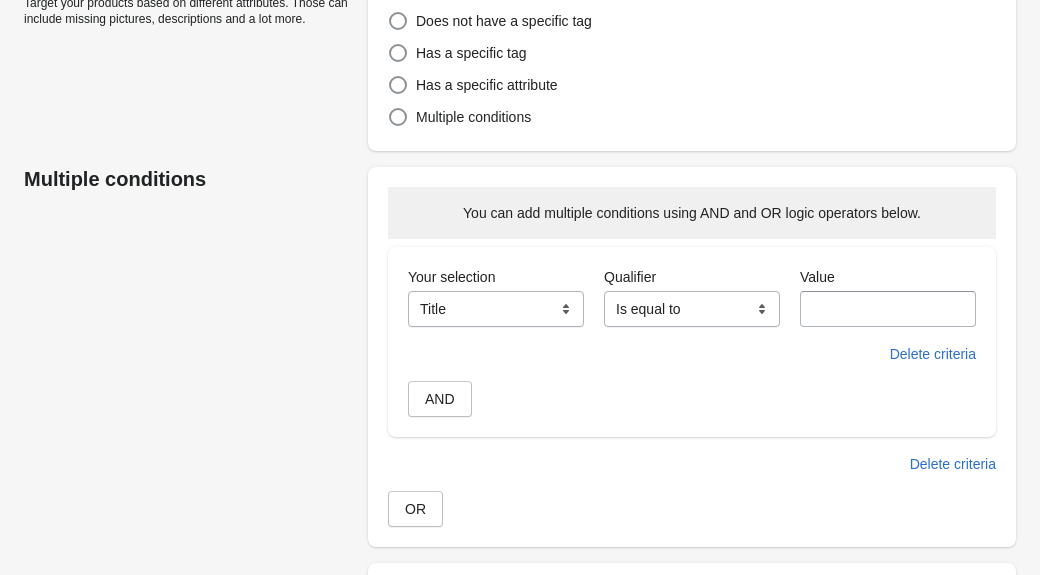 click on "**********" at bounding box center (496, 309) 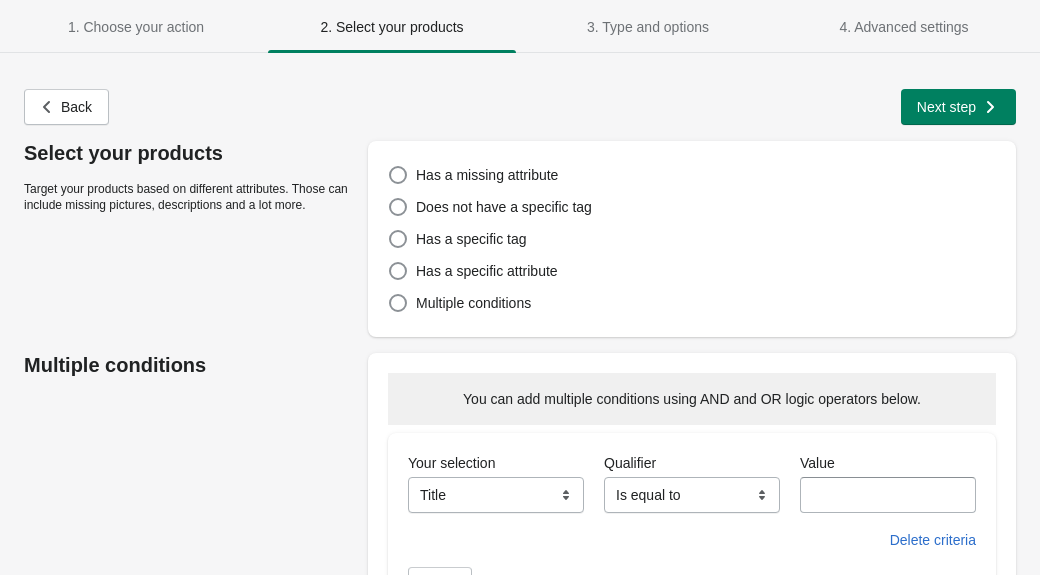select on "**********" 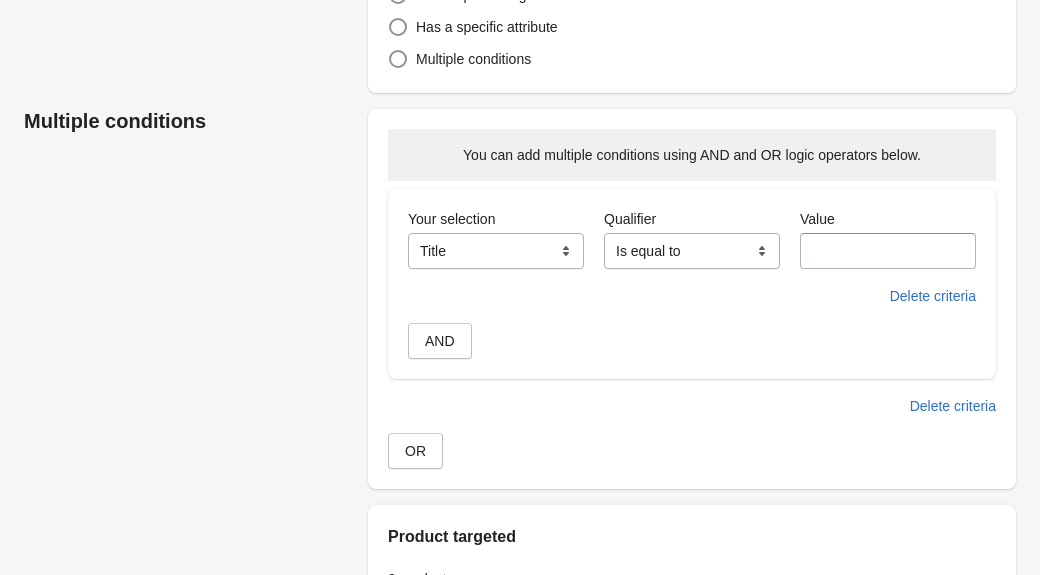 scroll, scrollTop: 73, scrollLeft: 0, axis: vertical 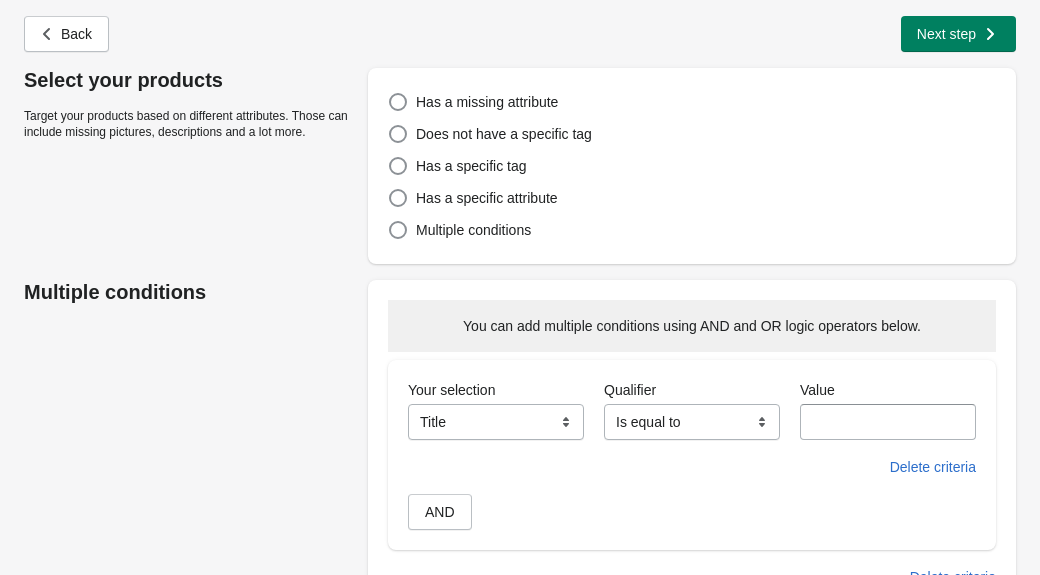 click on "**********" at bounding box center [496, 422] 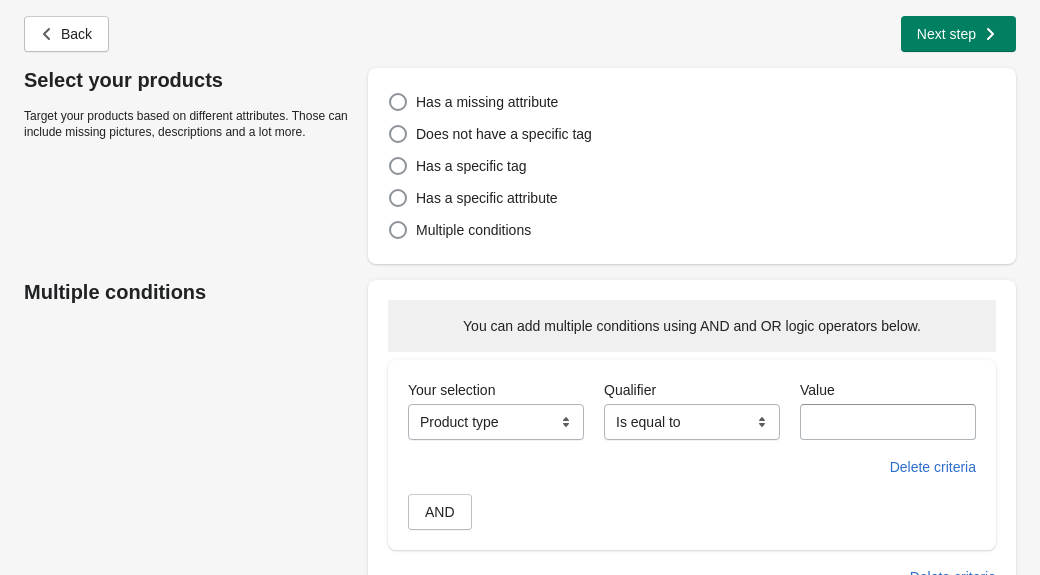 click on "Value" at bounding box center [888, 422] 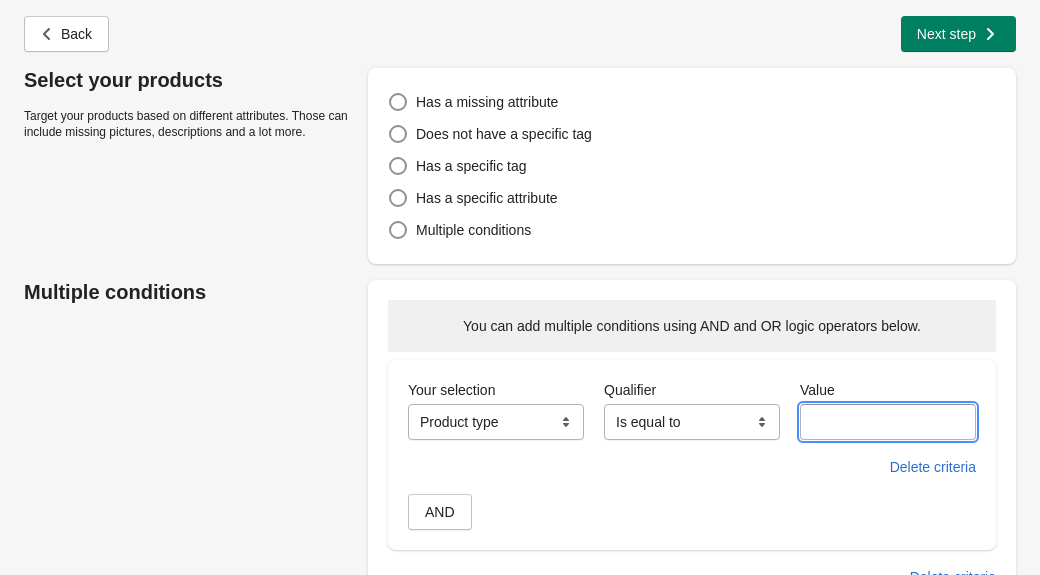 type on "*" 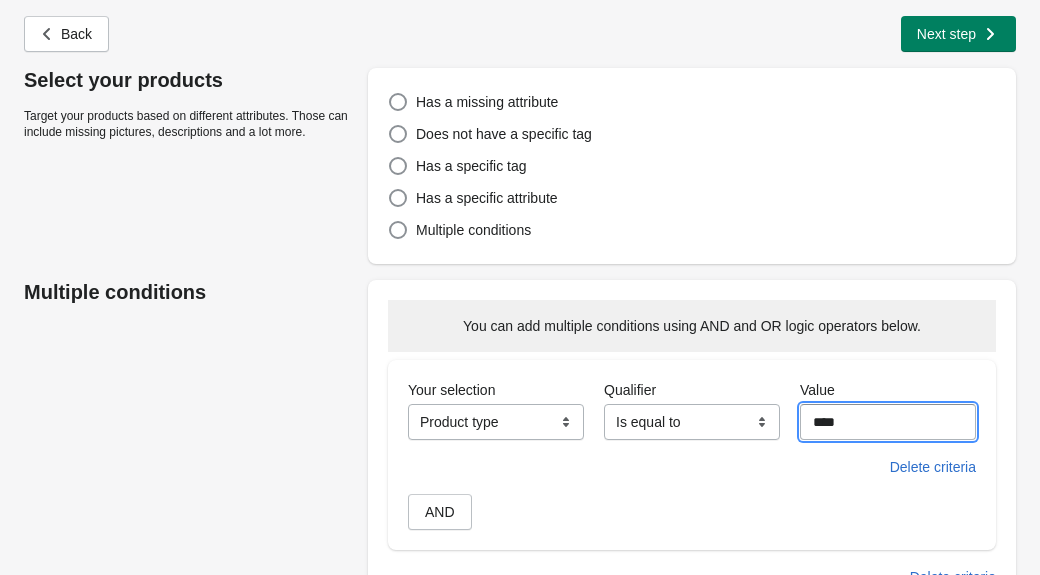 type on "****" 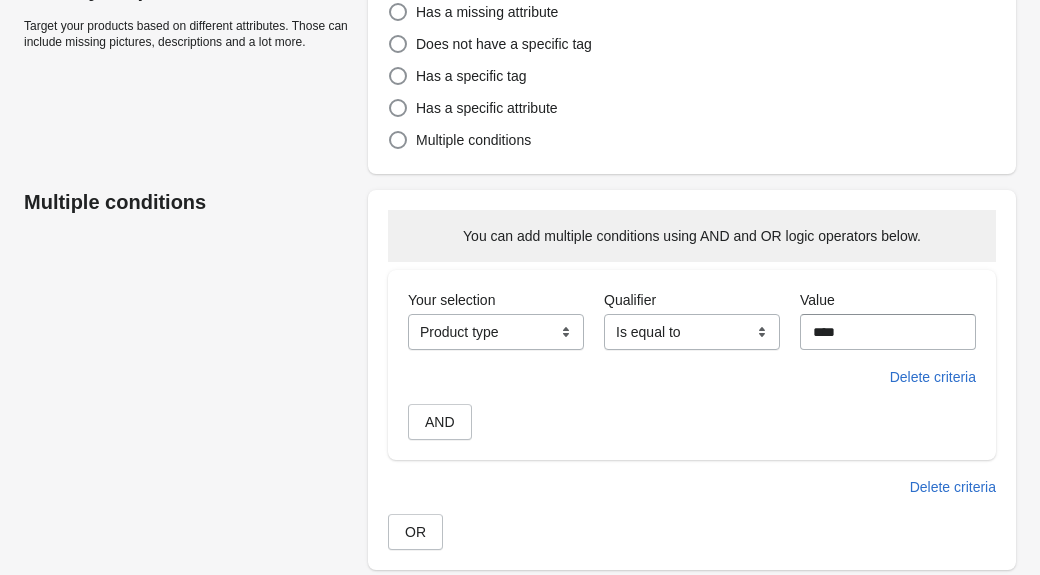 scroll, scrollTop: 319, scrollLeft: 0, axis: vertical 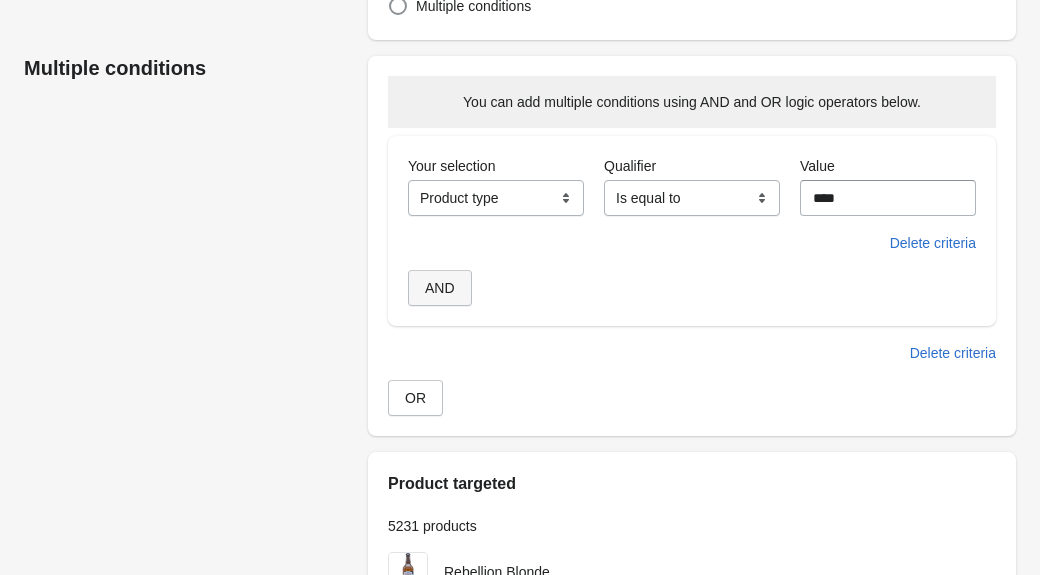 click on "AND" at bounding box center (440, 288) 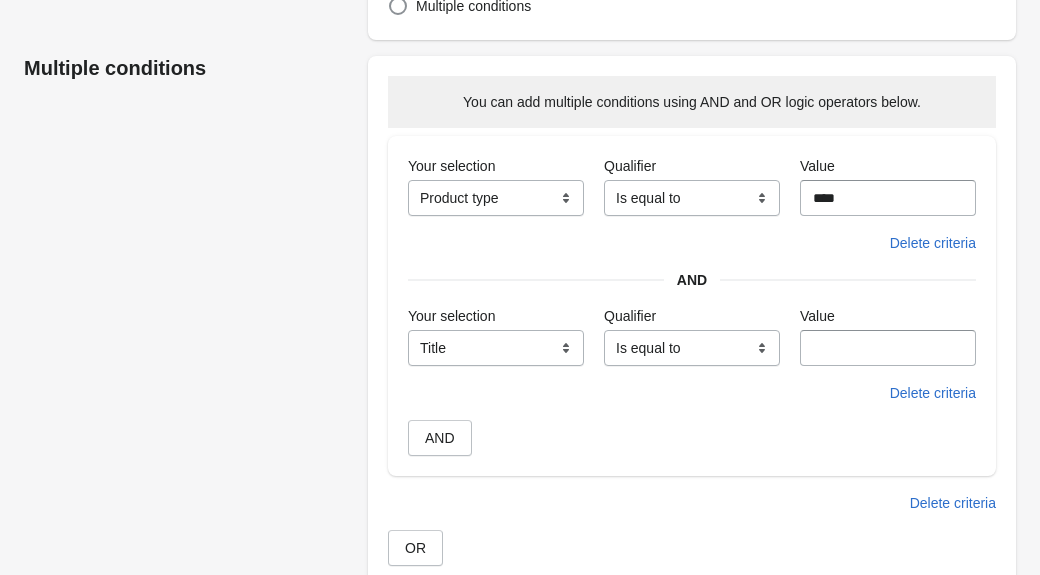 scroll, scrollTop: 297, scrollLeft: 0, axis: vertical 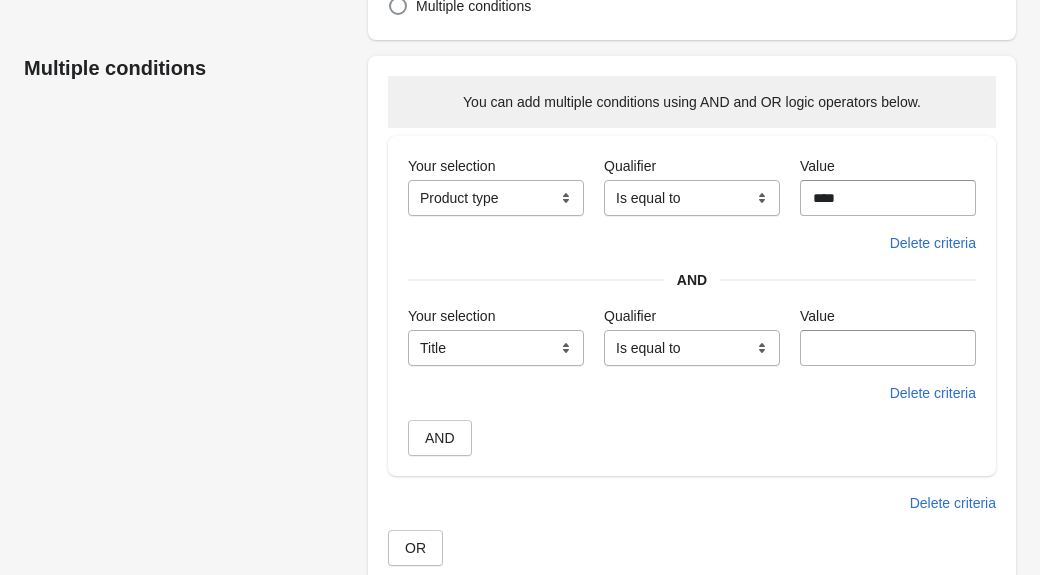 click on "**********" at bounding box center [496, 348] 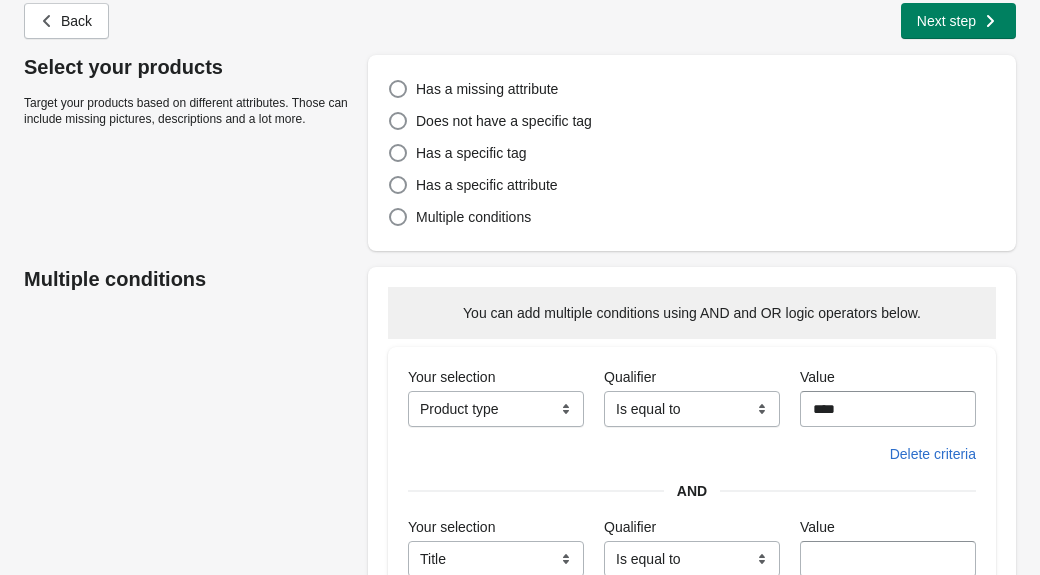 scroll, scrollTop: 0, scrollLeft: 0, axis: both 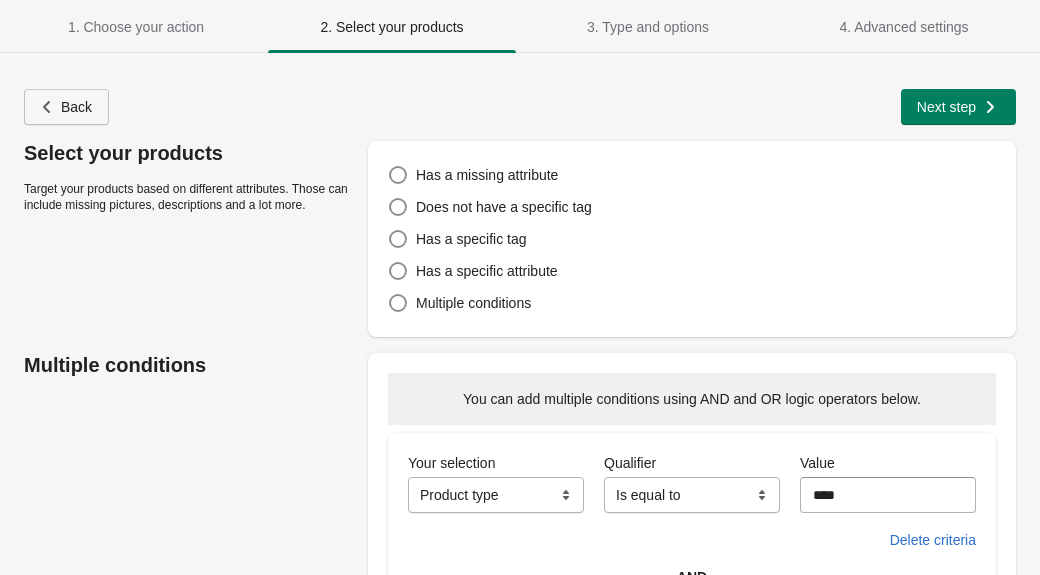 click on "Back" at bounding box center (66, 107) 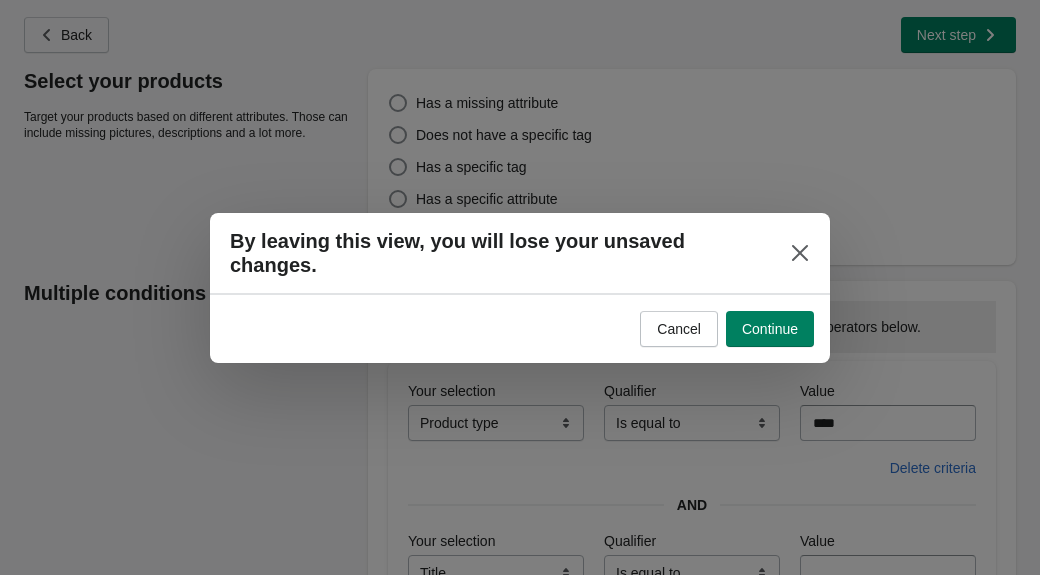 scroll, scrollTop: 0, scrollLeft: 0, axis: both 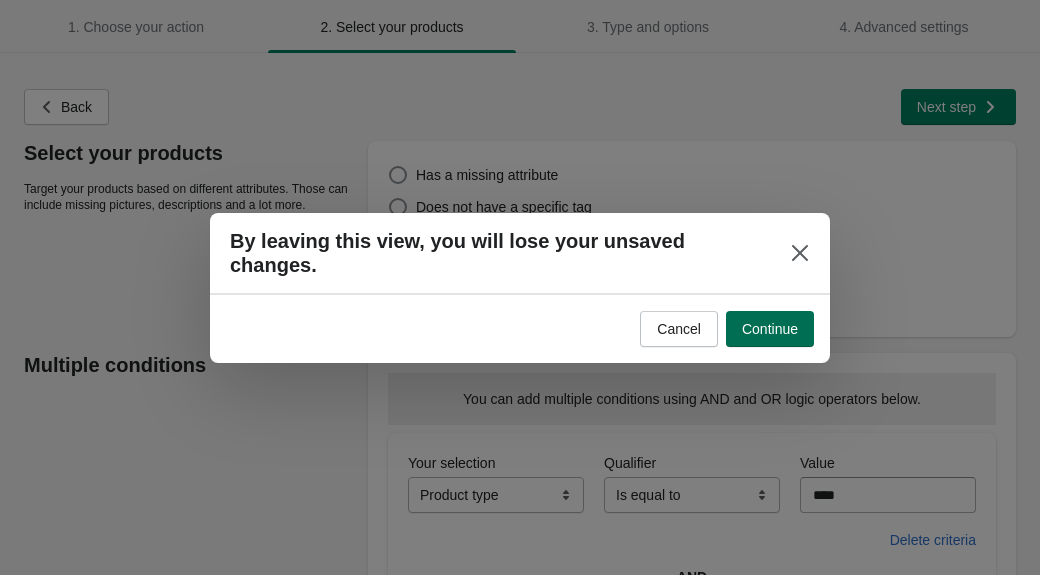 click on "Continue" at bounding box center [770, 329] 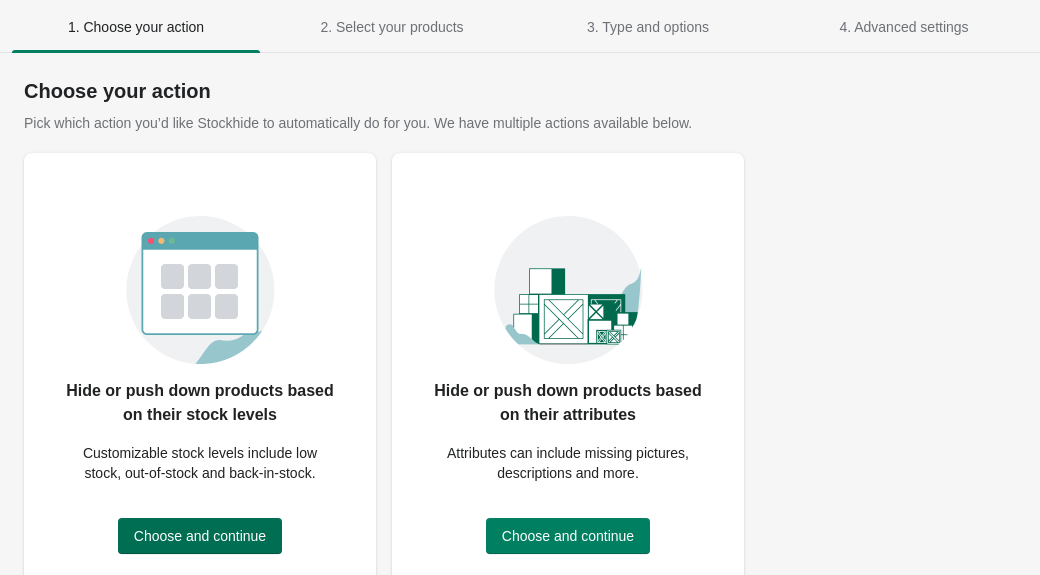 click on "Choose and continue" at bounding box center [200, 536] 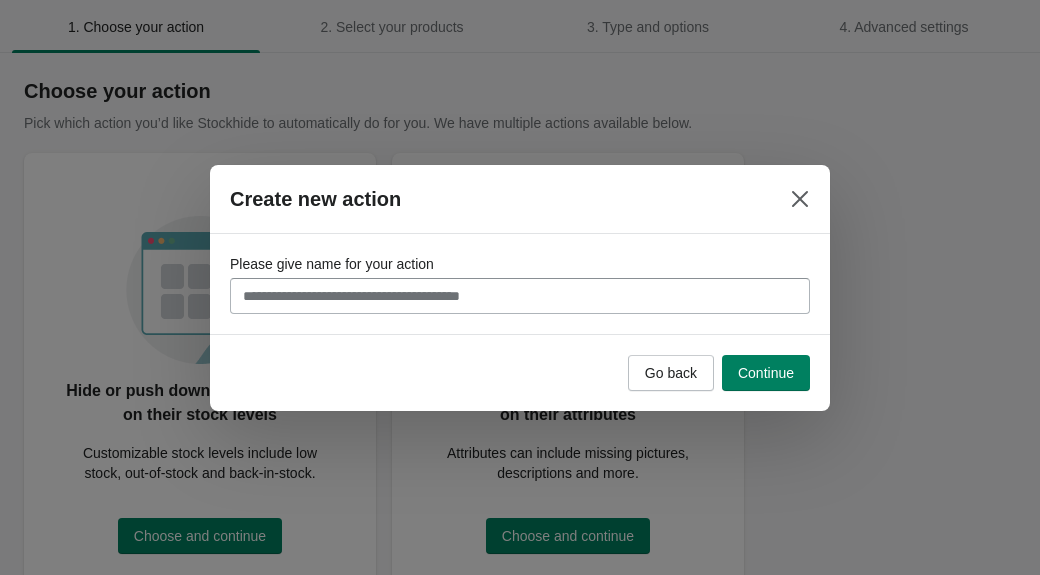 click on "Please give name for your action" at bounding box center [520, 296] 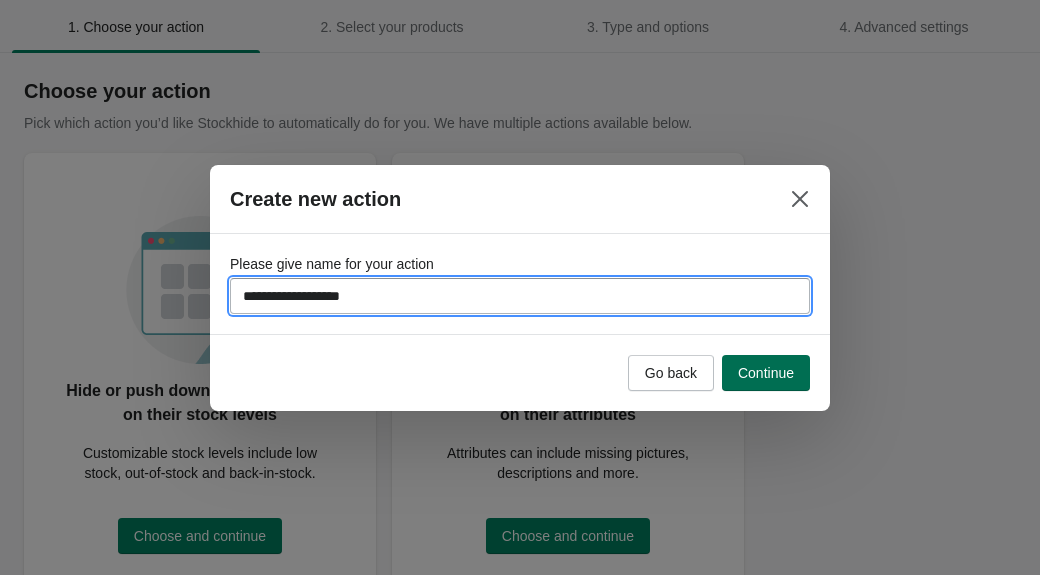 type on "**********" 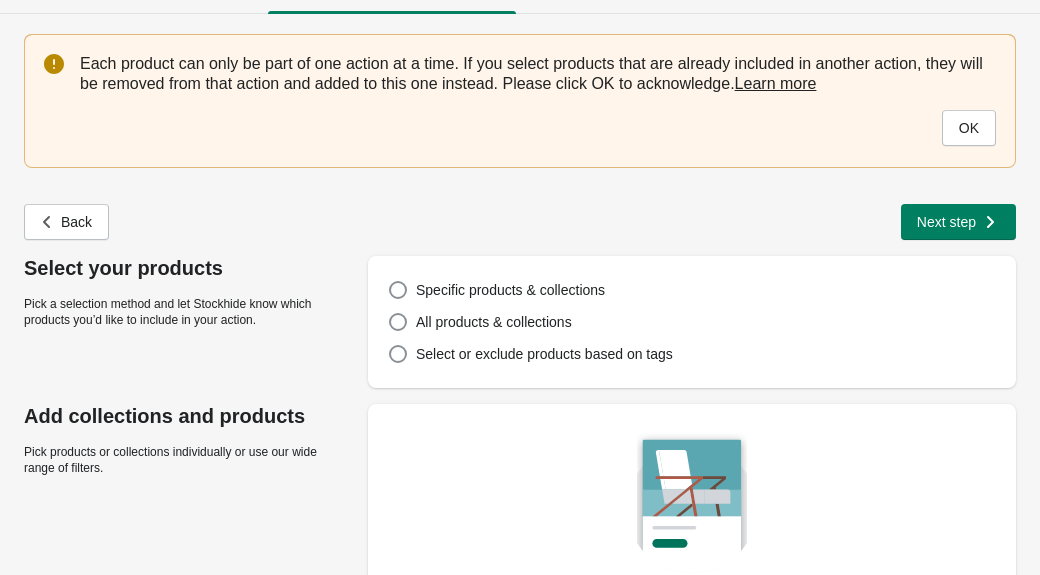 scroll, scrollTop: 191, scrollLeft: 0, axis: vertical 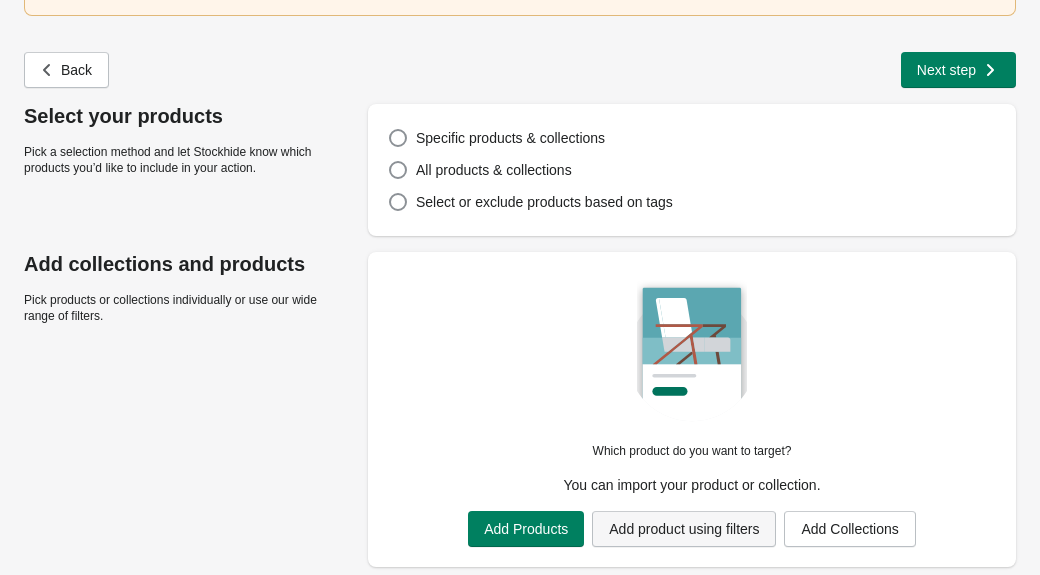 click on "Add product using filters" at bounding box center [684, 529] 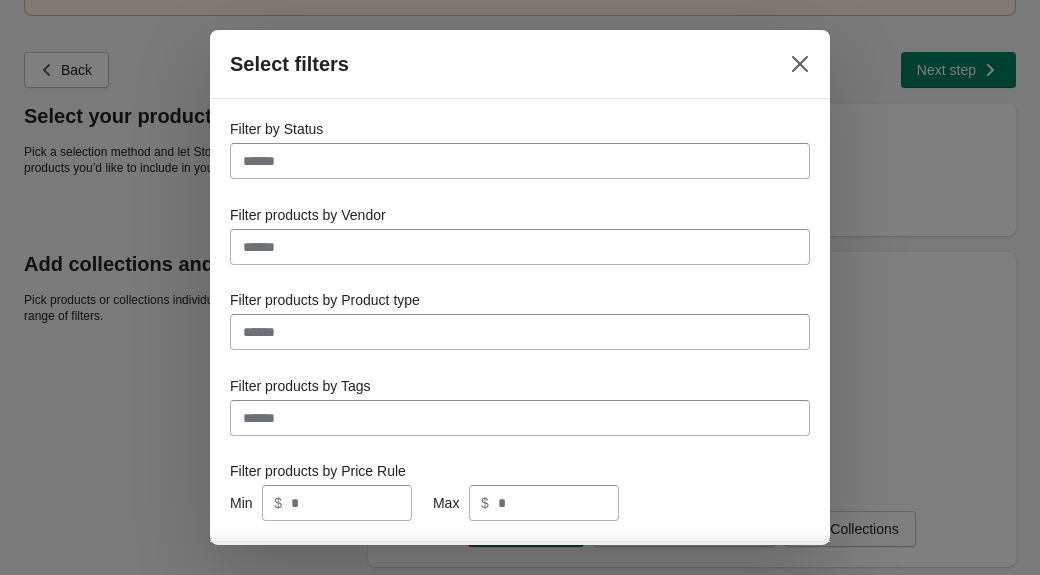click on "Filter by Status" at bounding box center [520, 161] 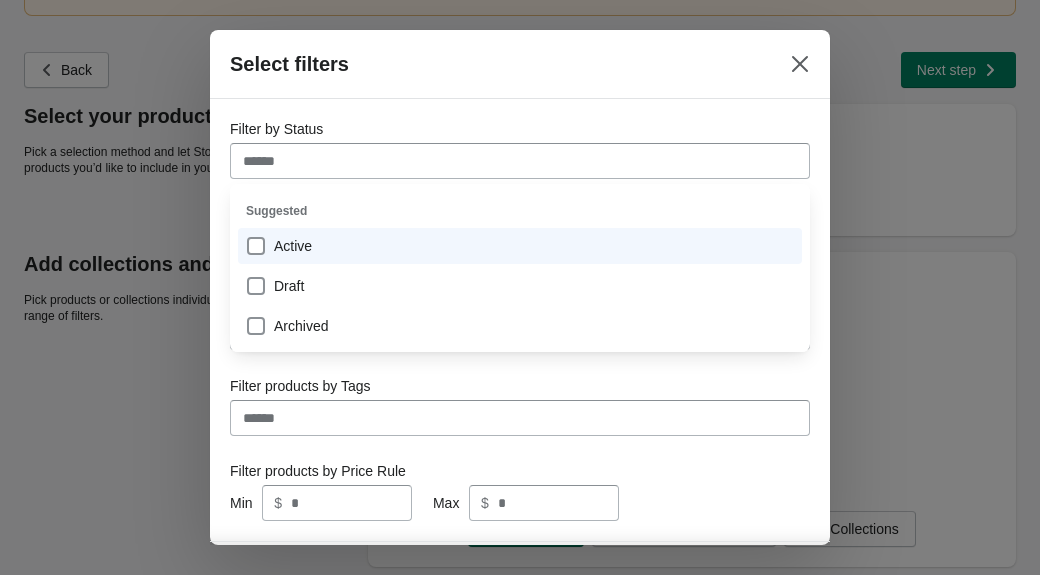 click on "Filter by Status Filter products by Vendor Filter products by Product type Filter products by Tags Filter products by Price Rule Min $ Max $" at bounding box center [520, 320] 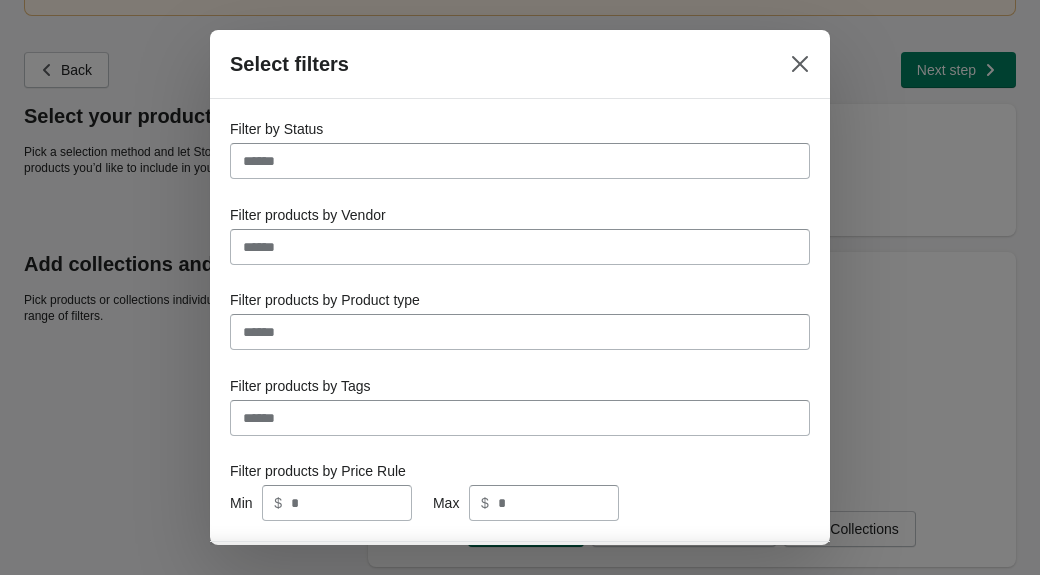 click on "Filter products by Vendor" at bounding box center (520, 247) 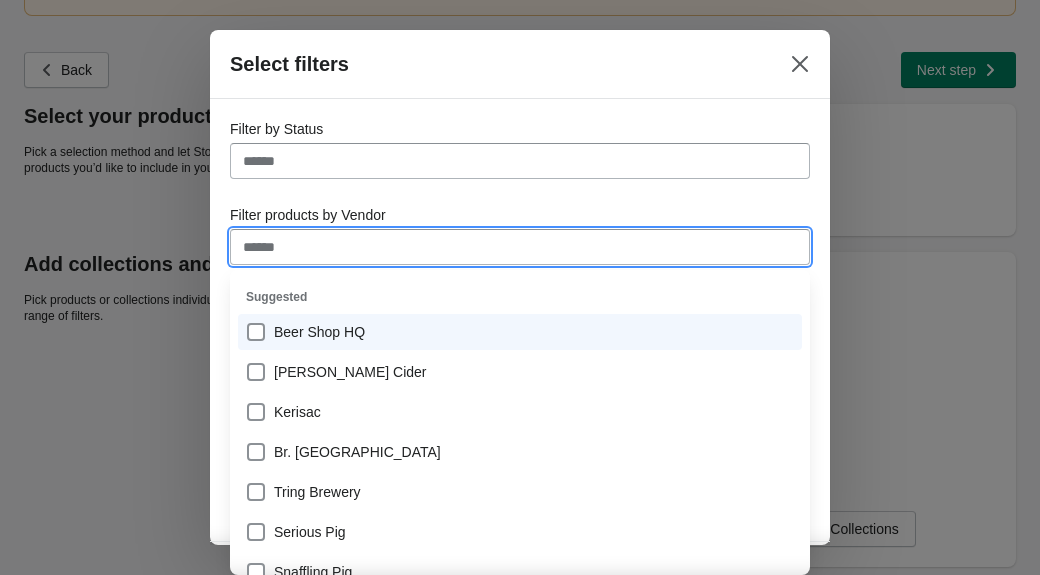 click on "Beer Shop HQ" at bounding box center [520, 332] 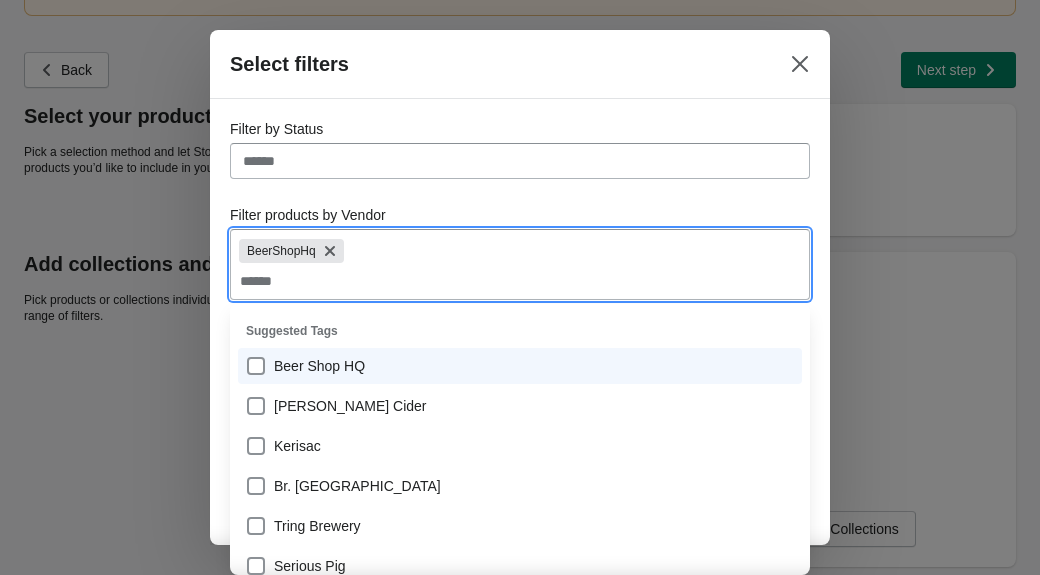 click on "Beer Shop HQ" at bounding box center (520, 366) 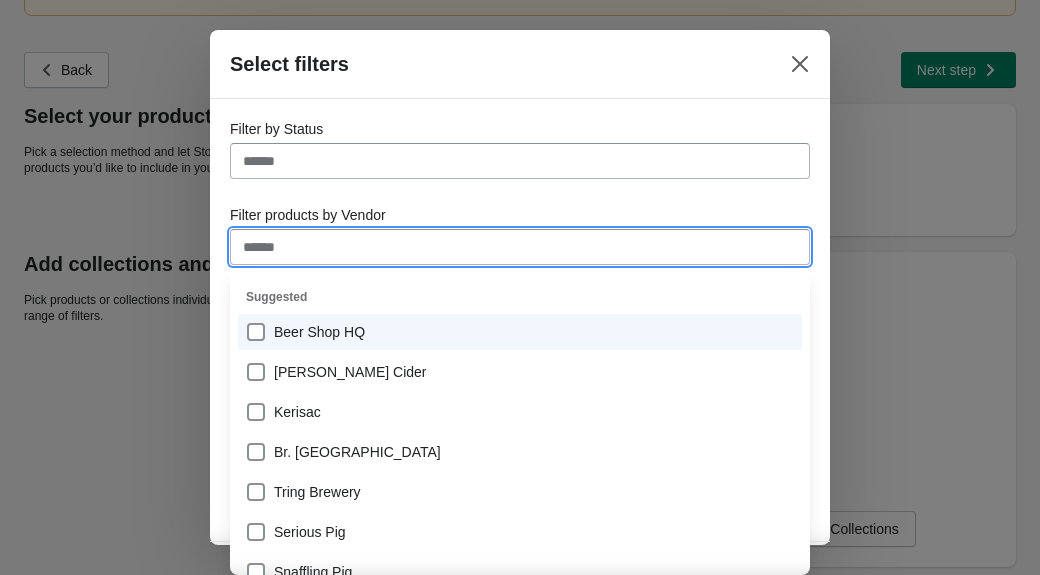 click on "Filter by Status Filter products by Vendor Filter products by Product type Filter products by Tags Filter products by Price Rule Min $ Max $" at bounding box center (520, 320) 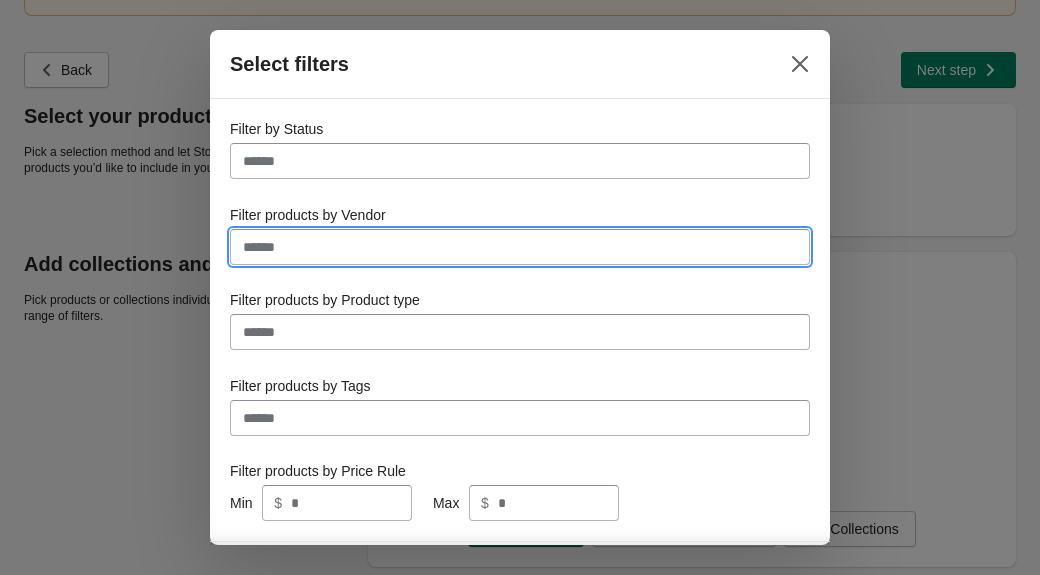 click on "Filter products by Product type" at bounding box center [520, 332] 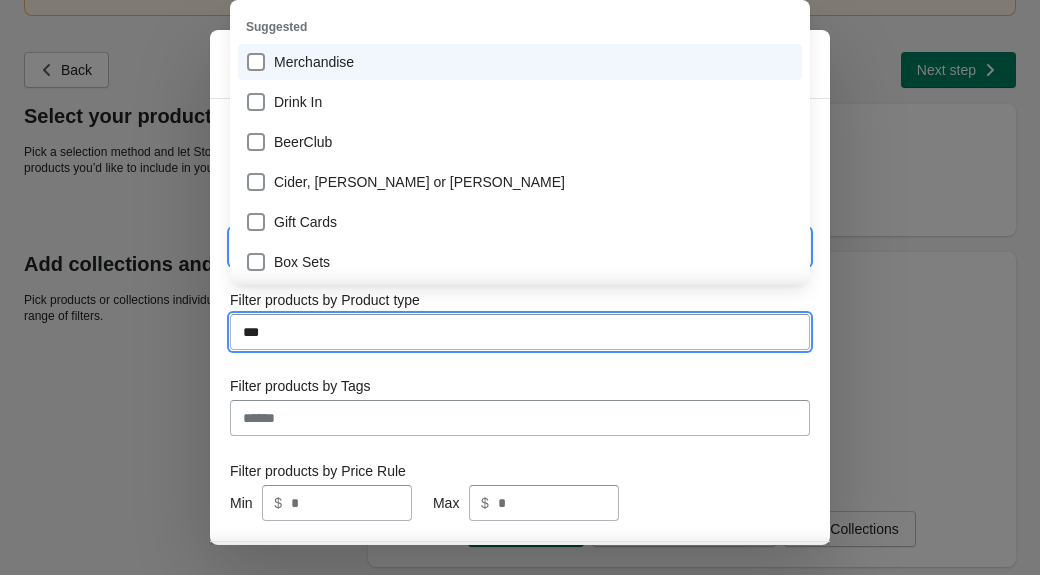 type on "****" 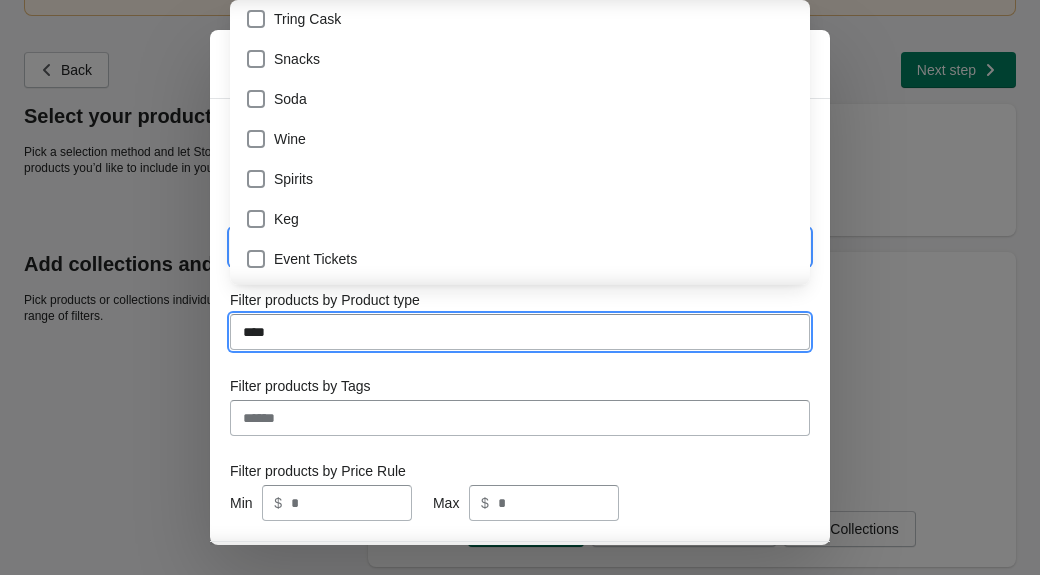 scroll, scrollTop: 403, scrollLeft: 0, axis: vertical 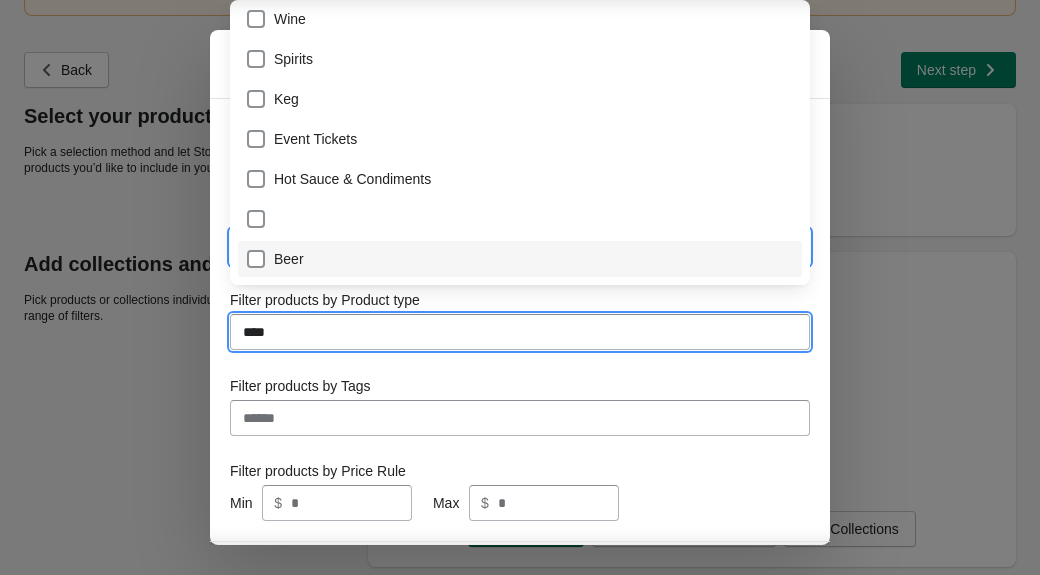click on "Beer" at bounding box center [520, 259] 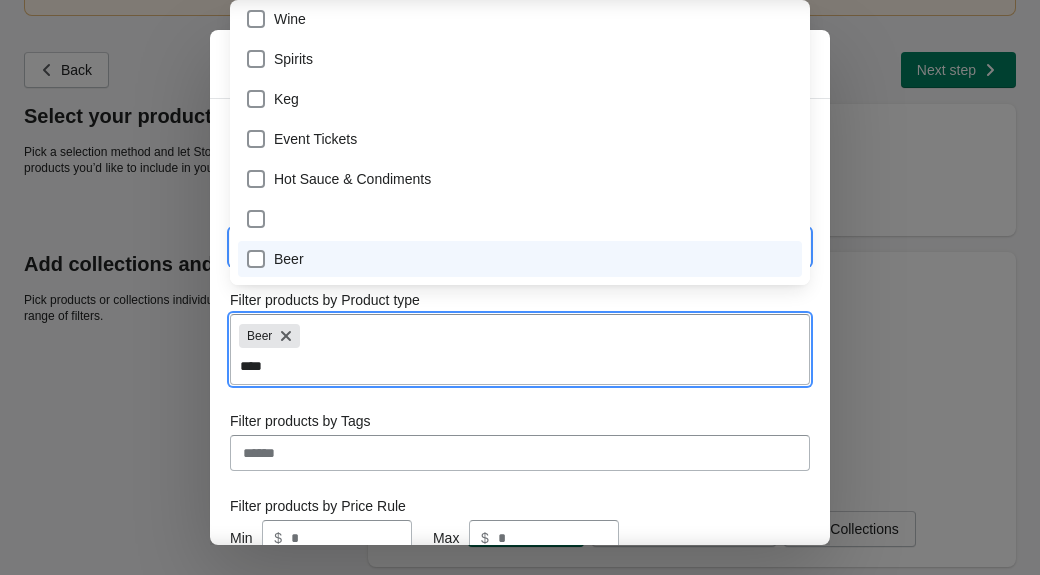 click on "Filter by Status Filter products by Vendor Filter products by Product type Beer **** Filter products by Tags Filter products by Price Rule Min $ Max $" at bounding box center (520, 337) 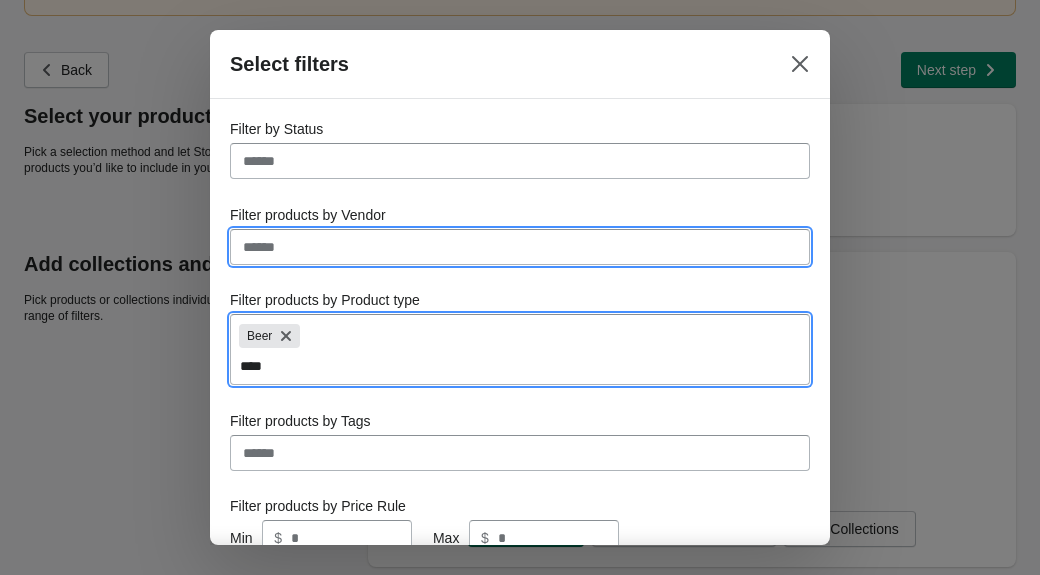 click on "****" at bounding box center [520, 366] 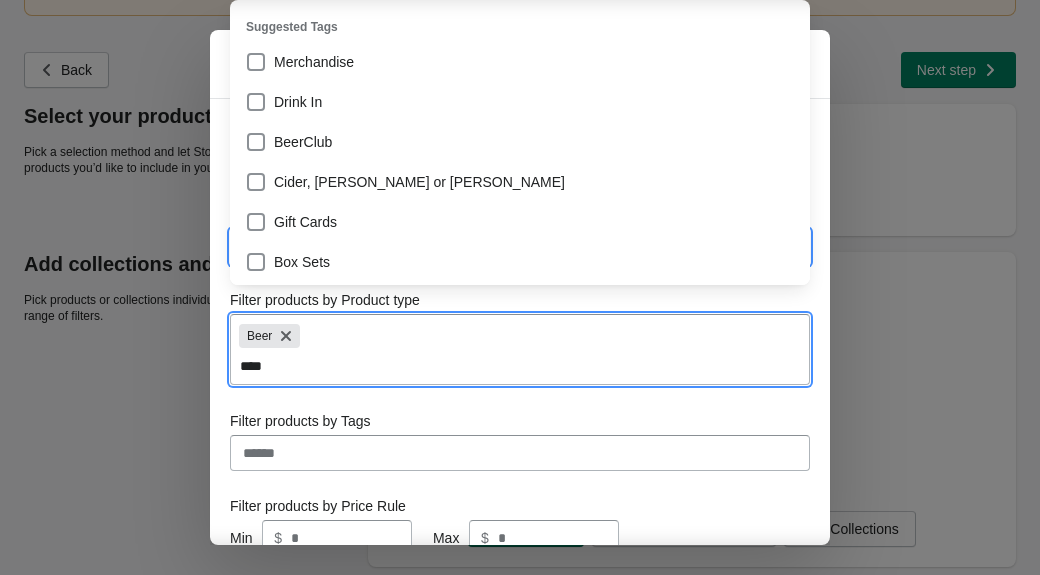 click on "****" at bounding box center (520, 366) 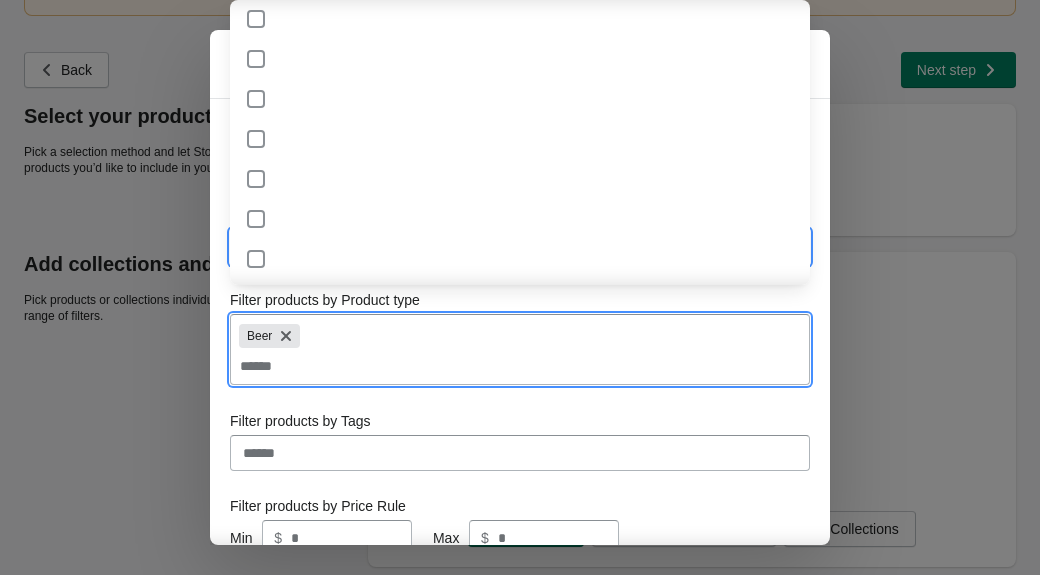 scroll, scrollTop: 38, scrollLeft: 0, axis: vertical 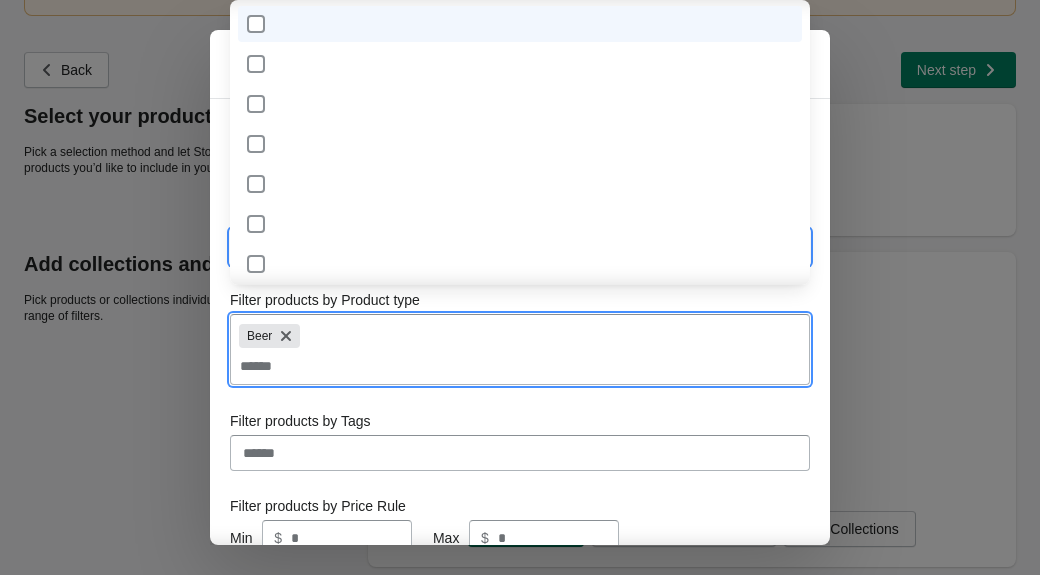 type 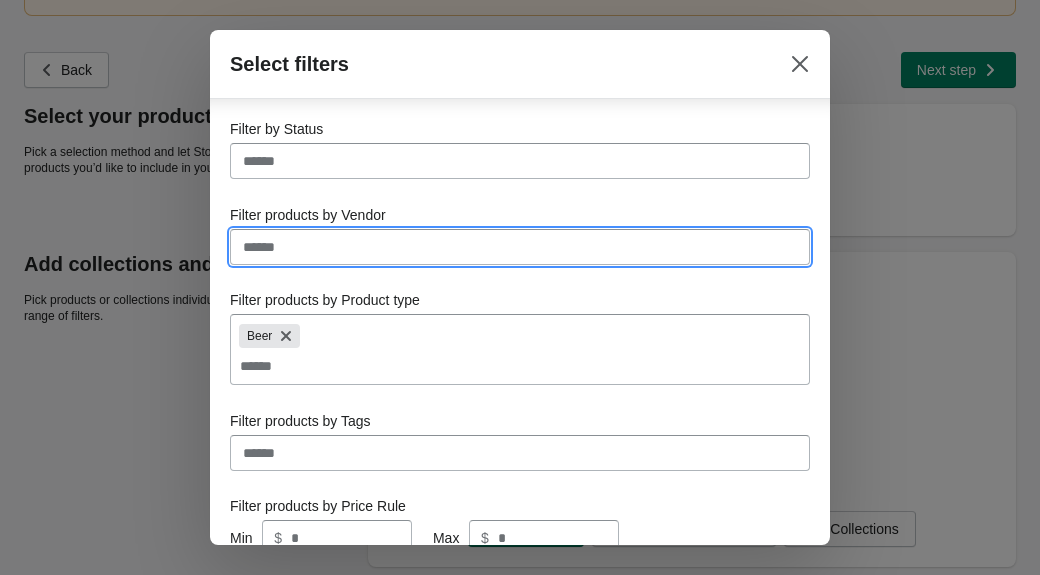 scroll, scrollTop: 108, scrollLeft: 0, axis: vertical 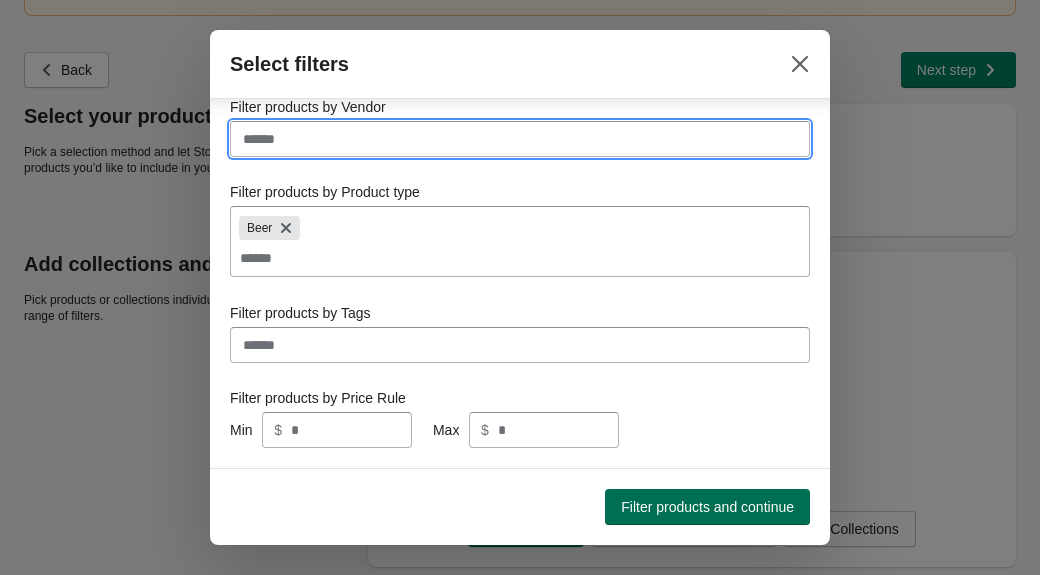 click on "Filter products and continue" at bounding box center [707, 507] 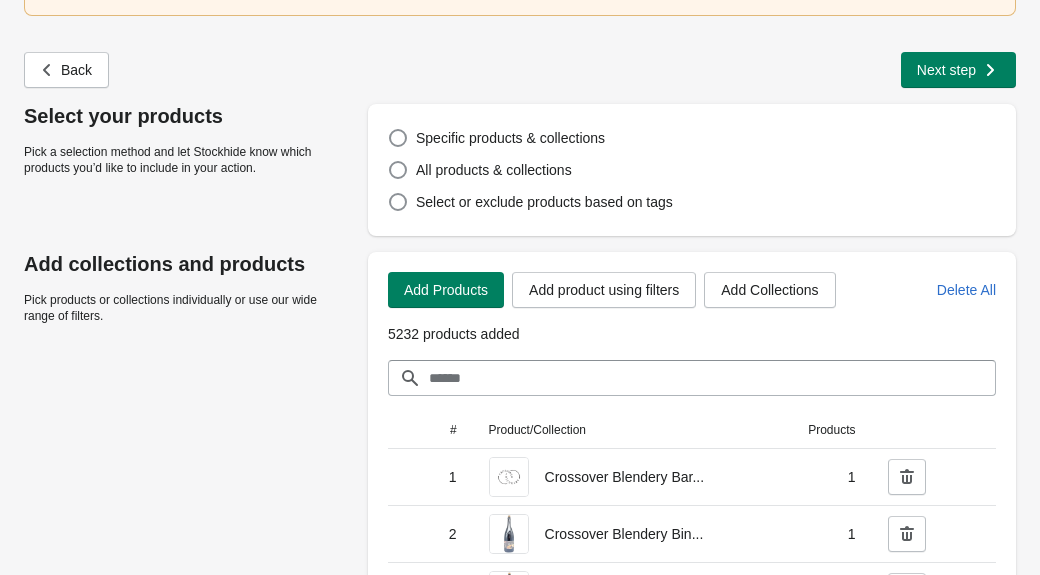 scroll, scrollTop: 0, scrollLeft: 0, axis: both 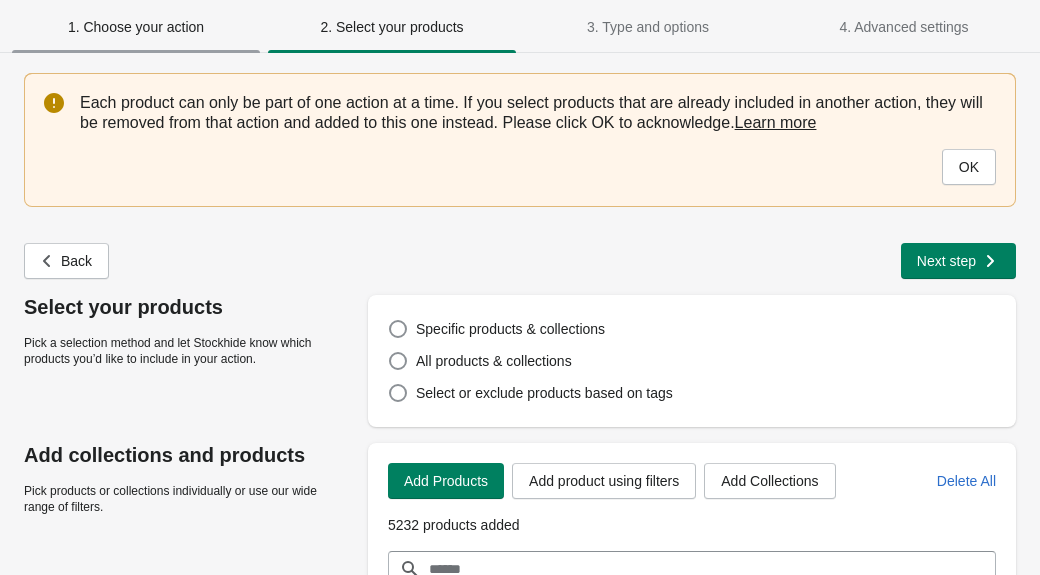 click on "1. Choose your action" at bounding box center [136, 27] 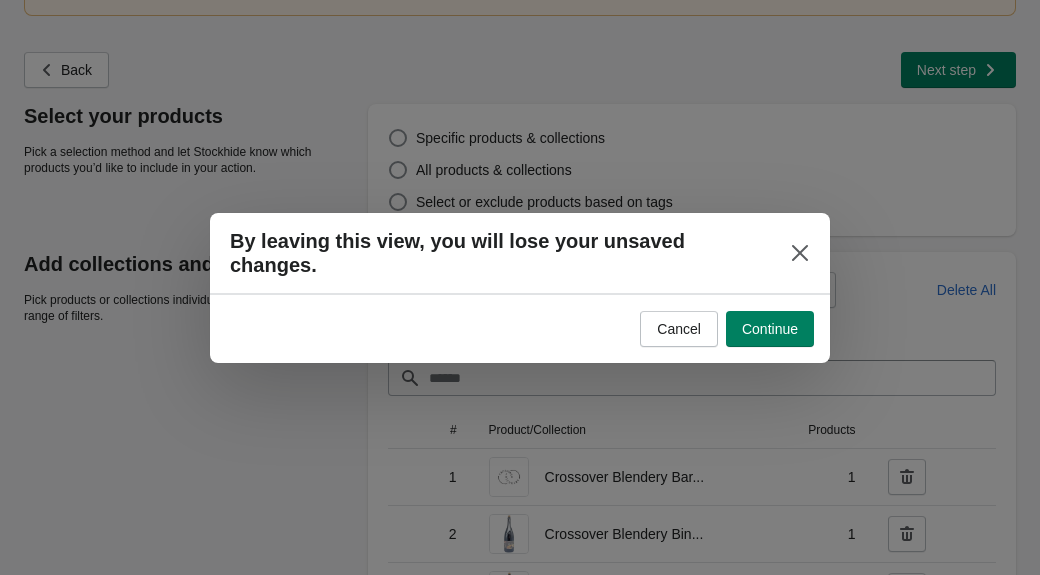 scroll, scrollTop: 0, scrollLeft: 0, axis: both 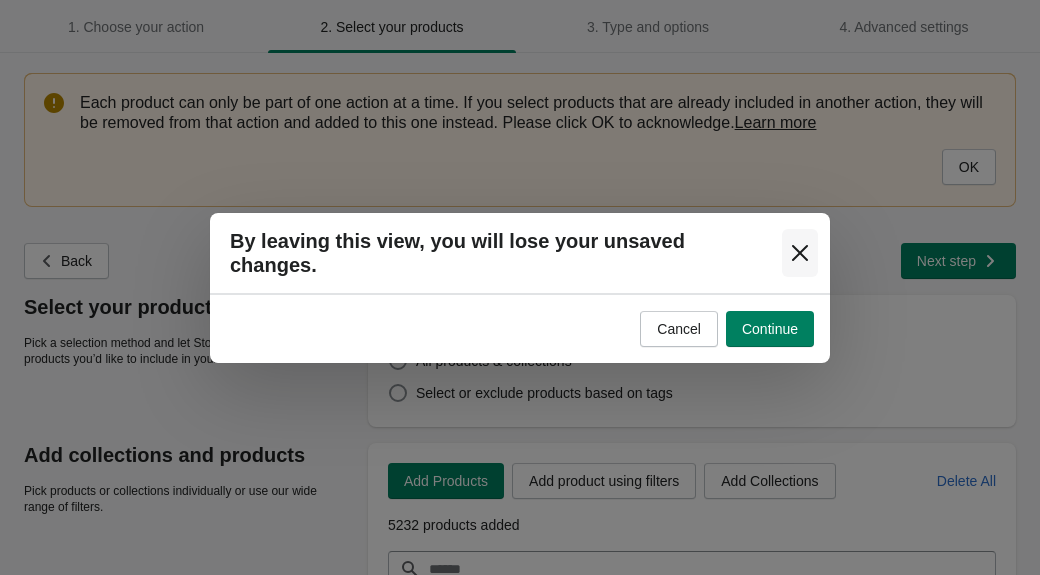 click 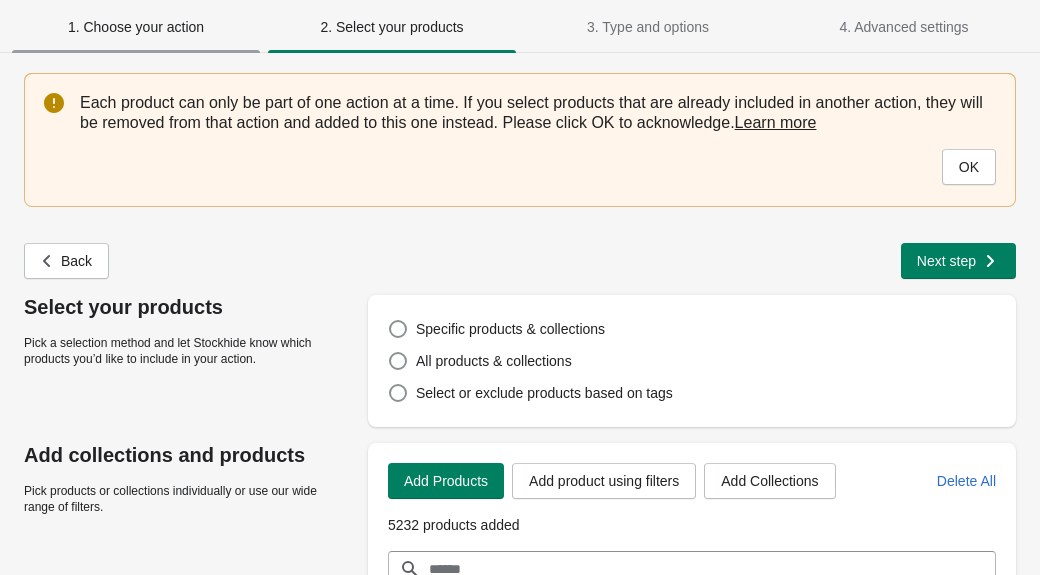 click on "1. Choose your action" at bounding box center [136, 27] 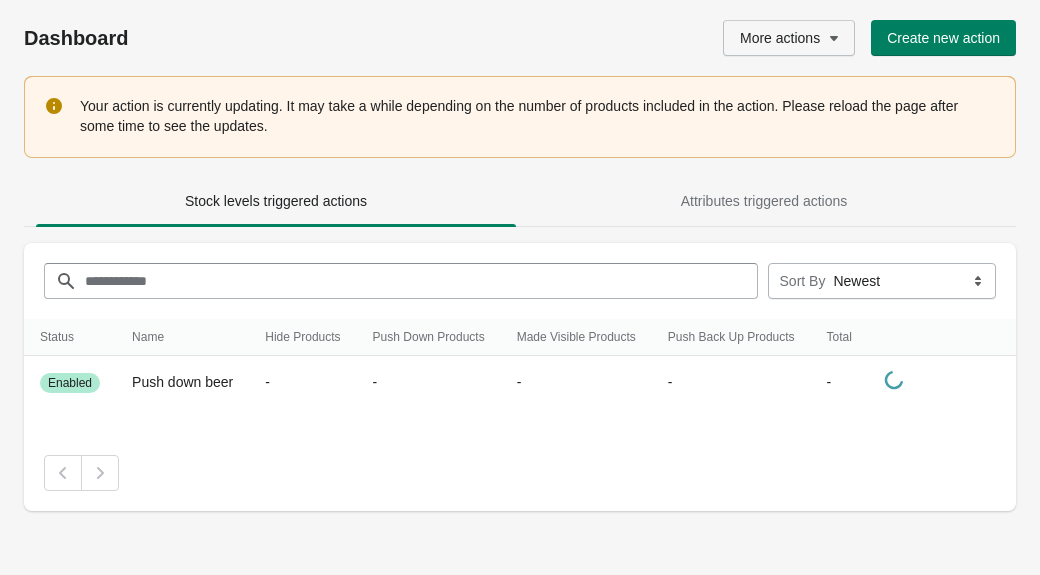 click on "More actions" at bounding box center [789, 38] 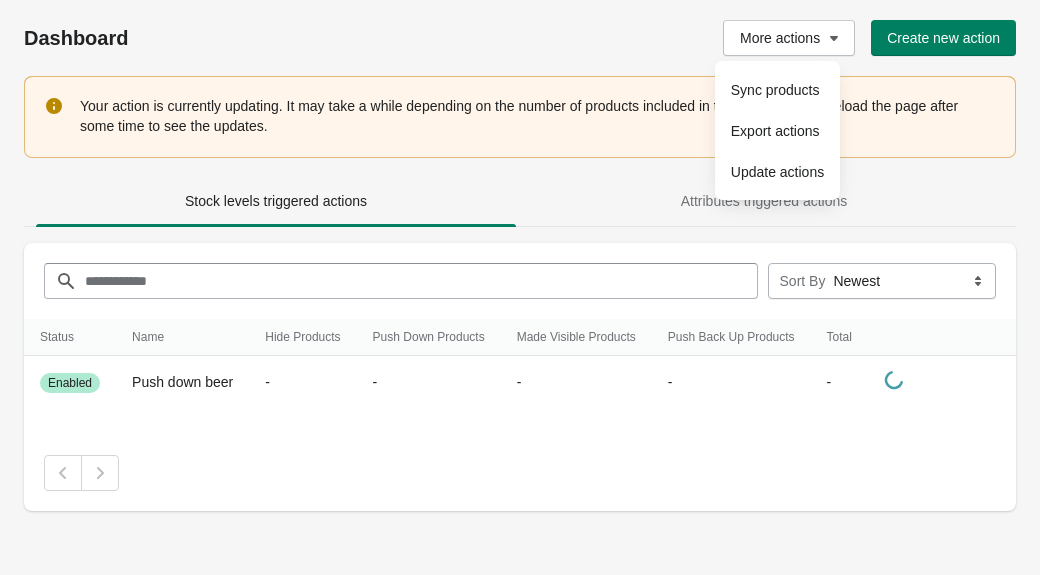 click on "More actions Create new action" at bounding box center [725, 38] 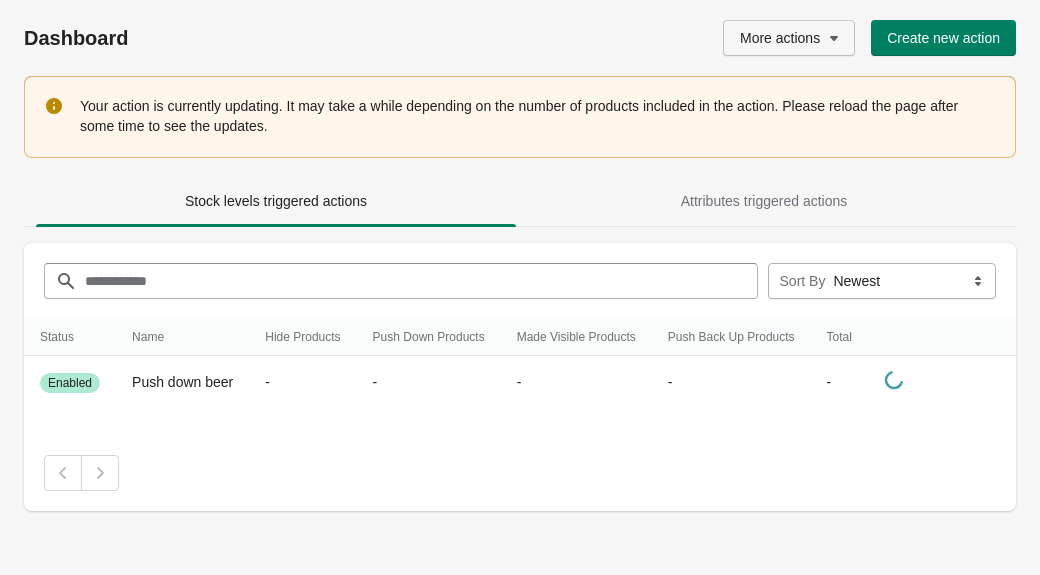 click on "More actions" at bounding box center [789, 38] 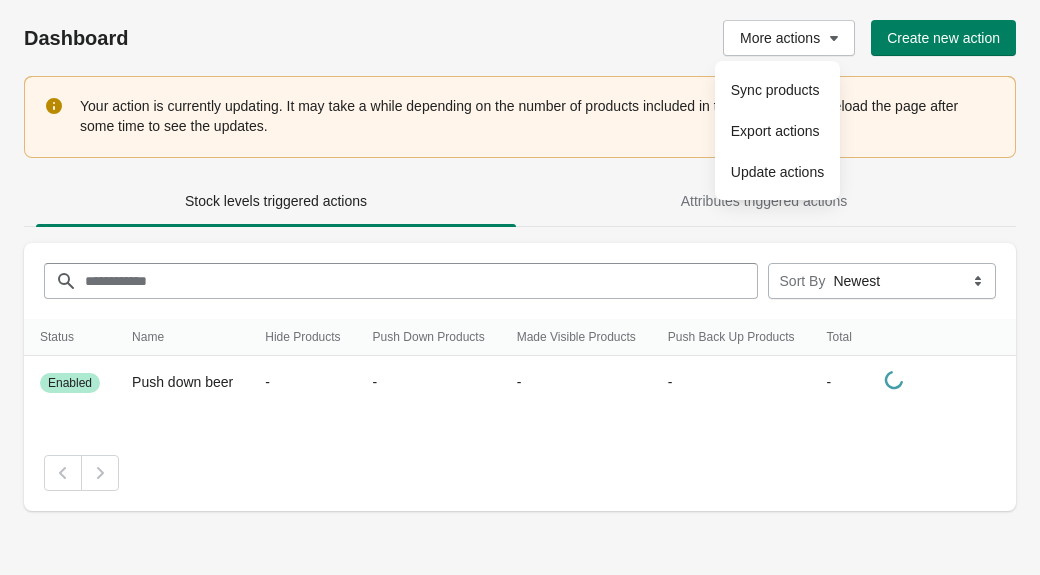 click on "More actions Create new action" at bounding box center (725, 38) 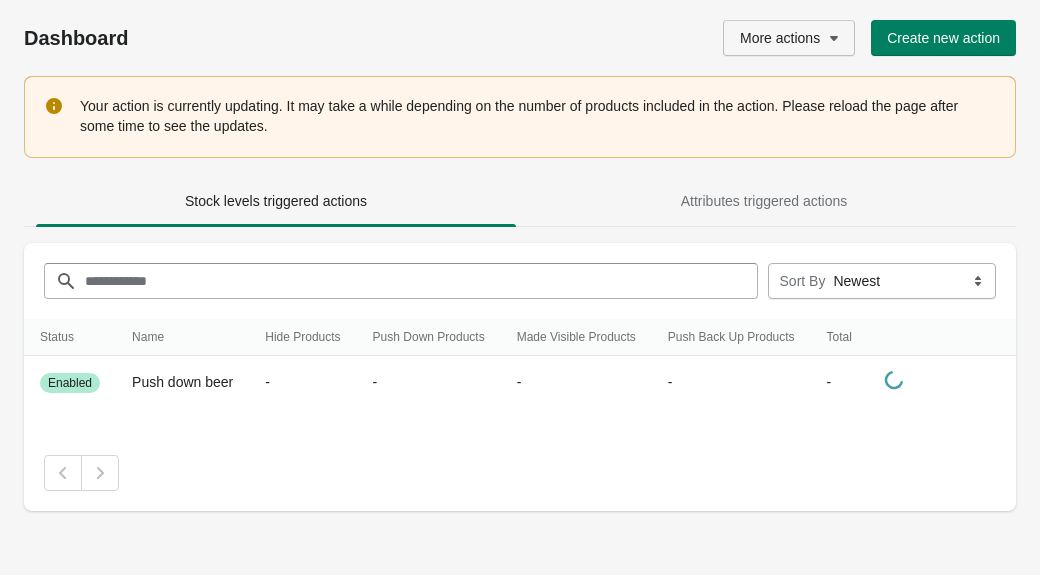 click on "More actions" at bounding box center (780, 38) 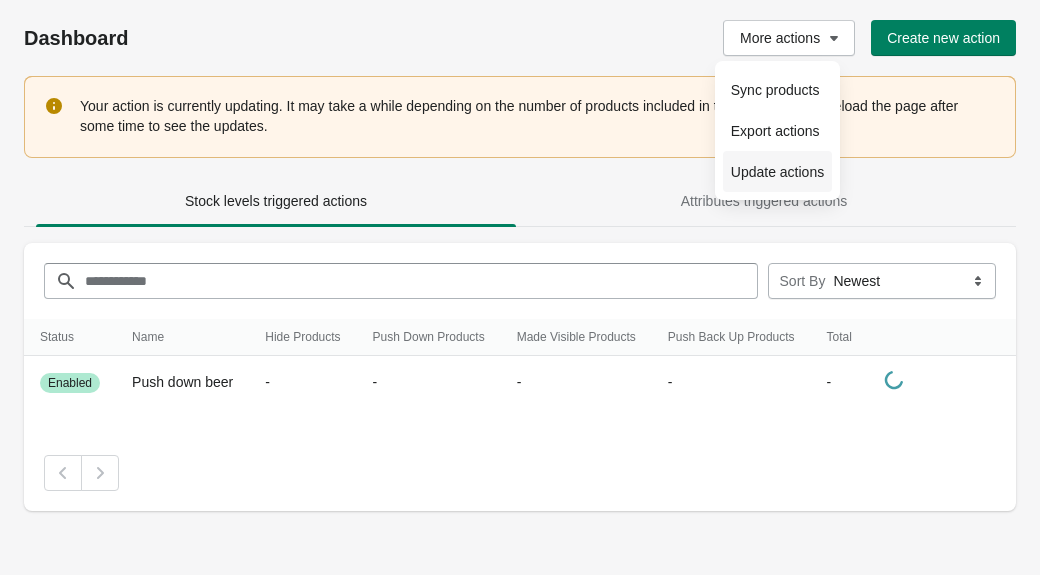 click on "Update actions" at bounding box center [777, 172] 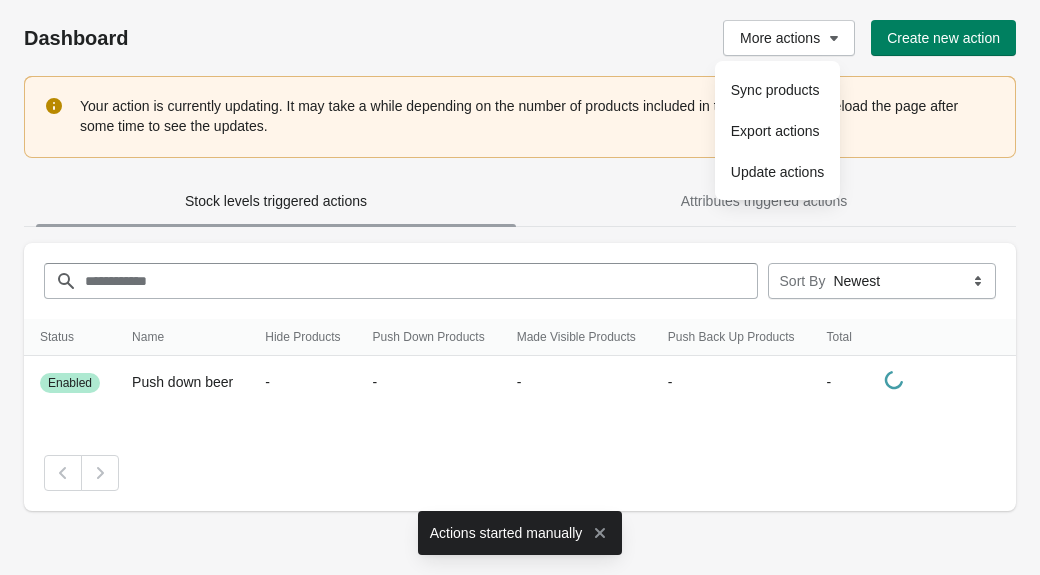 click on "Stock levels triggered actions" at bounding box center (276, 201) 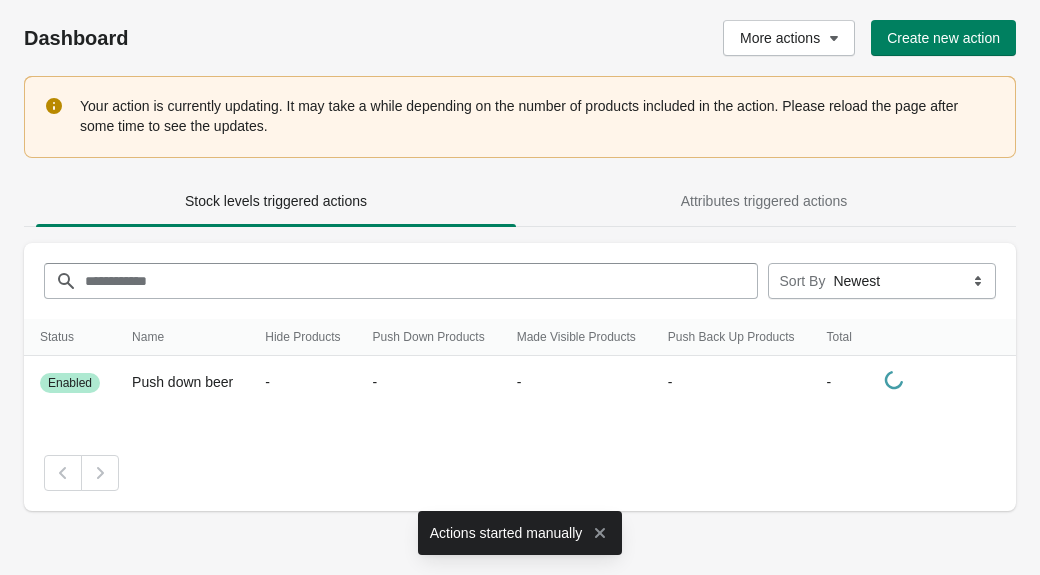 click on "Your action is currently updating. It may take a while depending on the number of products included in the action. Please reload the page after some time to see the updates. Stock levels triggered actions Attributes triggered actions Stock levels triggered actions Attributes triggered actions Filter items ****** ****** ****** **** Sort By Newest Status Status Name Hide Products Push Down Products Made Visible Products Push Back Up Products Total Status Name Hide Products Push Down Products Made Visible Products Push Back Up Products Total Success Enabled Push down beer - - - - - Deactivate" at bounding box center (510, 285) 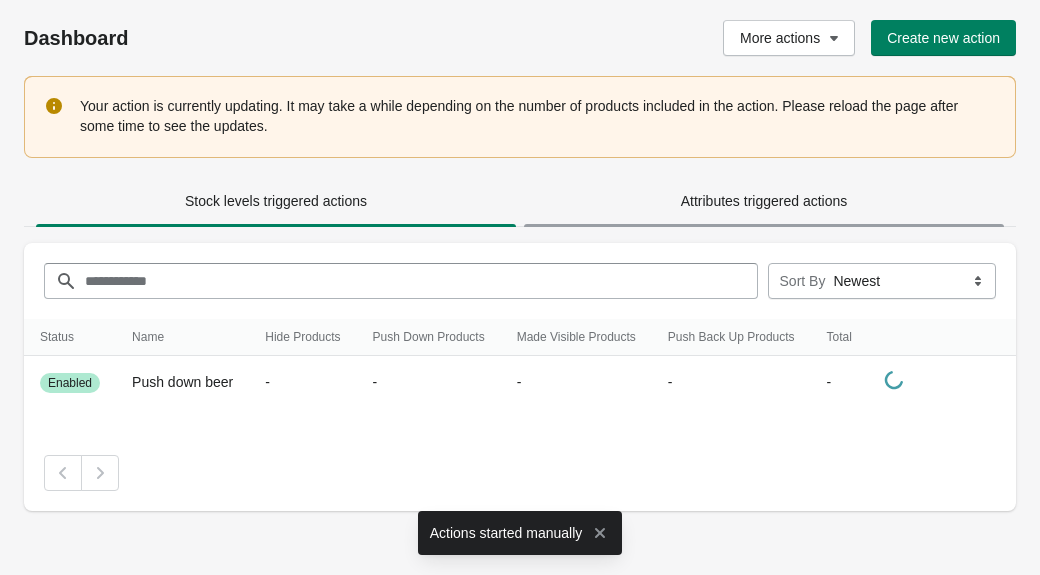 click on "Attributes triggered actions" at bounding box center (764, 201) 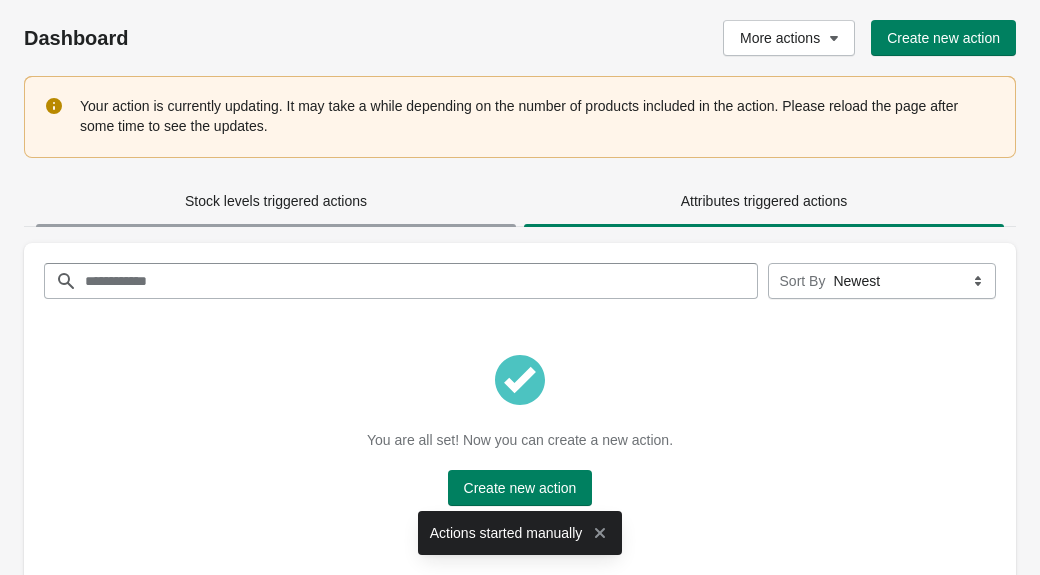 click on "Stock levels triggered actions" at bounding box center [276, 201] 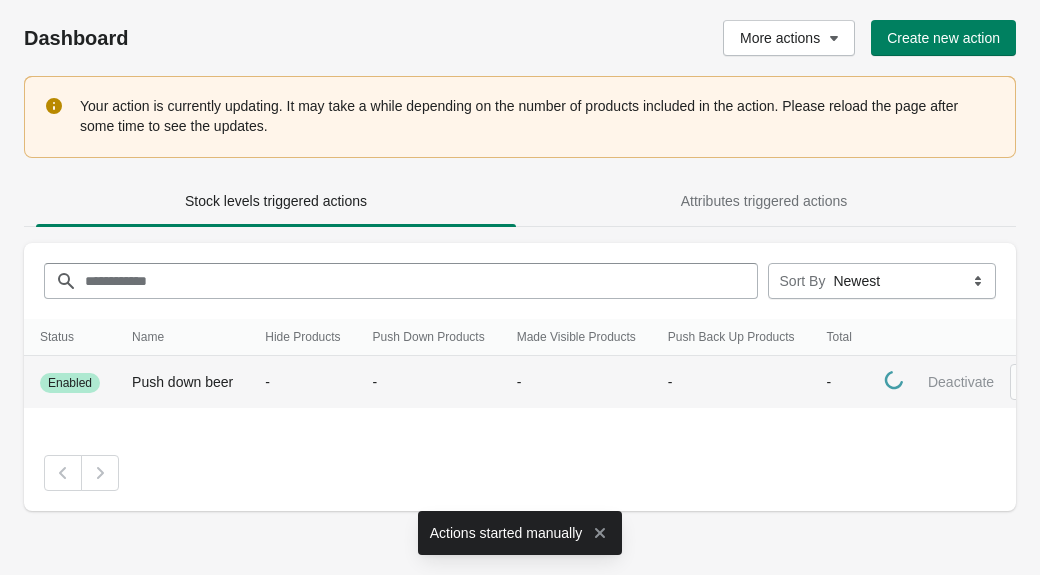click on "Enabled" at bounding box center [70, 383] 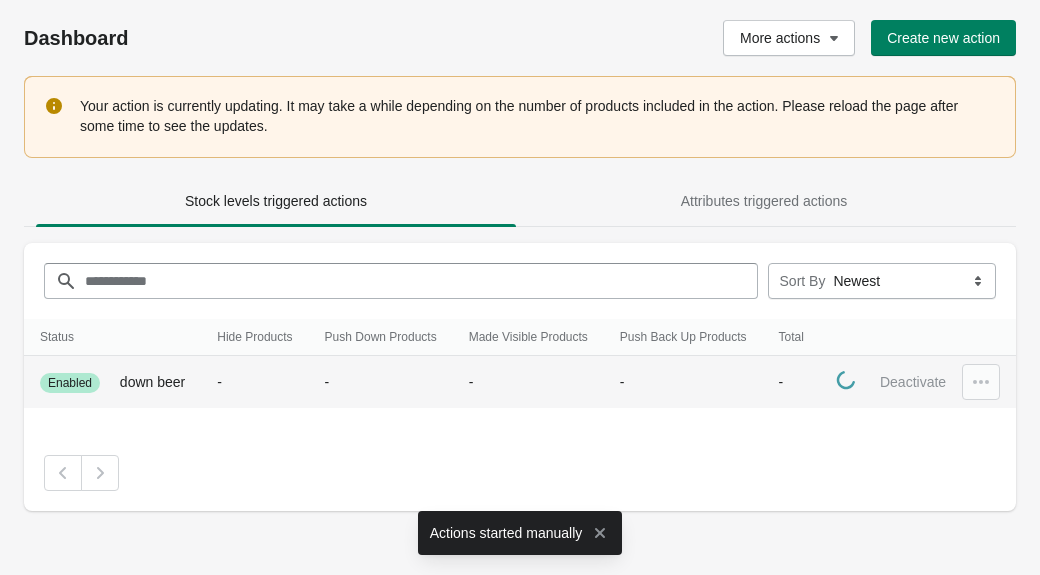 scroll, scrollTop: 0, scrollLeft: 91, axis: horizontal 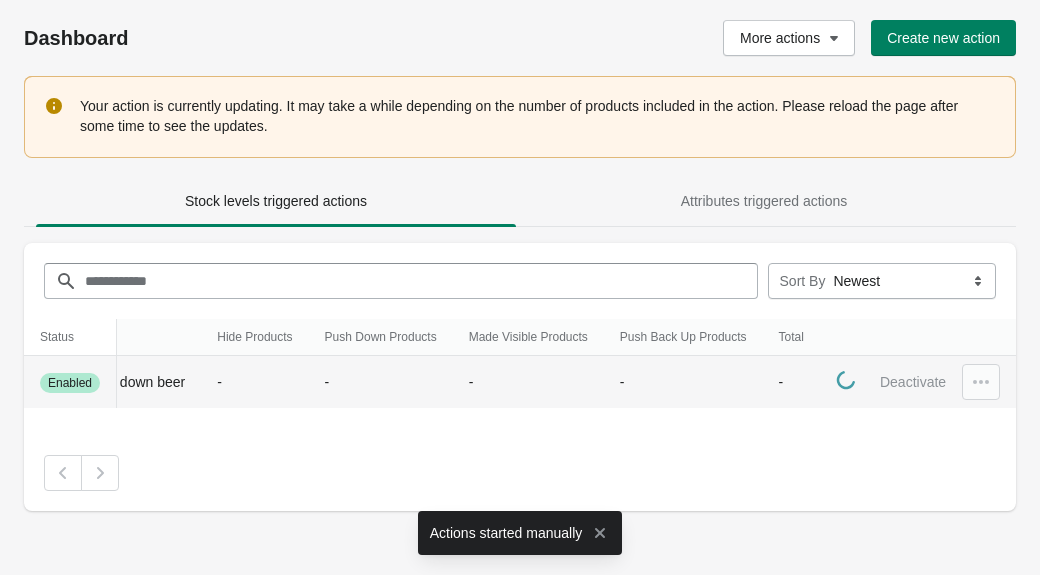 click at bounding box center (981, 382) 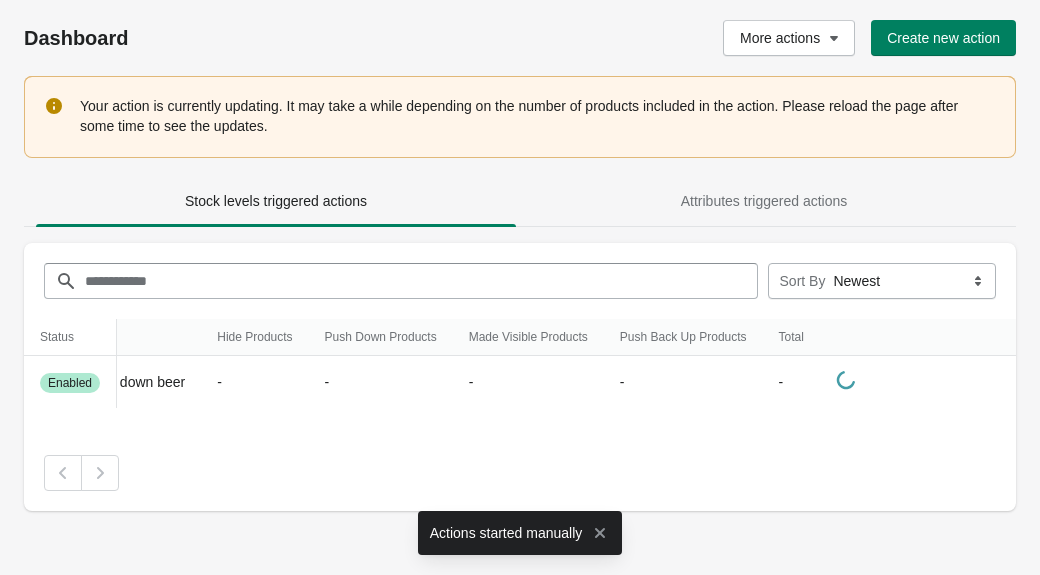 click on "****** ****** ****** ****" at bounding box center (882, 281) 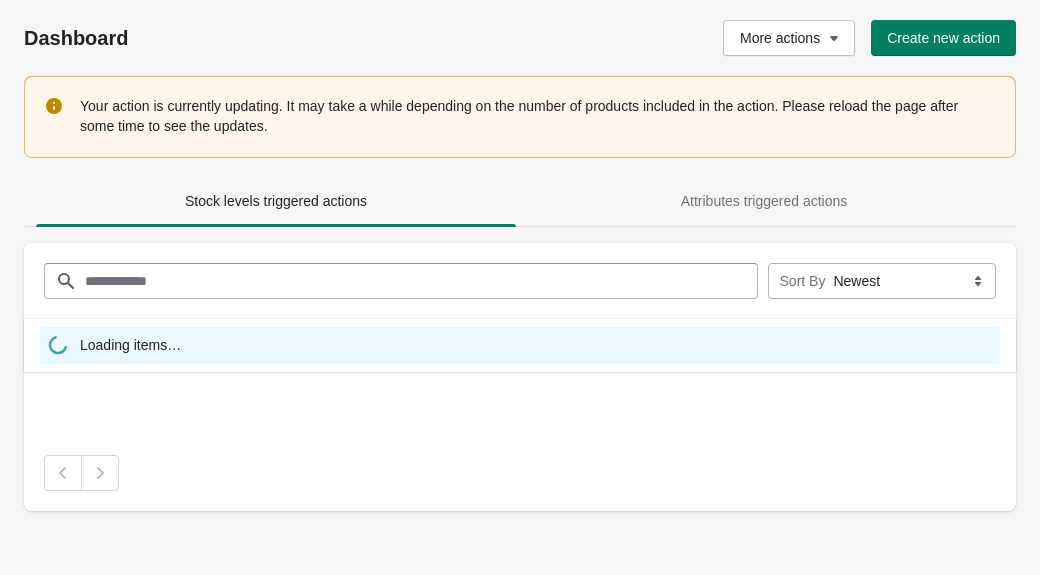 click on "Dashboard" at bounding box center (221, 38) 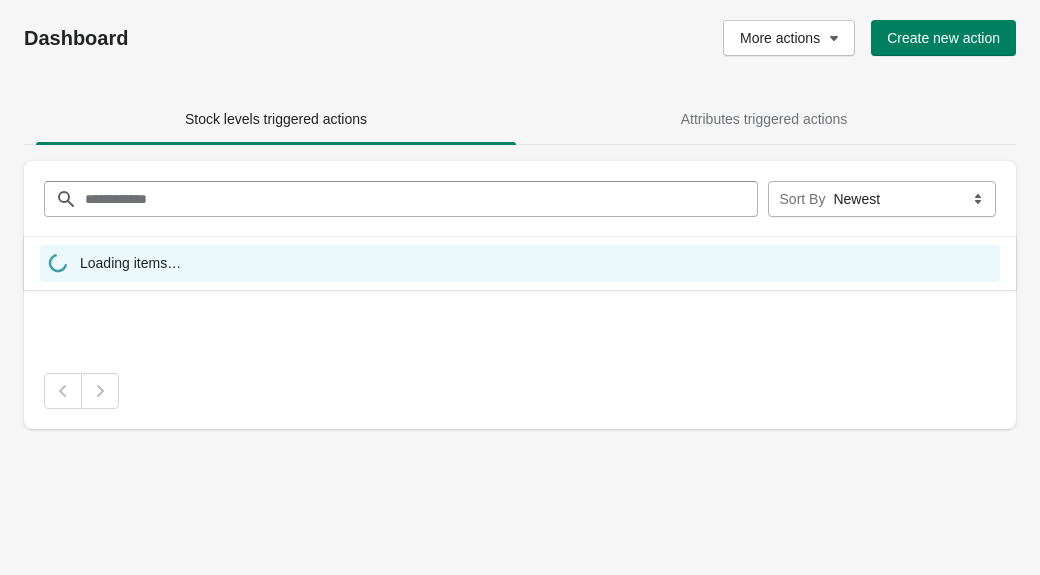 scroll, scrollTop: 0, scrollLeft: 0, axis: both 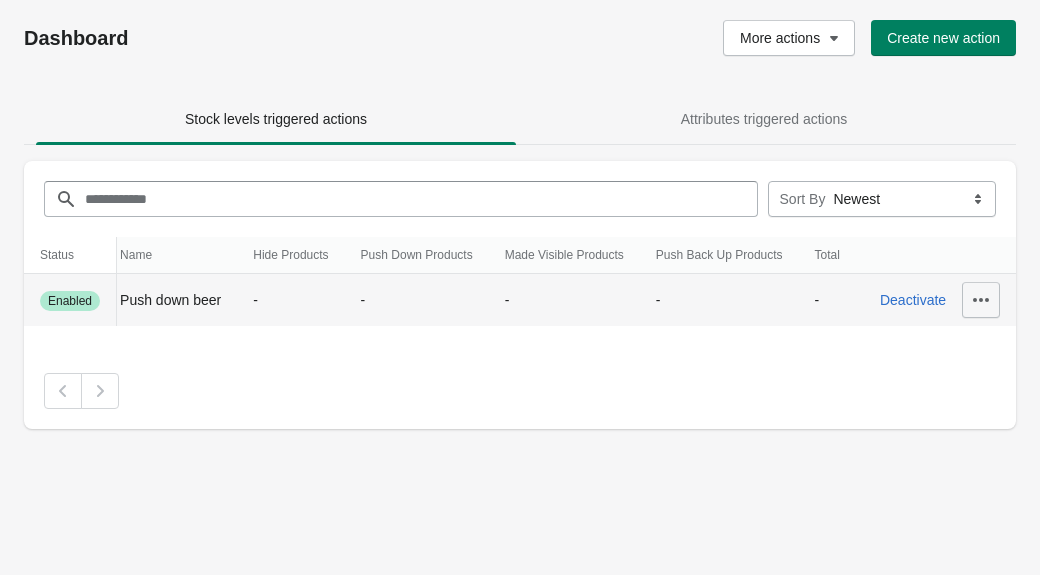 click 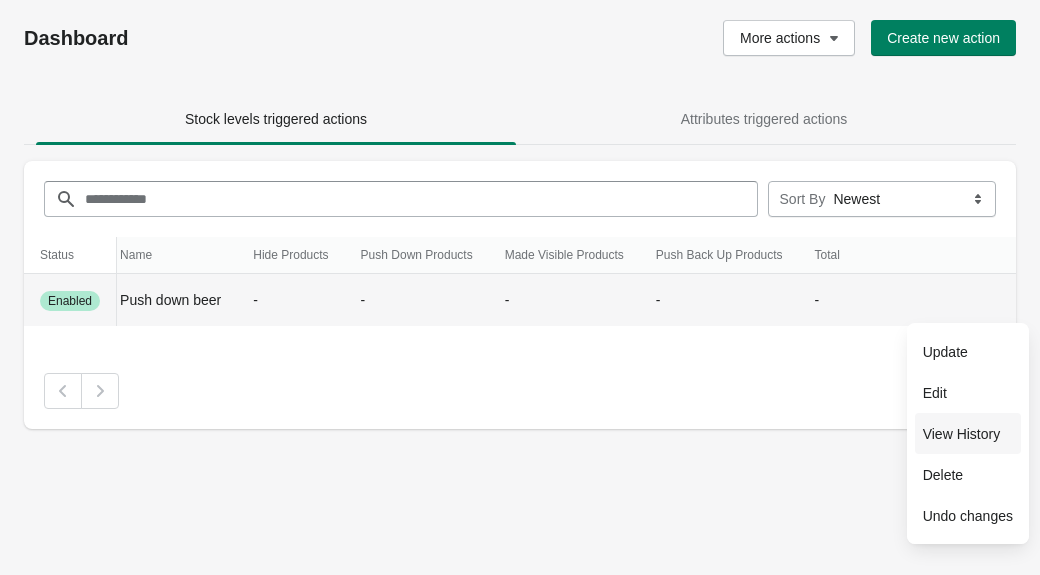 click on "View History" at bounding box center [968, 434] 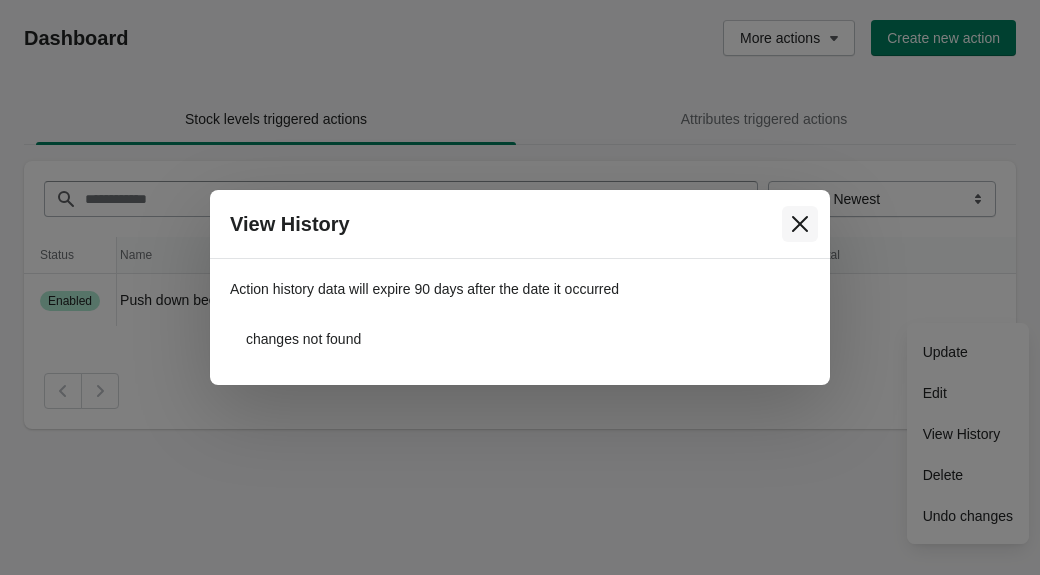 click 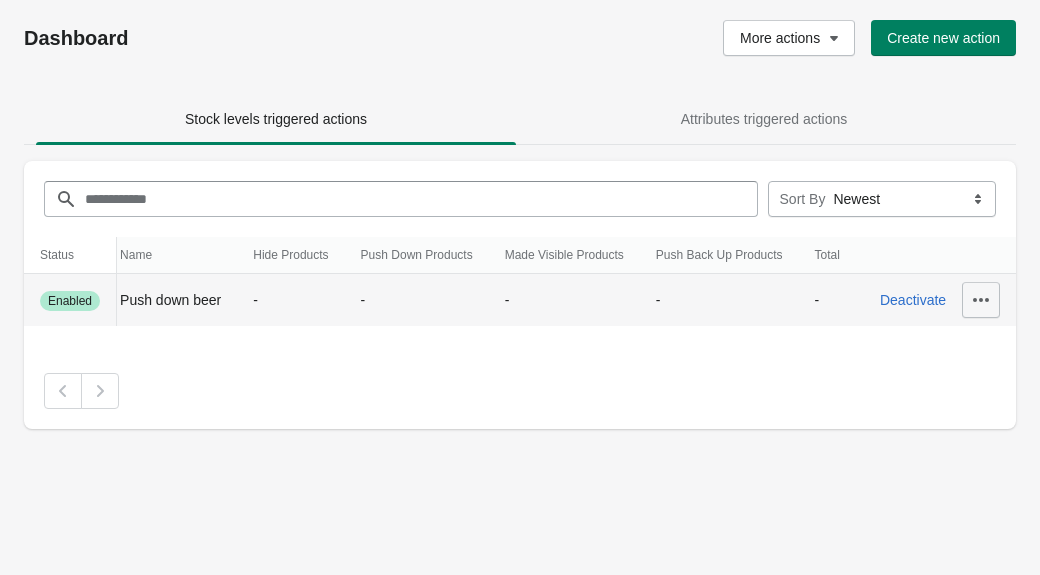 click 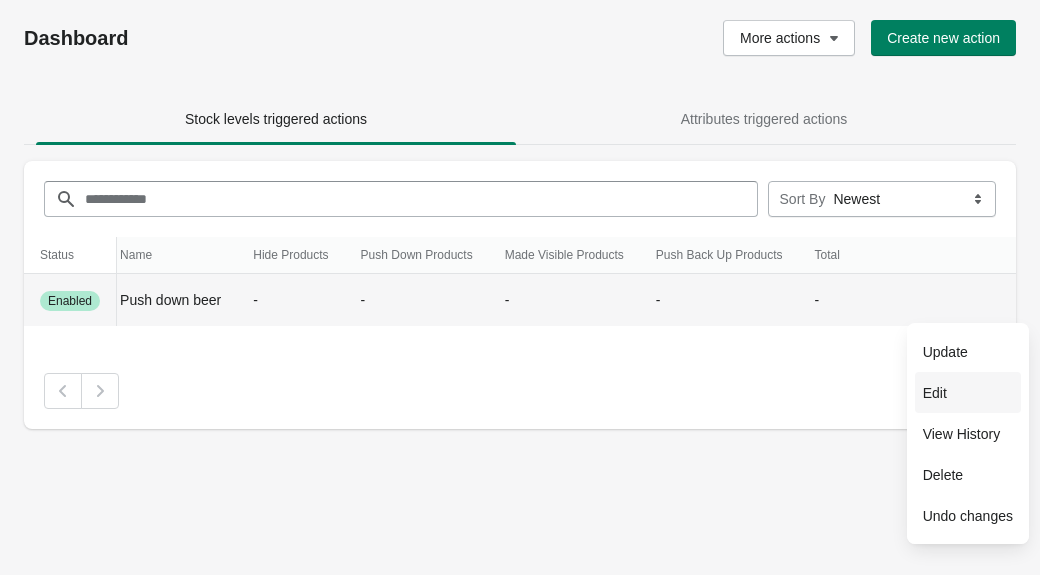 click on "Edit" at bounding box center (968, 393) 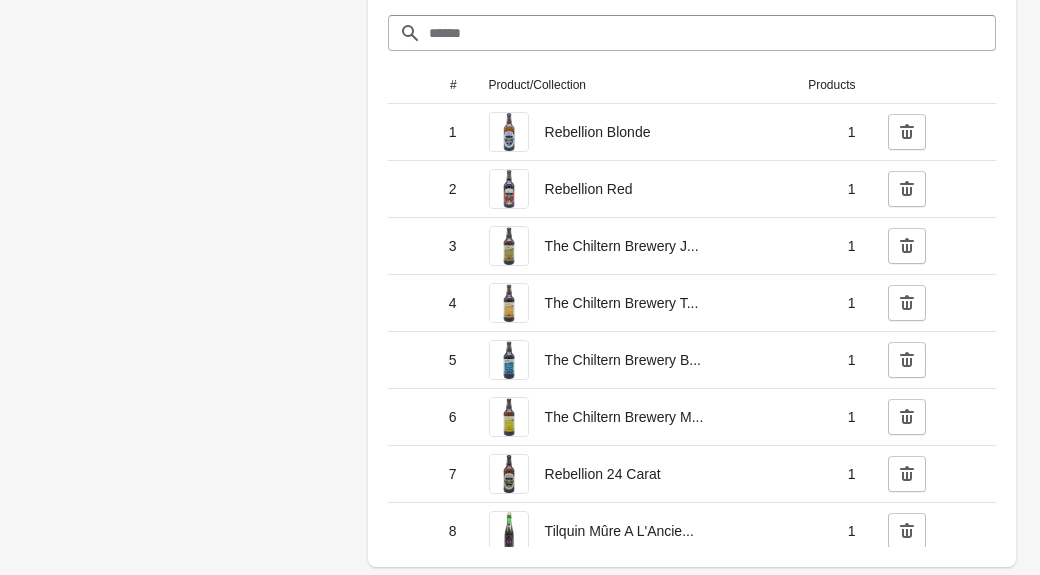 scroll, scrollTop: 0, scrollLeft: 0, axis: both 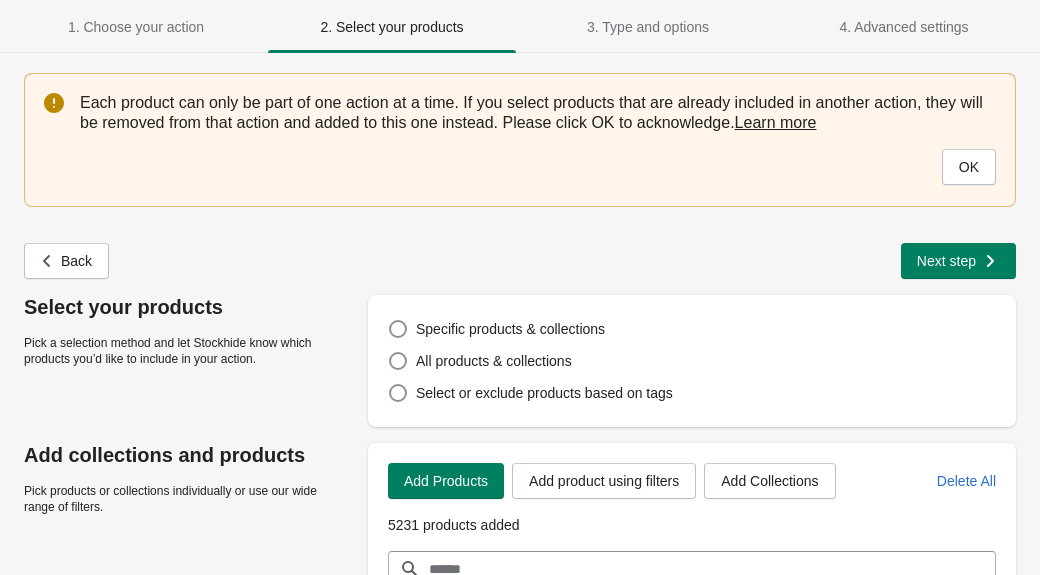 click on "Select your products Pick a selection method and let Stockhide know which products you’d like to include in your action." at bounding box center [186, 323] 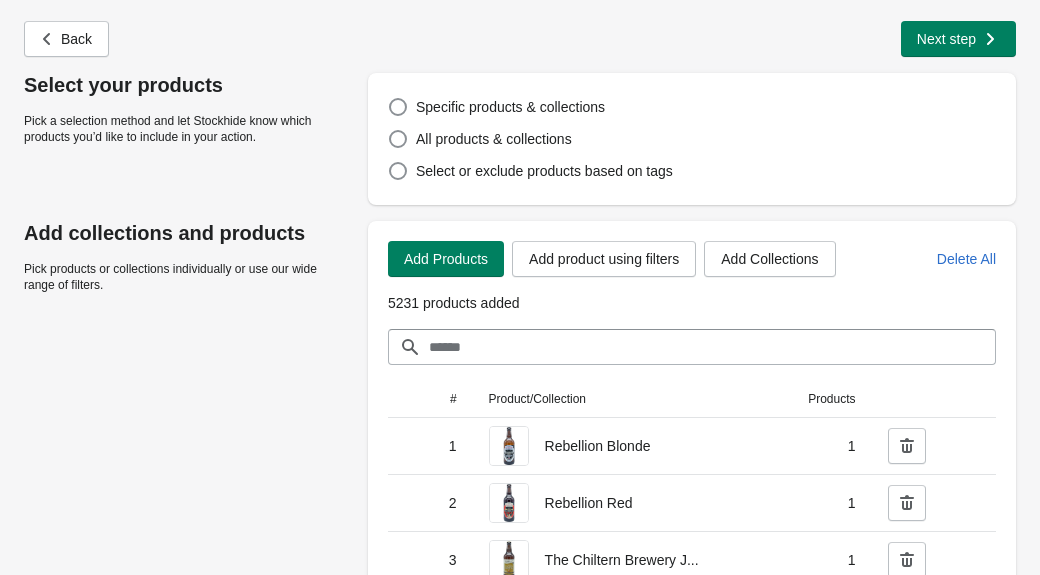 scroll, scrollTop: 232, scrollLeft: 0, axis: vertical 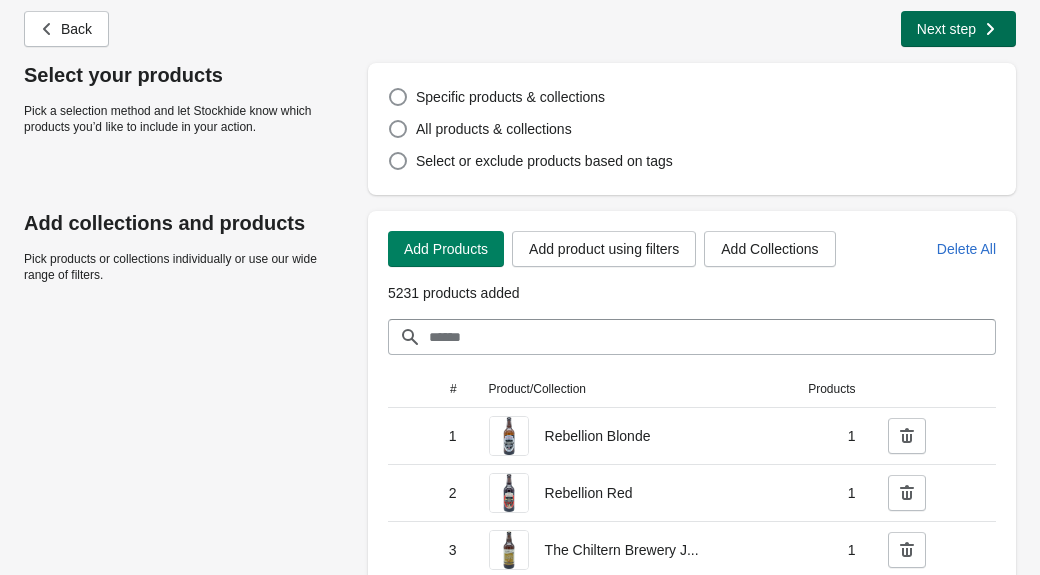 click on "Next step" at bounding box center (946, 29) 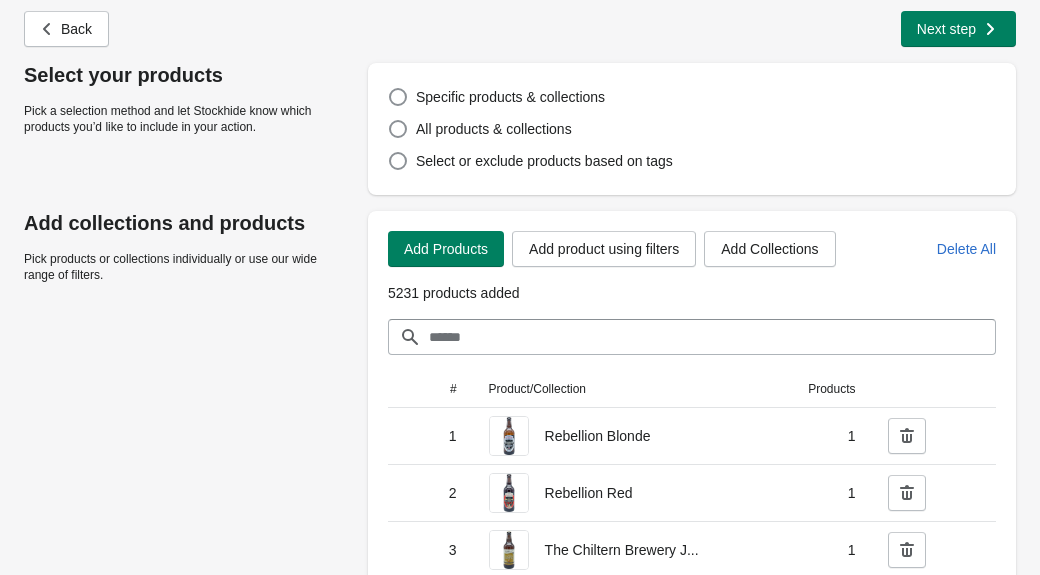 scroll, scrollTop: 0, scrollLeft: 0, axis: both 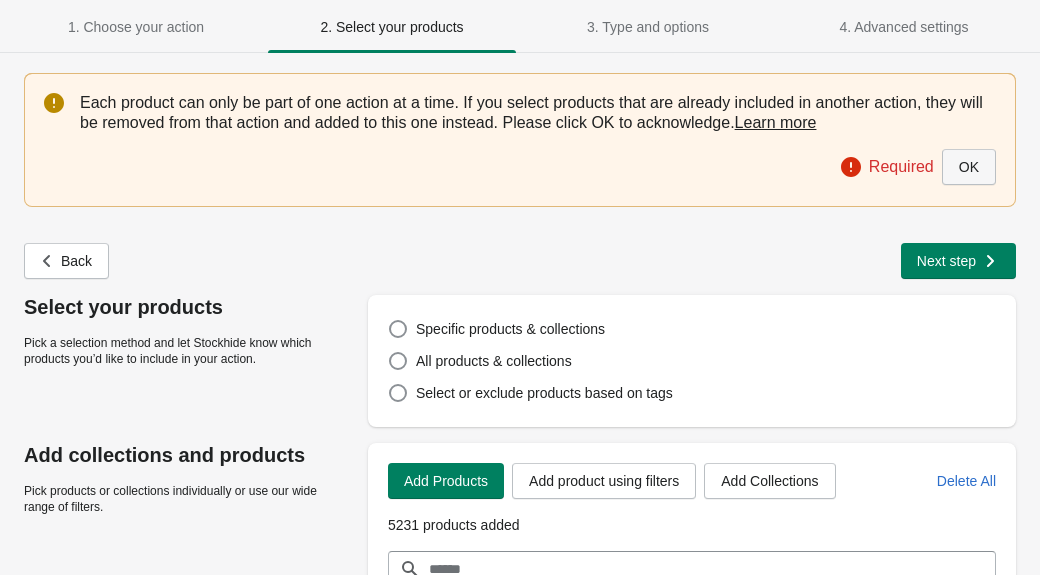 click on "OK" at bounding box center [969, 167] 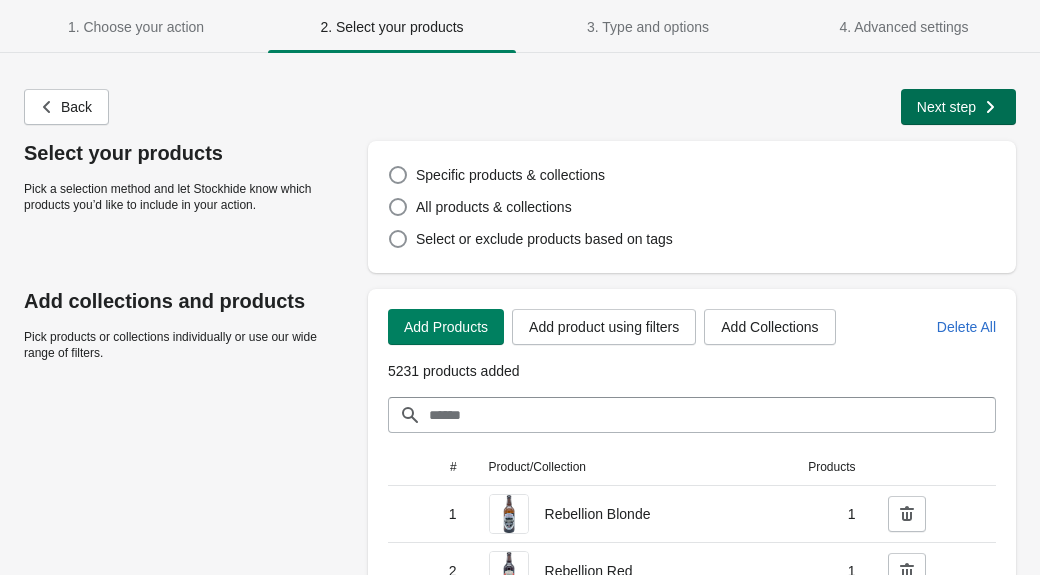 click on "Next step" at bounding box center (946, 107) 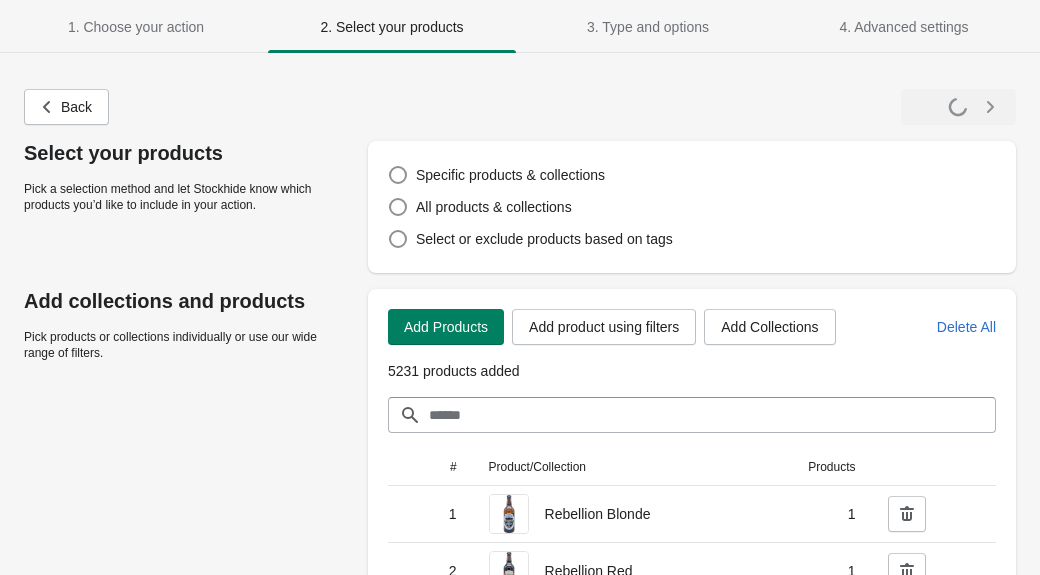 select on "**********" 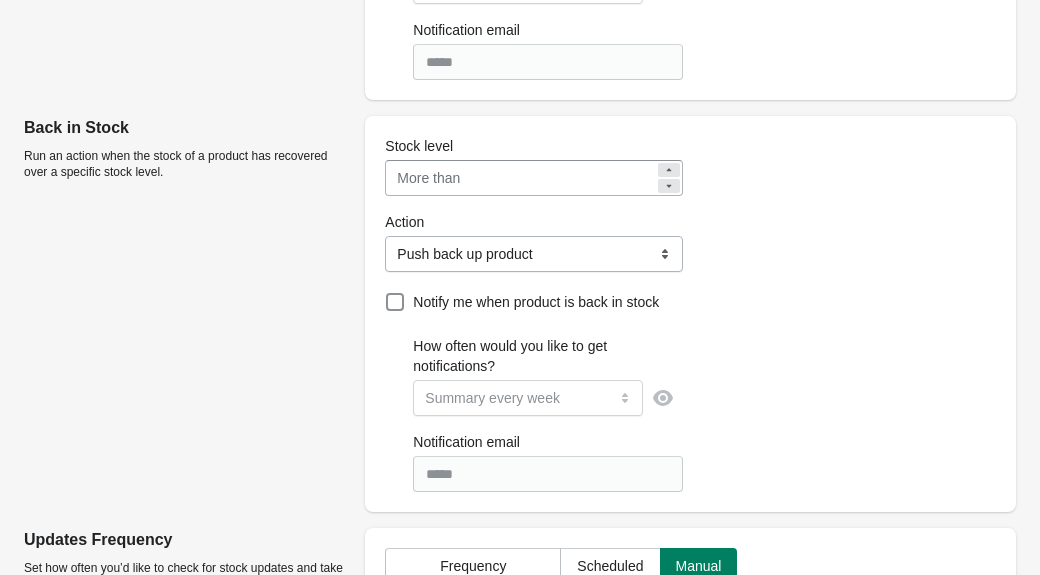 scroll, scrollTop: 890, scrollLeft: 0, axis: vertical 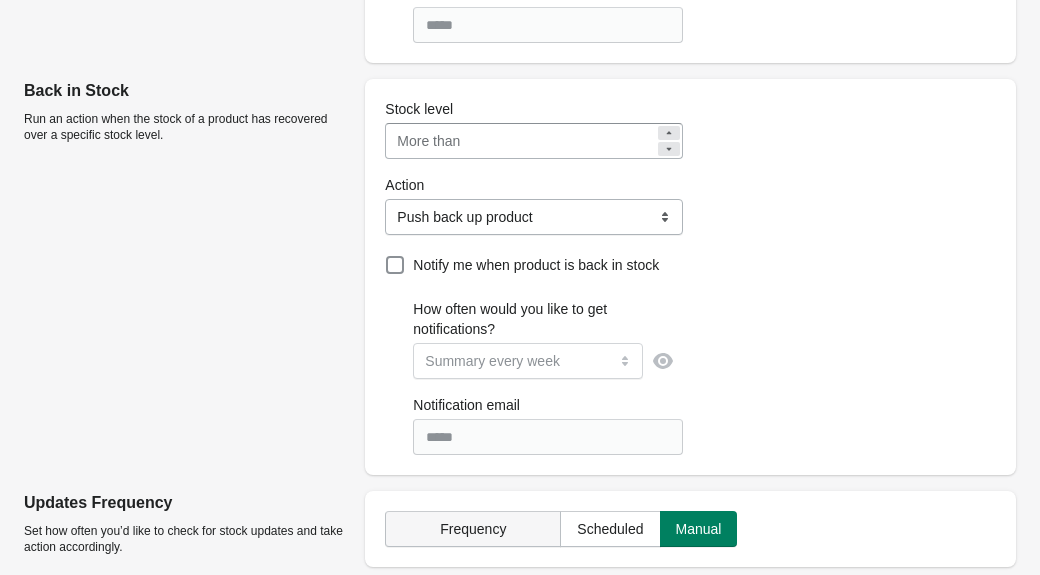 click on "Frequency" at bounding box center [473, 529] 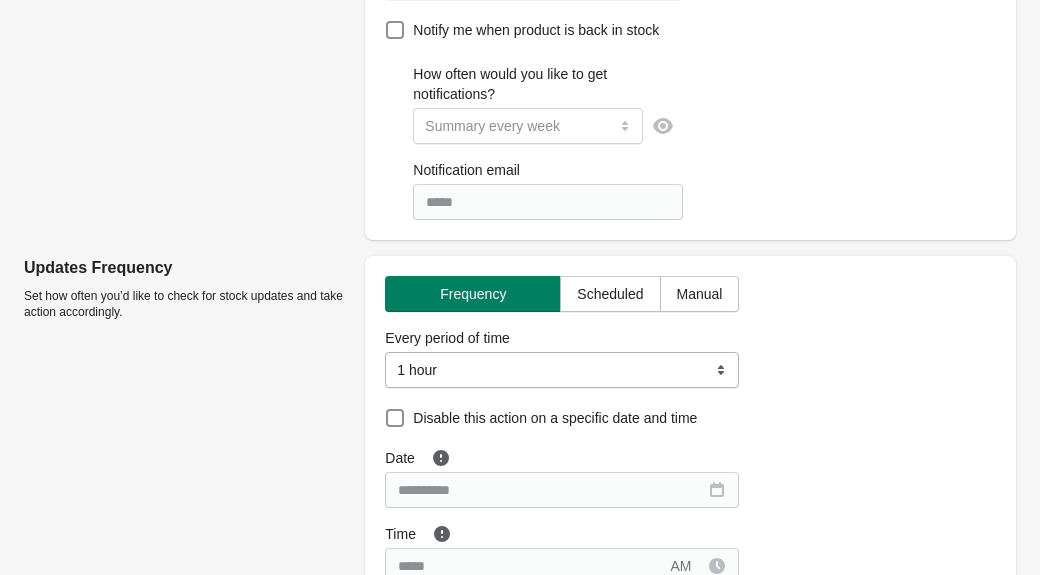 scroll, scrollTop: 1126, scrollLeft: 0, axis: vertical 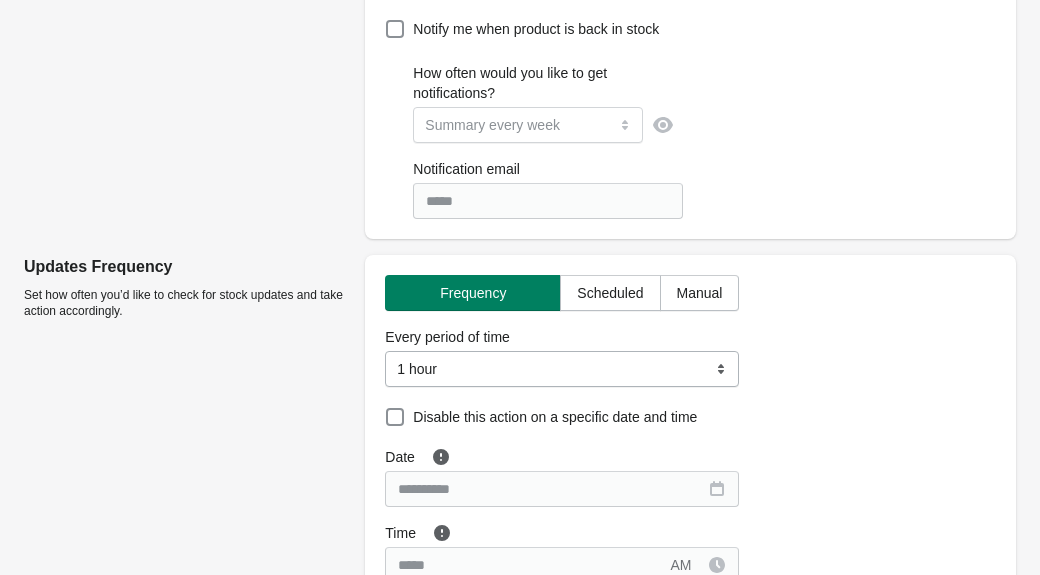 click on "**********" at bounding box center (562, 369) 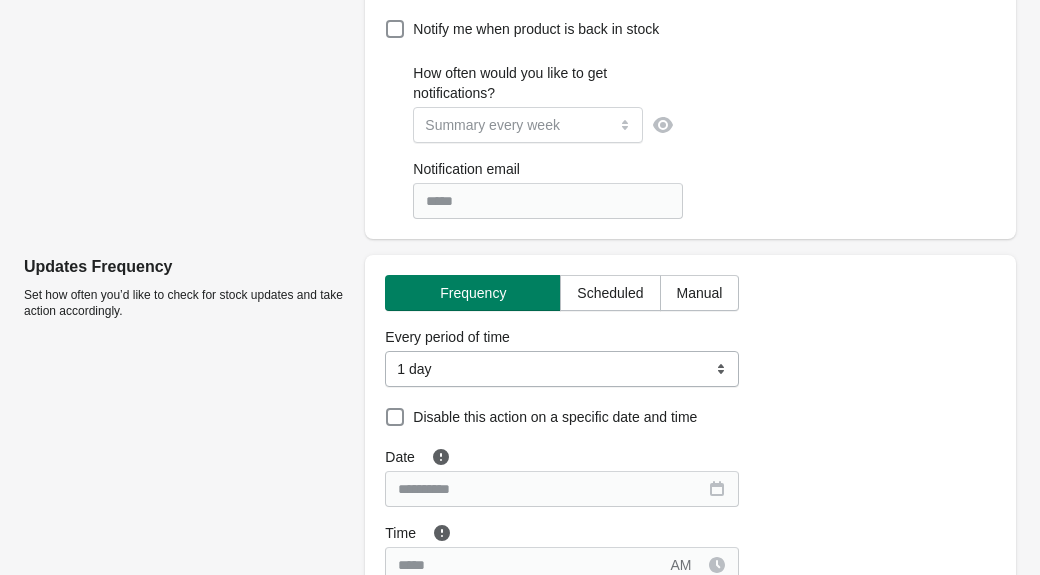 click on "Updates Frequency Set how often you’d like to check for stock updates and take action accordingly." at bounding box center [186, 425] 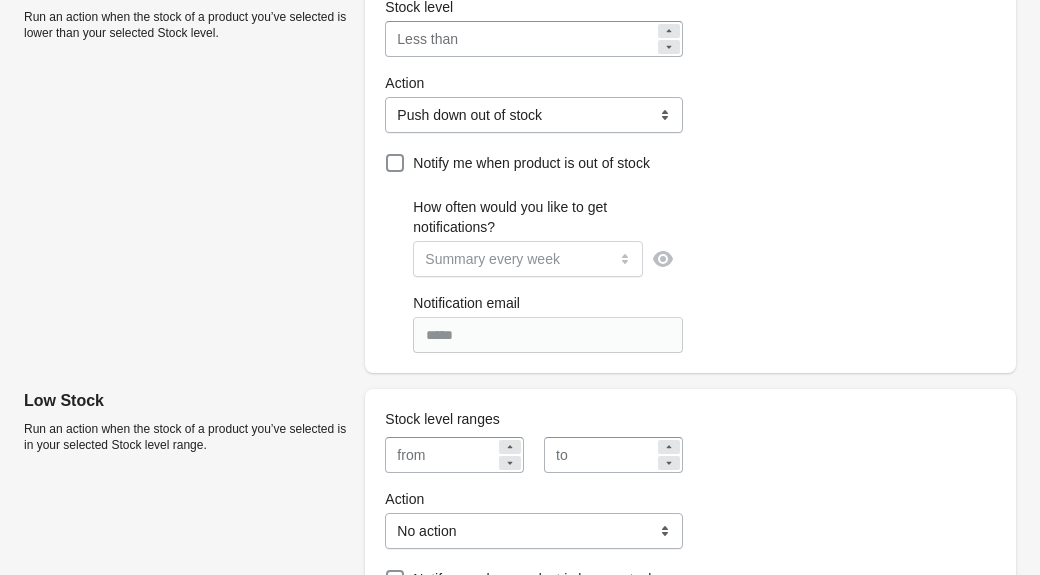 scroll, scrollTop: 0, scrollLeft: 0, axis: both 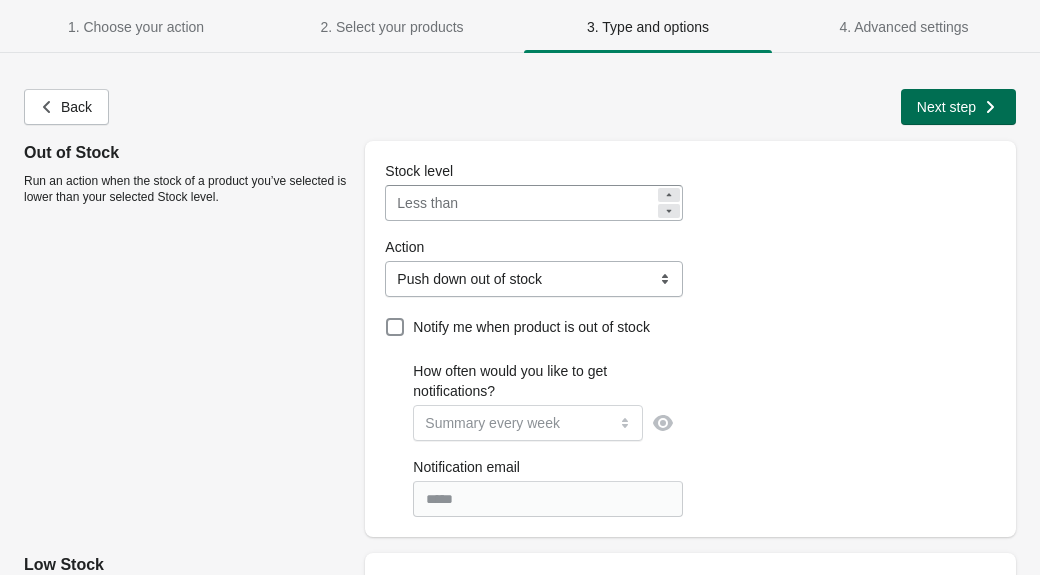 click on "Next step" at bounding box center [946, 107] 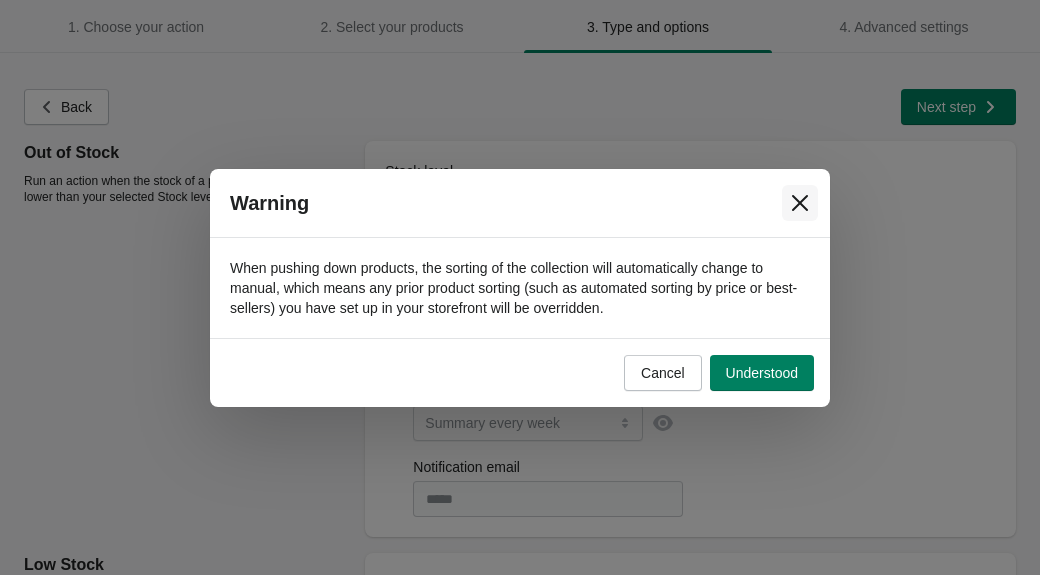 click 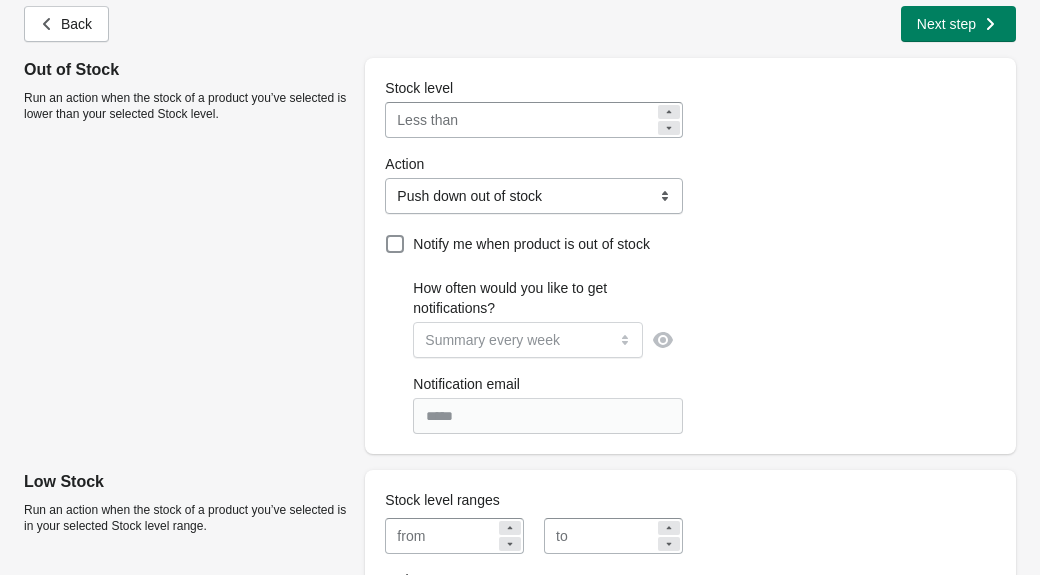 scroll, scrollTop: 1162, scrollLeft: 0, axis: vertical 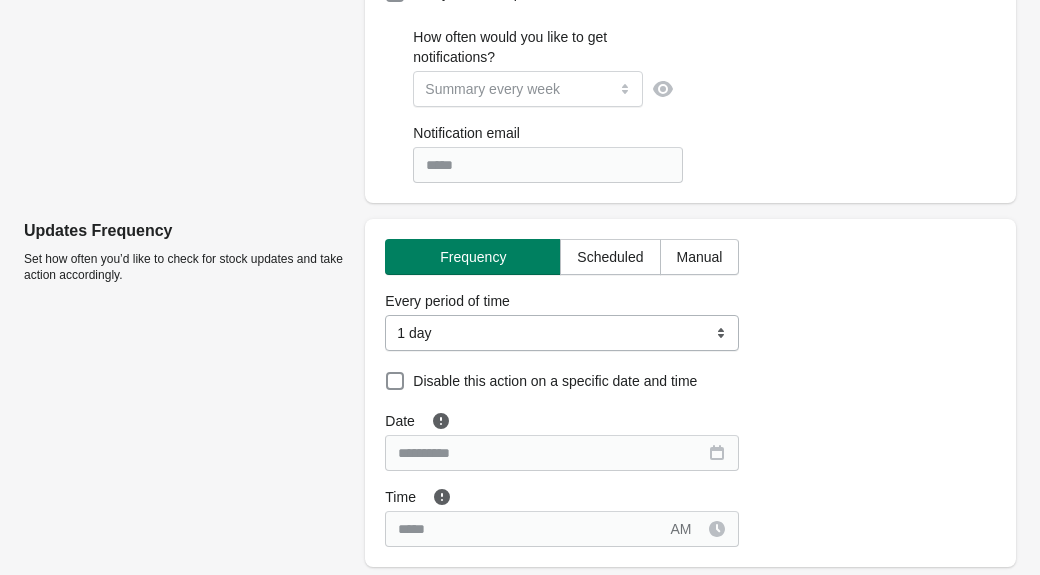 click on "**********" at bounding box center [562, 333] 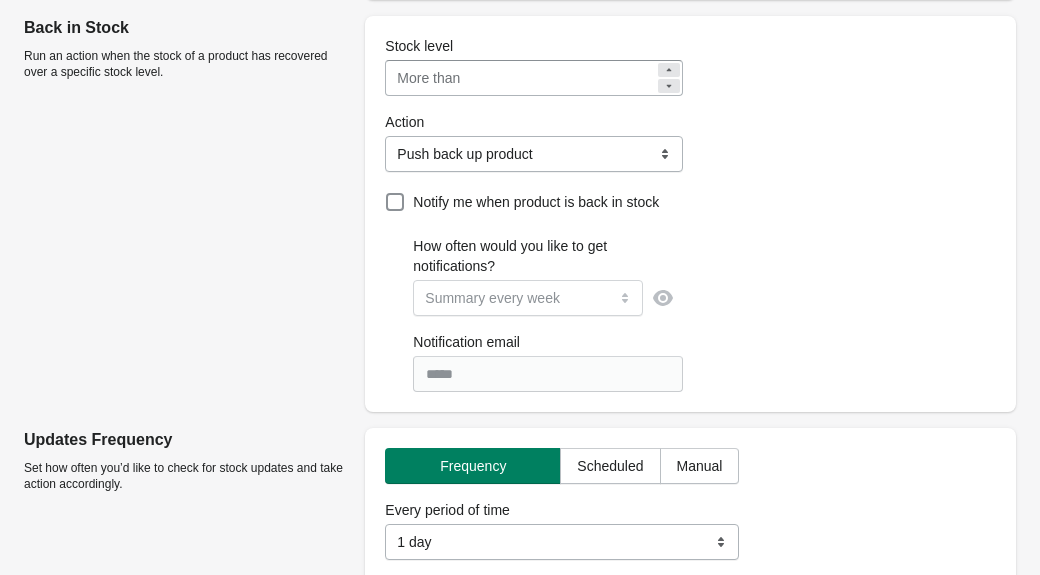 scroll, scrollTop: 0, scrollLeft: 0, axis: both 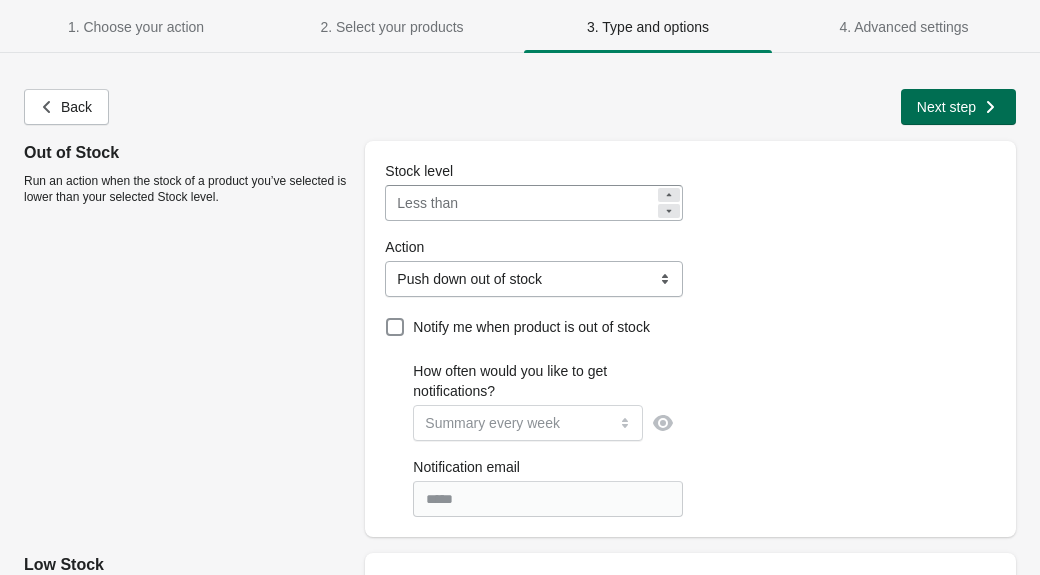 click on "Next step" at bounding box center [946, 107] 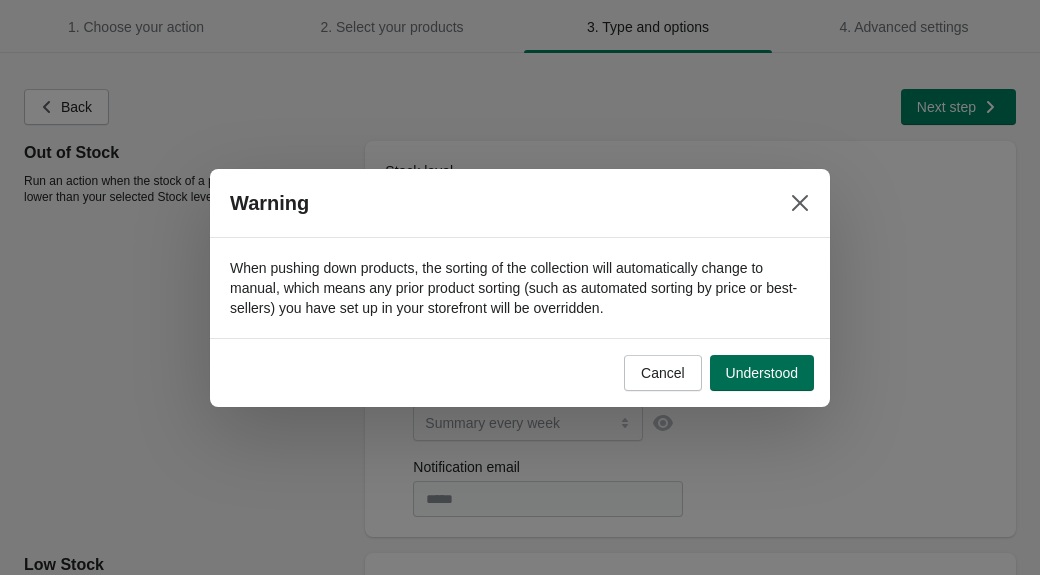 click on "Understood" at bounding box center [762, 373] 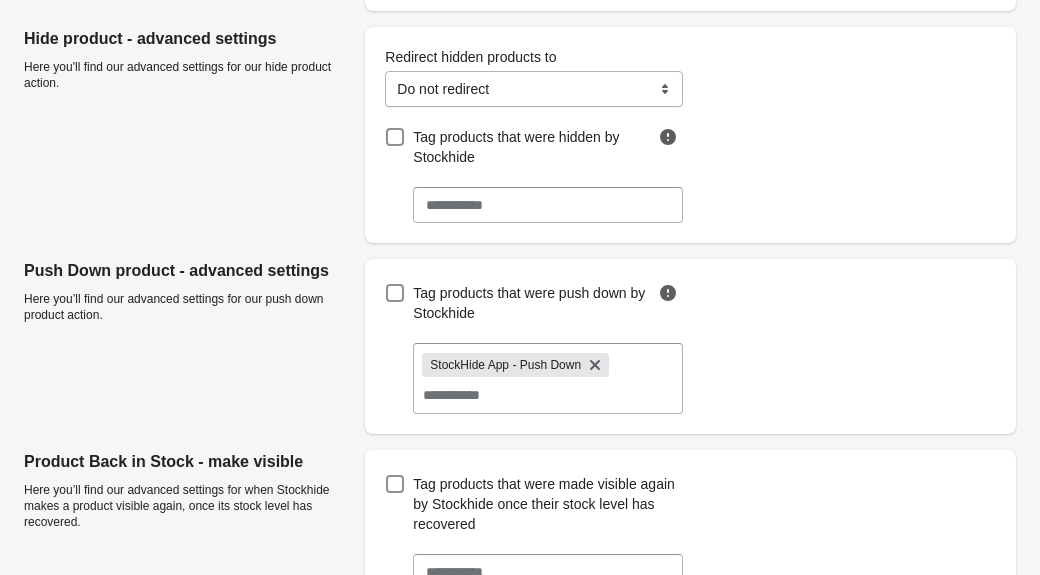 scroll, scrollTop: 318, scrollLeft: 0, axis: vertical 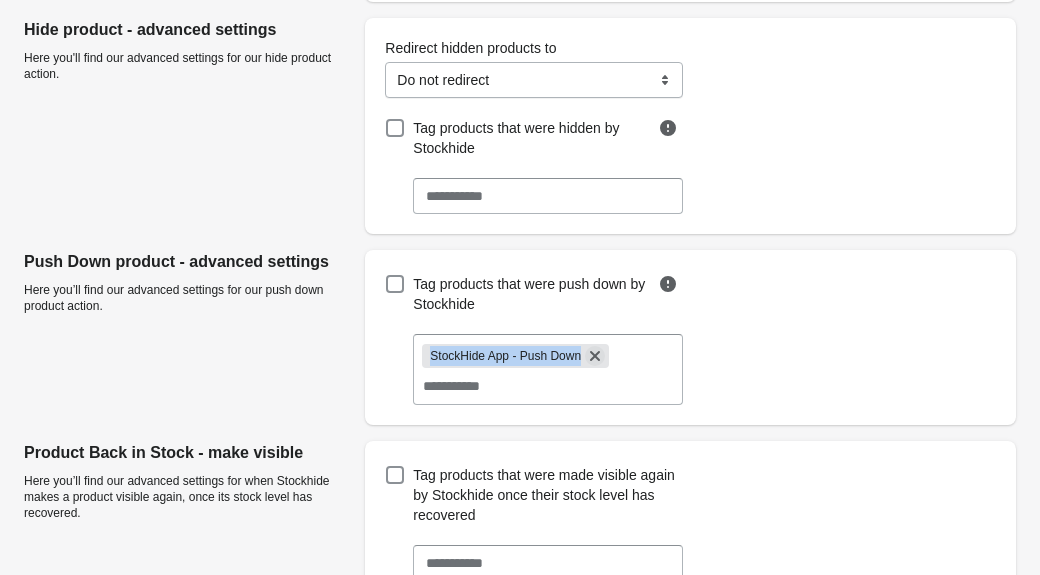drag, startPoint x: 431, startPoint y: 355, endPoint x: 594, endPoint y: 362, distance: 163.15024 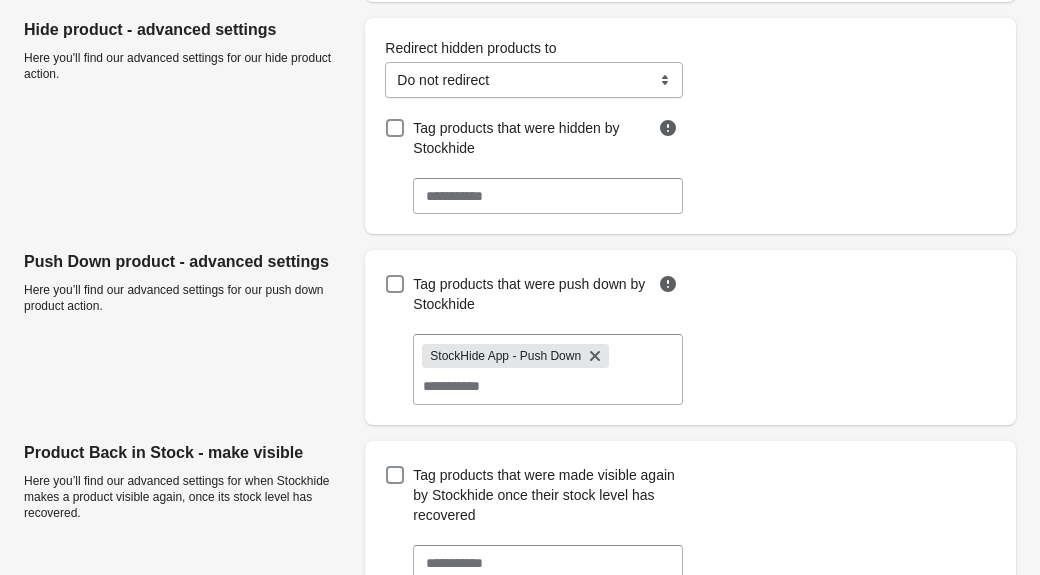 click on "Push Down product - advanced settings Here you’ll find our advanced settings for our push down product action." at bounding box center (186, 333) 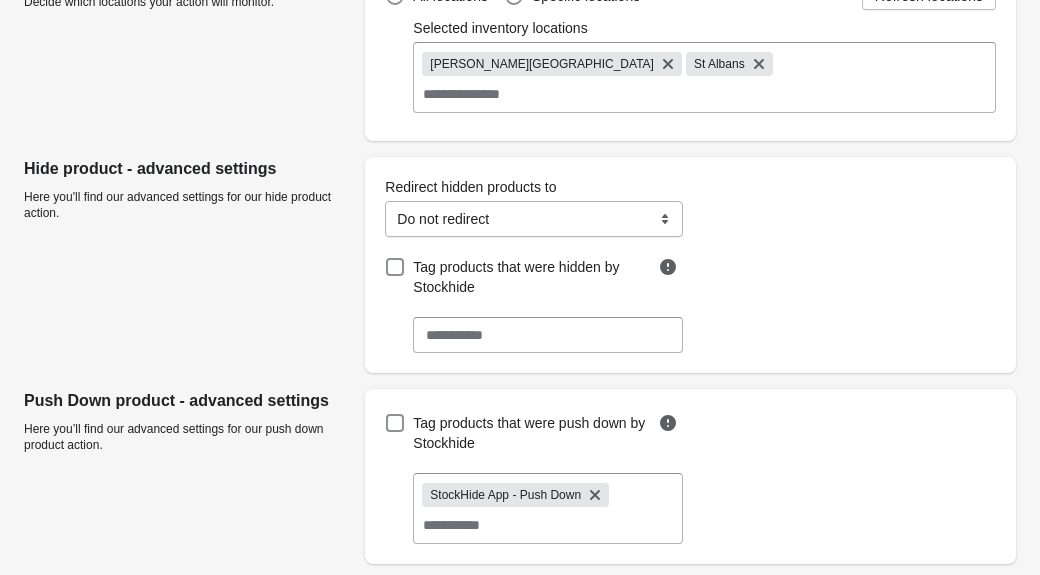 scroll, scrollTop: 0, scrollLeft: 0, axis: both 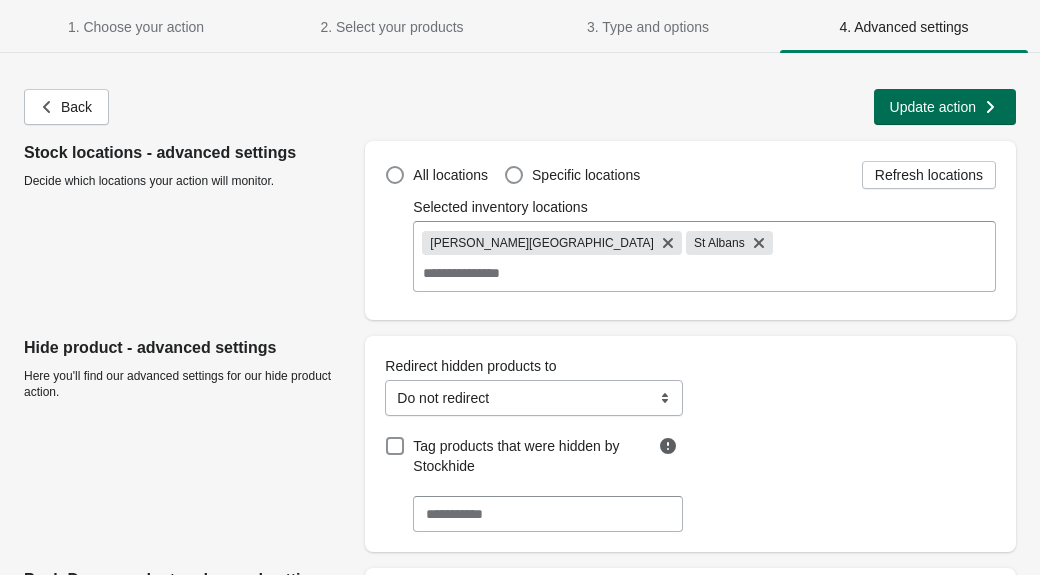 click on "Update action" at bounding box center (933, 107) 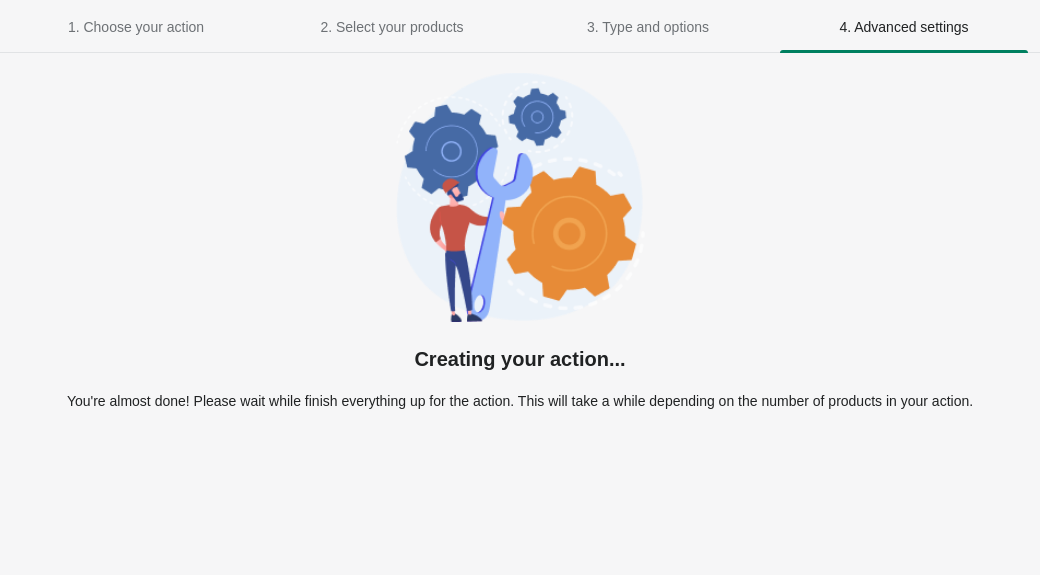 select on "**********" 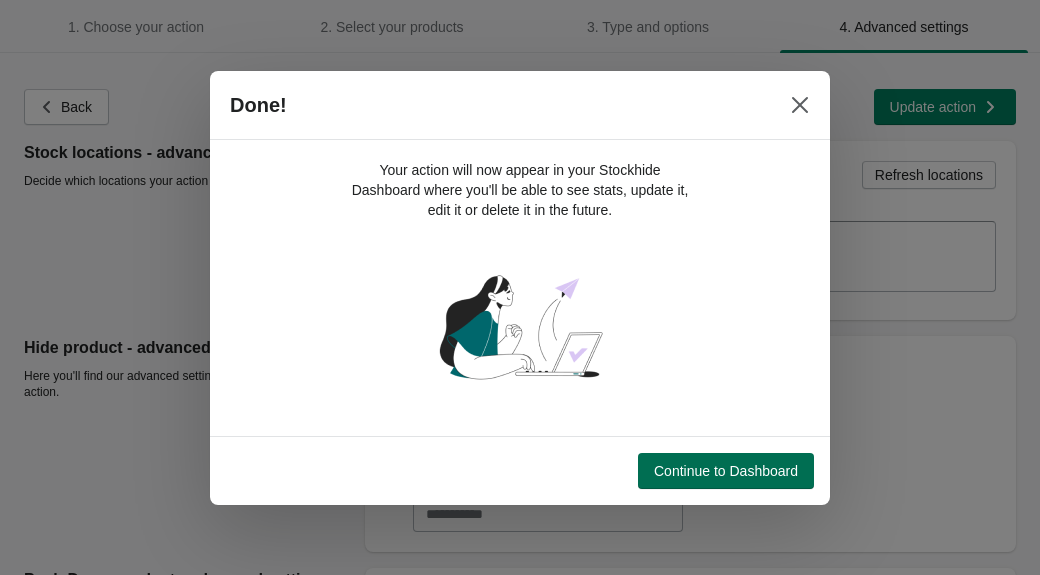 click on "Continue to Dashboard" at bounding box center [726, 471] 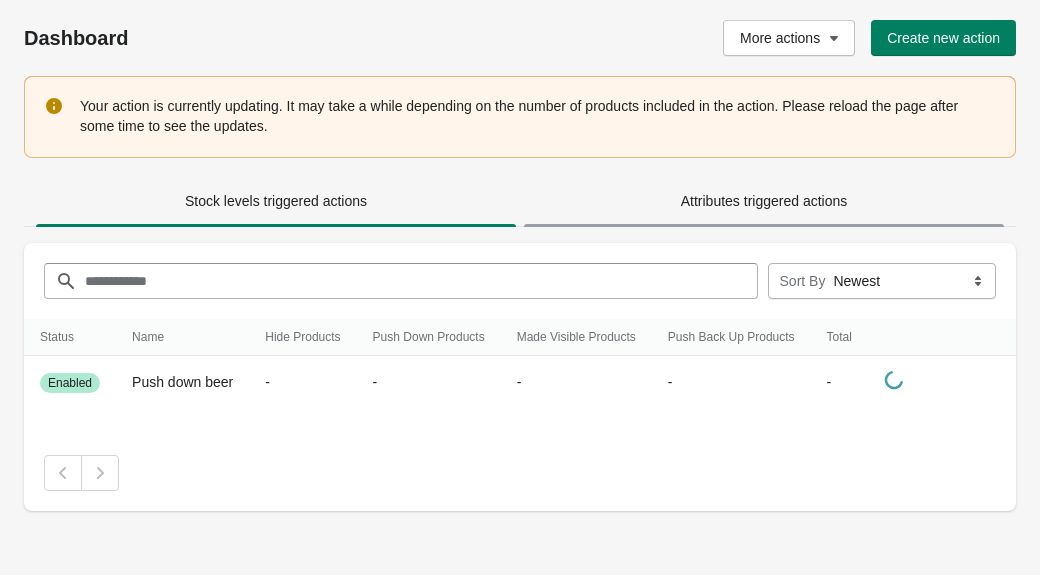 click on "Attributes triggered actions" at bounding box center (764, 201) 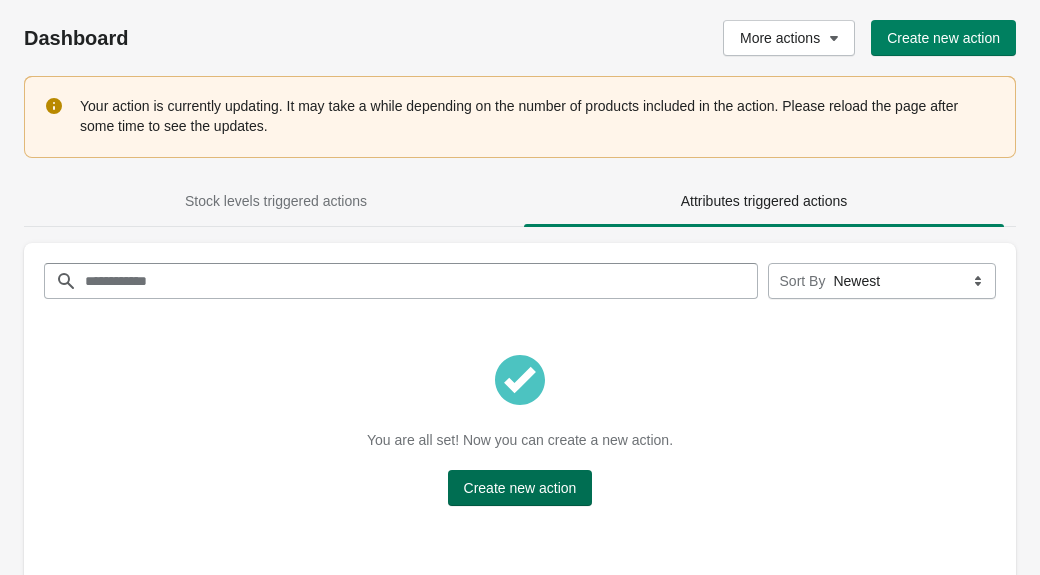 click on "Create new action" at bounding box center (520, 488) 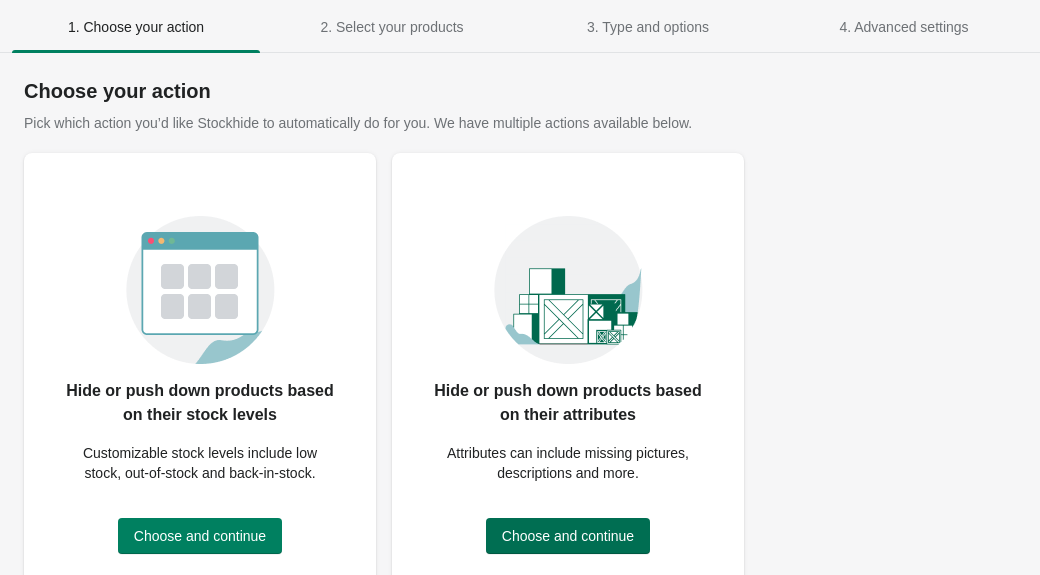 click on "Choose and continue" at bounding box center (568, 536) 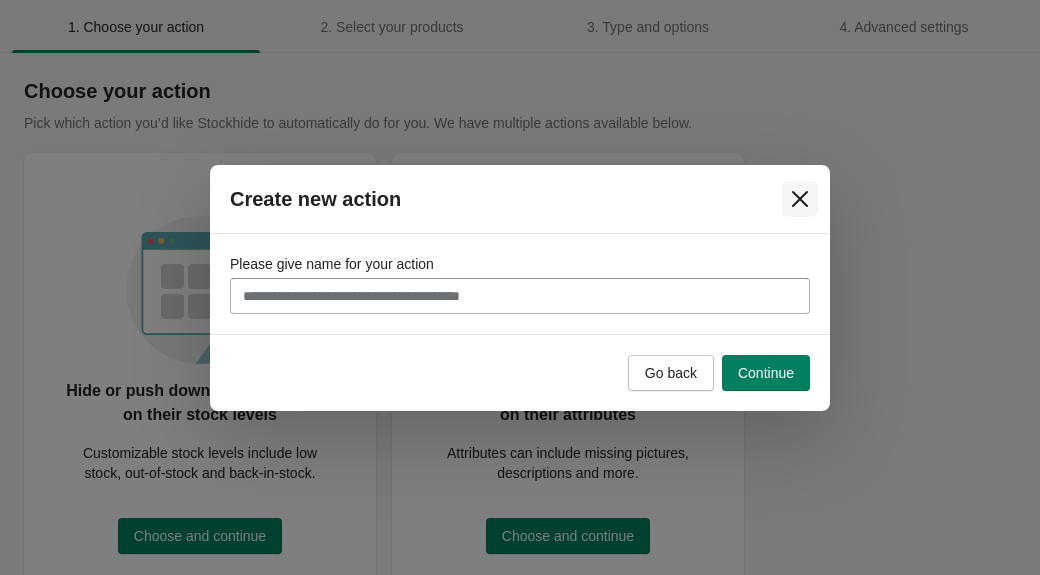 click at bounding box center (800, 199) 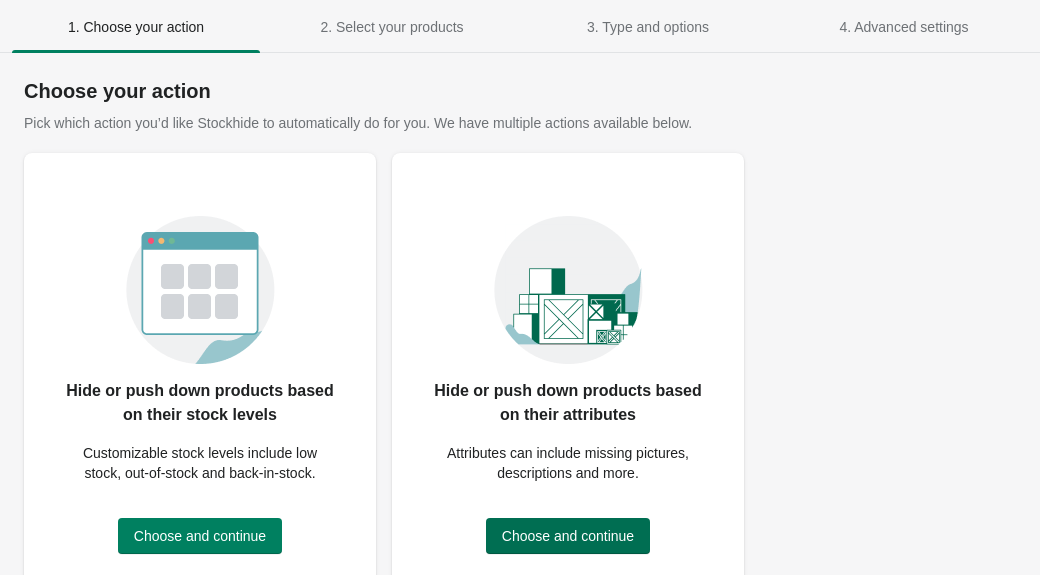 click on "Choose and continue" at bounding box center [568, 536] 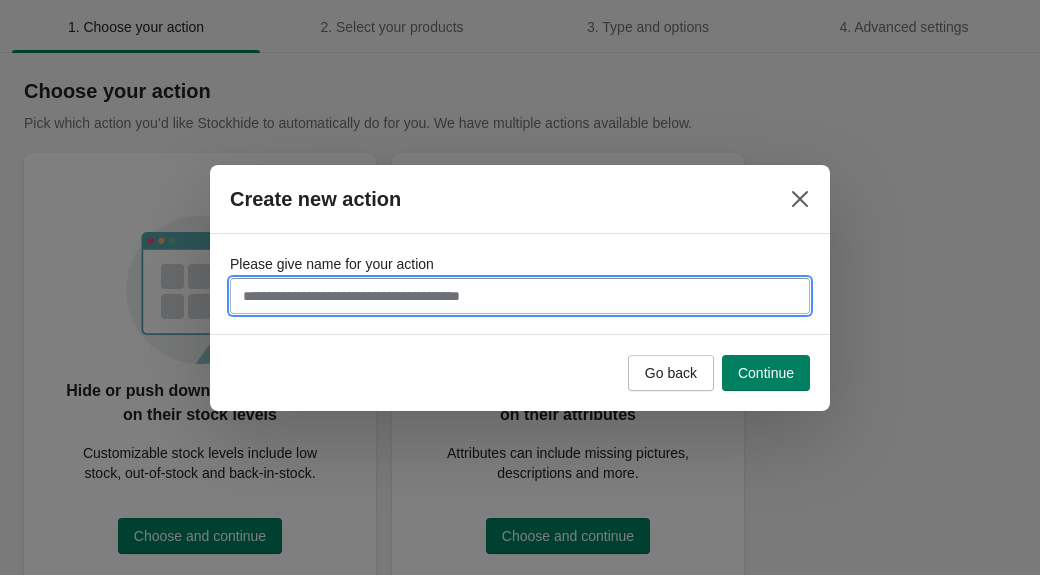 click on "Please give name for your action" at bounding box center [520, 296] 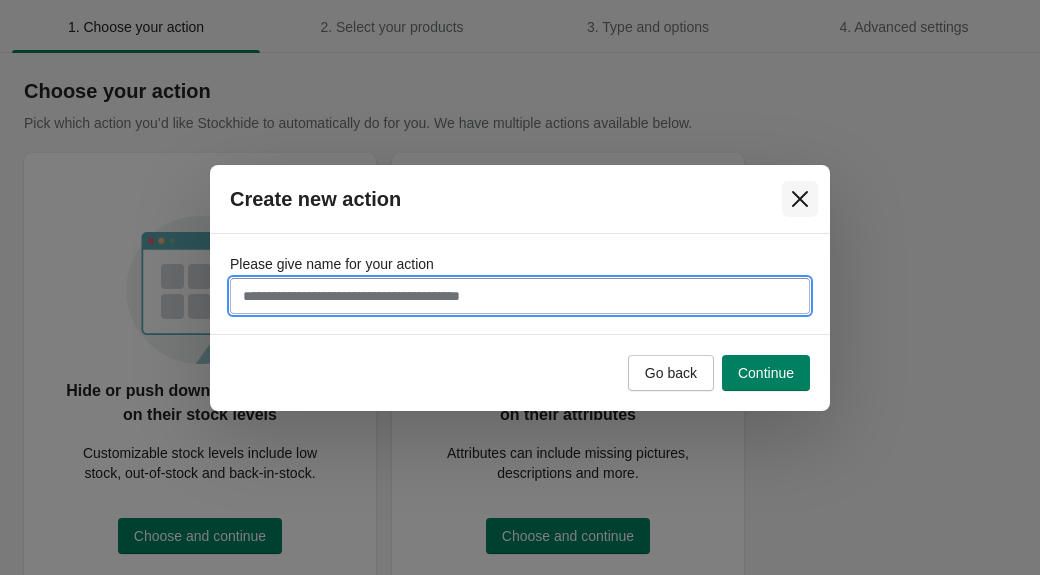 click 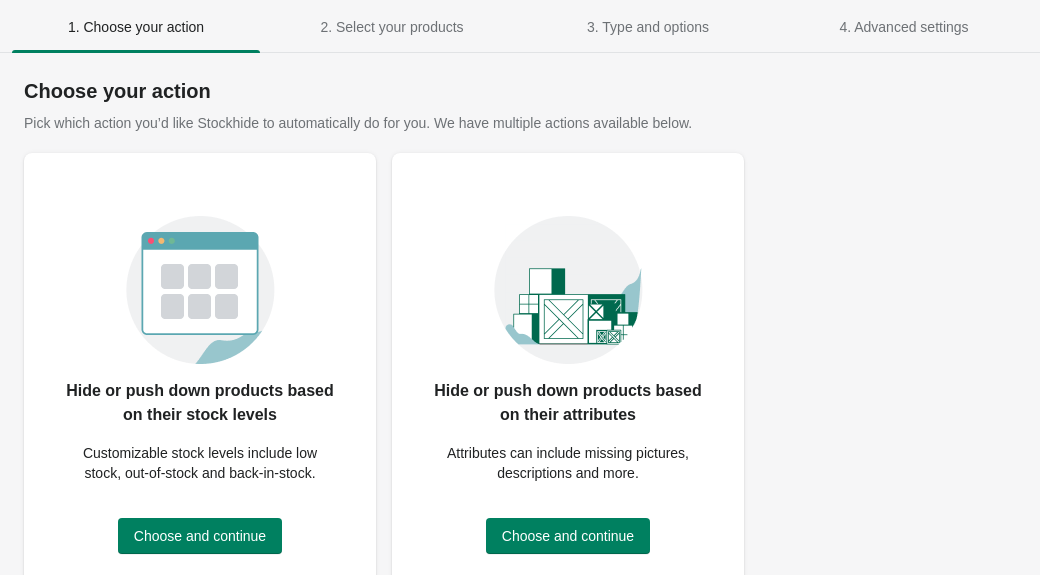 scroll, scrollTop: 72, scrollLeft: 0, axis: vertical 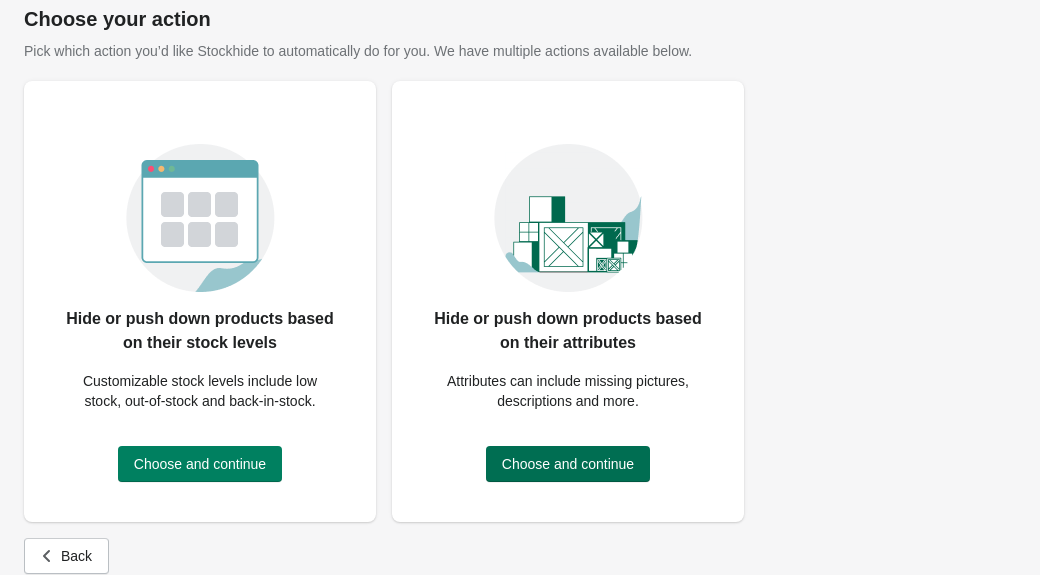 click on "Choose and continue" at bounding box center [568, 464] 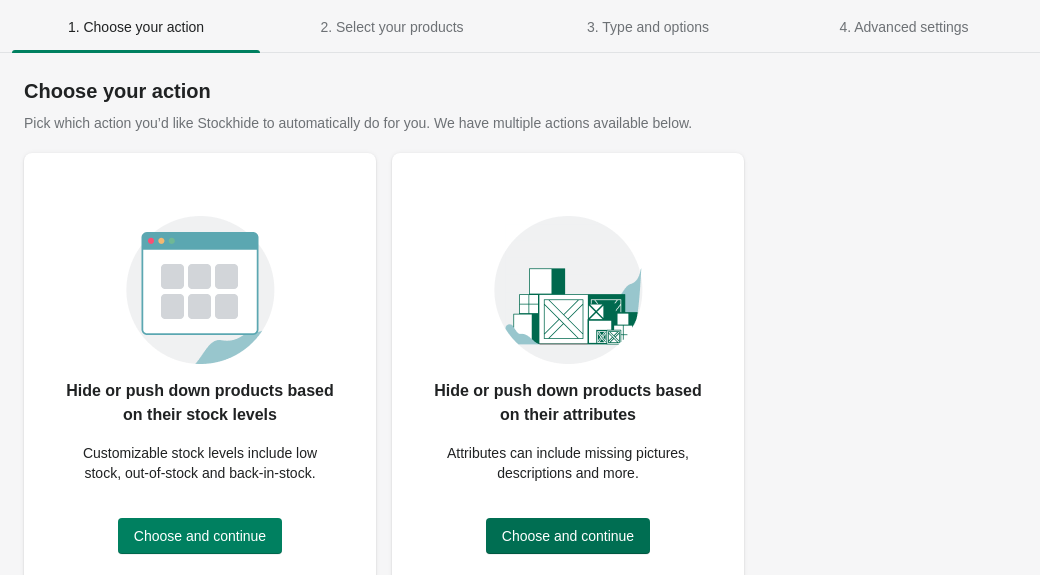 scroll, scrollTop: 72, scrollLeft: 0, axis: vertical 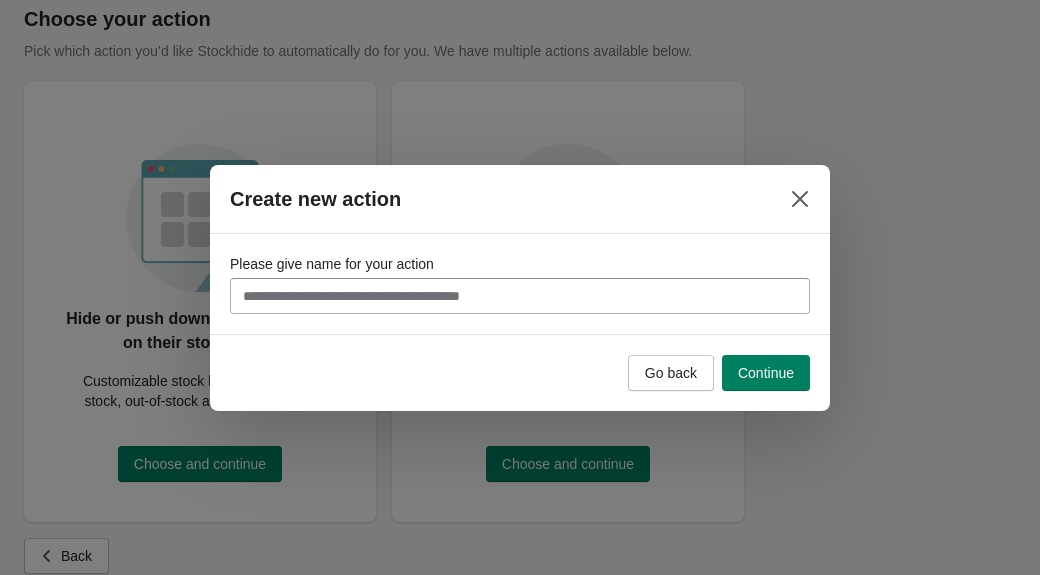 click on "Please give name for your action" at bounding box center [520, 296] 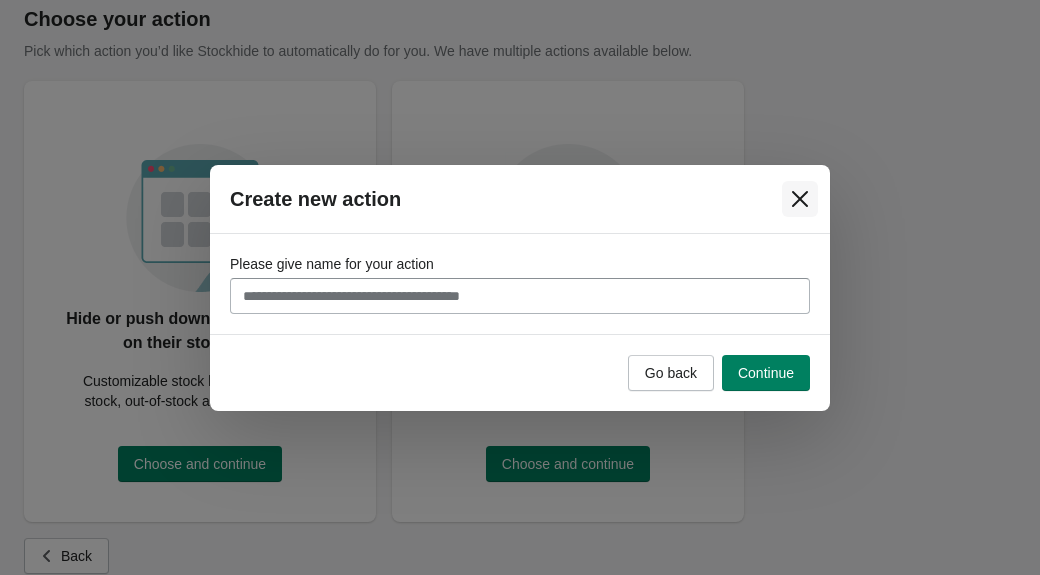 click at bounding box center (800, 199) 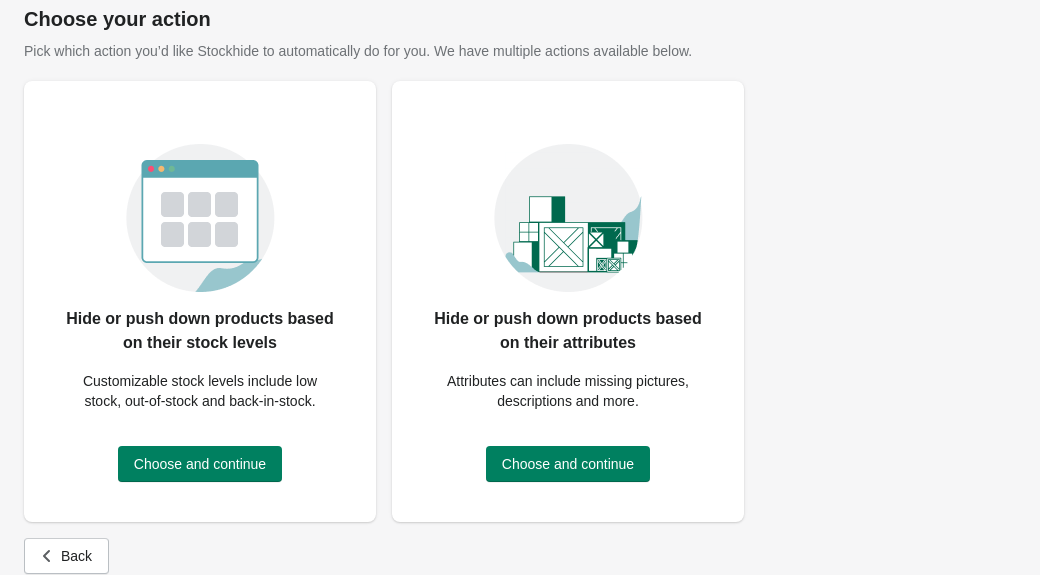 scroll, scrollTop: 0, scrollLeft: 0, axis: both 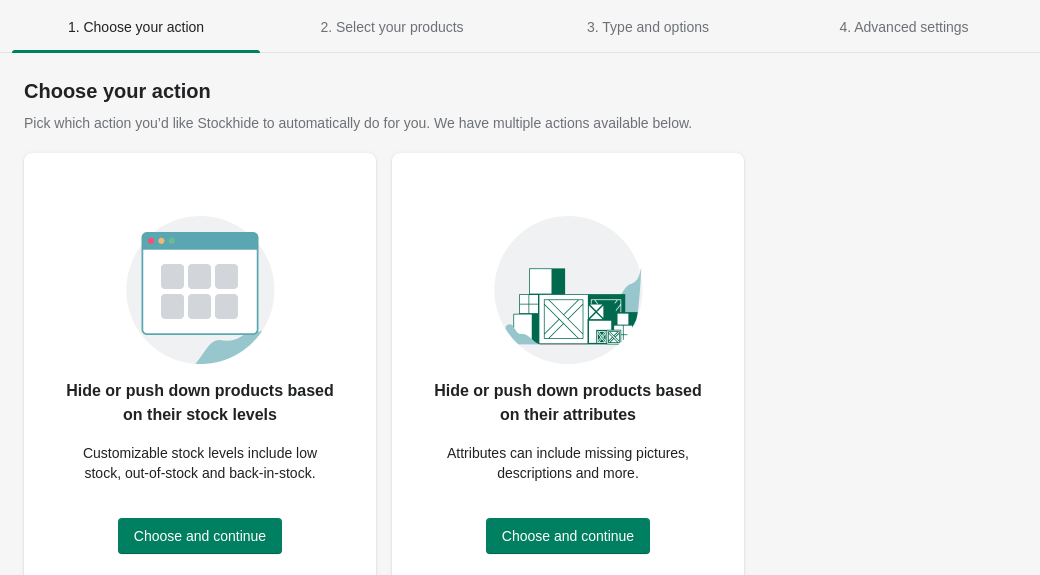 click on "Pick which action you’d like Stockhide to automatically do for you. We have multiple actions available below." at bounding box center [358, 123] 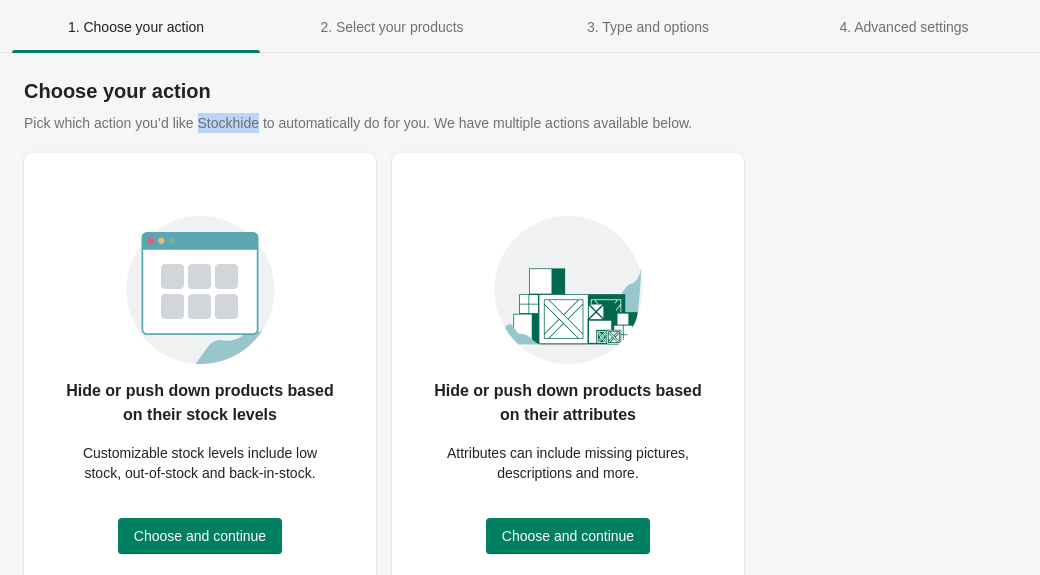 click on "Pick which action you’d like Stockhide to automatically do for you. We have multiple actions available below." at bounding box center [358, 123] 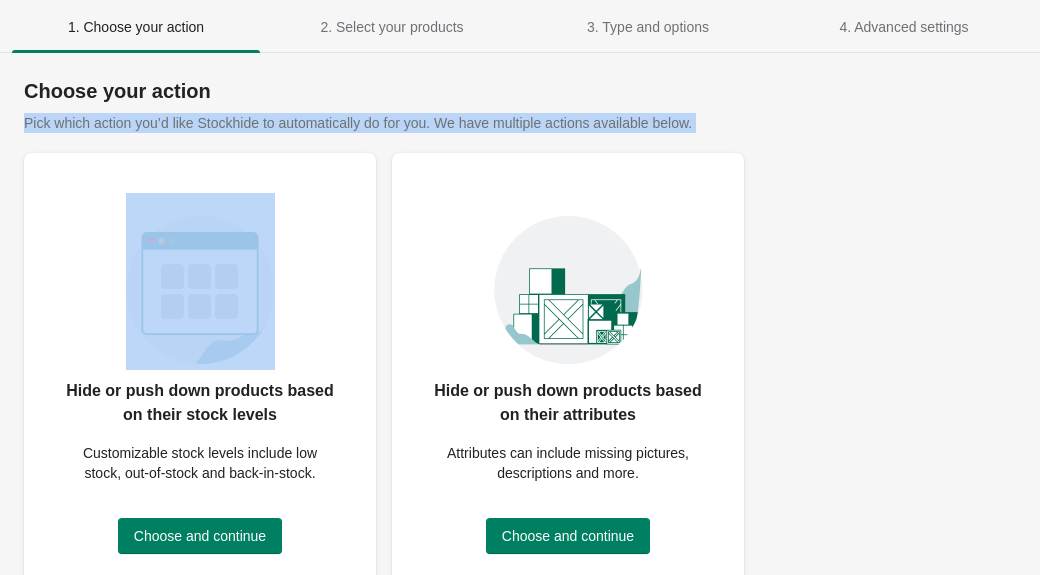 click on "Pick which action you’d like Stockhide to automatically do for you. We have multiple actions available below." at bounding box center [358, 123] 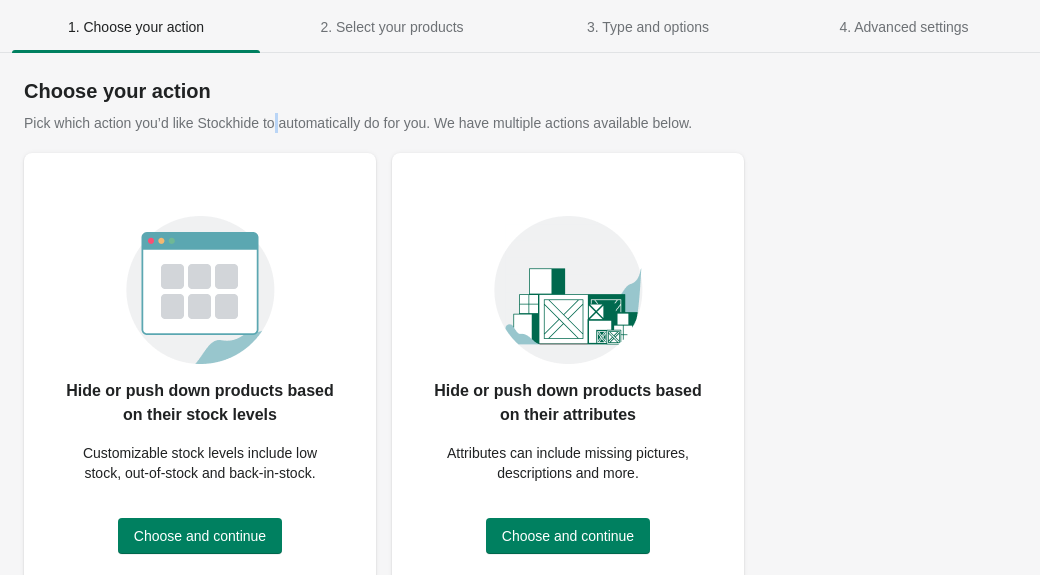 click on "Pick which action you’d like Stockhide to automatically do for you. We have multiple actions available below." at bounding box center (358, 123) 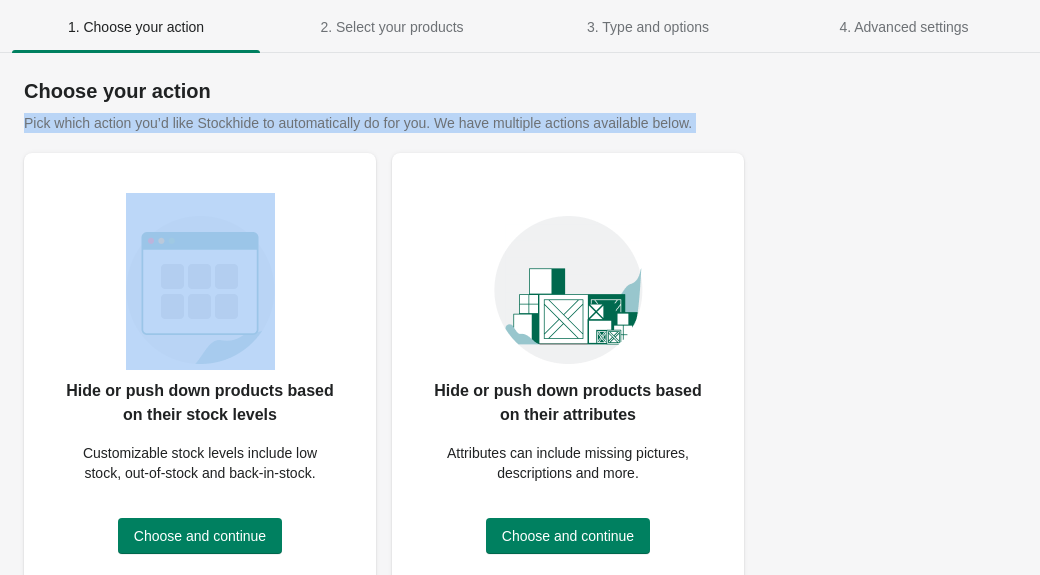 click on "Pick which action you’d like Stockhide to automatically do for you. We have multiple actions available below." at bounding box center [358, 123] 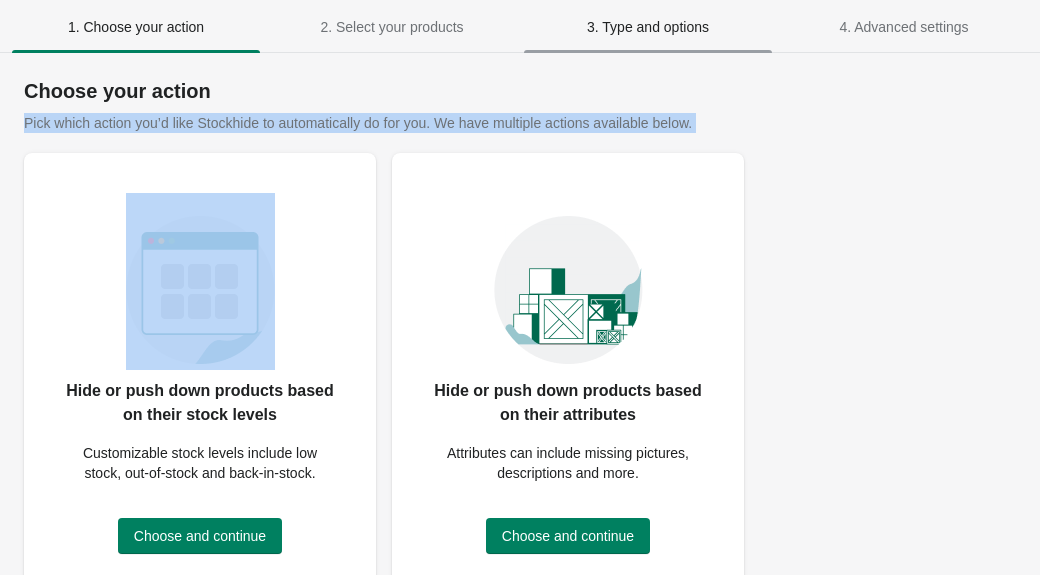 click on "3. Type and options" at bounding box center (648, 27) 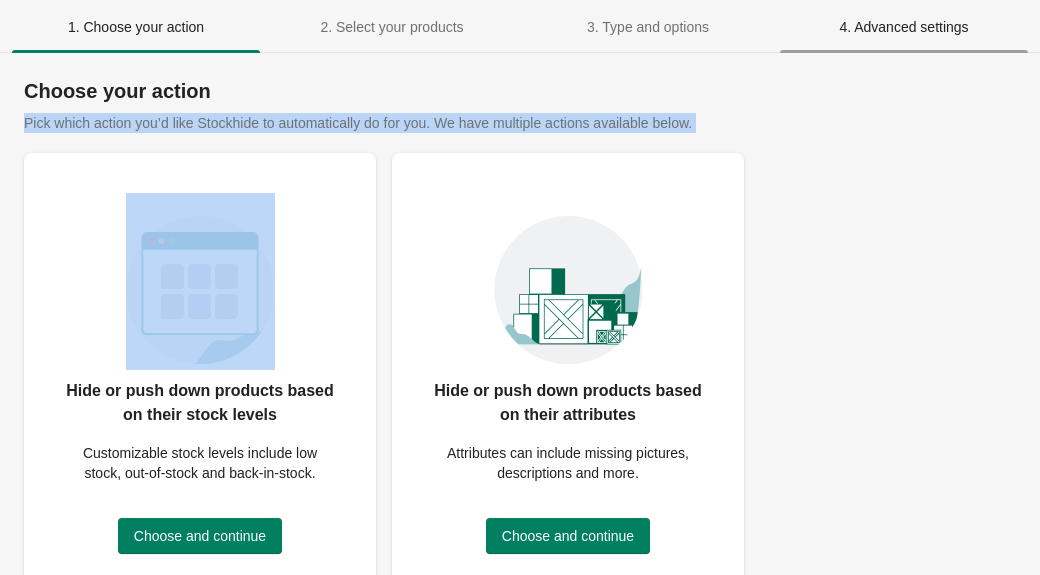 click on "4. Advanced settings" at bounding box center (903, 27) 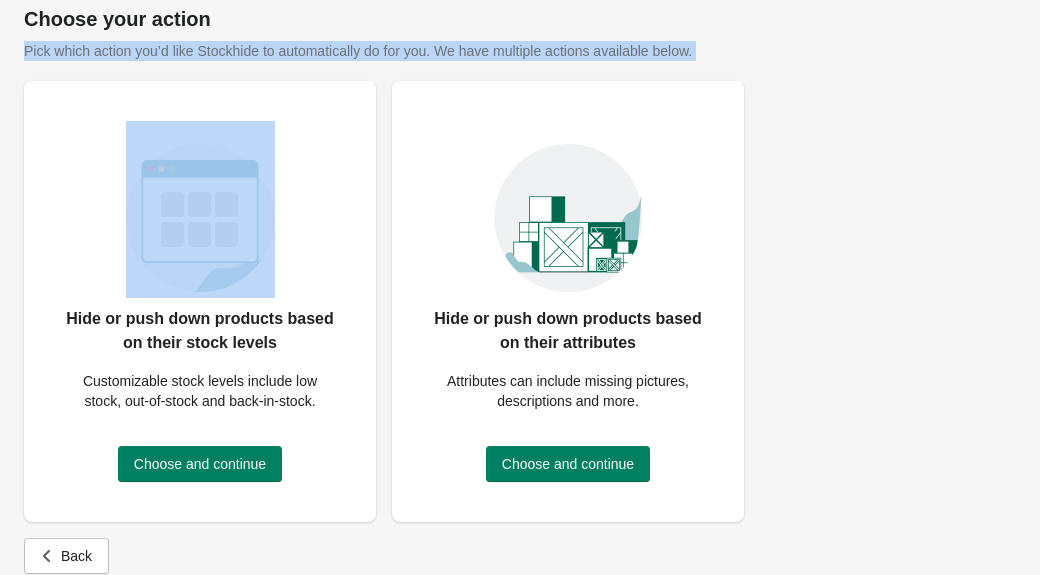 scroll, scrollTop: 0, scrollLeft: 0, axis: both 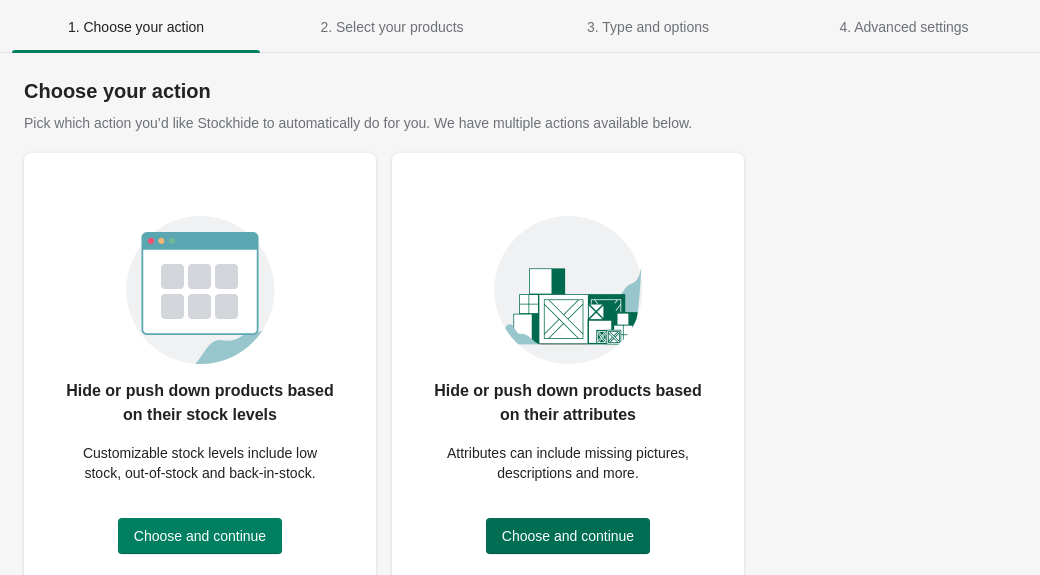 click on "Choose and continue" at bounding box center (568, 536) 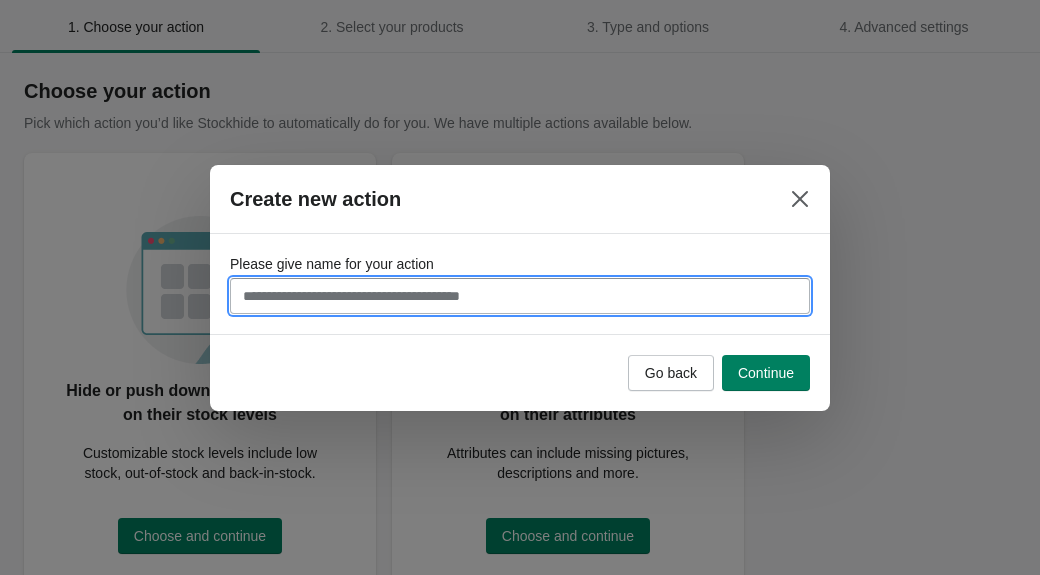 click on "Please give name for your action" at bounding box center (520, 296) 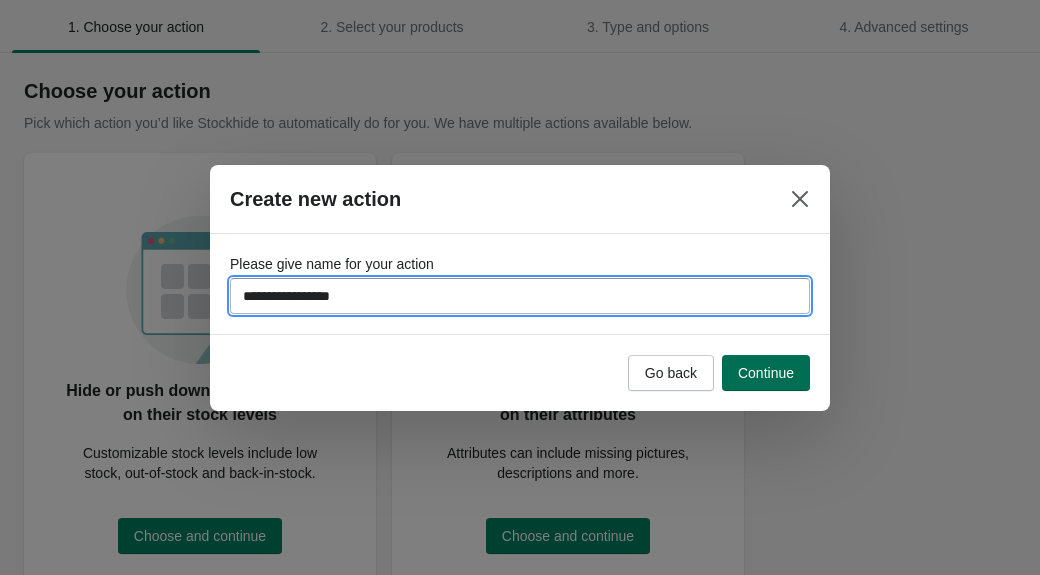 type on "**********" 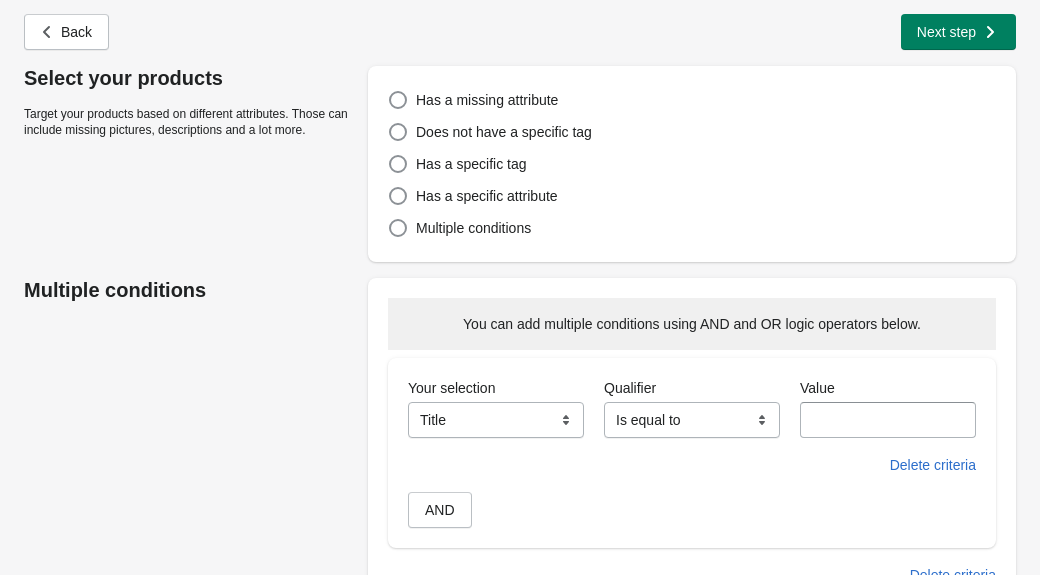 scroll, scrollTop: 111, scrollLeft: 0, axis: vertical 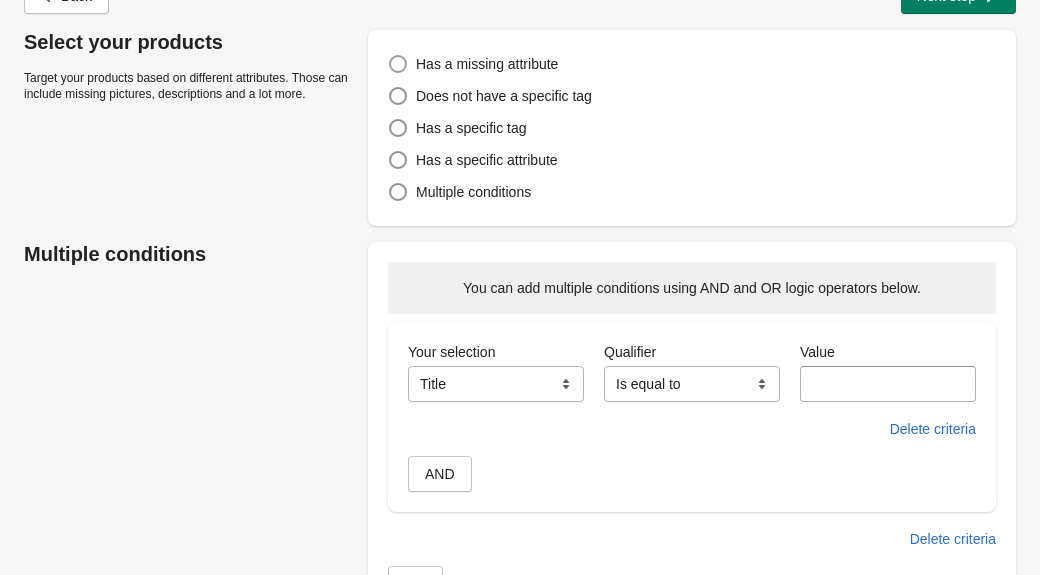 click at bounding box center (398, 64) 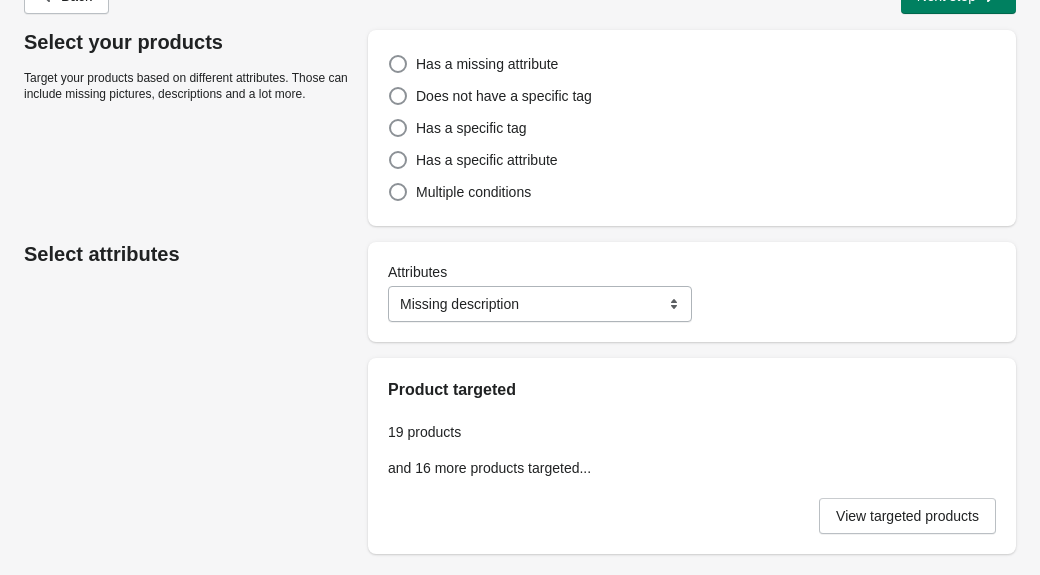 click on "**********" at bounding box center [540, 304] 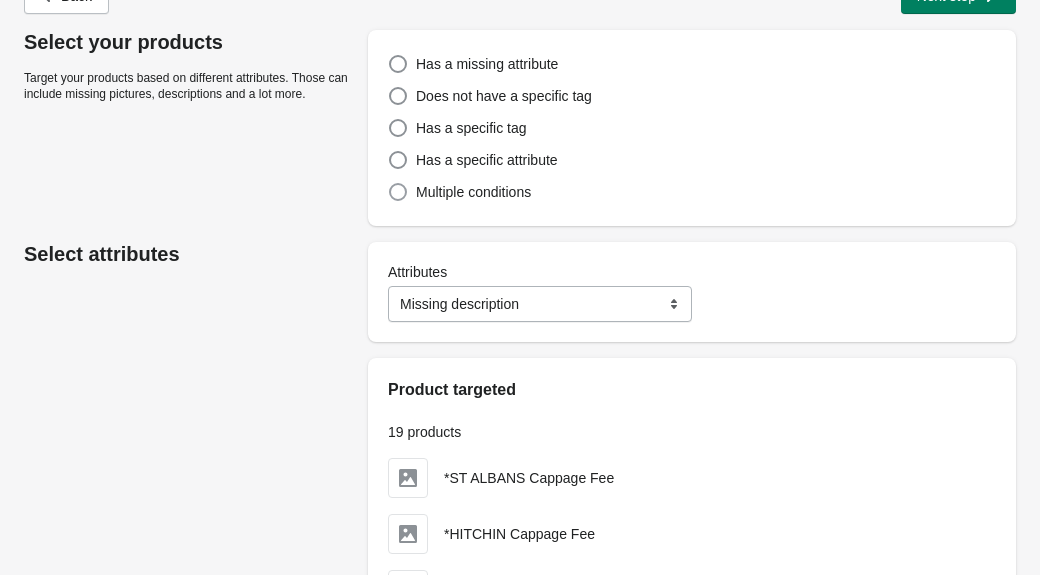 click at bounding box center (398, 192) 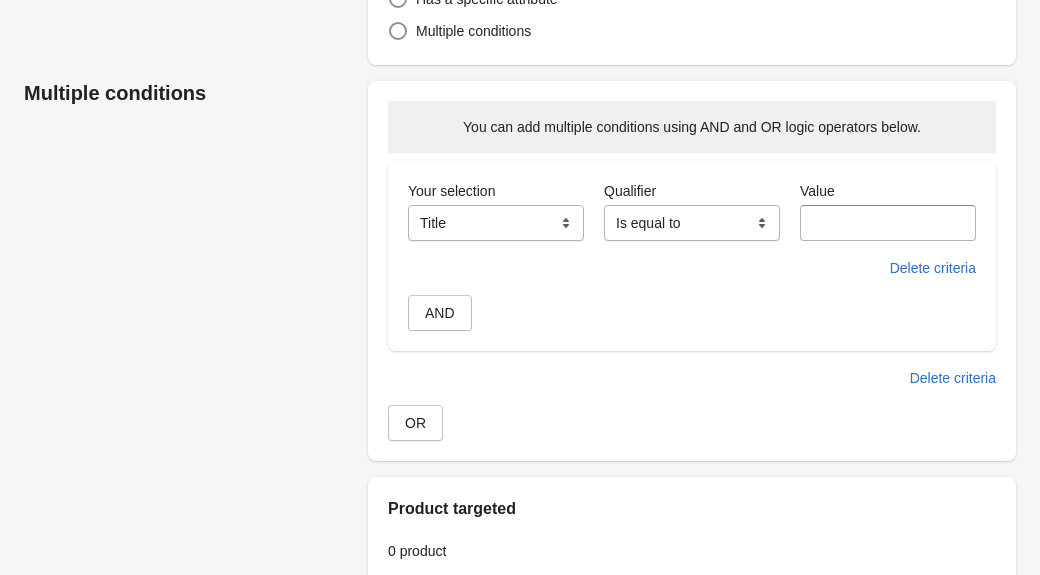 scroll, scrollTop: 271, scrollLeft: 0, axis: vertical 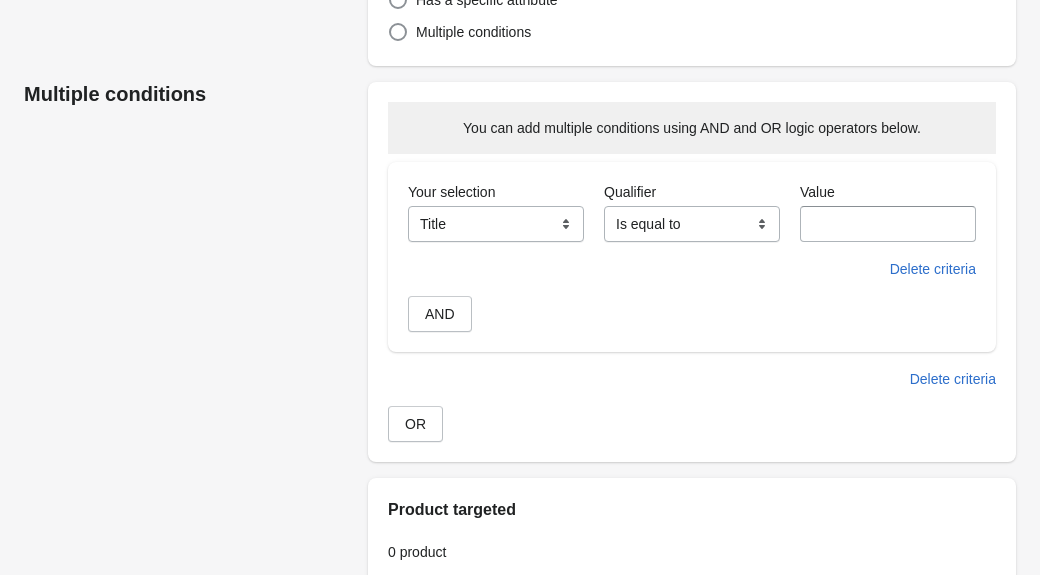 click on "**********" at bounding box center (496, 224) 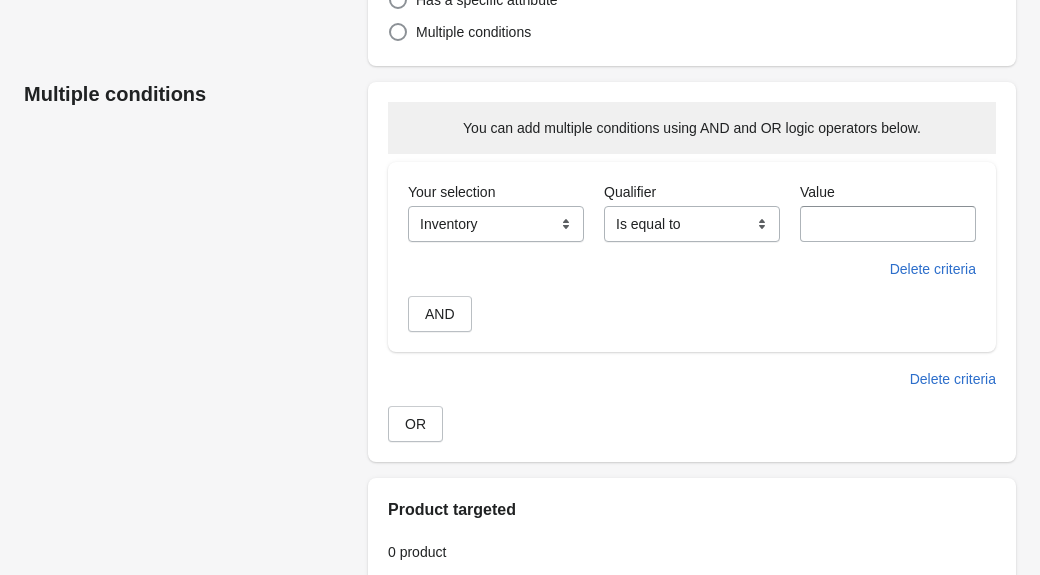 click on "**********" at bounding box center (692, 224) 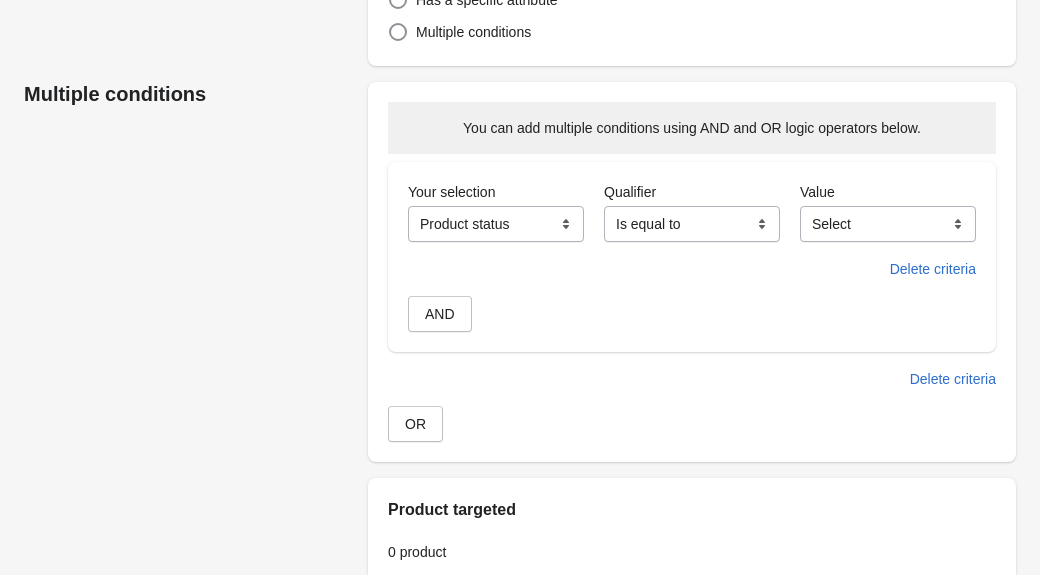 click on "**********" at bounding box center (692, 224) 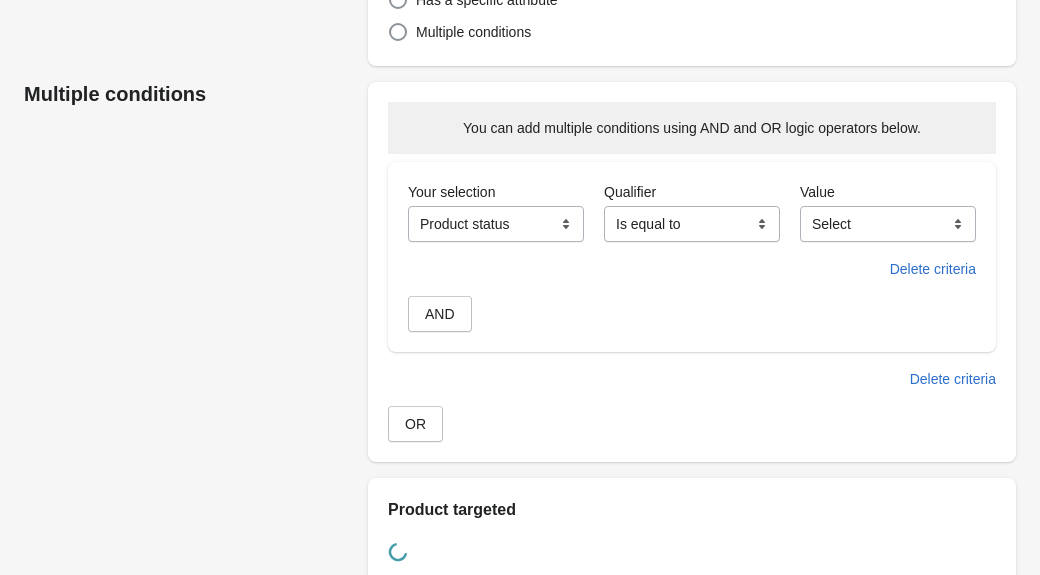 click on "**********" at bounding box center (496, 224) 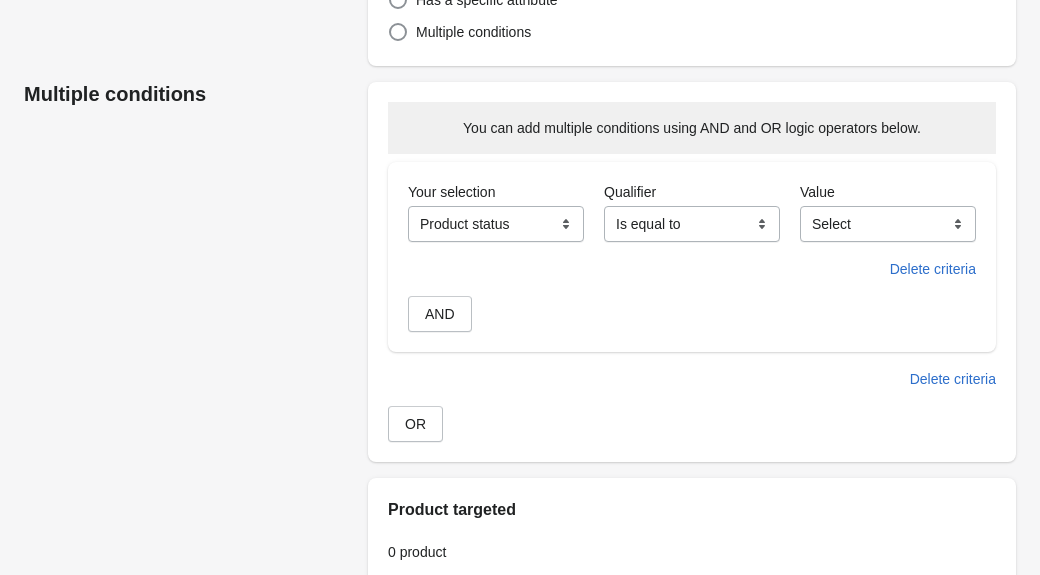 select on "**********" 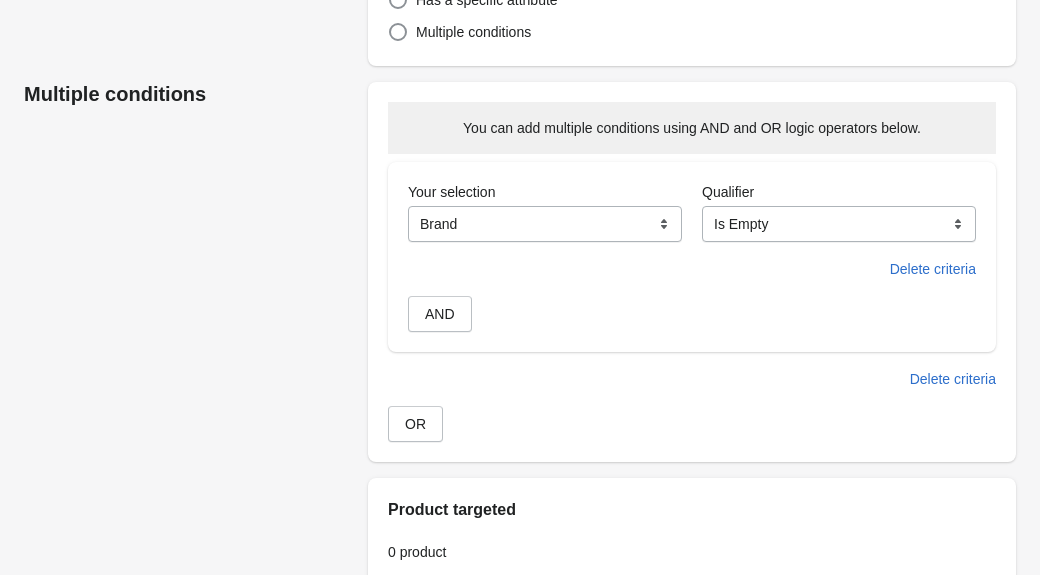click on "**********" at bounding box center [839, 224] 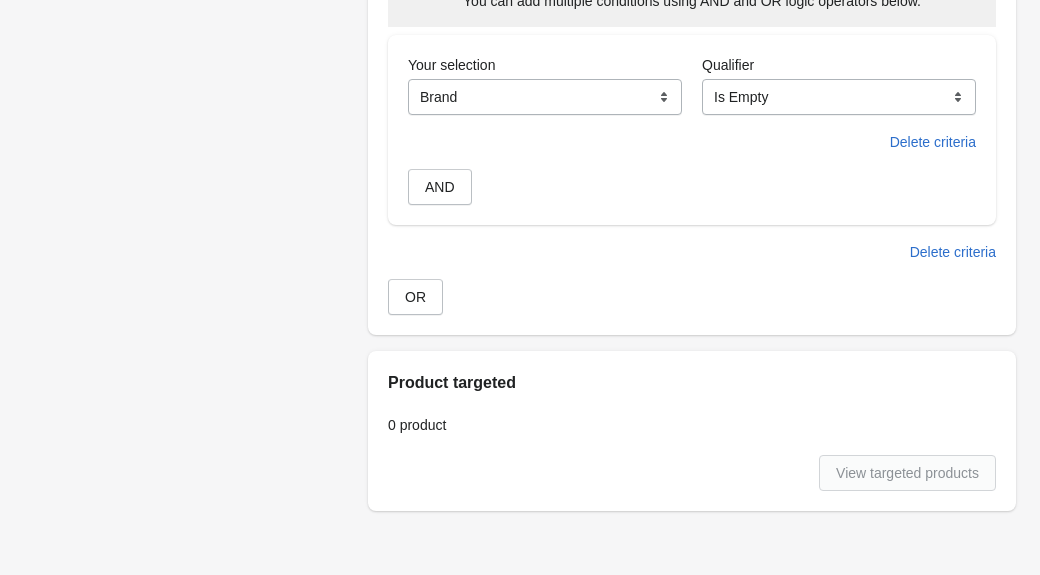 scroll, scrollTop: 0, scrollLeft: 0, axis: both 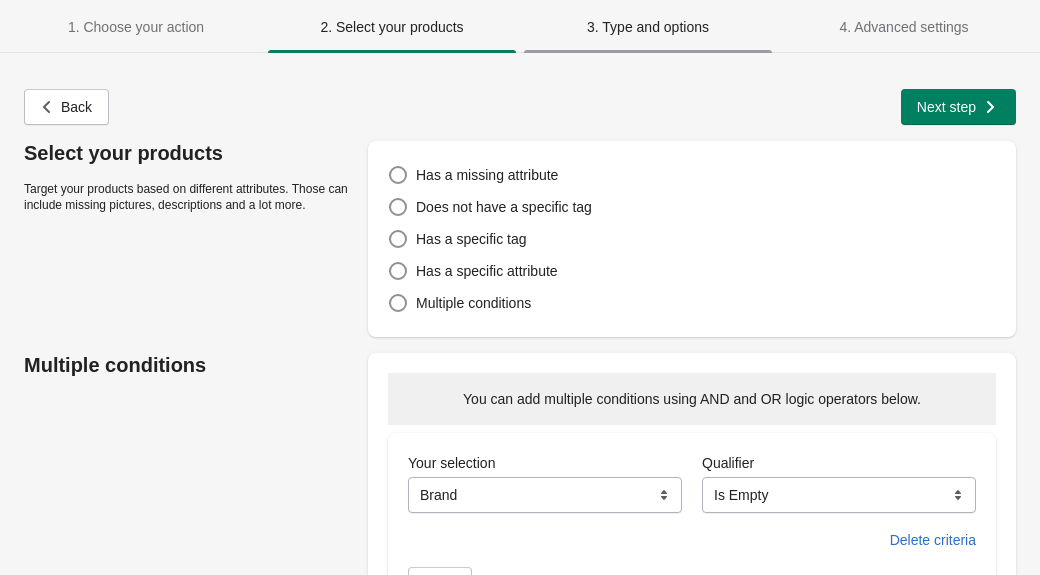 click on "3. Type and options" at bounding box center [648, 27] 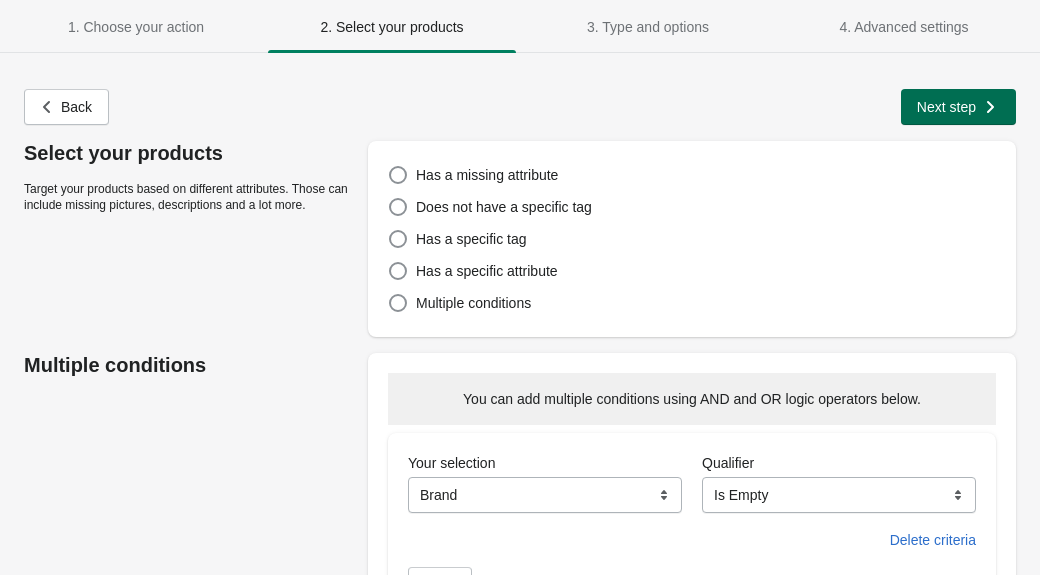 click on "Next step" at bounding box center (956, 105) 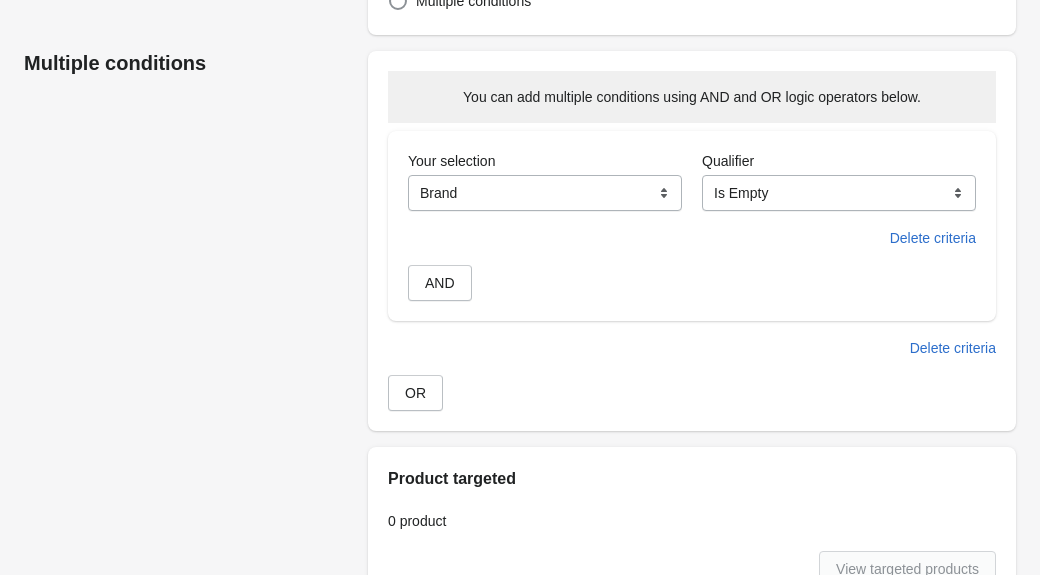 scroll, scrollTop: 0, scrollLeft: 0, axis: both 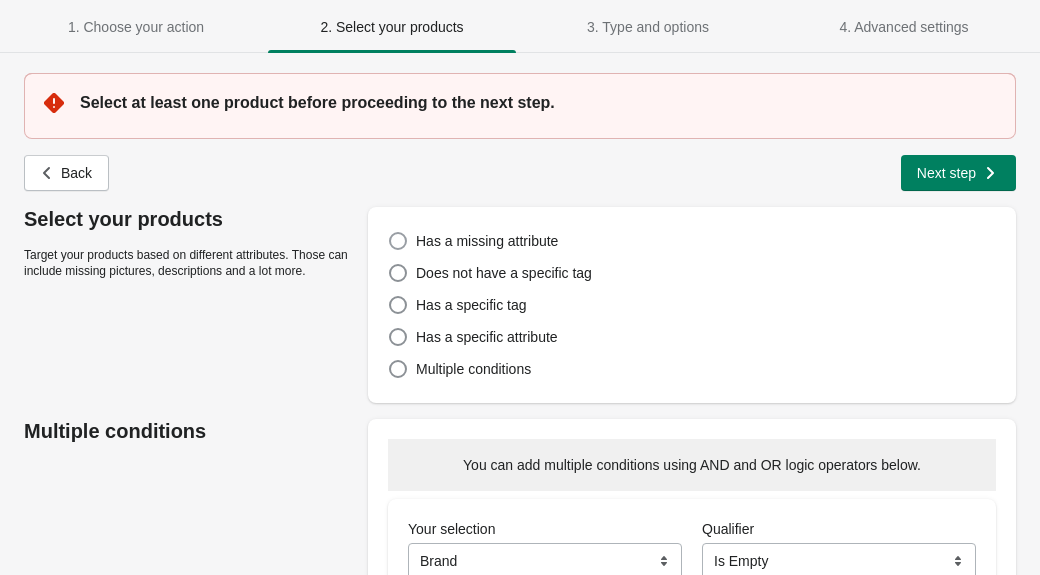 click at bounding box center [398, 241] 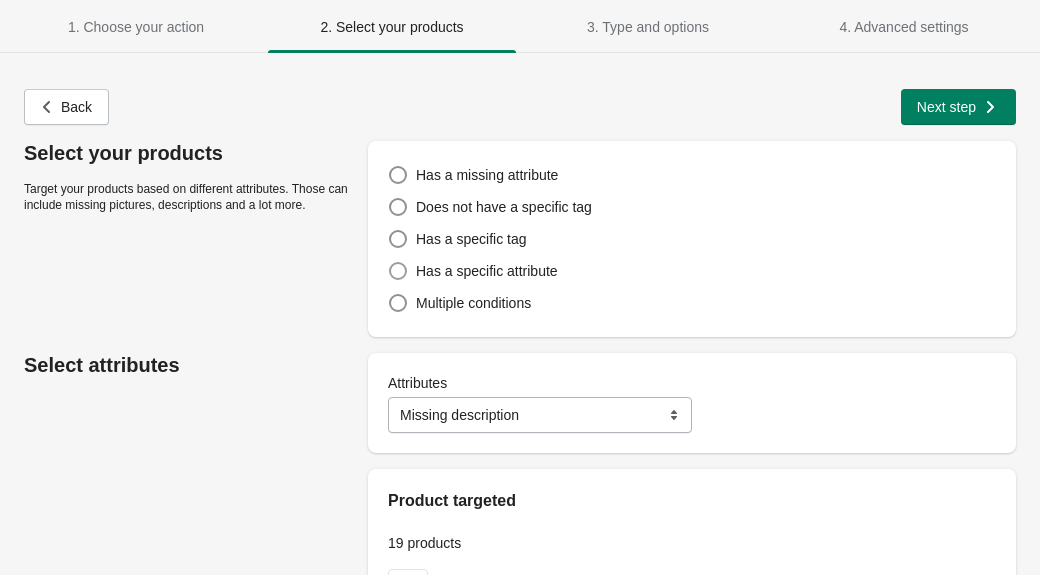 click at bounding box center (398, 271) 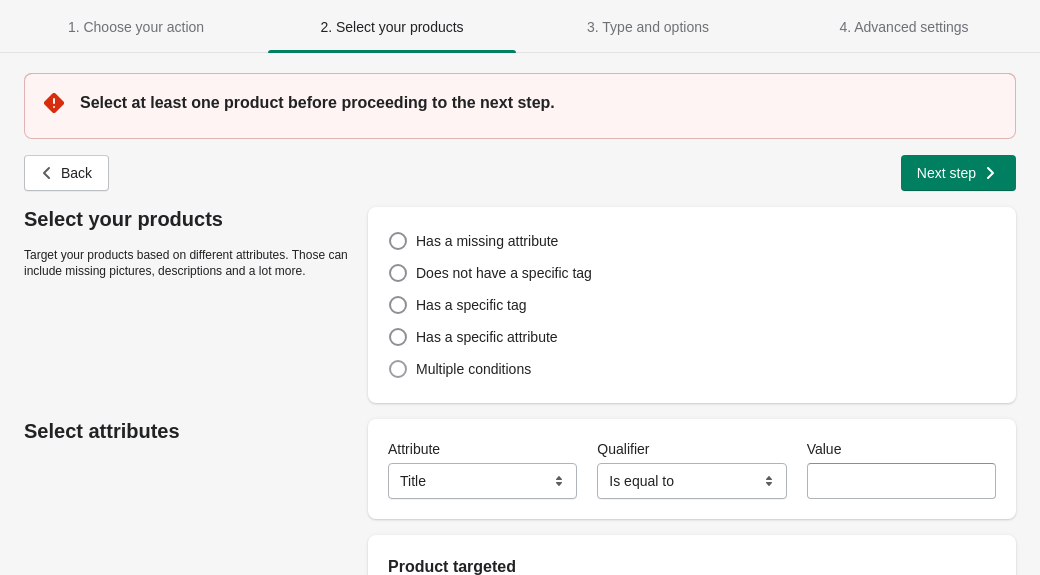 click at bounding box center (398, 369) 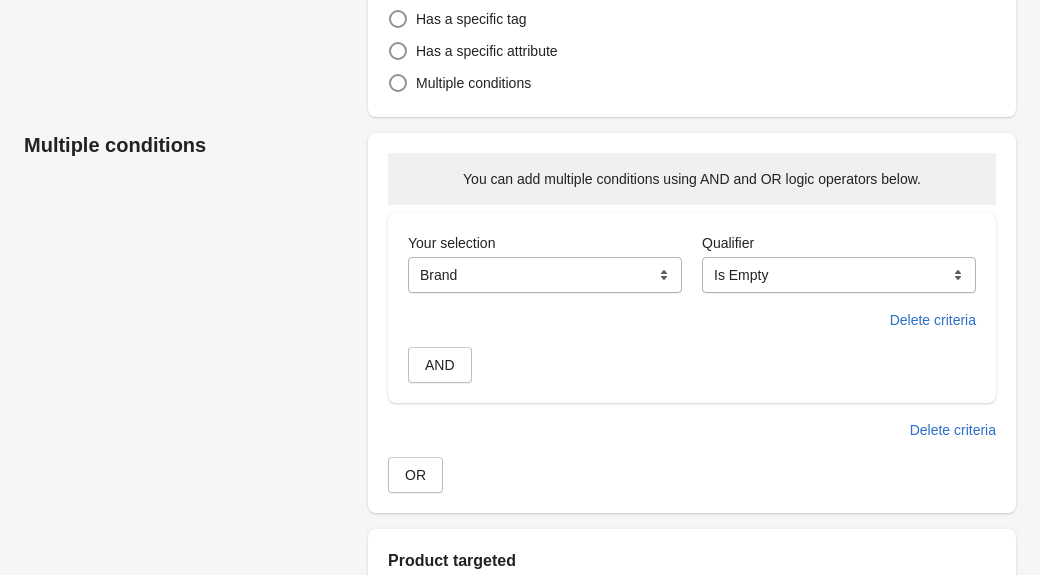 scroll, scrollTop: 319, scrollLeft: 0, axis: vertical 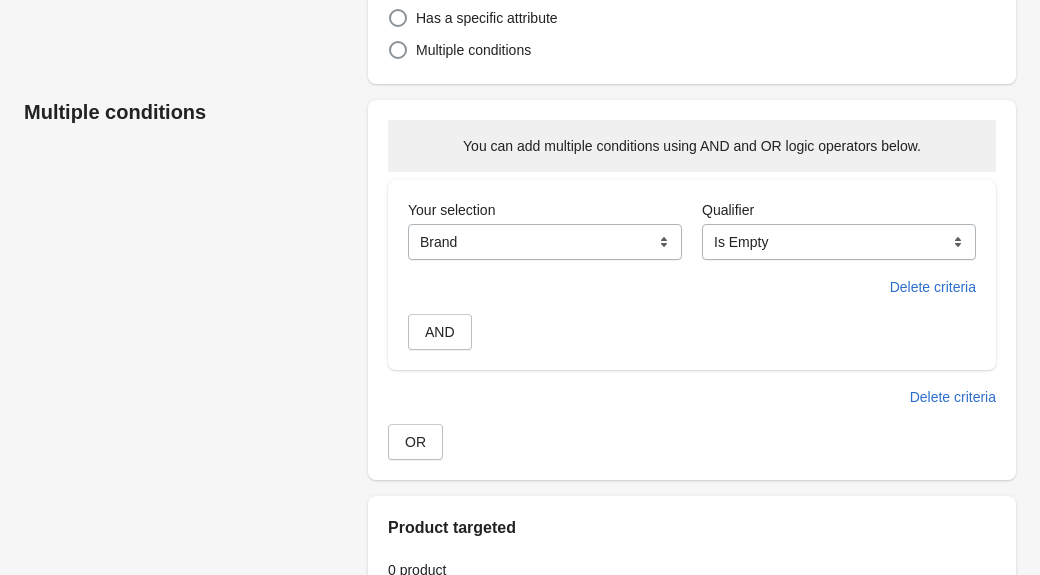 click on "**********" at bounding box center [545, 242] 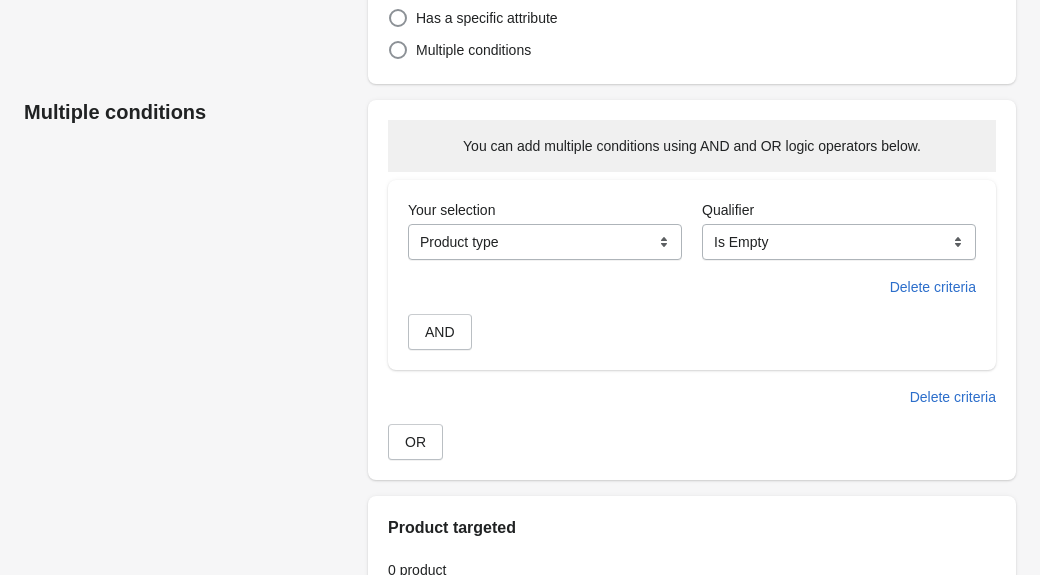 click on "**********" at bounding box center [839, 242] 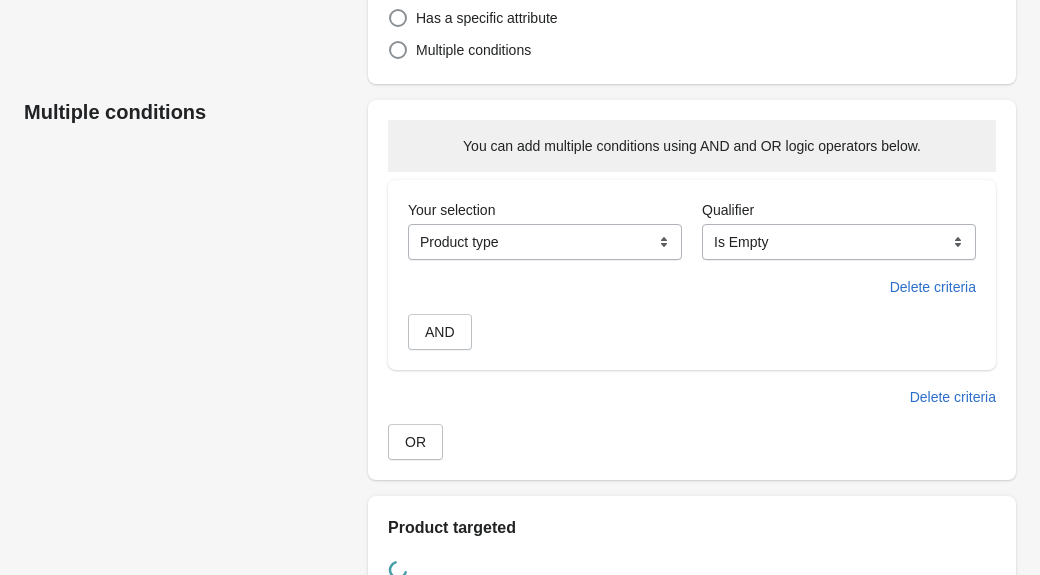 scroll, scrollTop: 253, scrollLeft: 0, axis: vertical 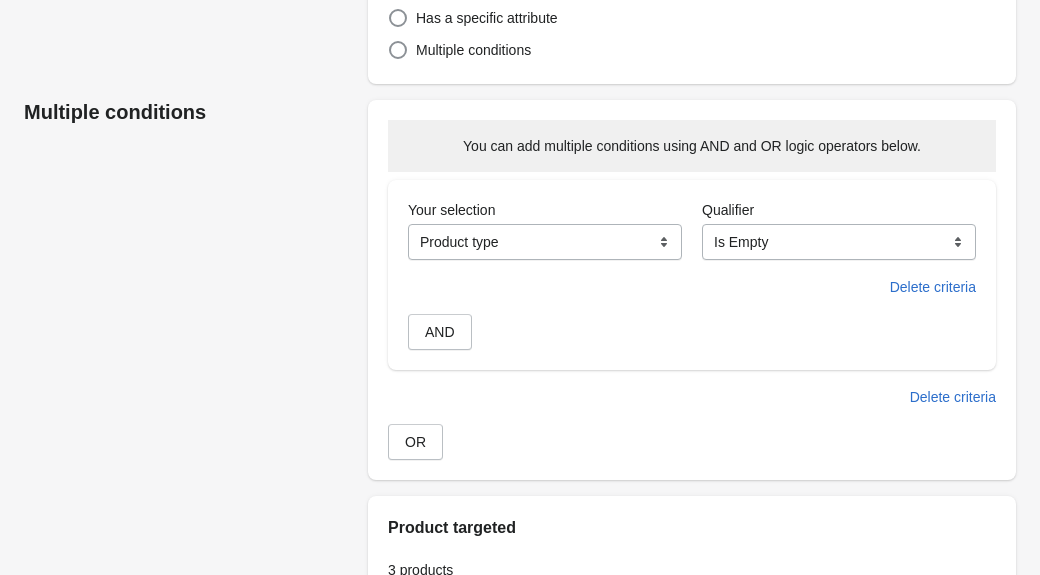 select on "**********" 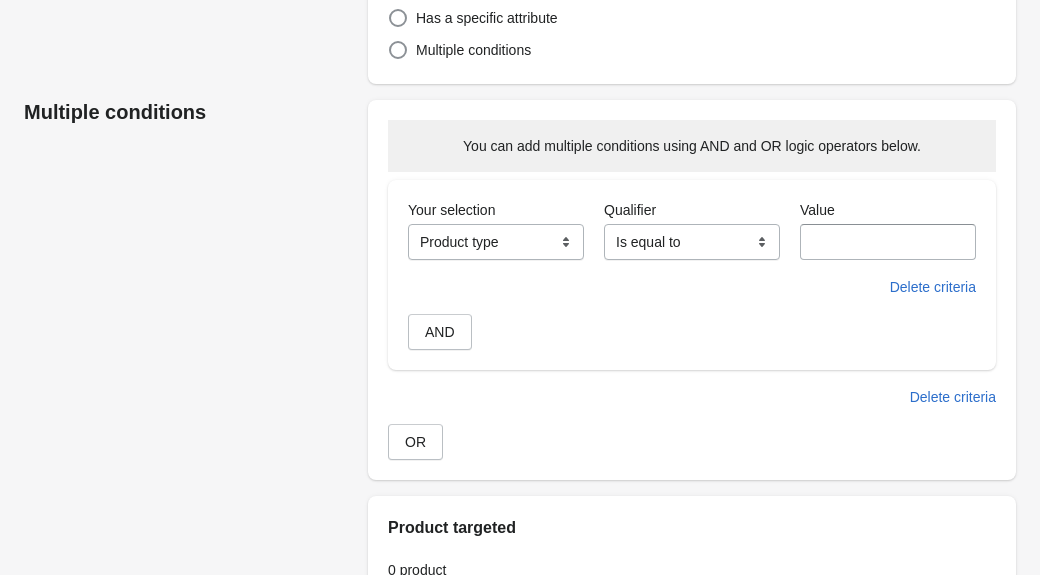 click on "**********" at bounding box center (692, 242) 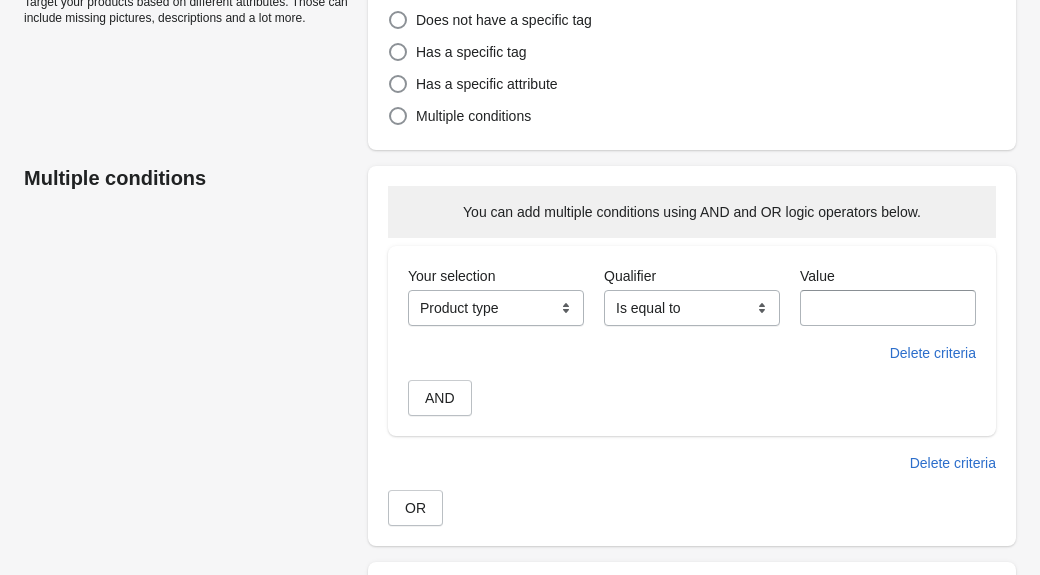 click on "Value" at bounding box center [888, 308] 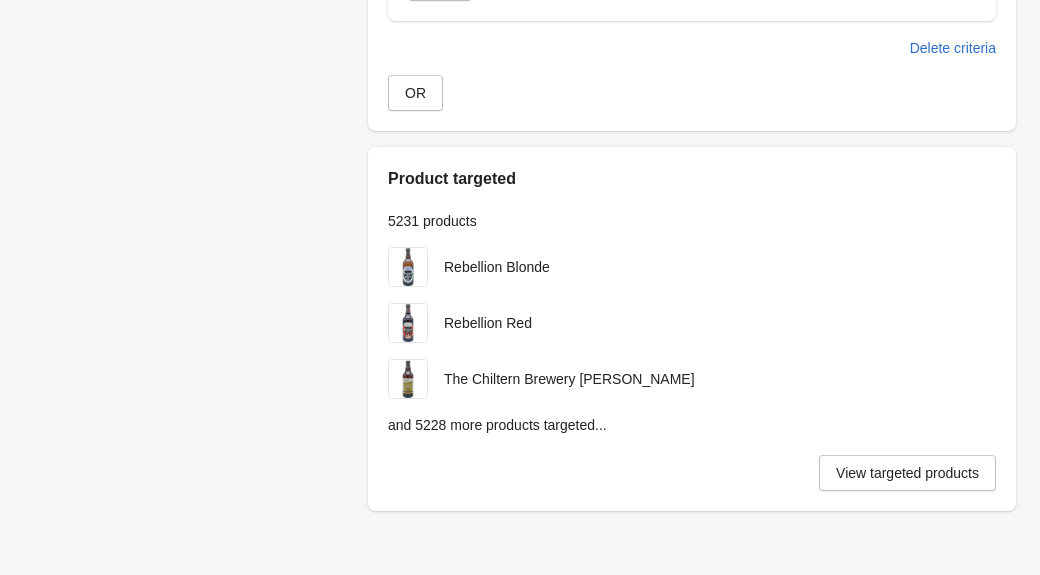 scroll, scrollTop: 0, scrollLeft: 0, axis: both 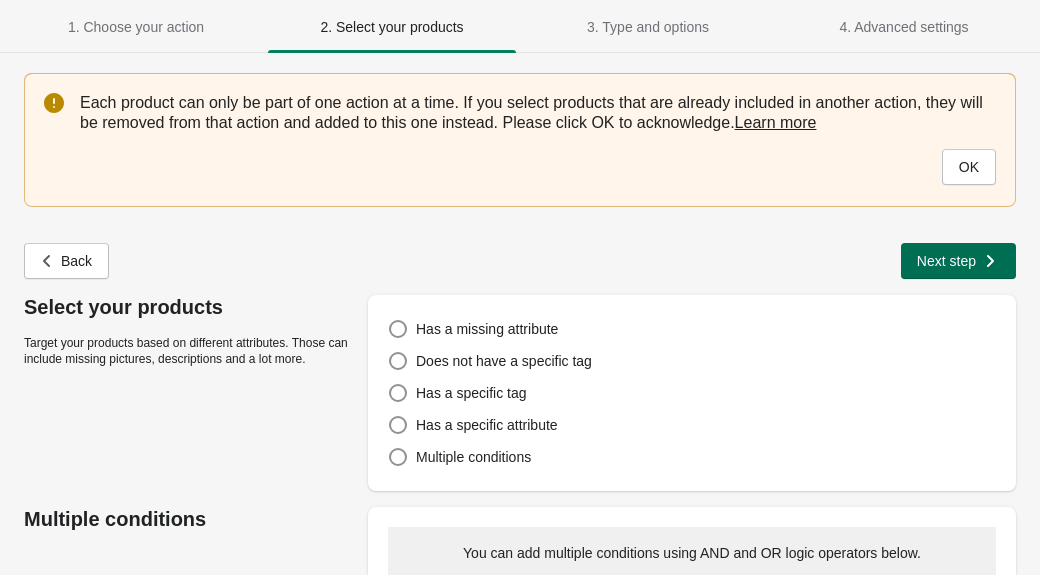 type on "****" 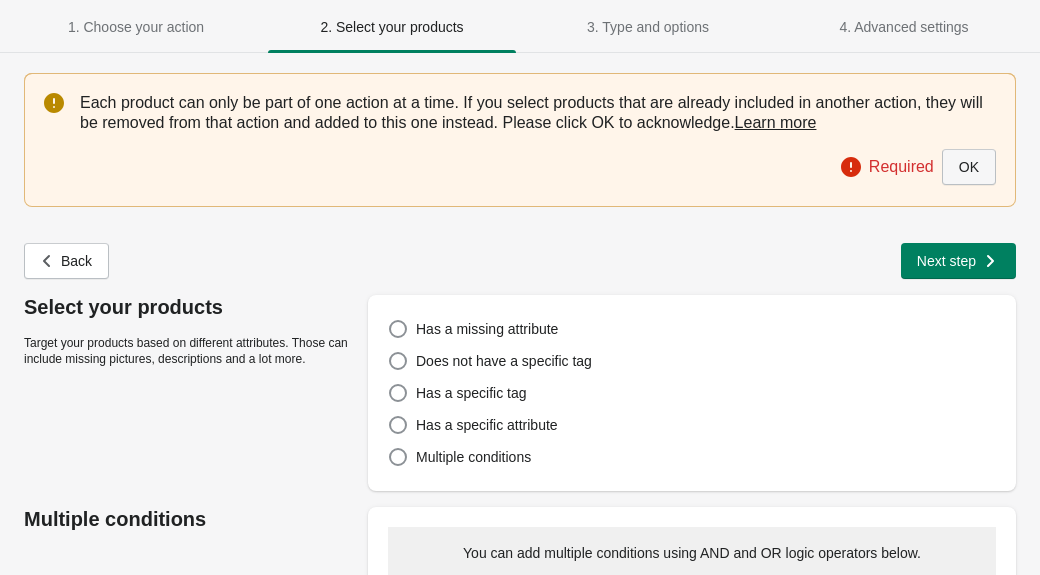 click on "OK" at bounding box center (969, 167) 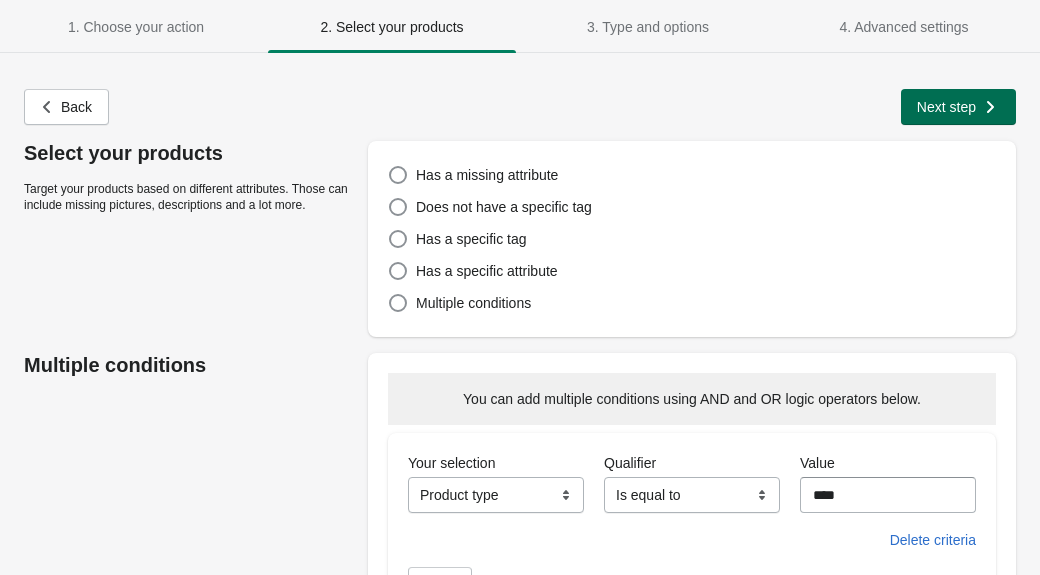 click on "Next step" at bounding box center (946, 107) 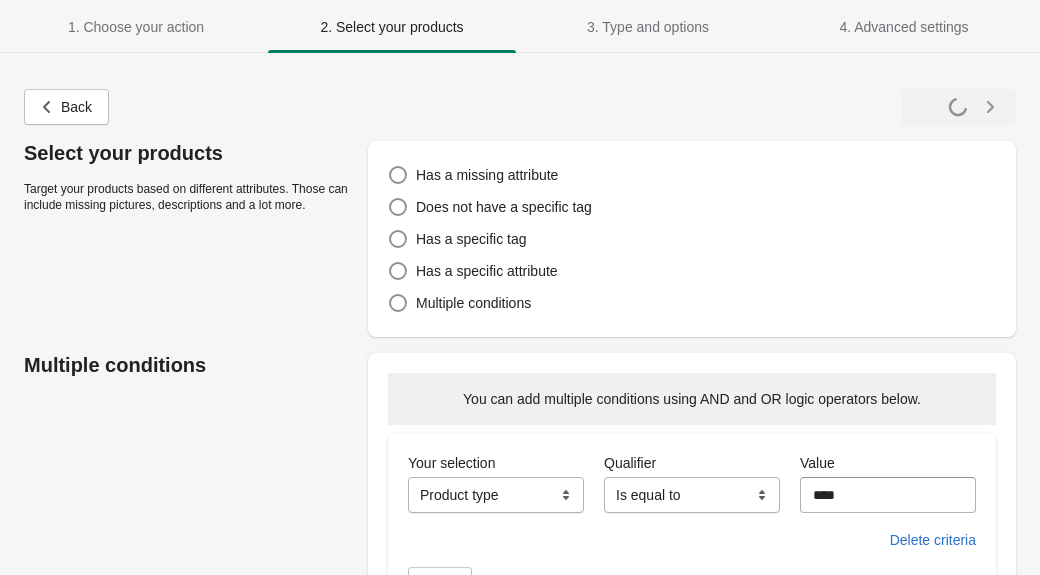 select on "**********" 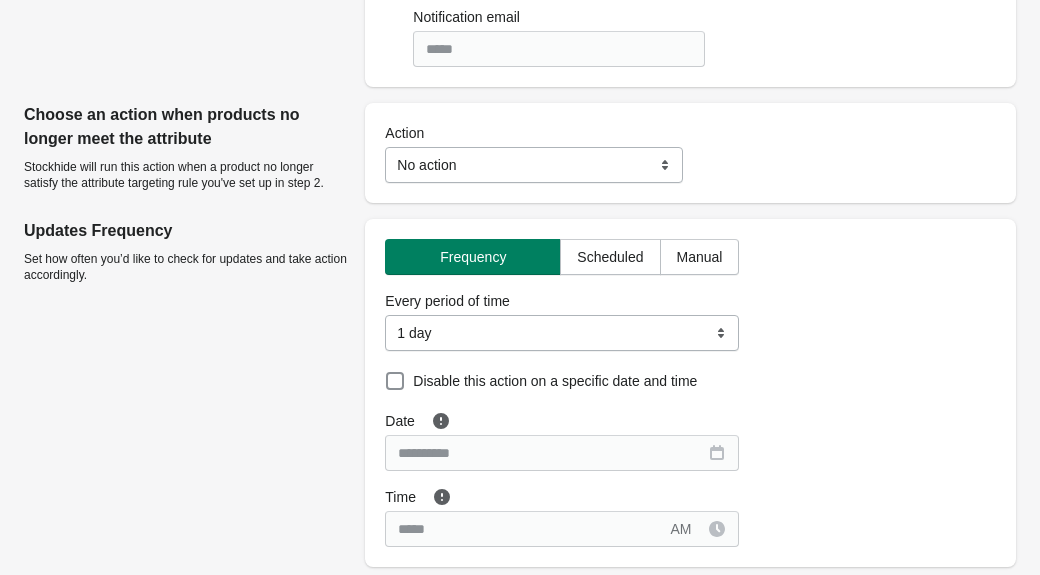 scroll, scrollTop: 0, scrollLeft: 0, axis: both 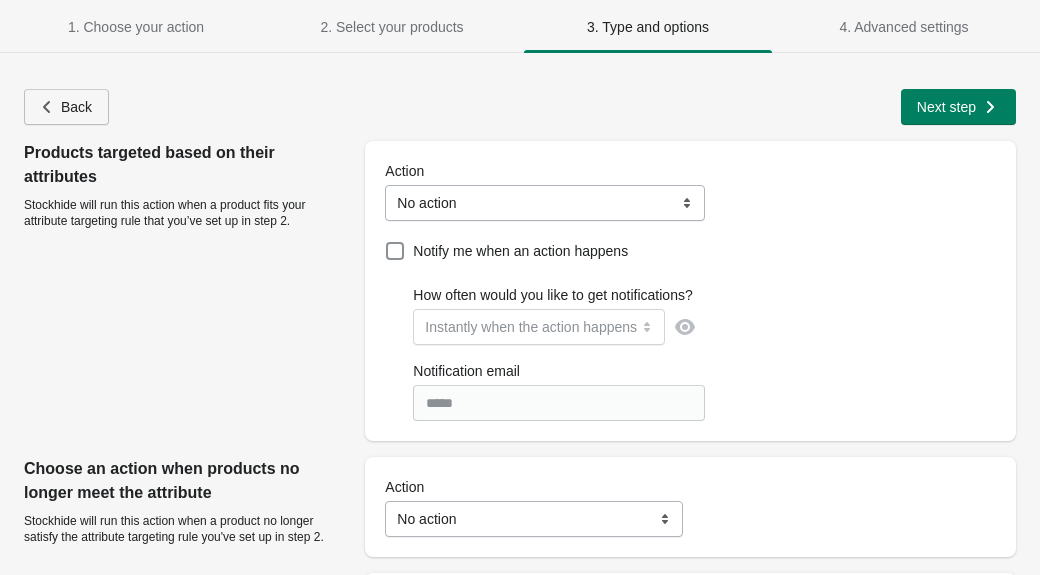 click on "Back" at bounding box center (66, 107) 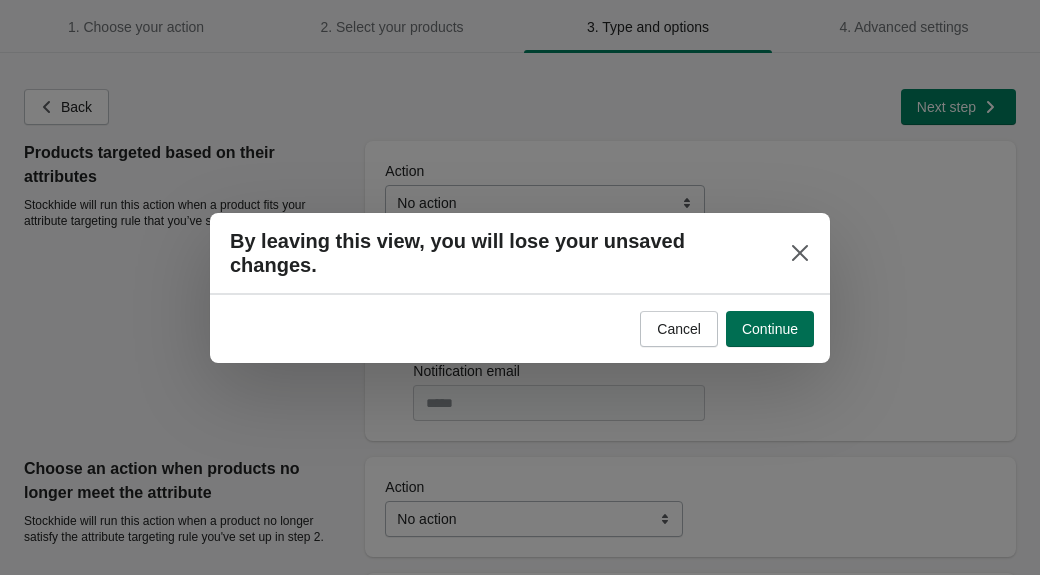click on "Continue" at bounding box center [770, 329] 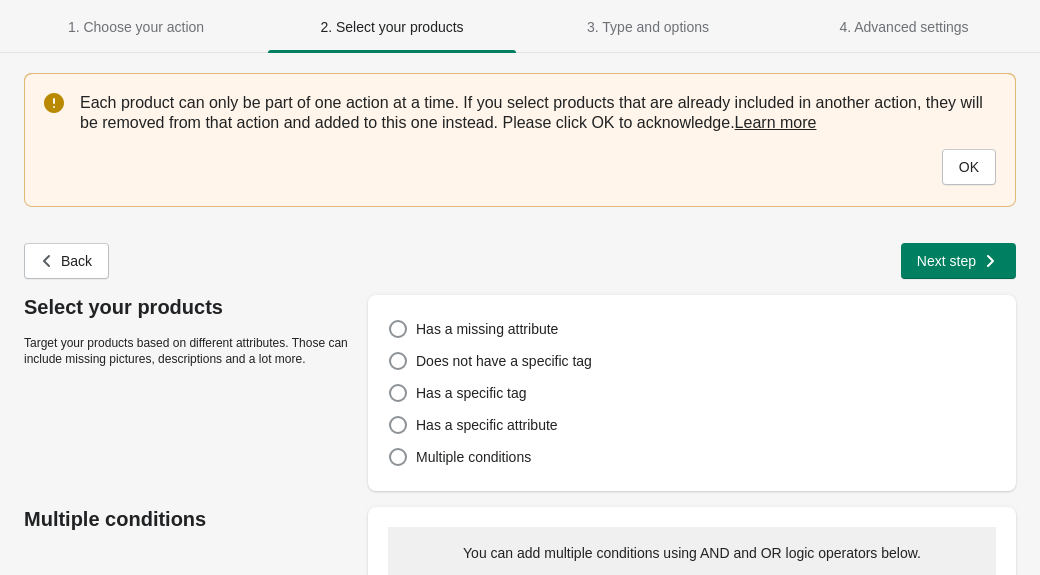 click at bounding box center (62, 140) 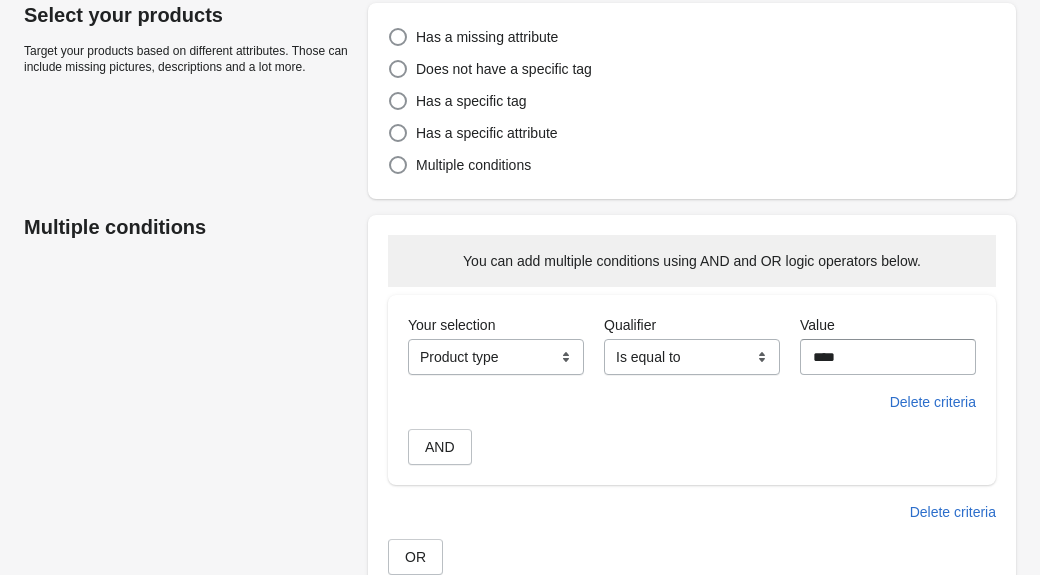 scroll, scrollTop: 340, scrollLeft: 0, axis: vertical 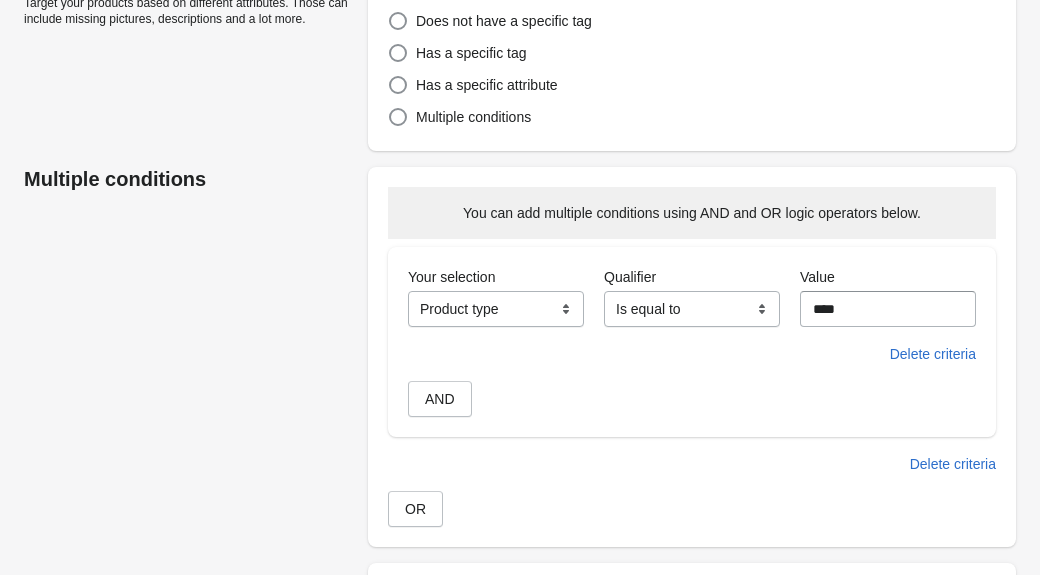 click on "**********" at bounding box center [496, 309] 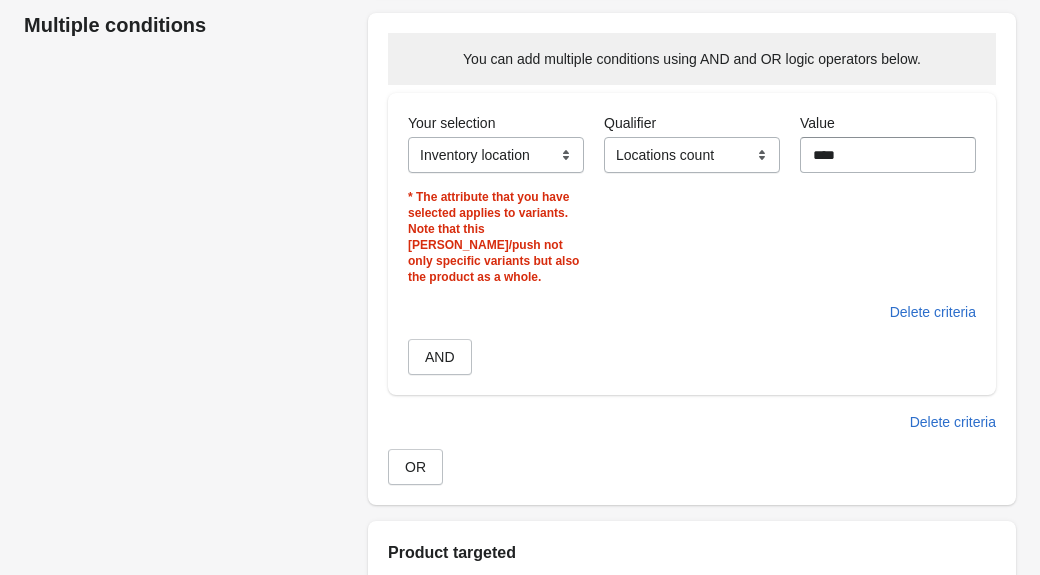 scroll, scrollTop: 186, scrollLeft: 0, axis: vertical 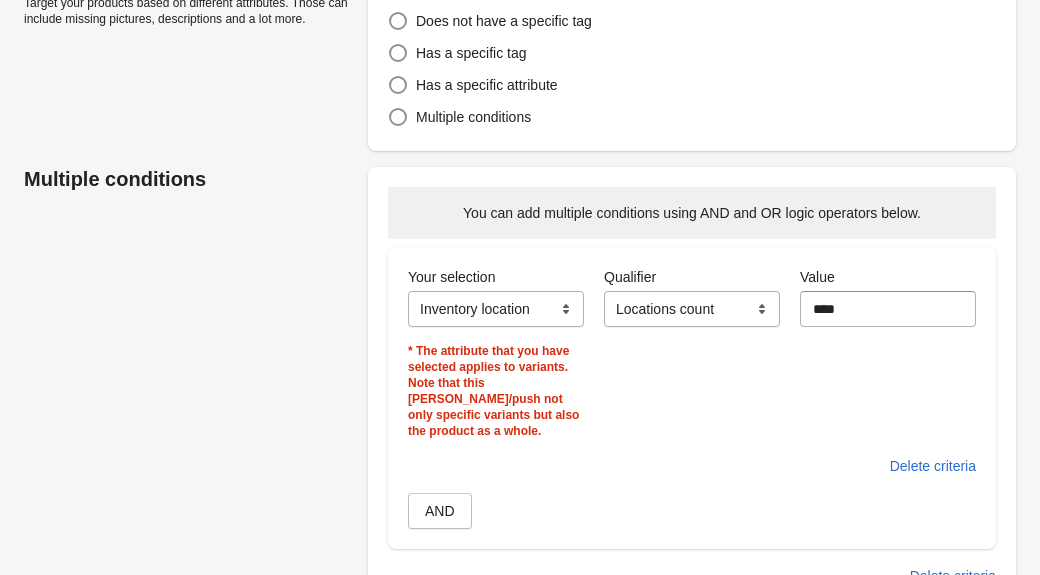 click on "**********" at bounding box center [692, 309] 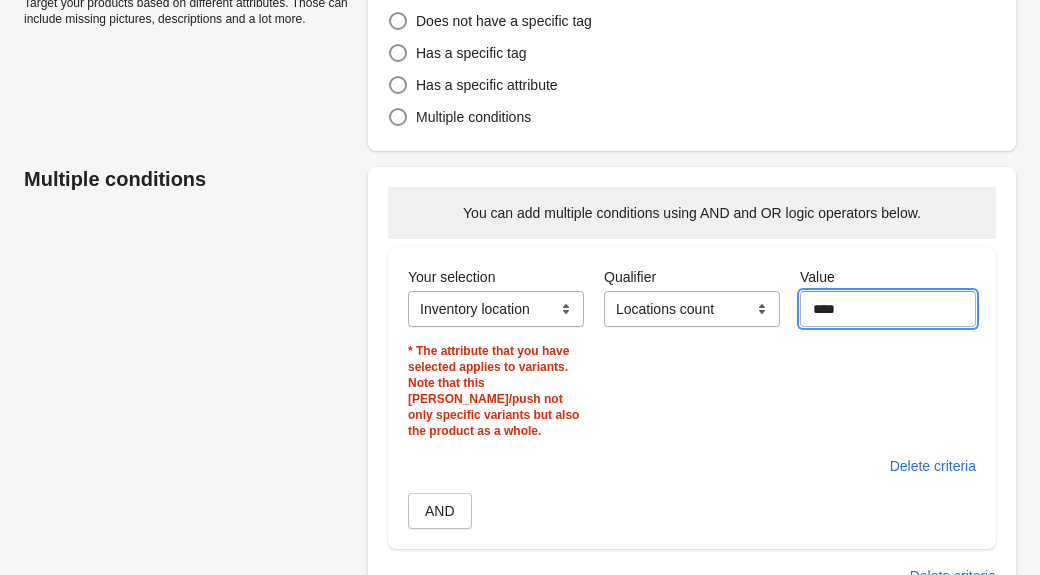 click on "****" at bounding box center (888, 309) 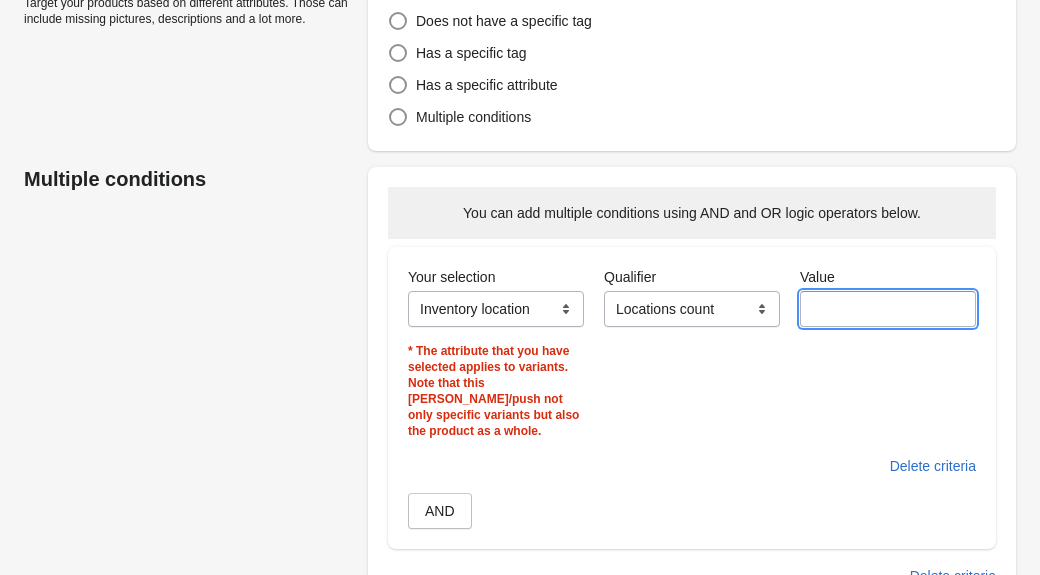 type 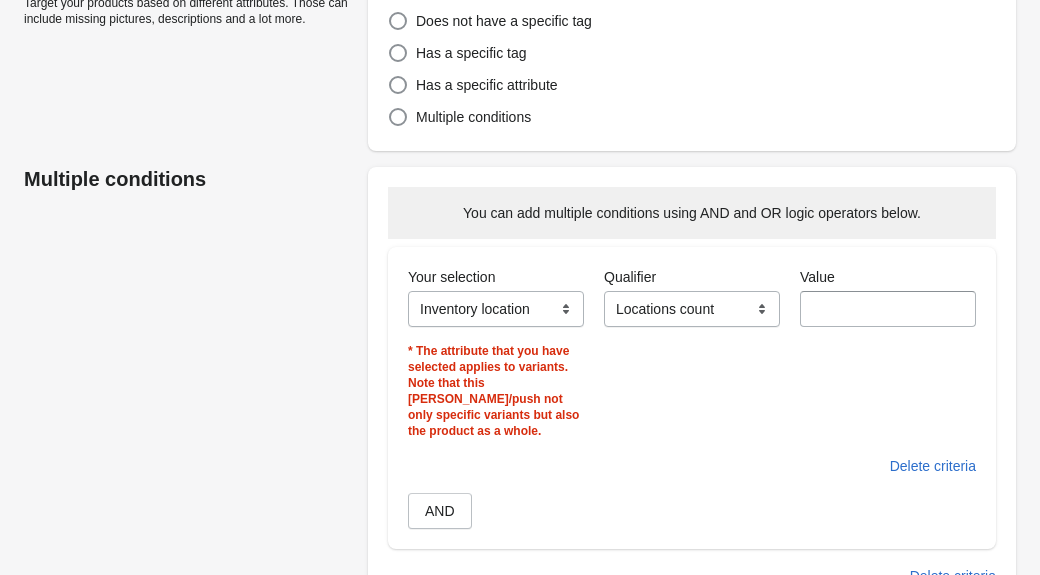 select on "**********" 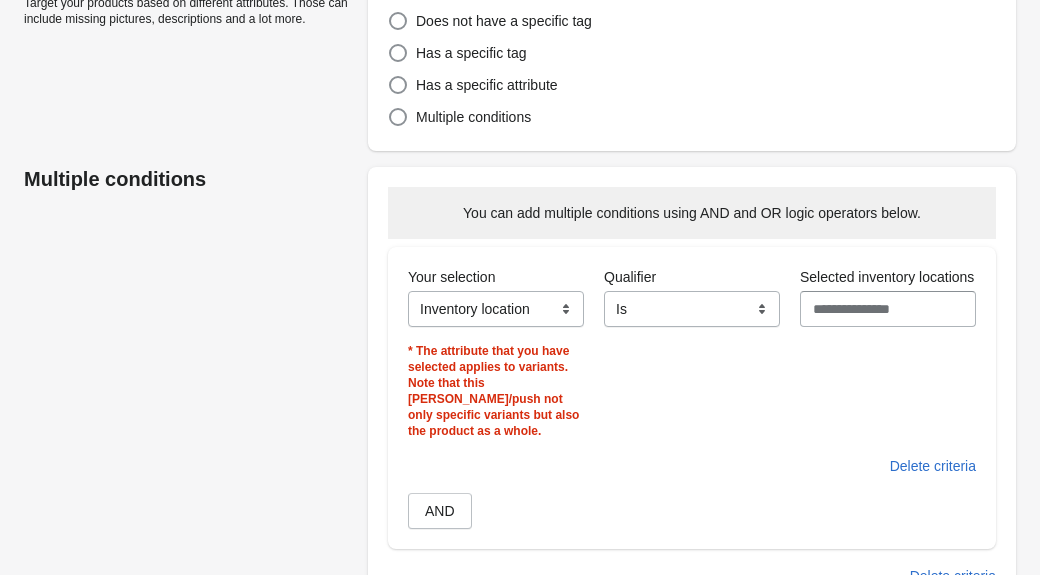 click on "Selected inventory locations" at bounding box center [888, 309] 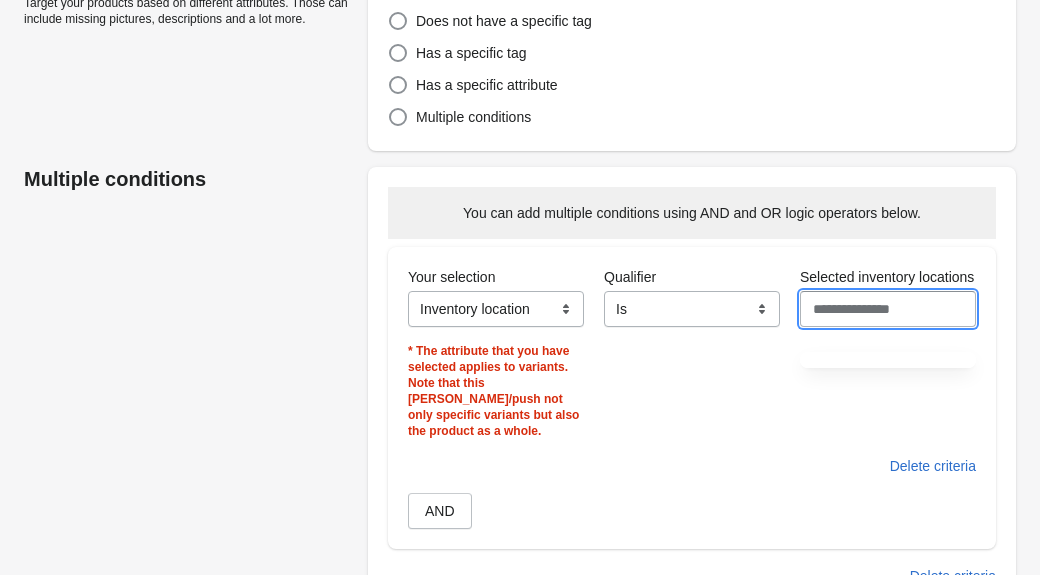 click on "Selected inventory locations" at bounding box center [888, 309] 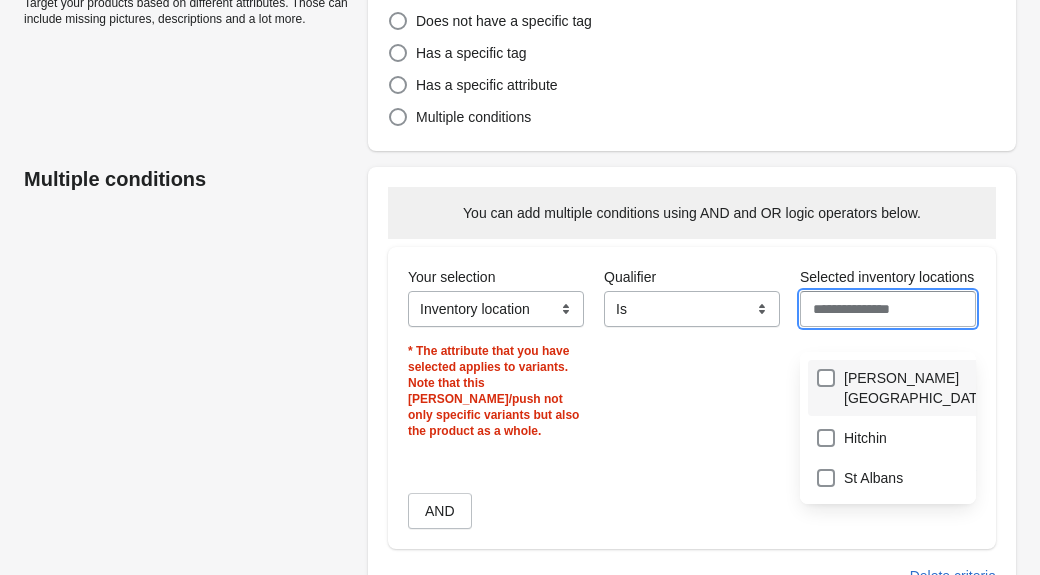 click on "Hitchin" at bounding box center (888, 438) 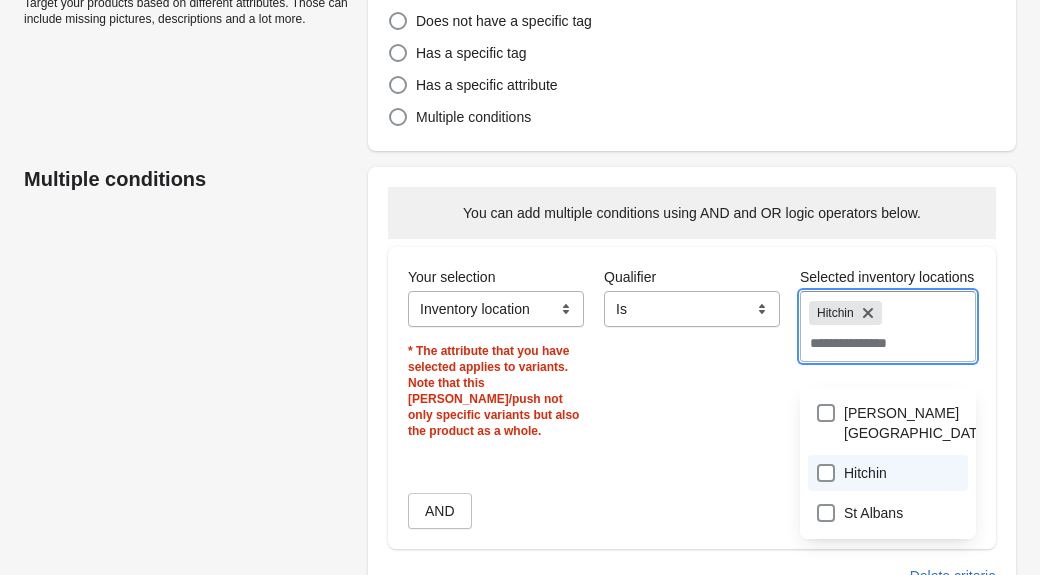 click on "**********" at bounding box center [510, 501] 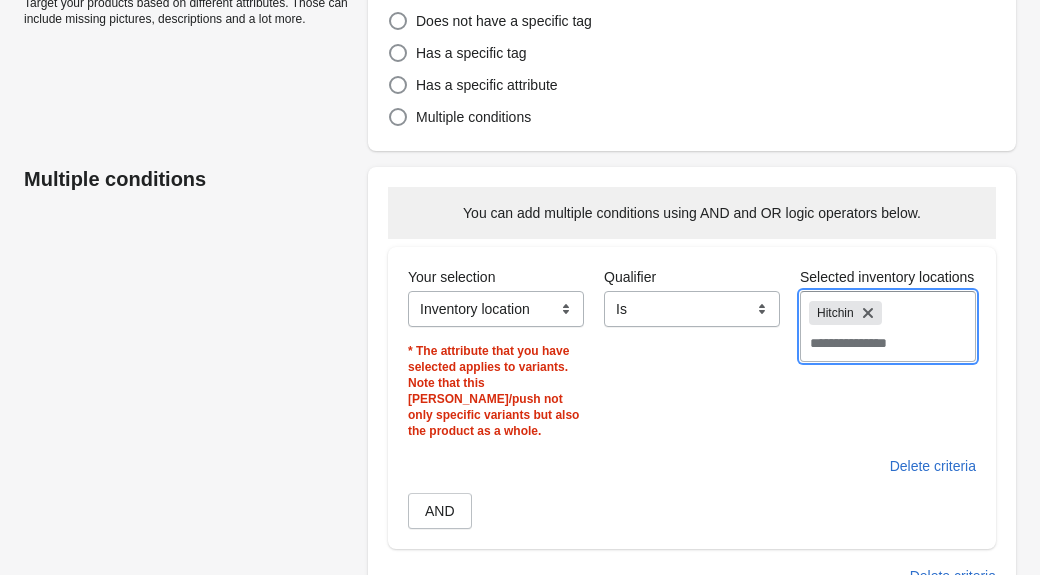 click on "**********" at bounding box center [510, 503] 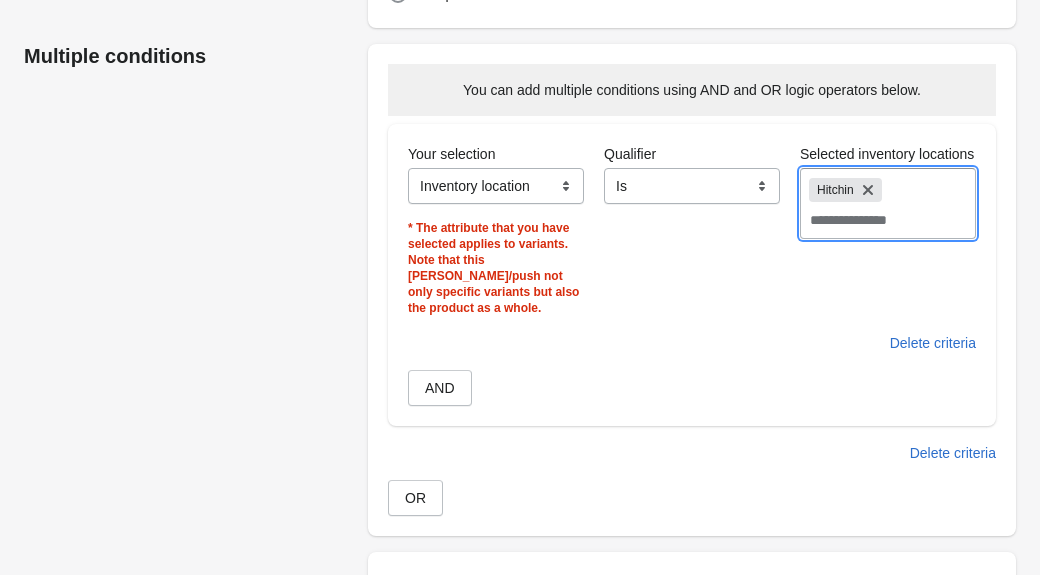 scroll, scrollTop: 463, scrollLeft: 0, axis: vertical 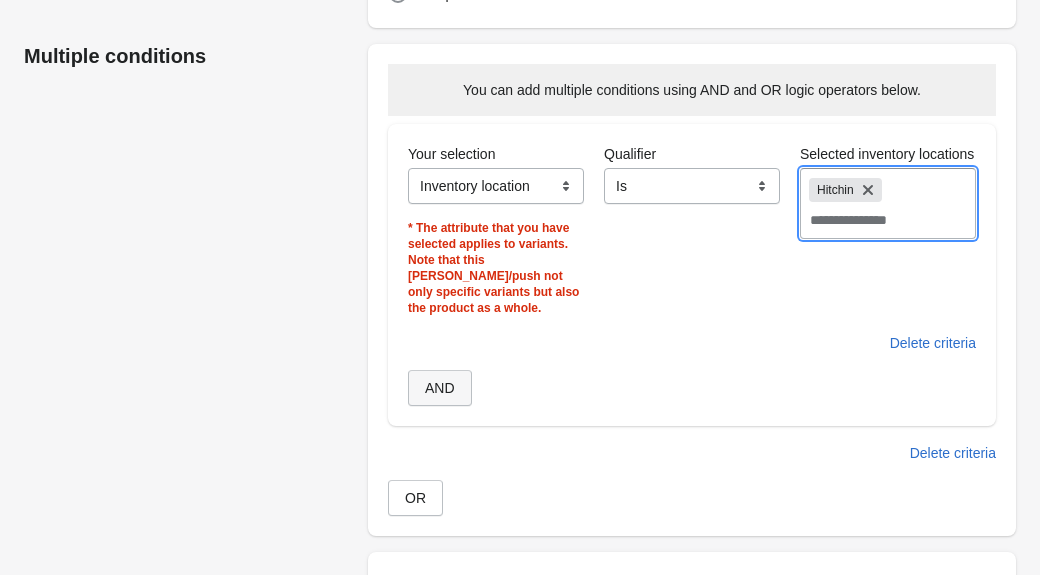 click on "AND" at bounding box center [440, 388] 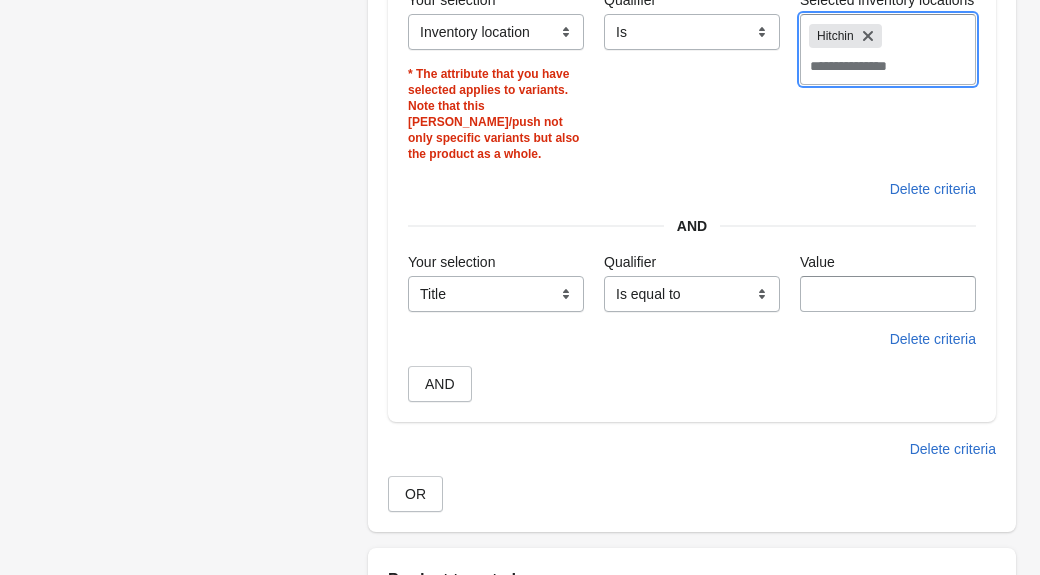scroll, scrollTop: 309, scrollLeft: 0, axis: vertical 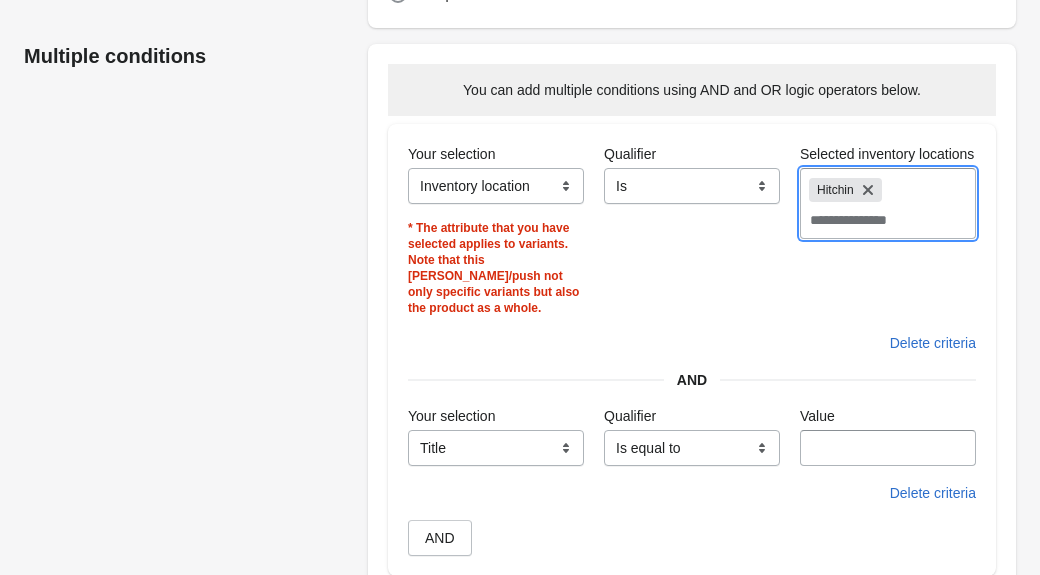 click on "**********" at bounding box center (496, 448) 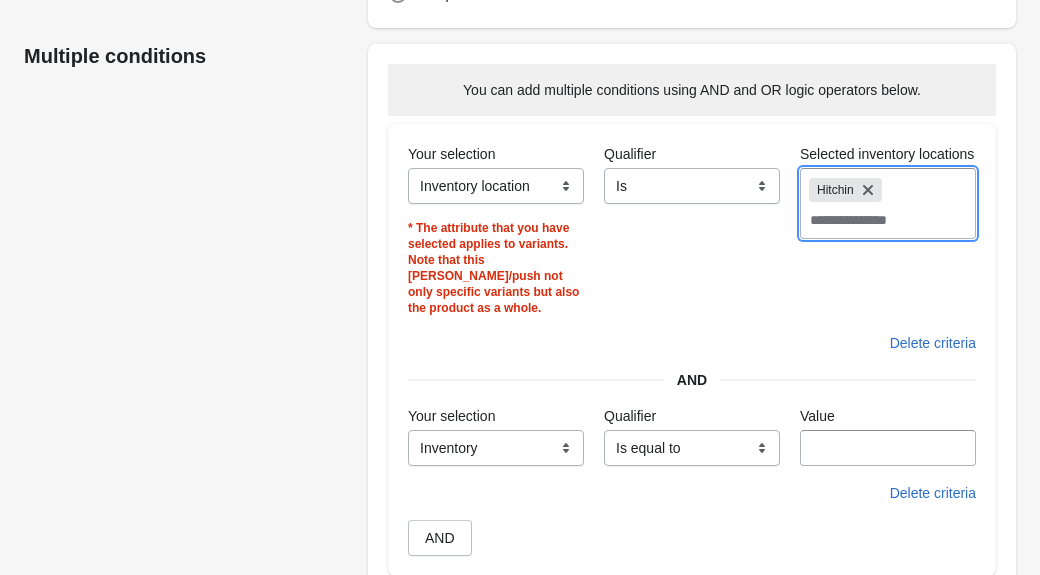 click on "**********" at bounding box center (692, 448) 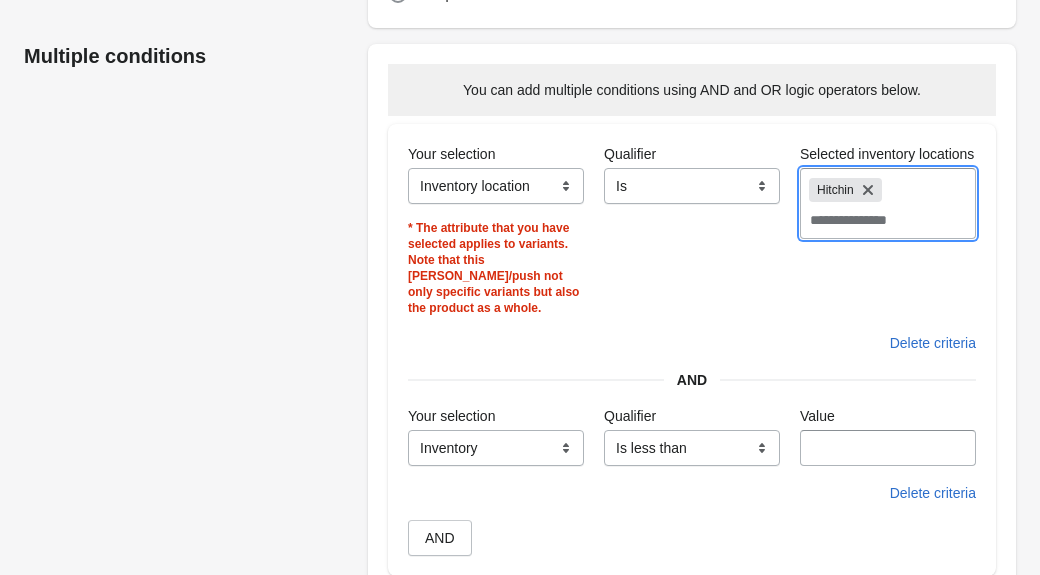 click on "Value" at bounding box center (888, 448) 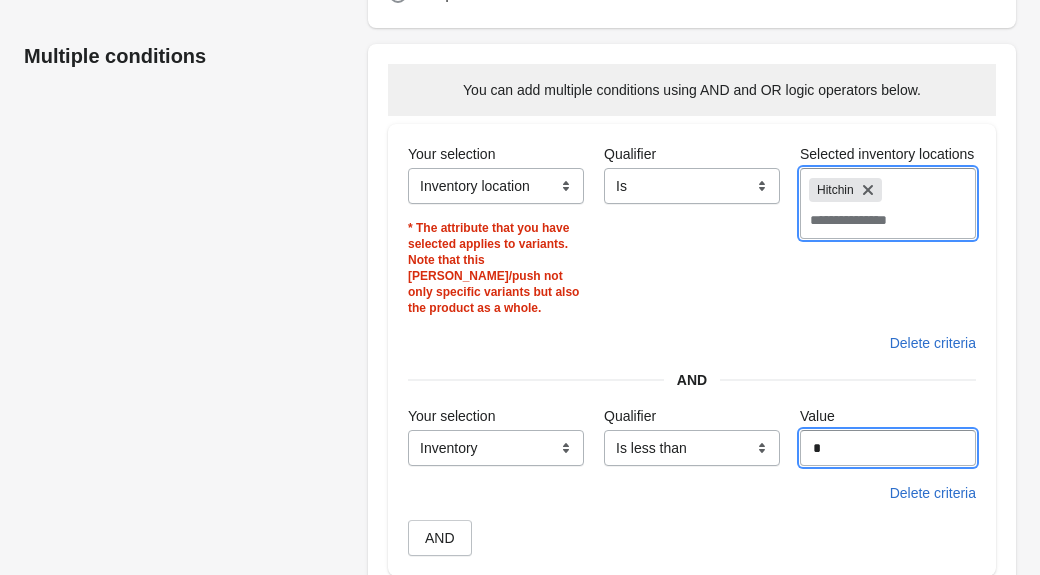 type on "*" 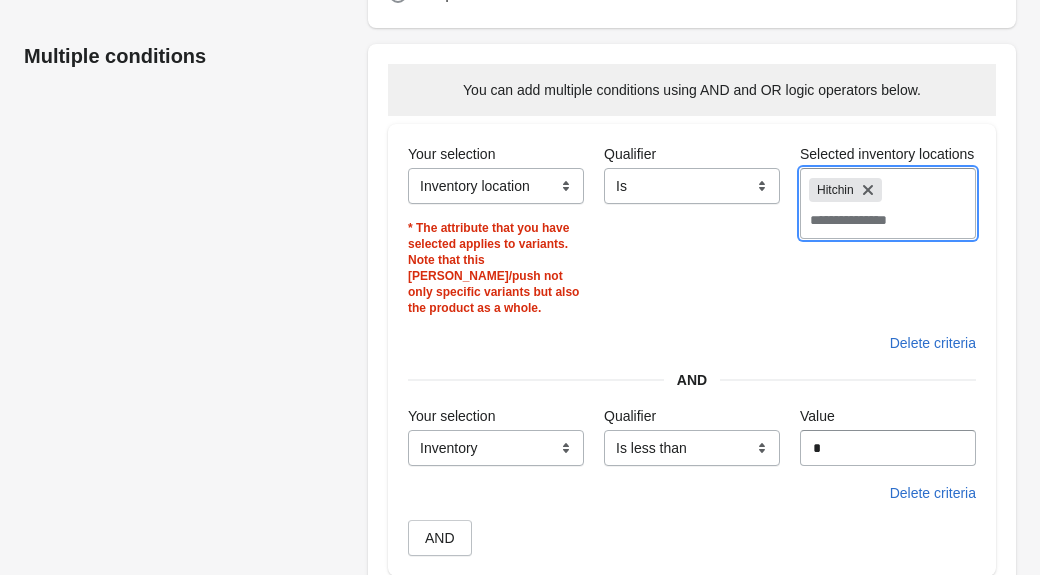 click on "**********" at bounding box center (510, 455) 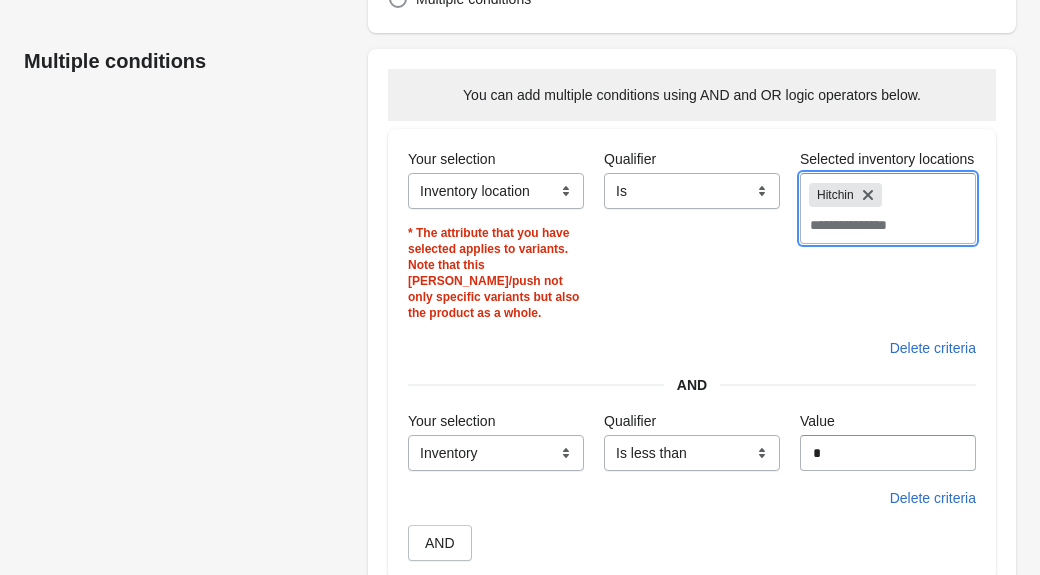 scroll, scrollTop: 457, scrollLeft: 0, axis: vertical 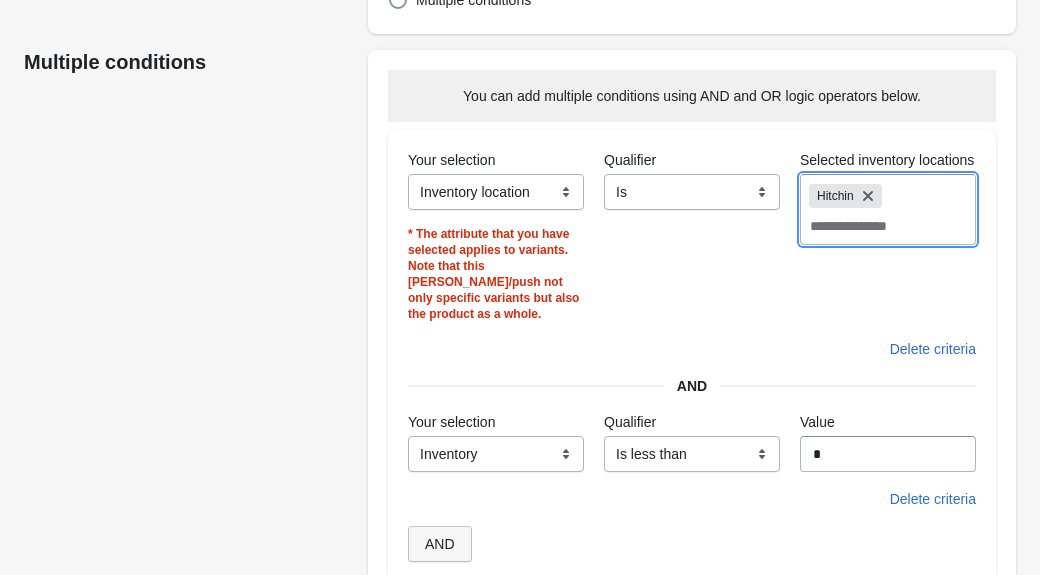 click on "AND" at bounding box center [440, 544] 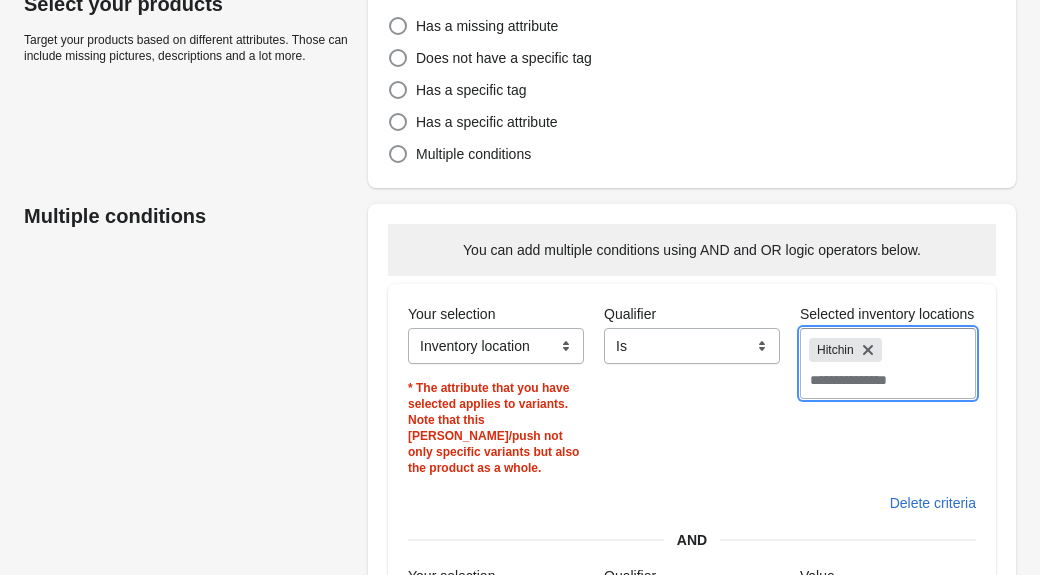 select on "**********" 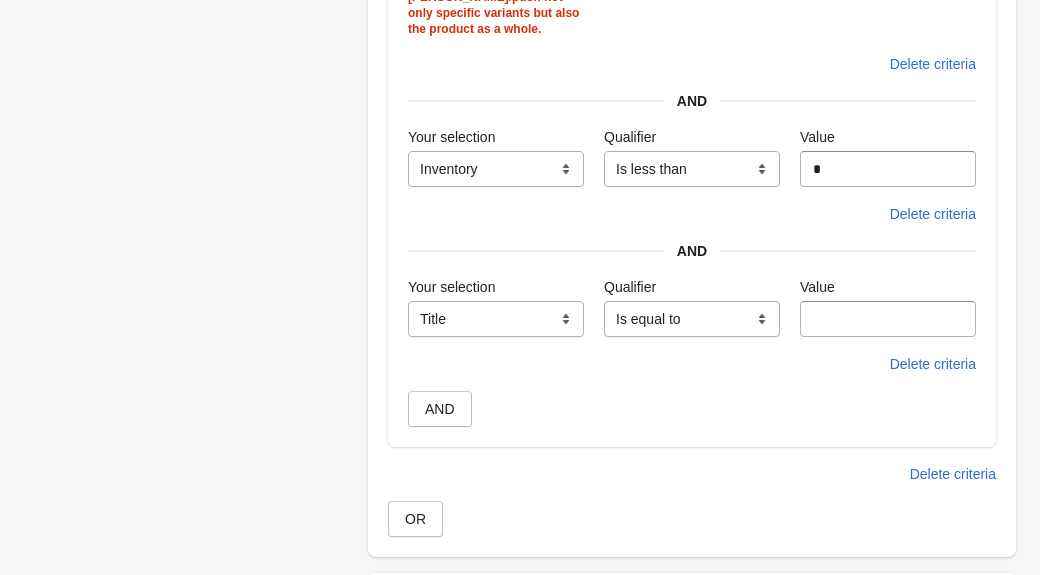 scroll, scrollTop: 587, scrollLeft: 0, axis: vertical 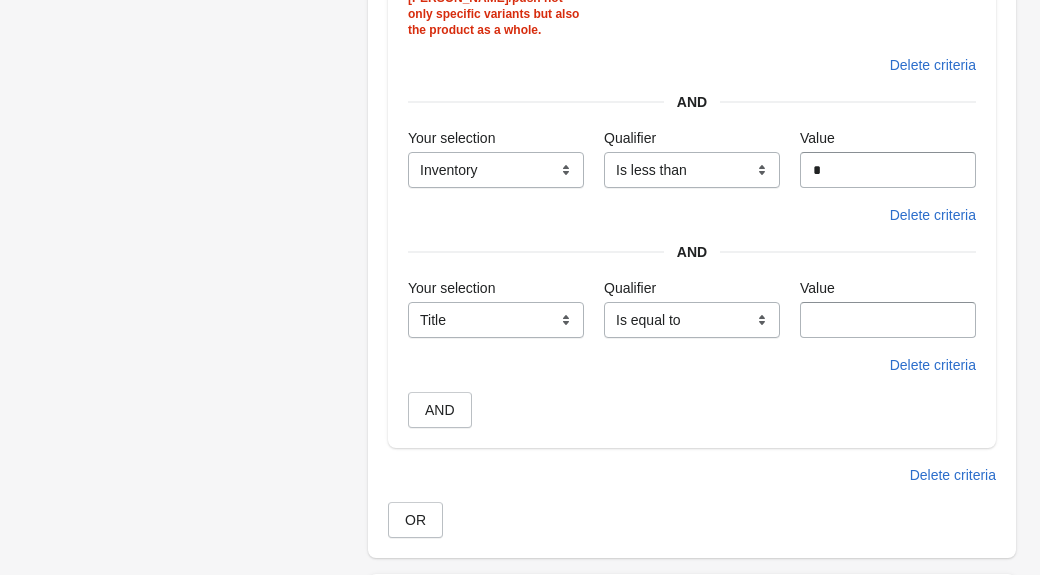 click on "**********" at bounding box center (496, 320) 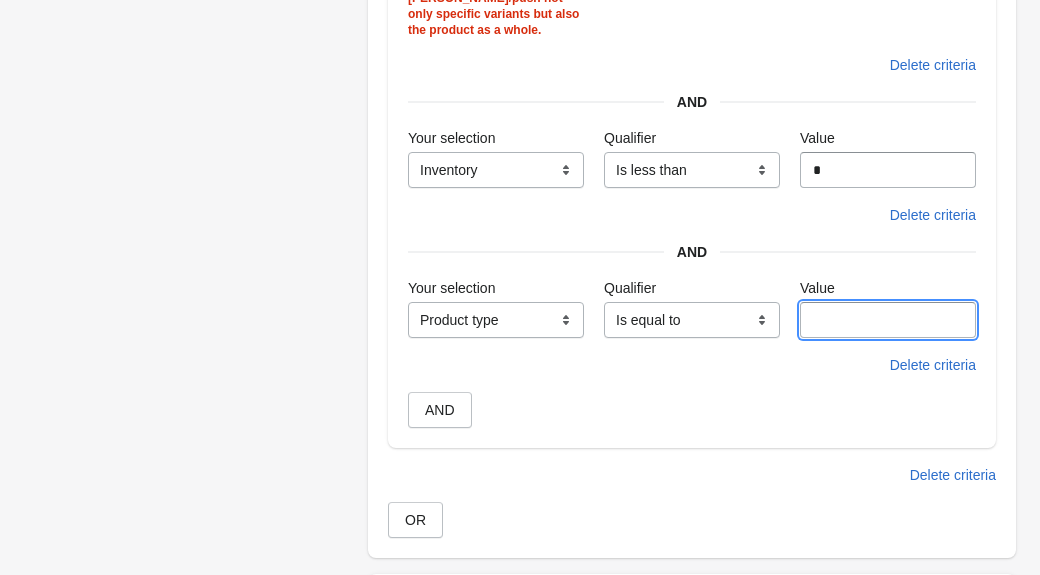 click on "Value" at bounding box center [888, 320] 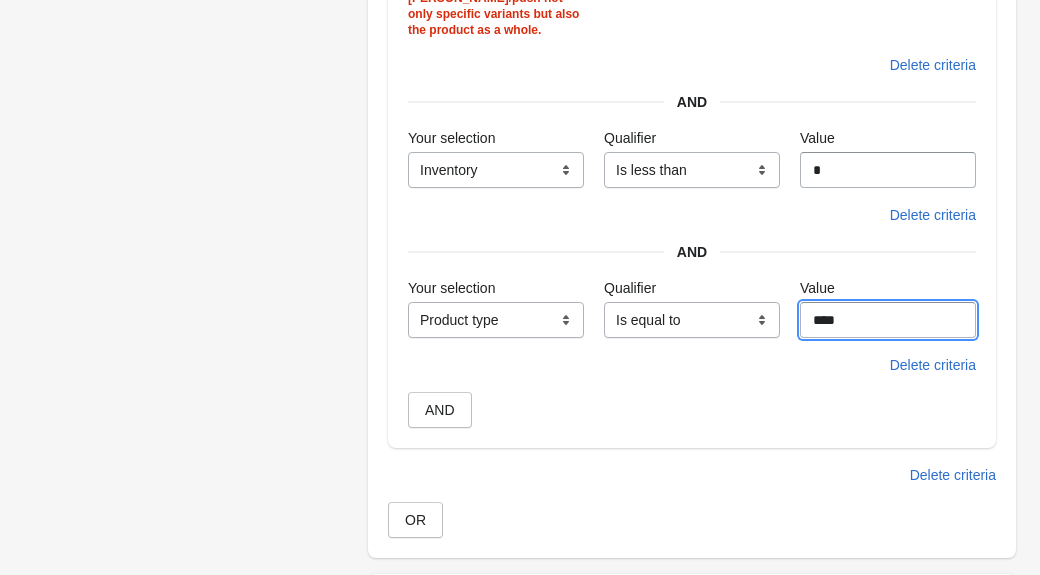 type on "****" 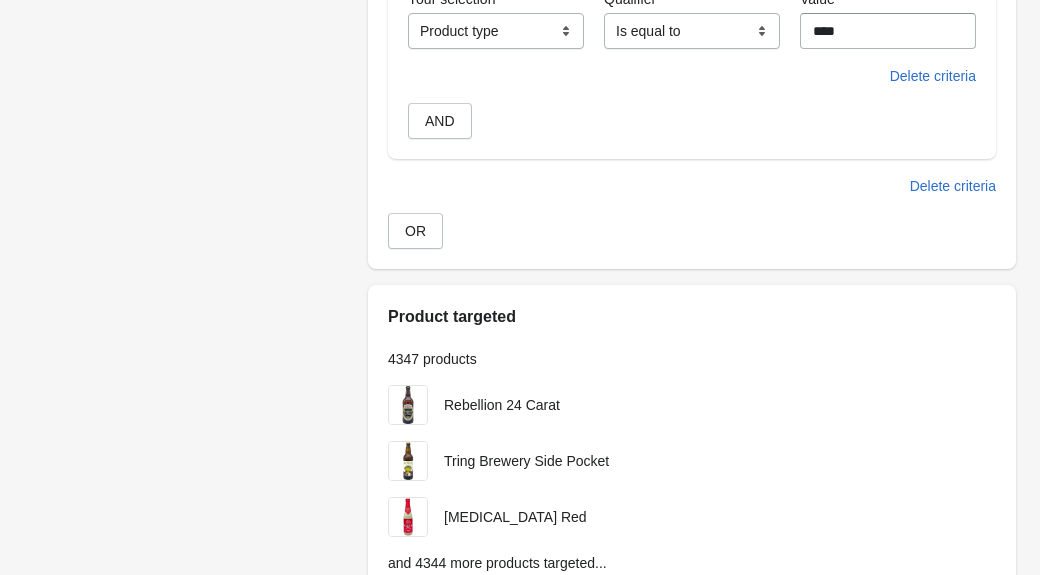 scroll, scrollTop: 1023, scrollLeft: 0, axis: vertical 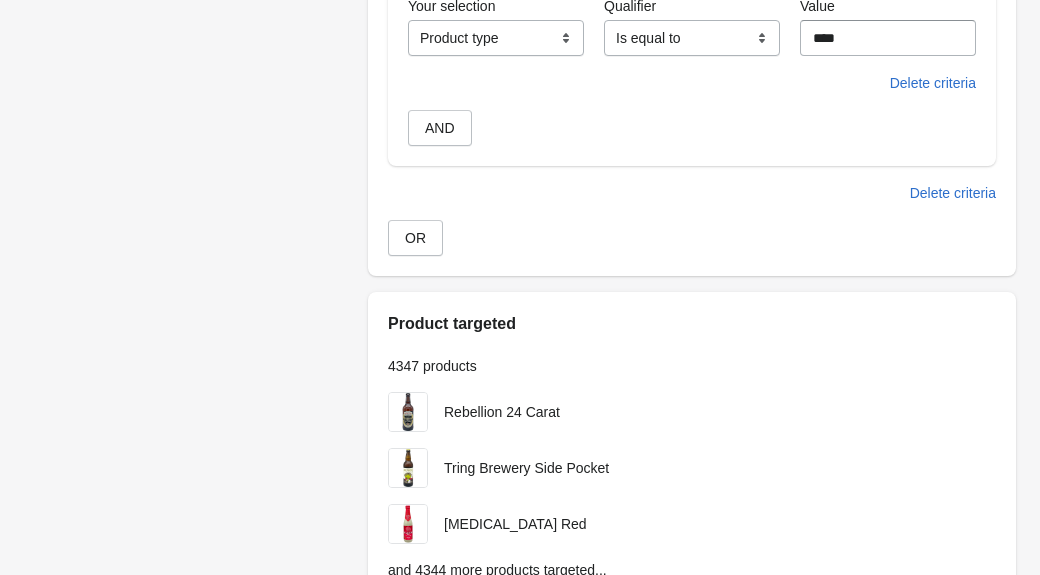click on "Rebellion 24 Carat" at bounding box center (502, 412) 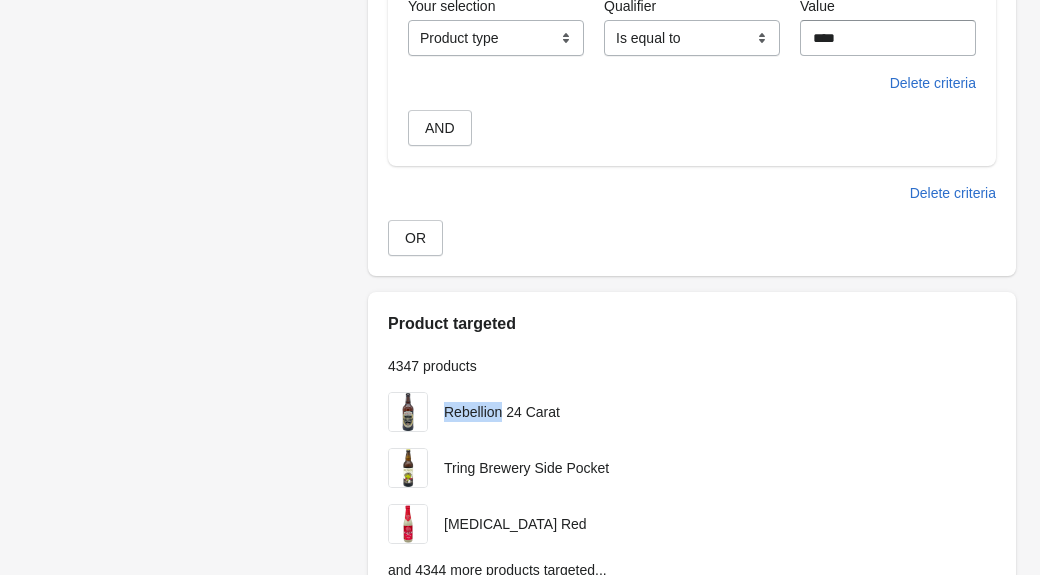 click on "Rebellion 24 Carat" at bounding box center (502, 412) 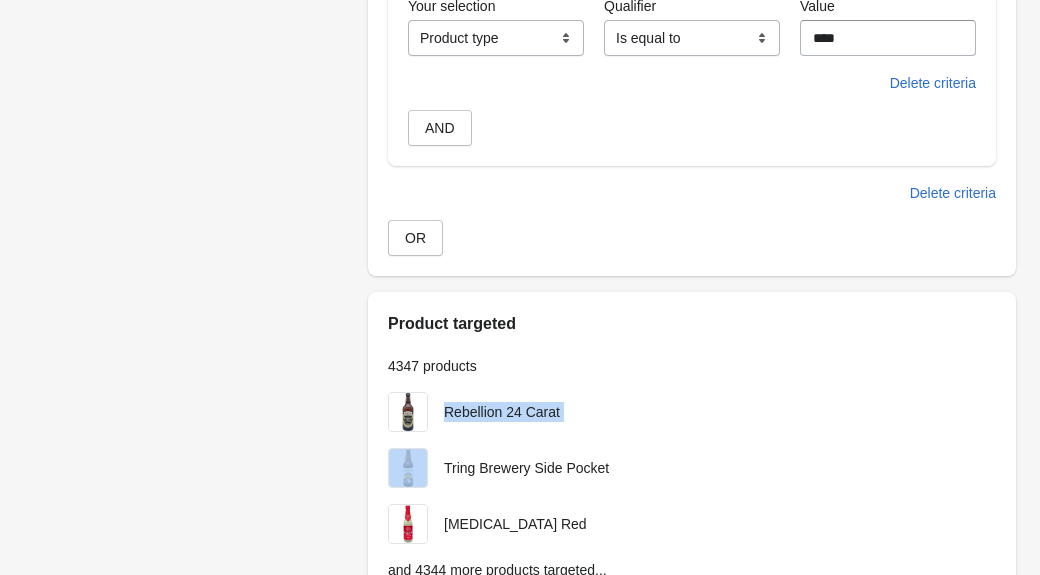 click on "Rebellion 24 Carat" at bounding box center [502, 412] 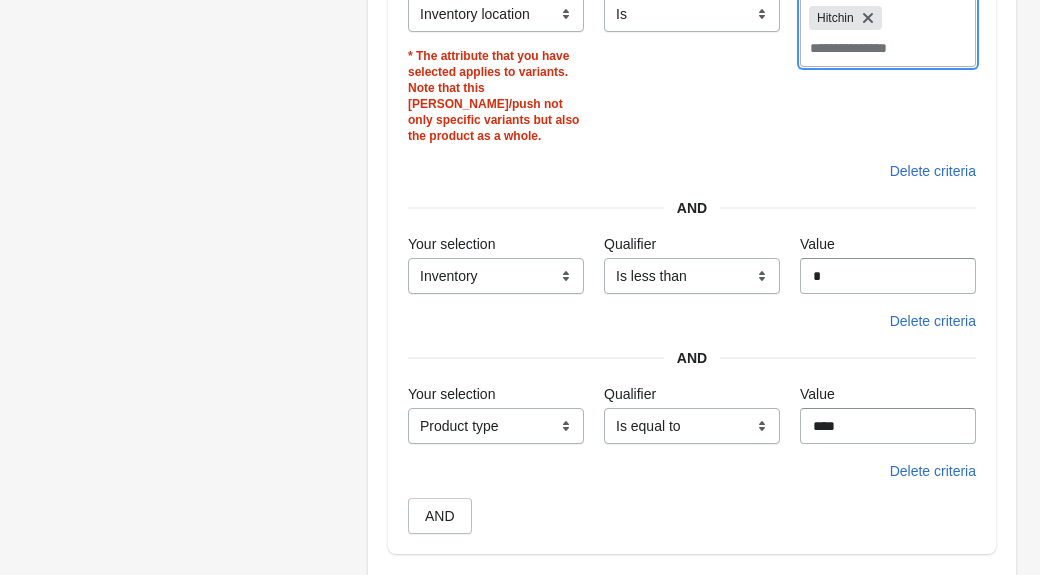 scroll, scrollTop: 0, scrollLeft: 0, axis: both 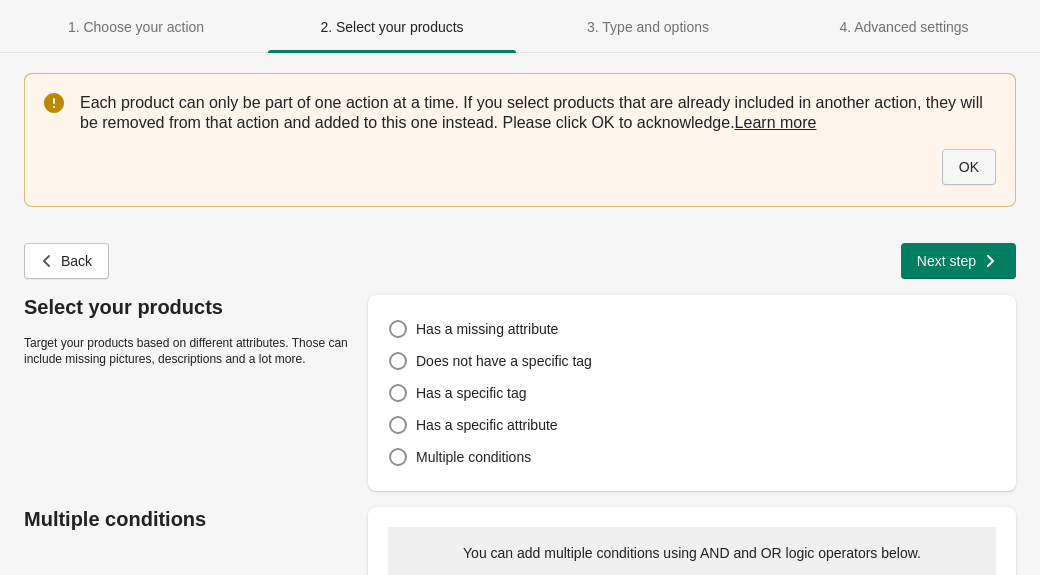 click on "OK" at bounding box center (969, 167) 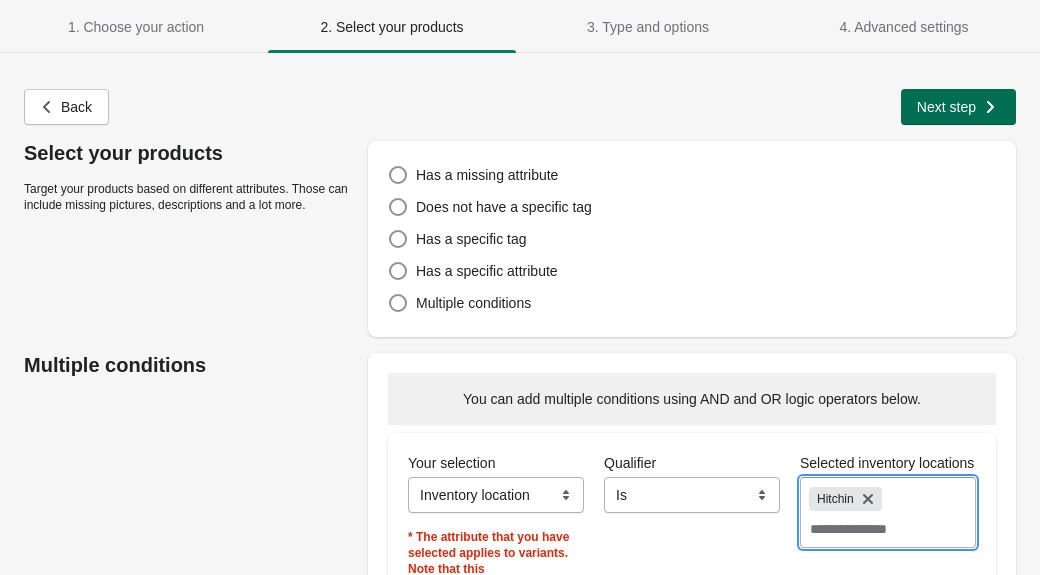 click on "Next step" at bounding box center [946, 107] 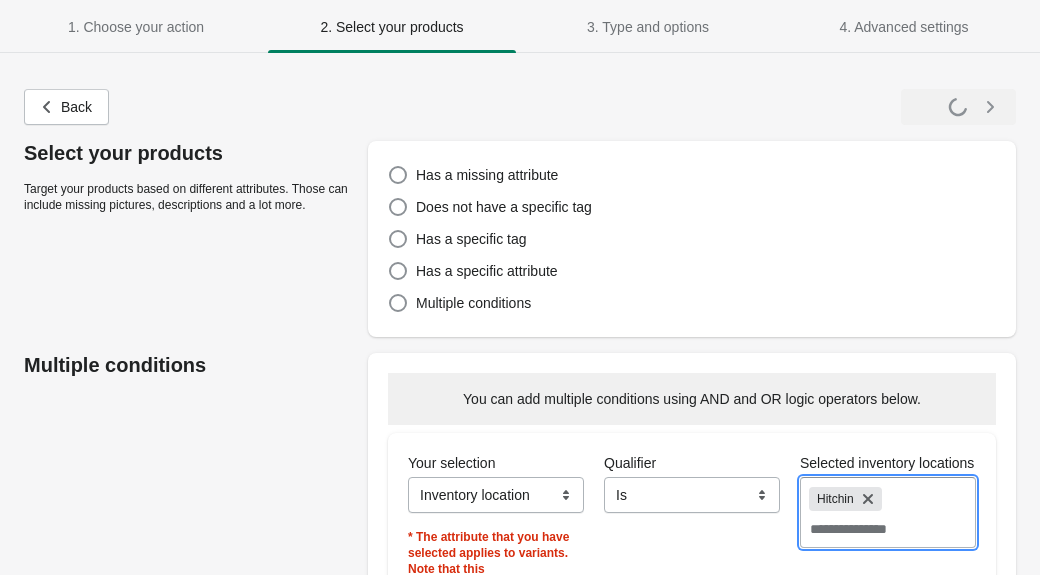 select on "**********" 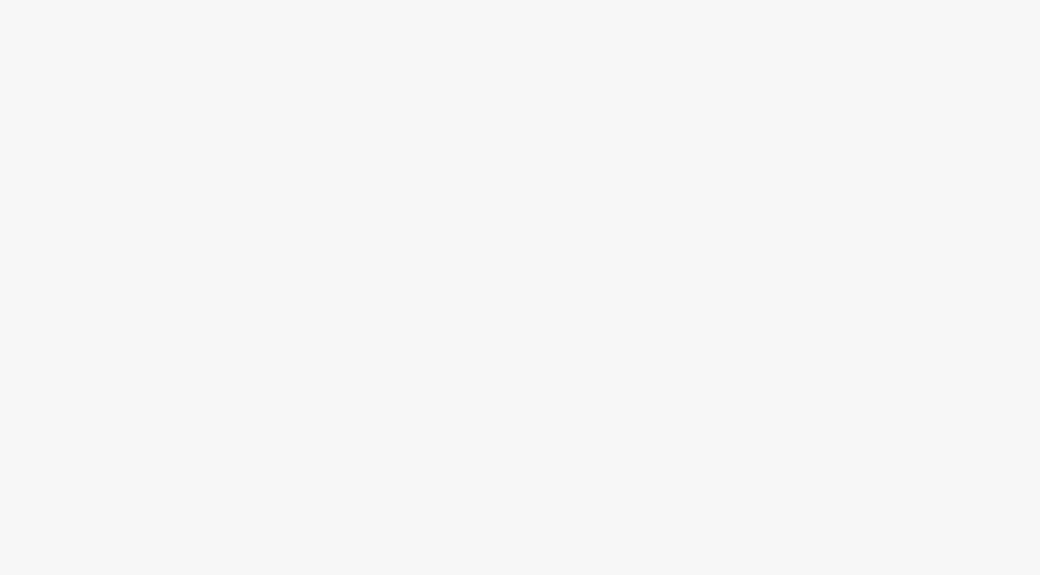 select on "**********" 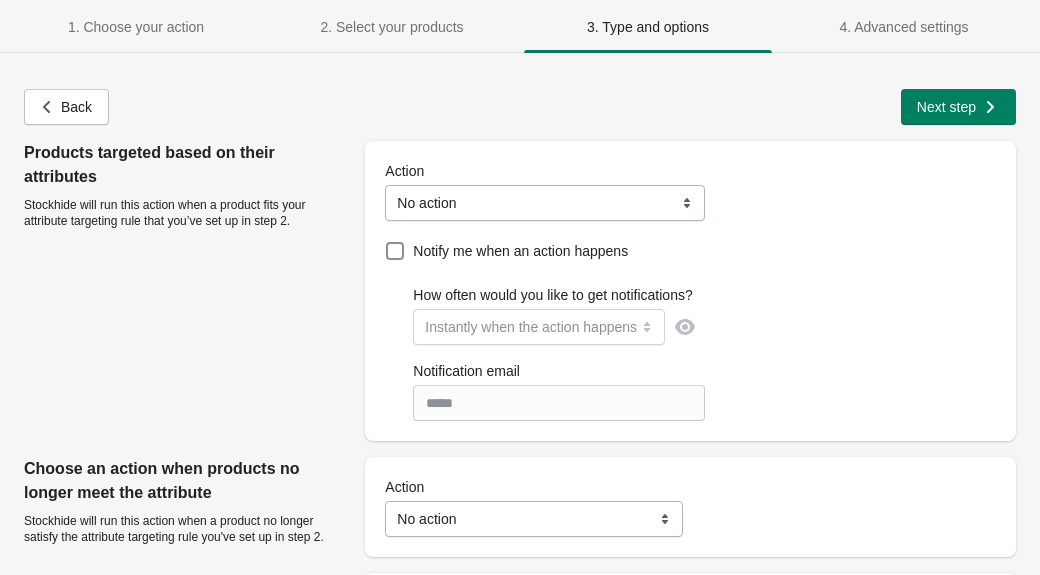 select on "**********" 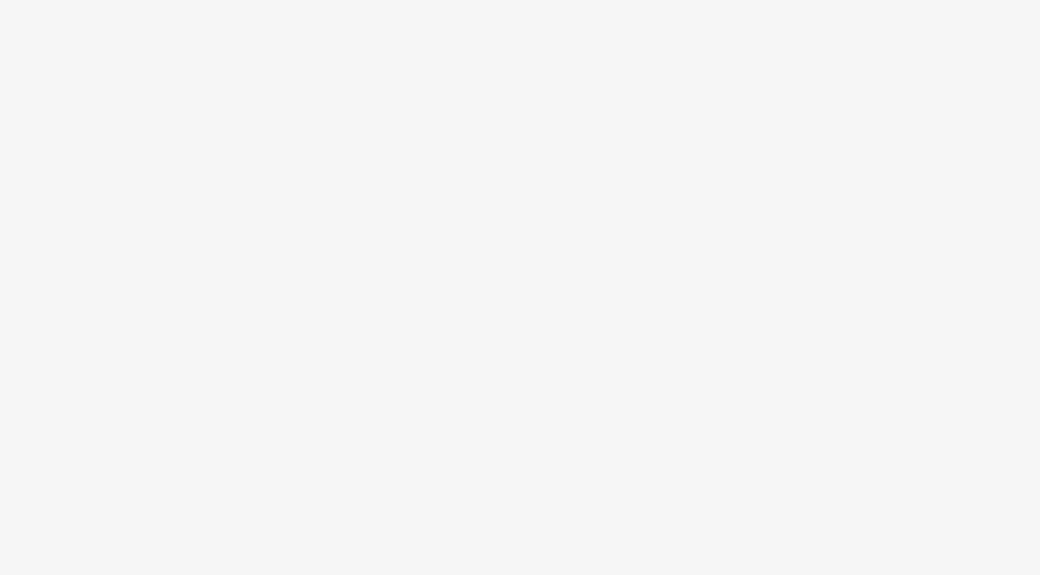 select on "**********" 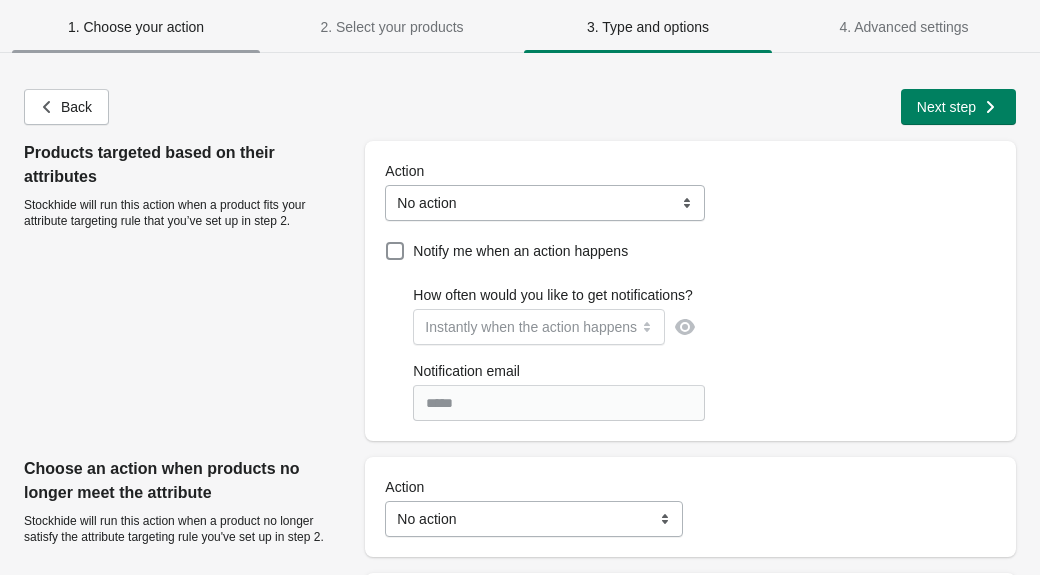 select on "**********" 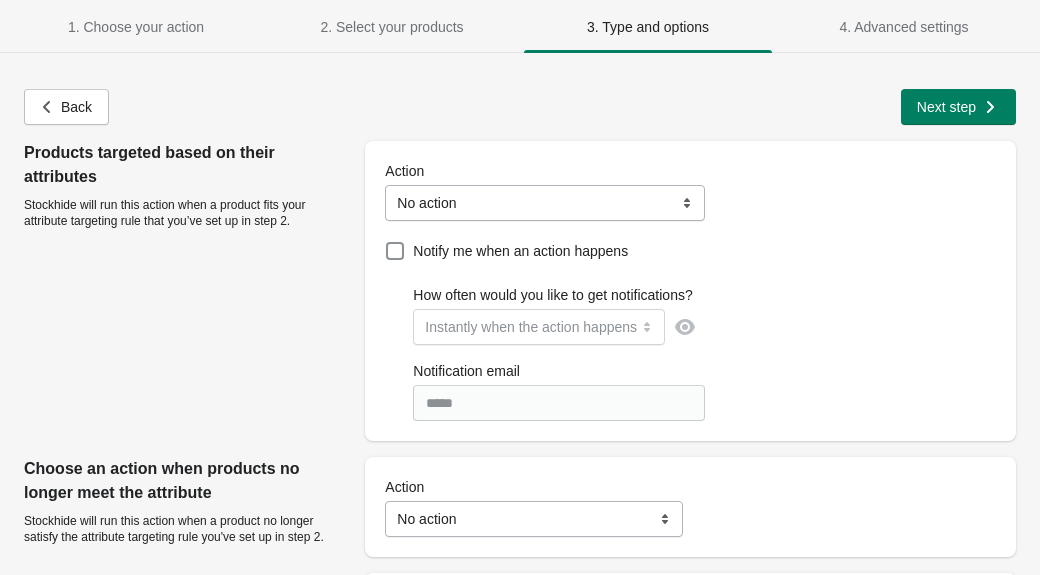 click on "Products targeted based on their attributes" at bounding box center [186, 165] 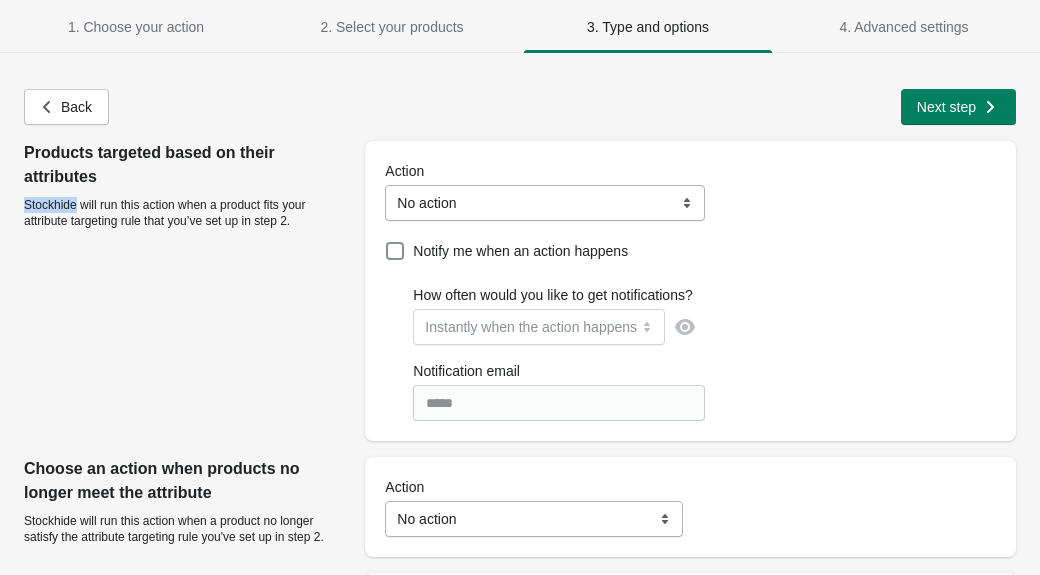 click on "Products targeted based on their attributes Stockhide will run this action when a product fits your attribute targeting rule that you’ve set up in step 2." at bounding box center [186, 287] 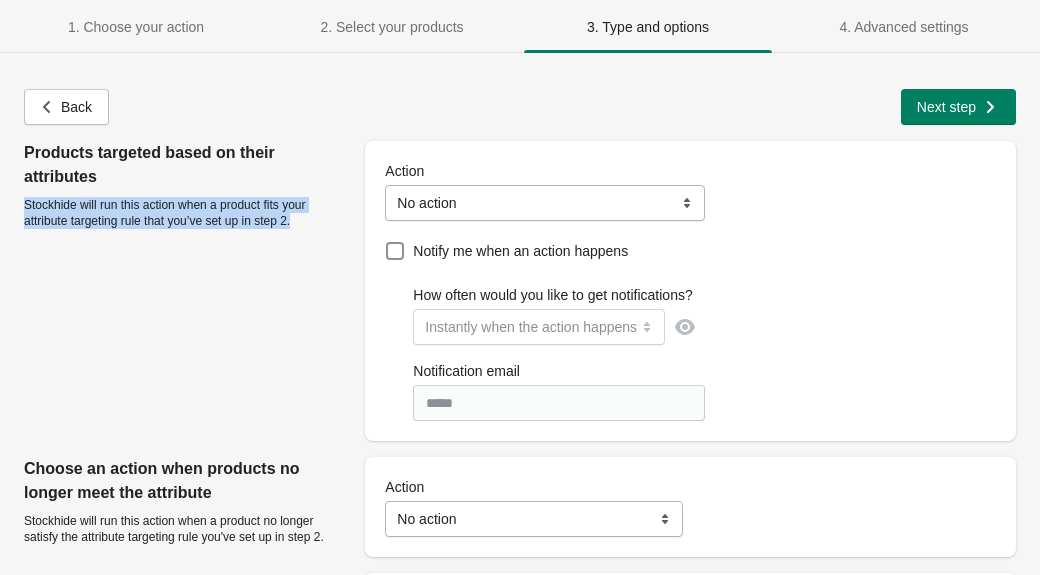 click on "Products targeted based on their attributes Stockhide will run this action when a product fits your attribute targeting rule that you’ve set up in step 2." at bounding box center (186, 287) 